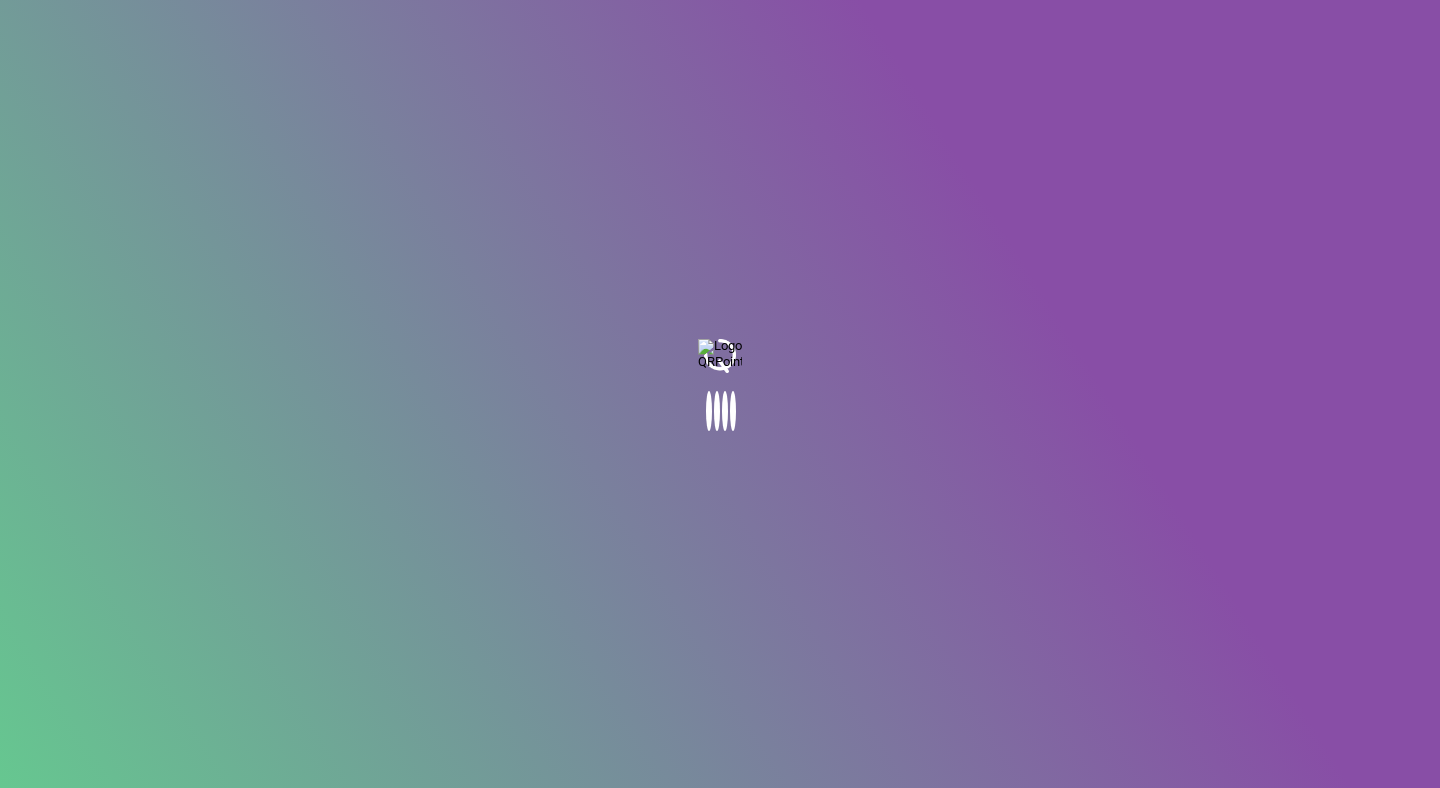 scroll, scrollTop: 0, scrollLeft: 0, axis: both 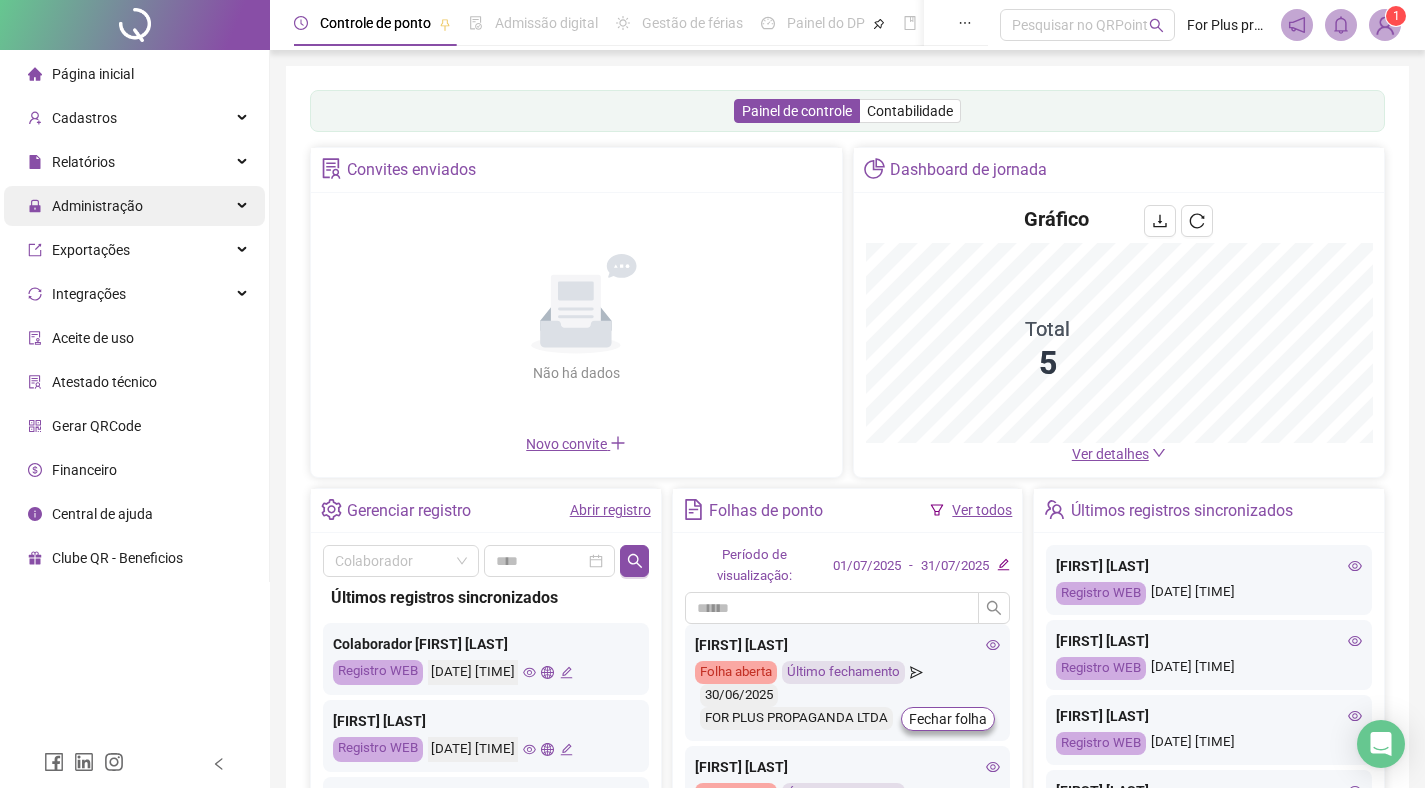 click on "Administração" at bounding box center (134, 206) 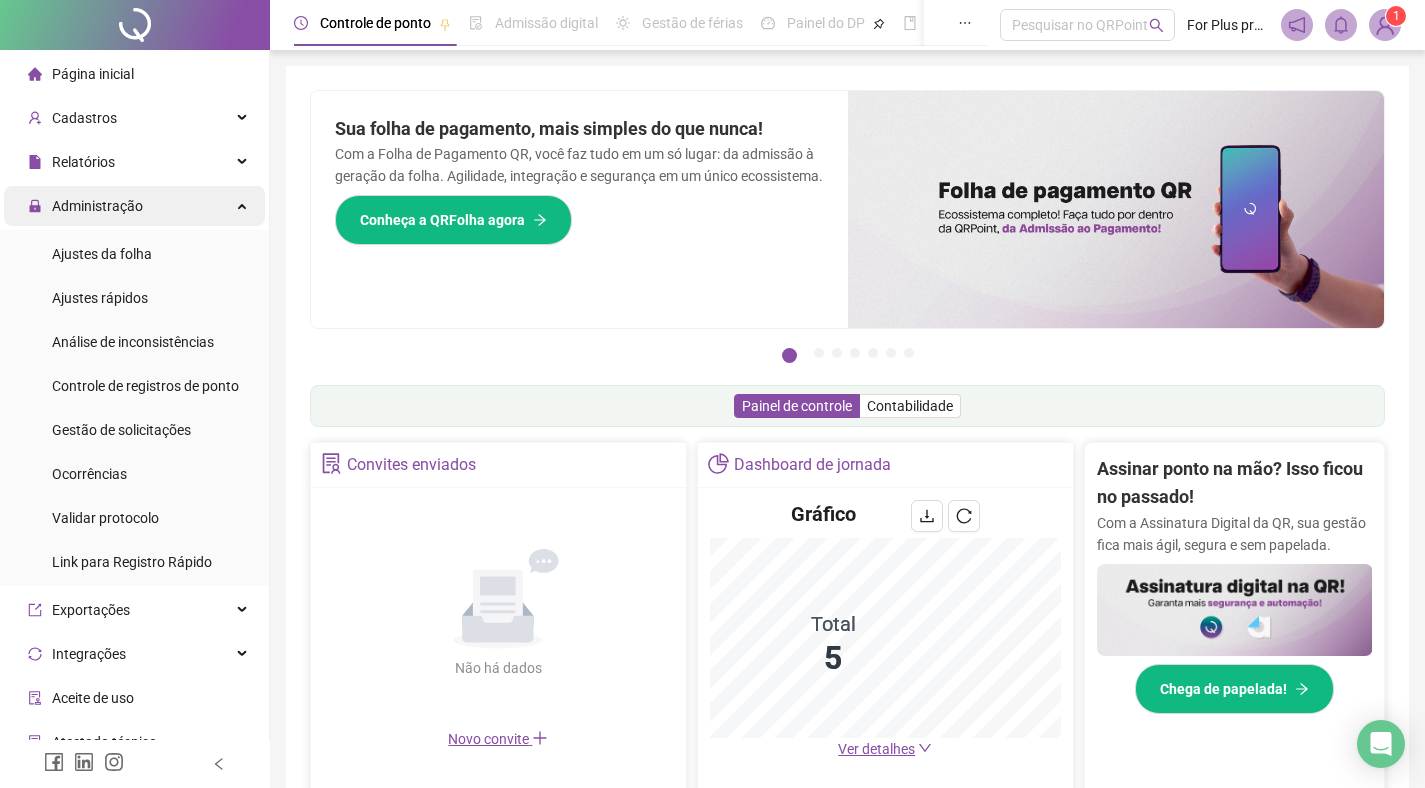 click on "Administração" at bounding box center (97, 206) 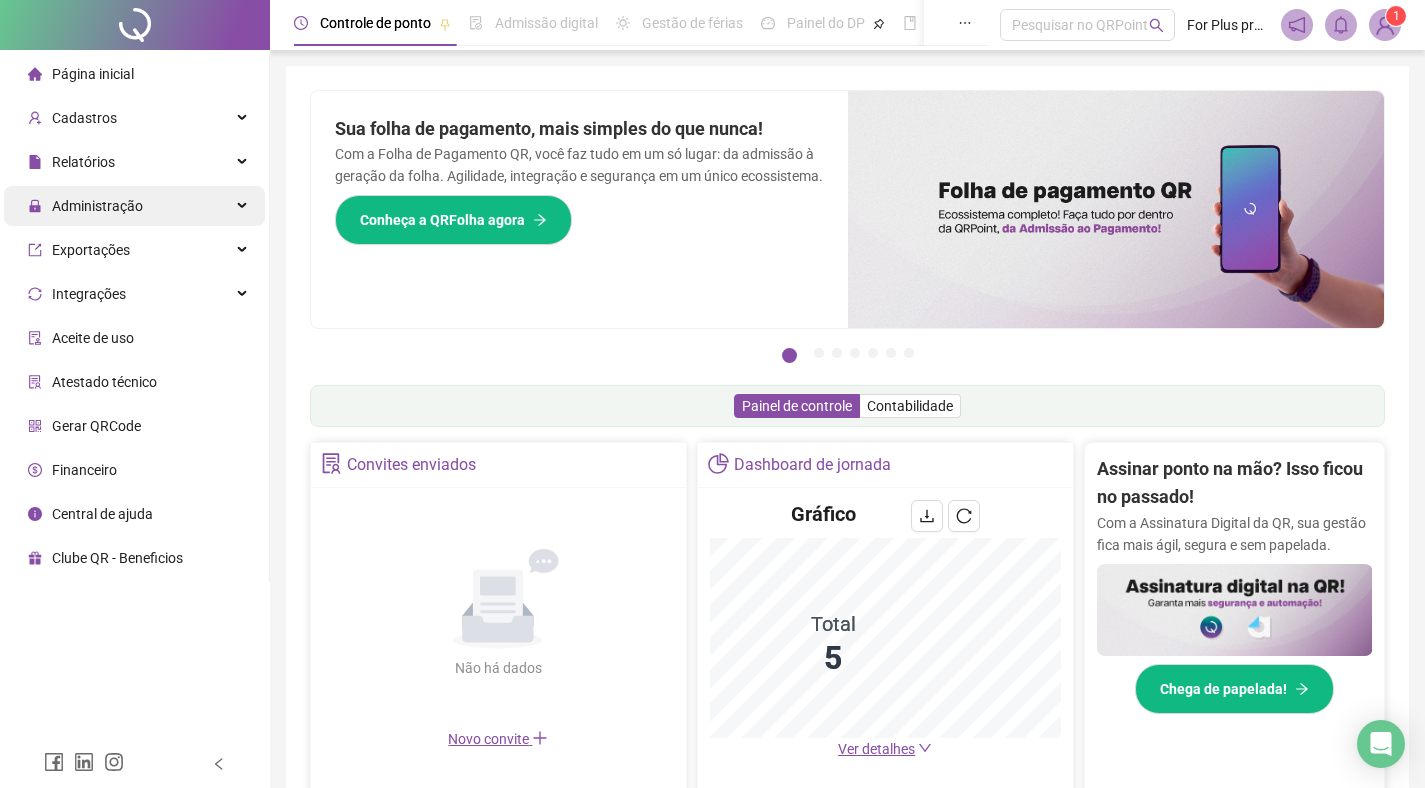 click on "Administração" at bounding box center (97, 206) 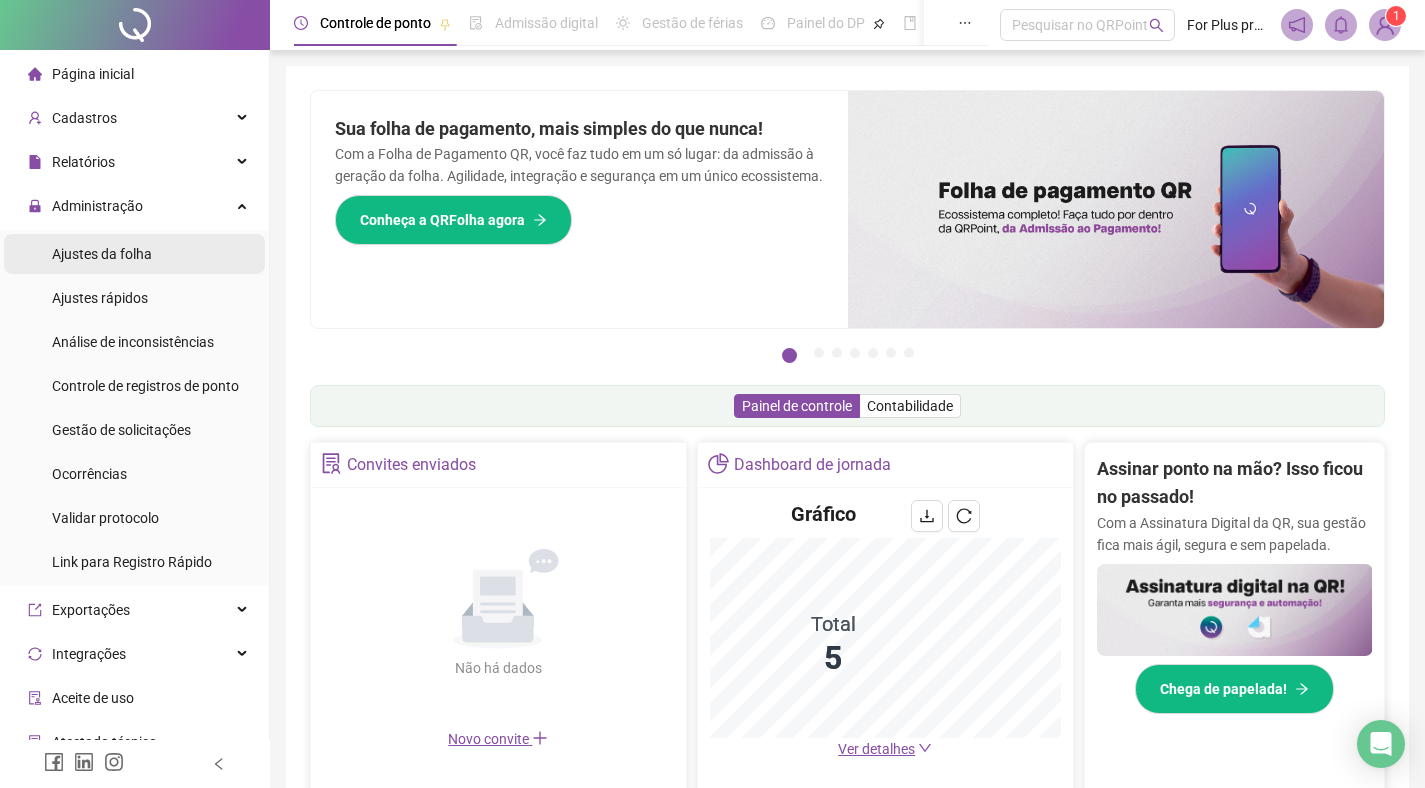 click on "Ajustes da folha" at bounding box center (102, 254) 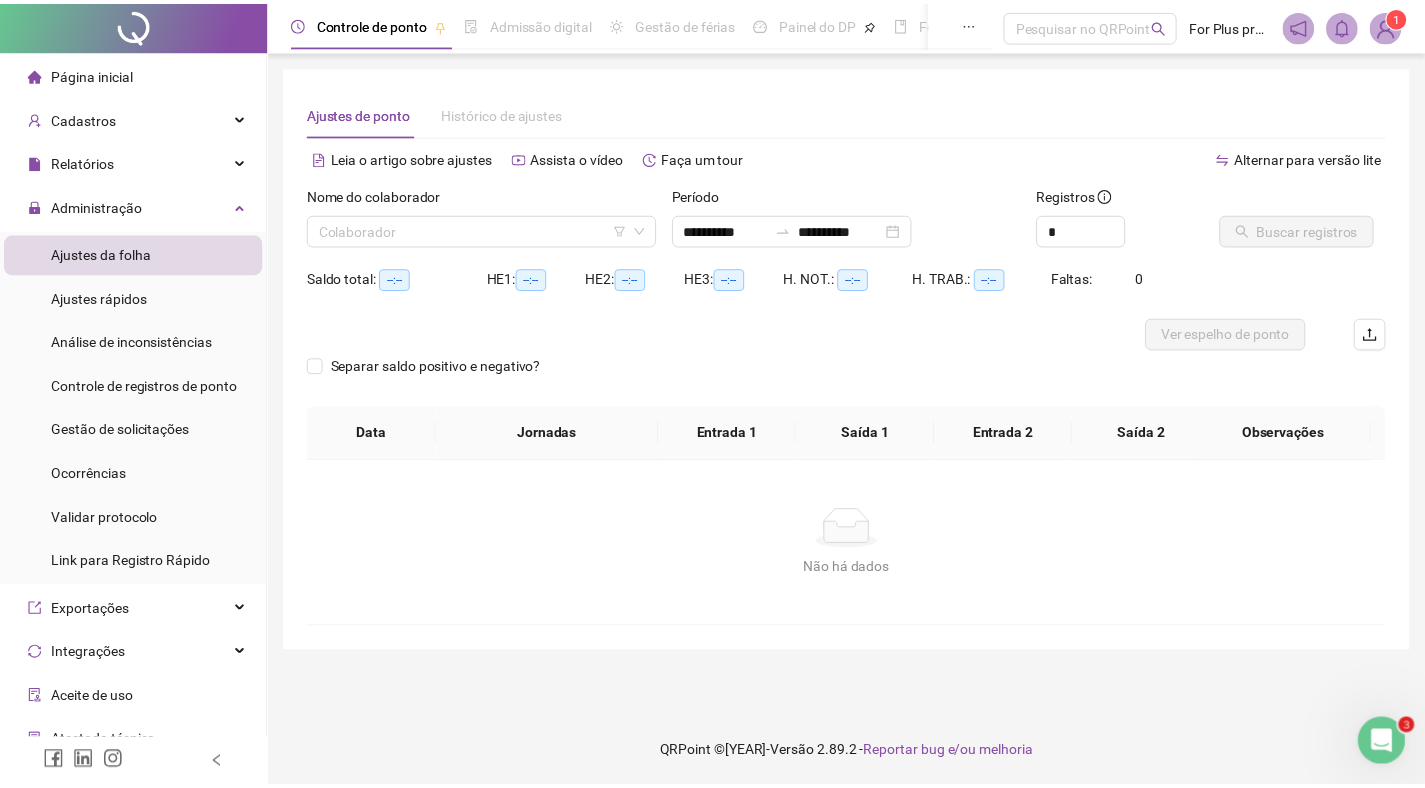 scroll, scrollTop: 0, scrollLeft: 0, axis: both 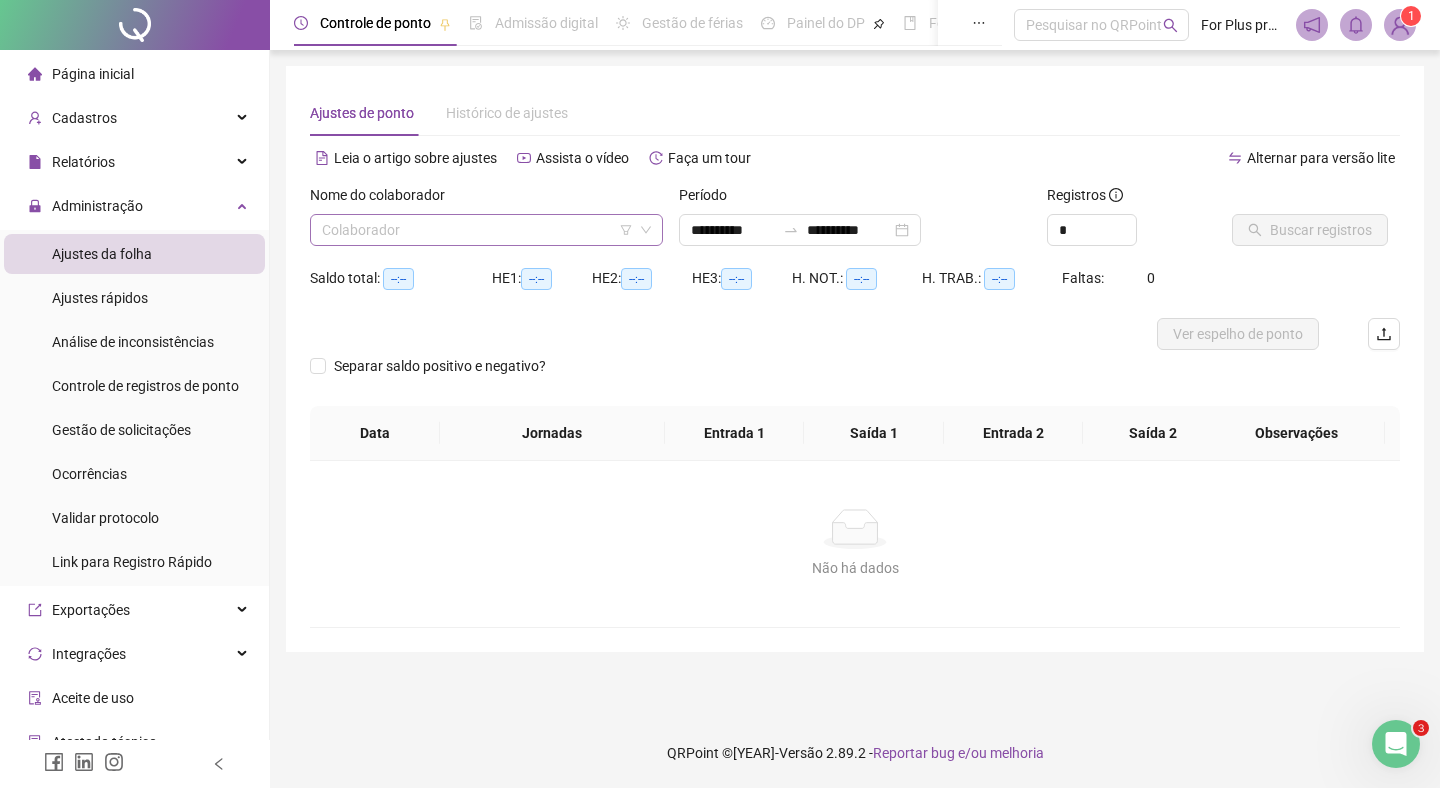 click at bounding box center (486, 230) 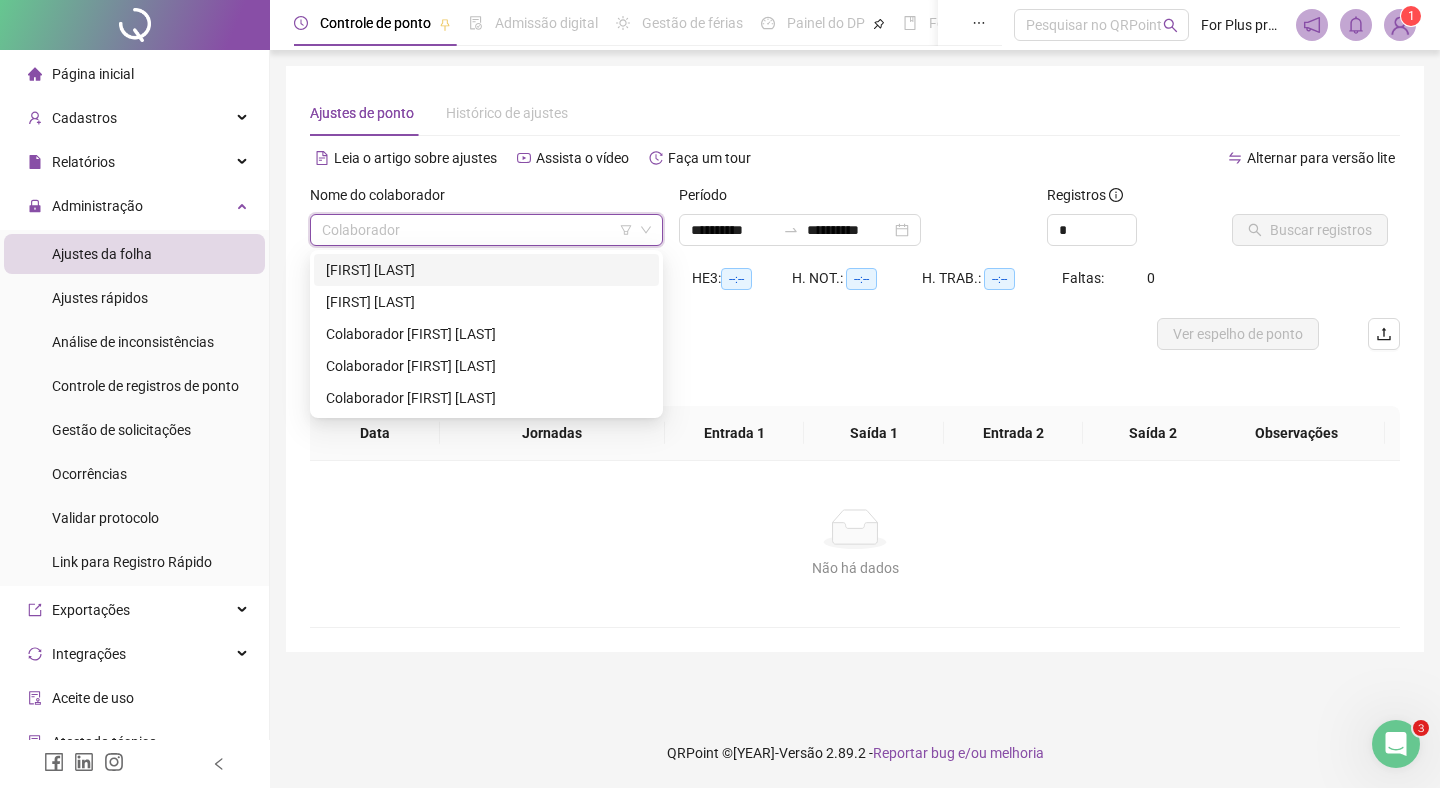 click at bounding box center [486, 230] 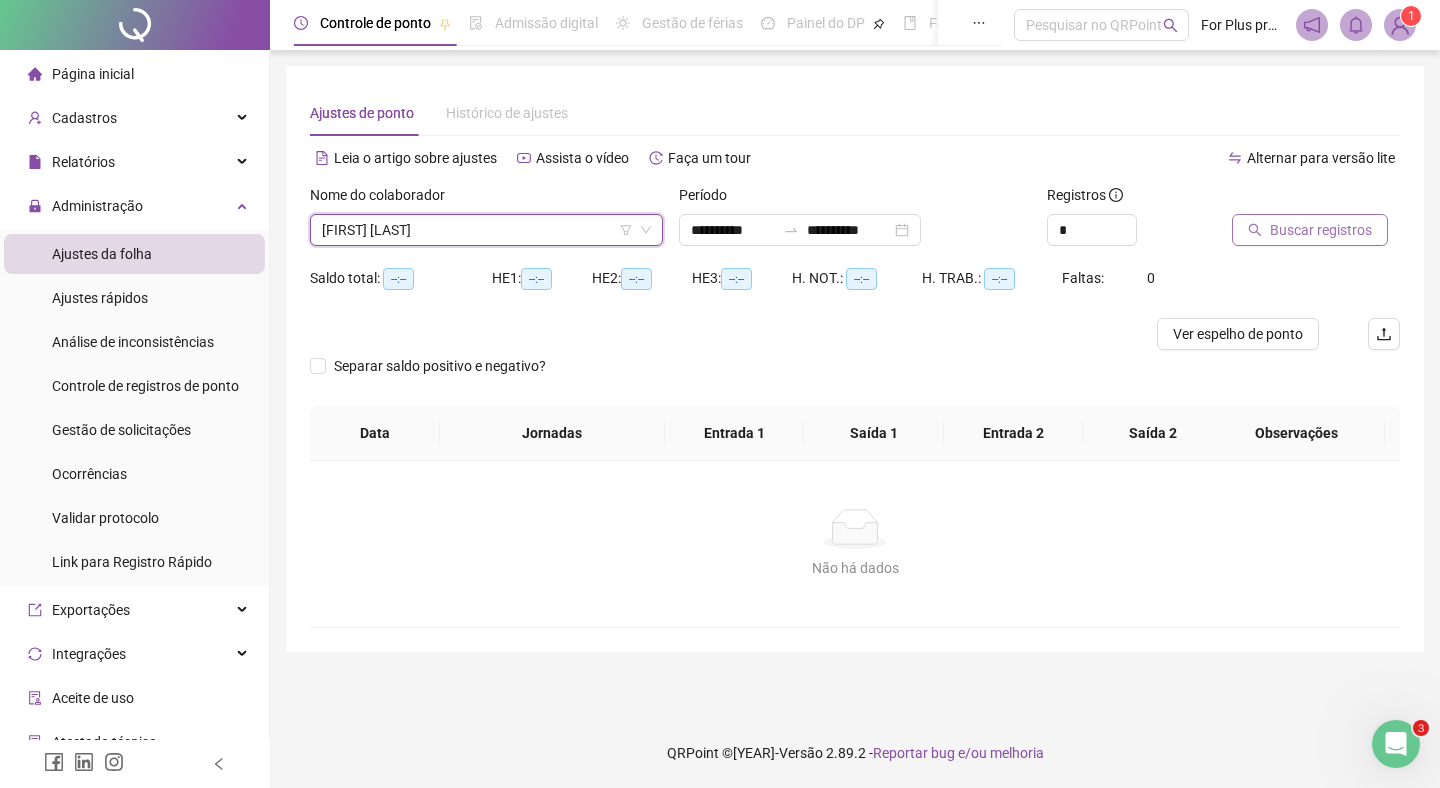 click on "Buscar registros" at bounding box center (1321, 230) 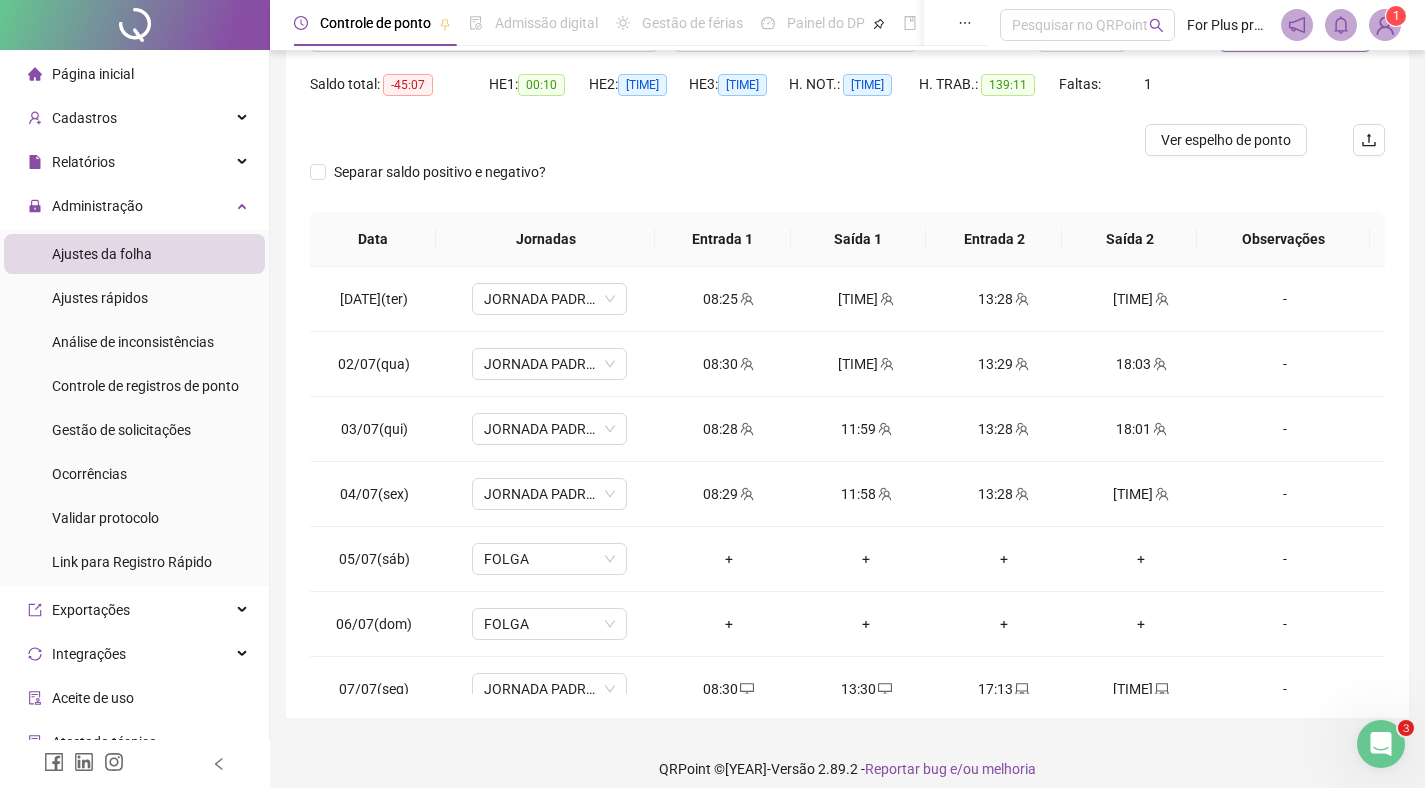 scroll, scrollTop: 210, scrollLeft: 0, axis: vertical 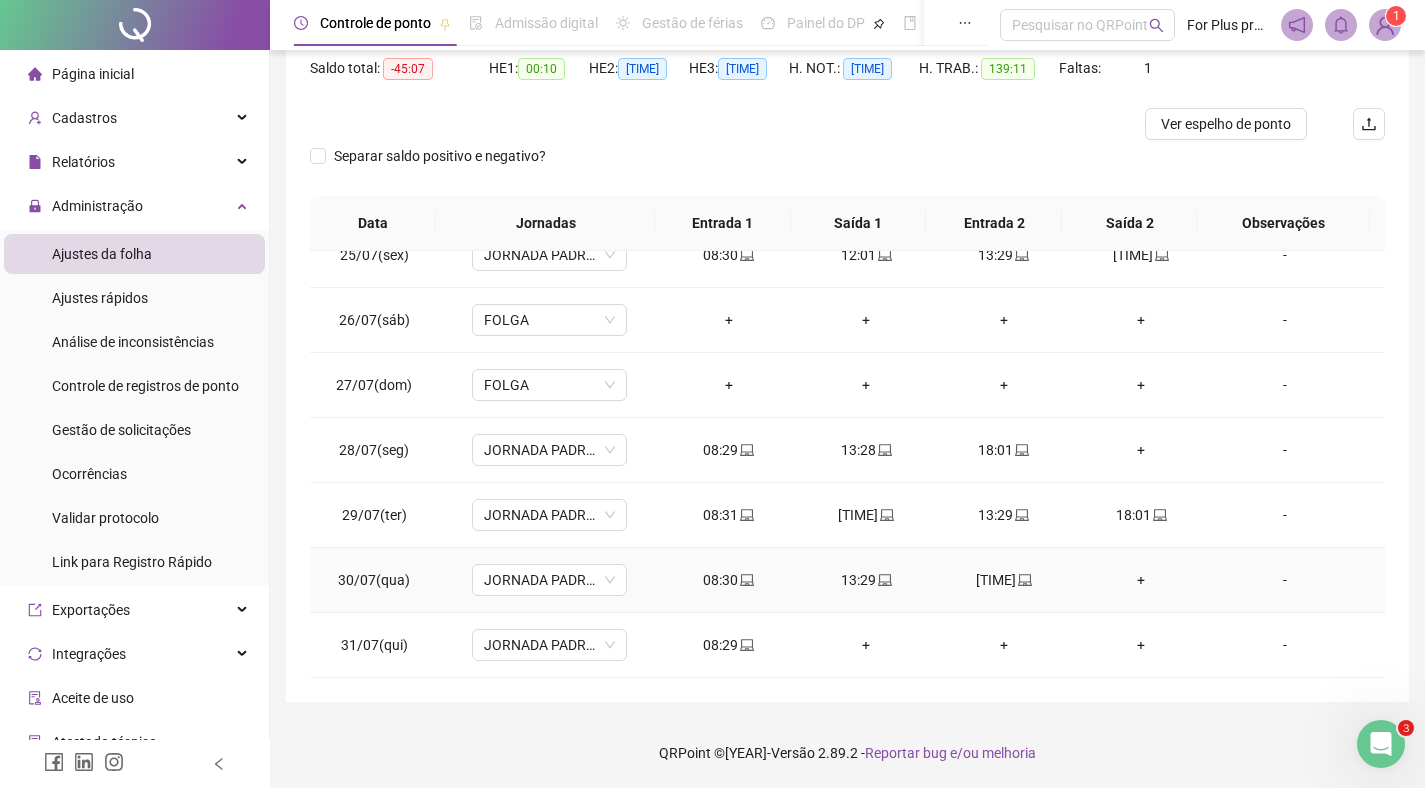 click on "+" at bounding box center (1142, 580) 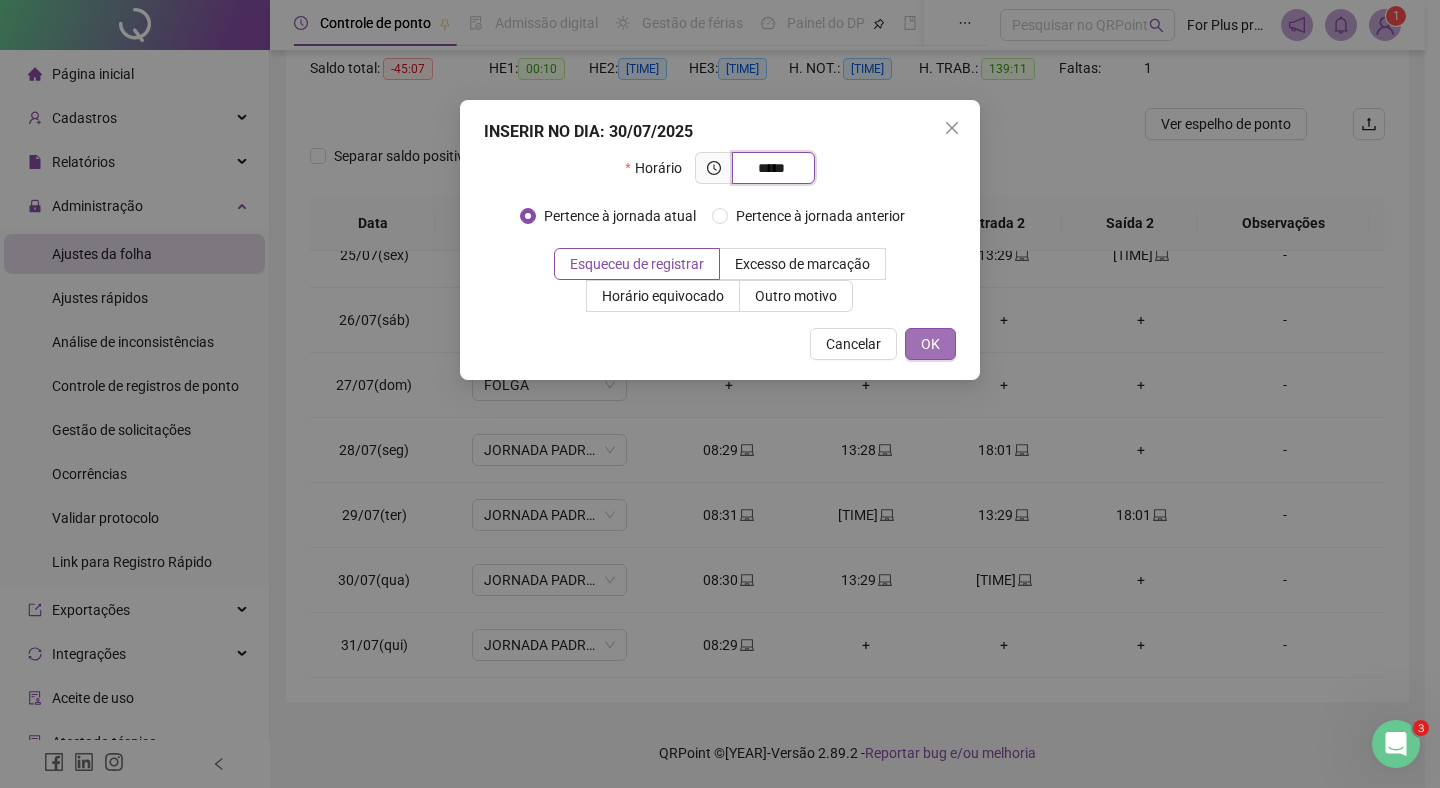 type on "*********" 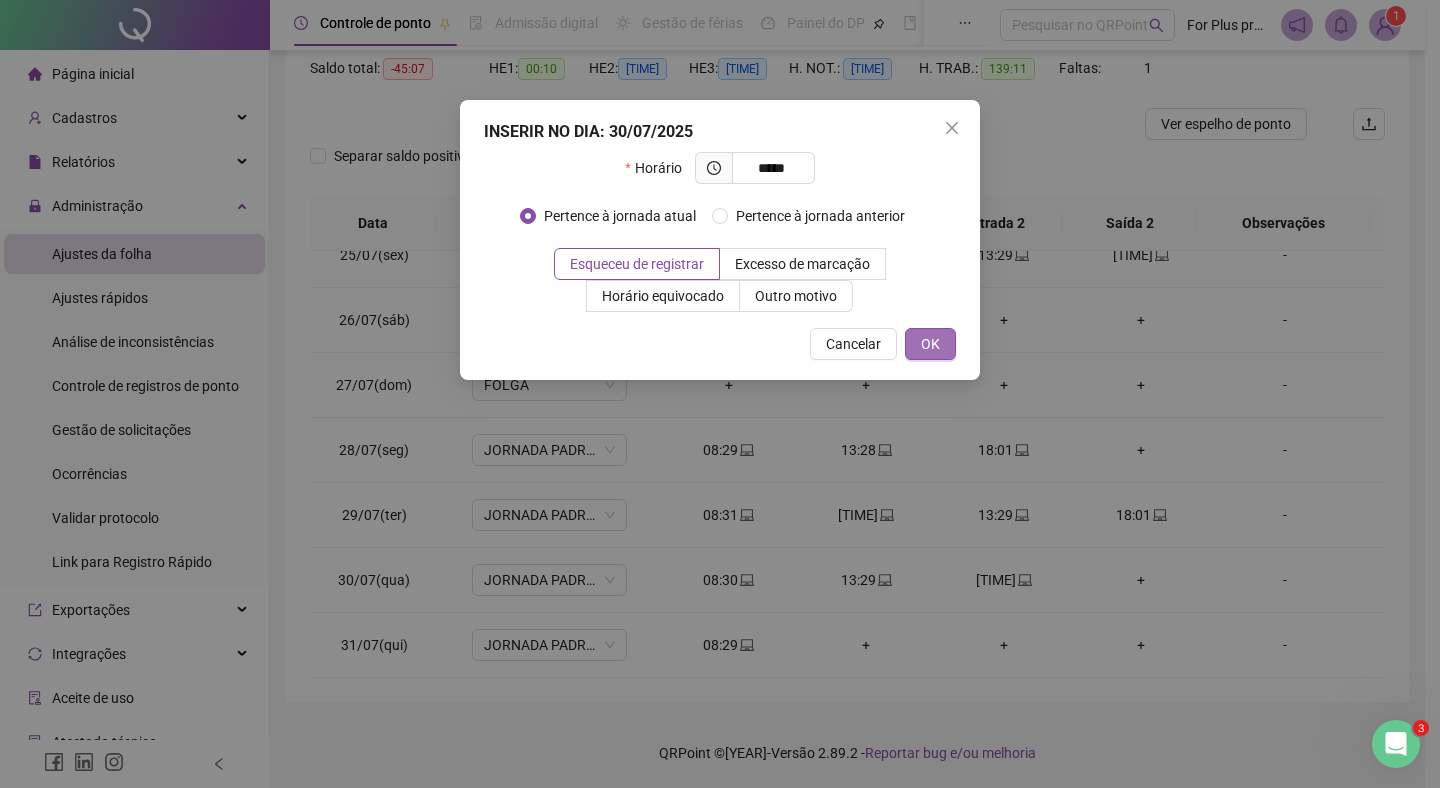 click on "OK" at bounding box center (930, 344) 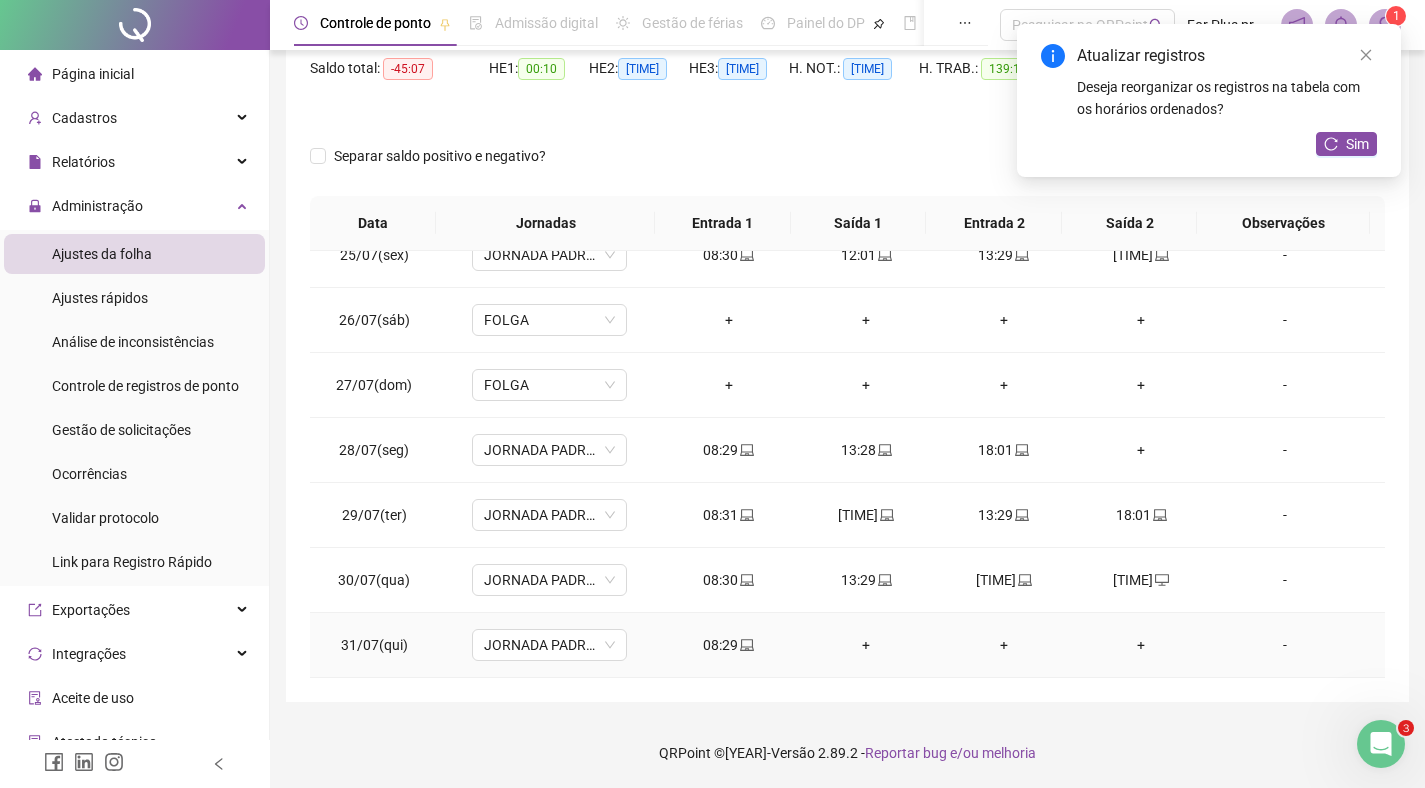 click on "+" at bounding box center [866, 645] 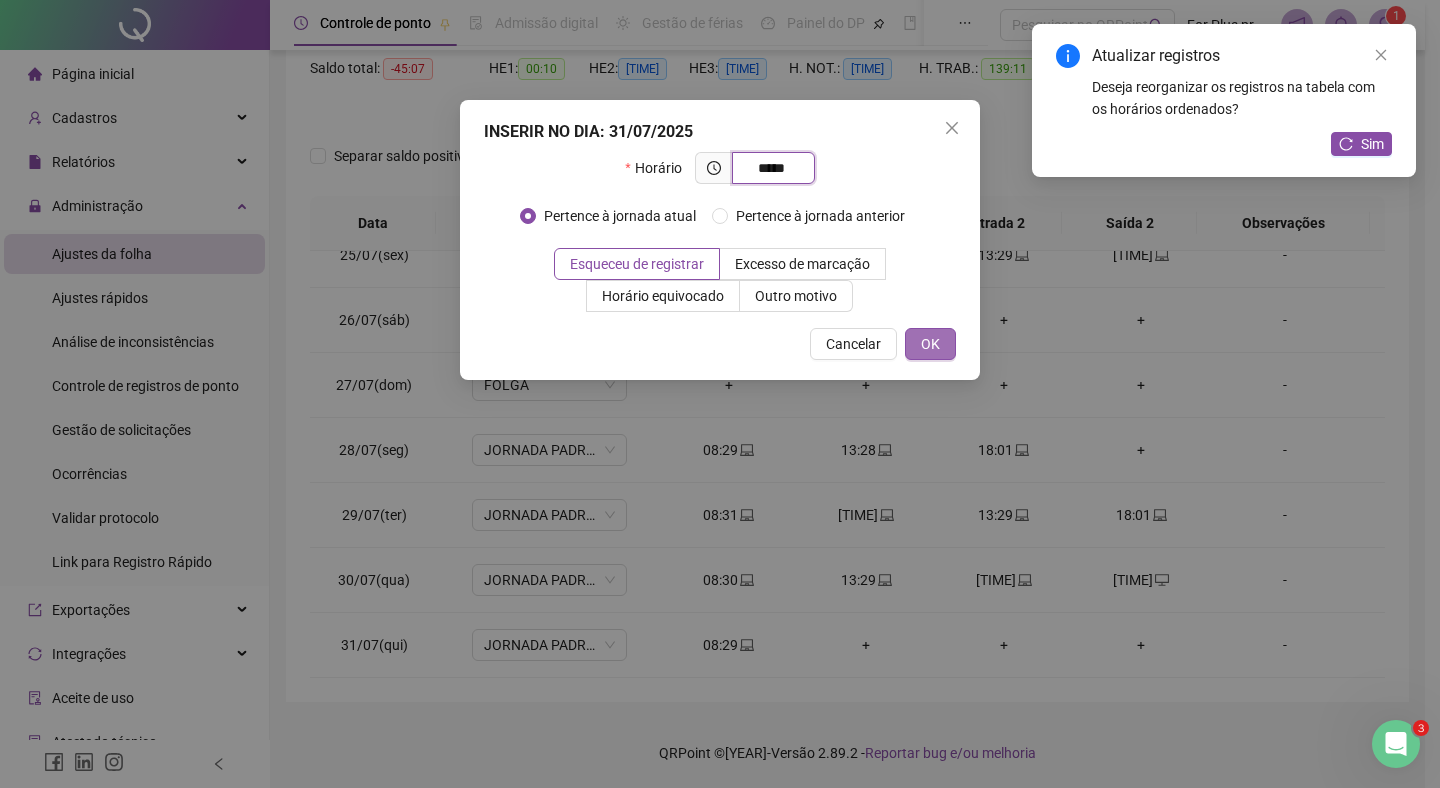 type on "*********" 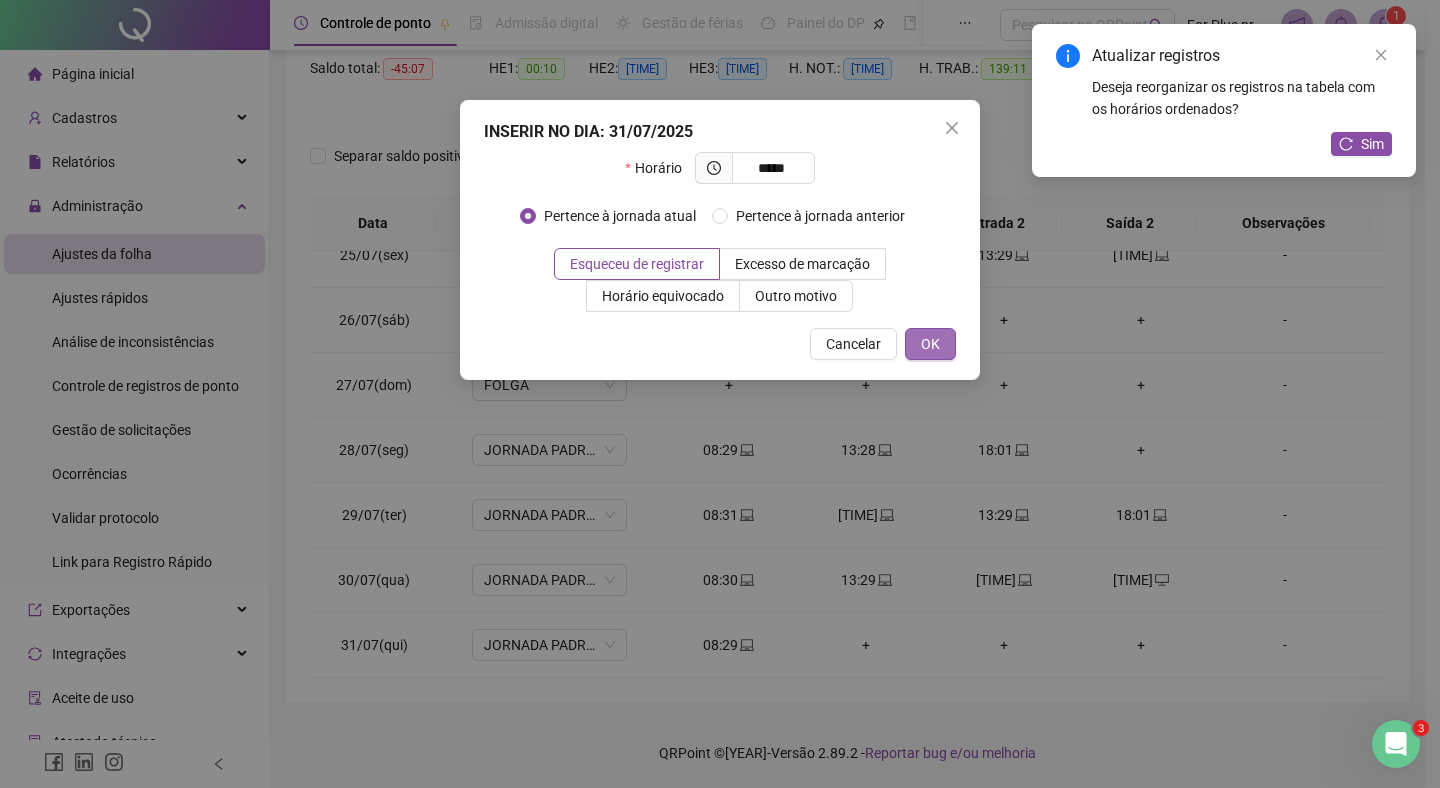 click on "OK" at bounding box center [930, 344] 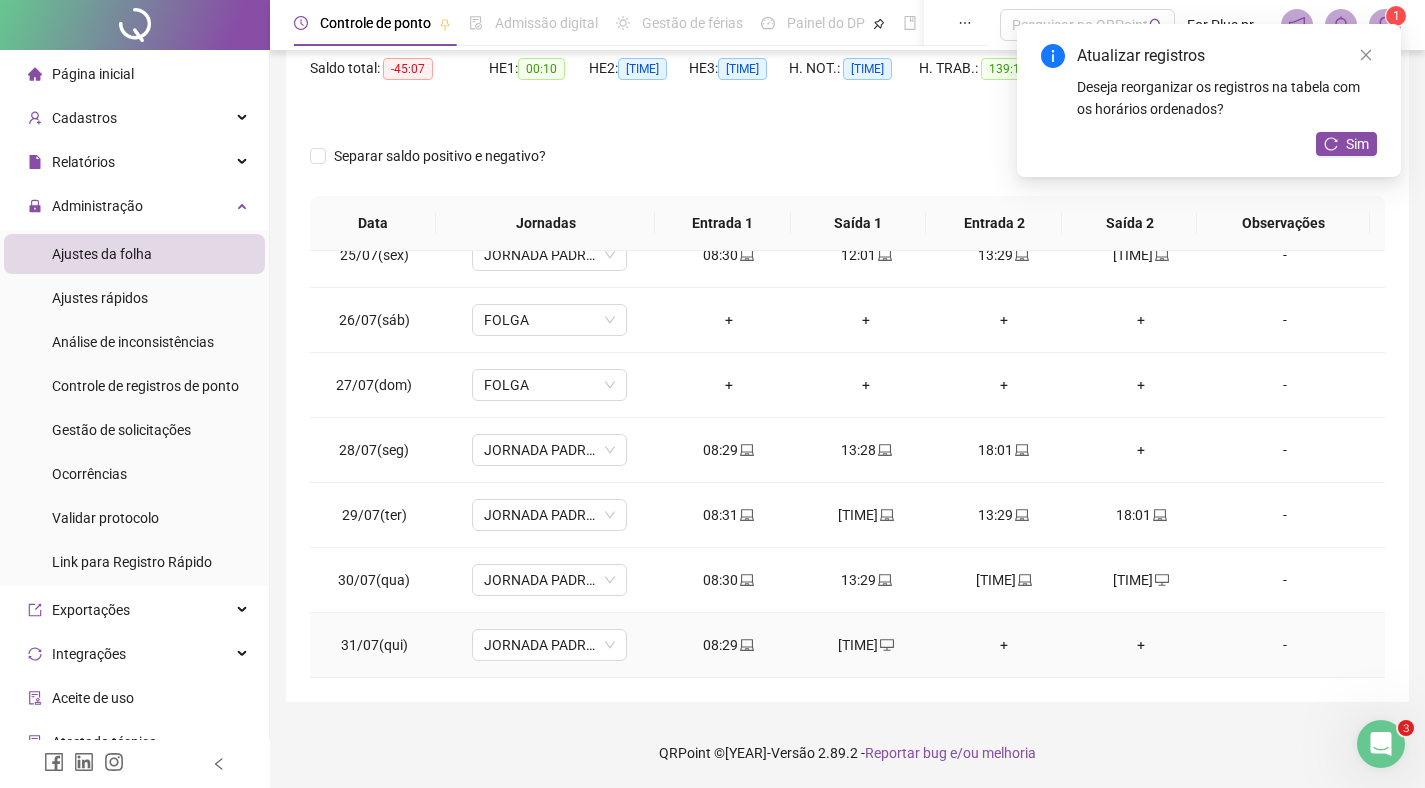 click on "+" at bounding box center (1004, 645) 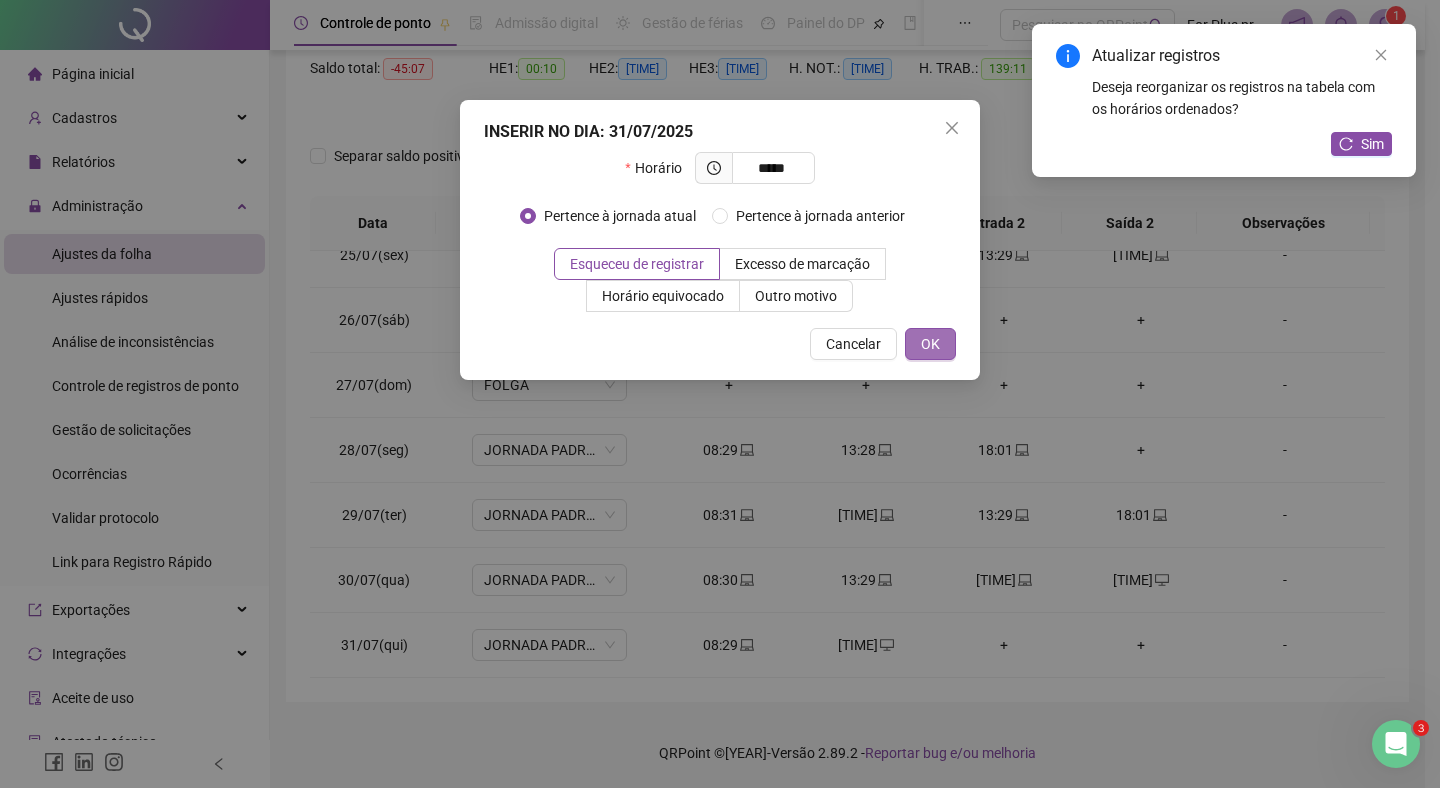 type on "*********" 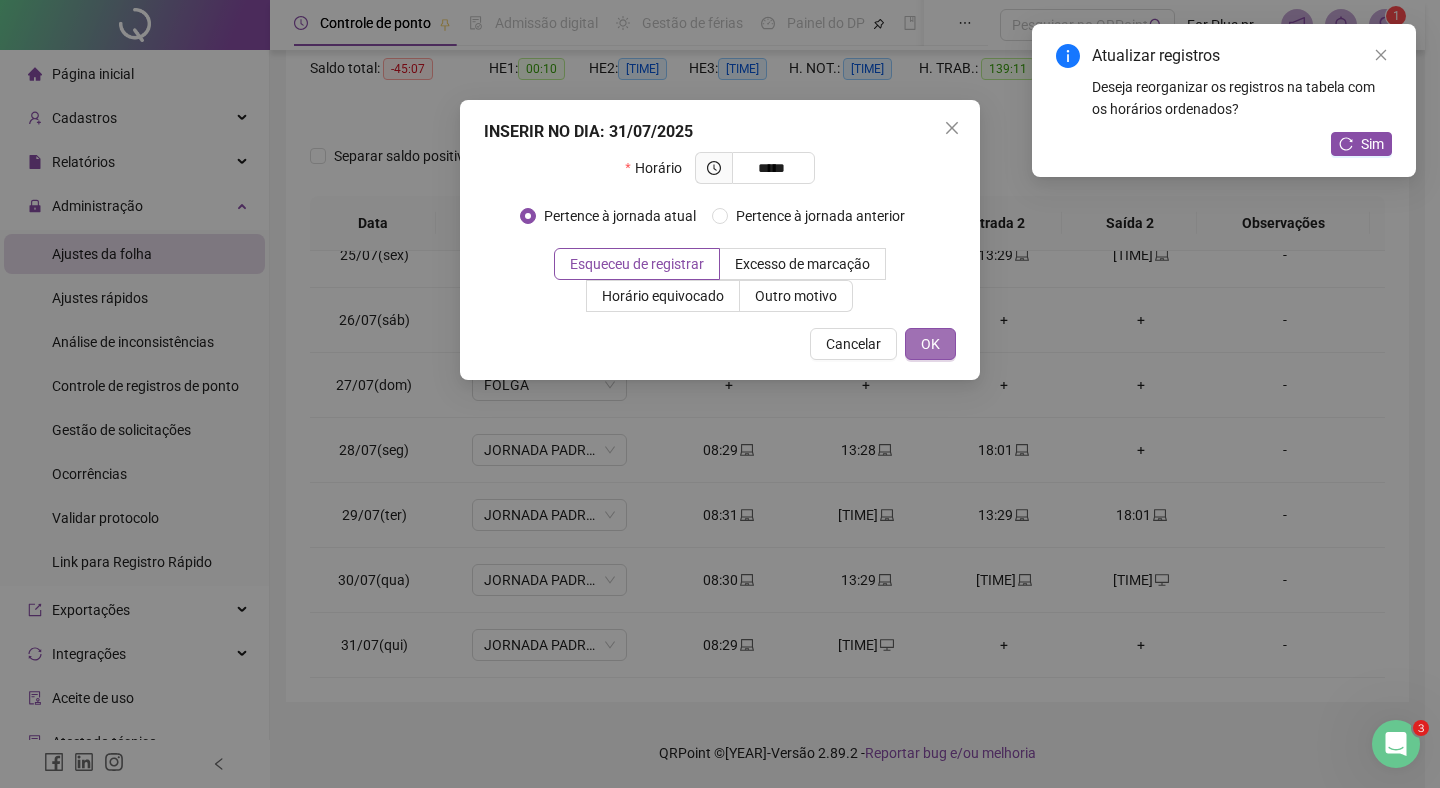 click on "OK" at bounding box center [930, 344] 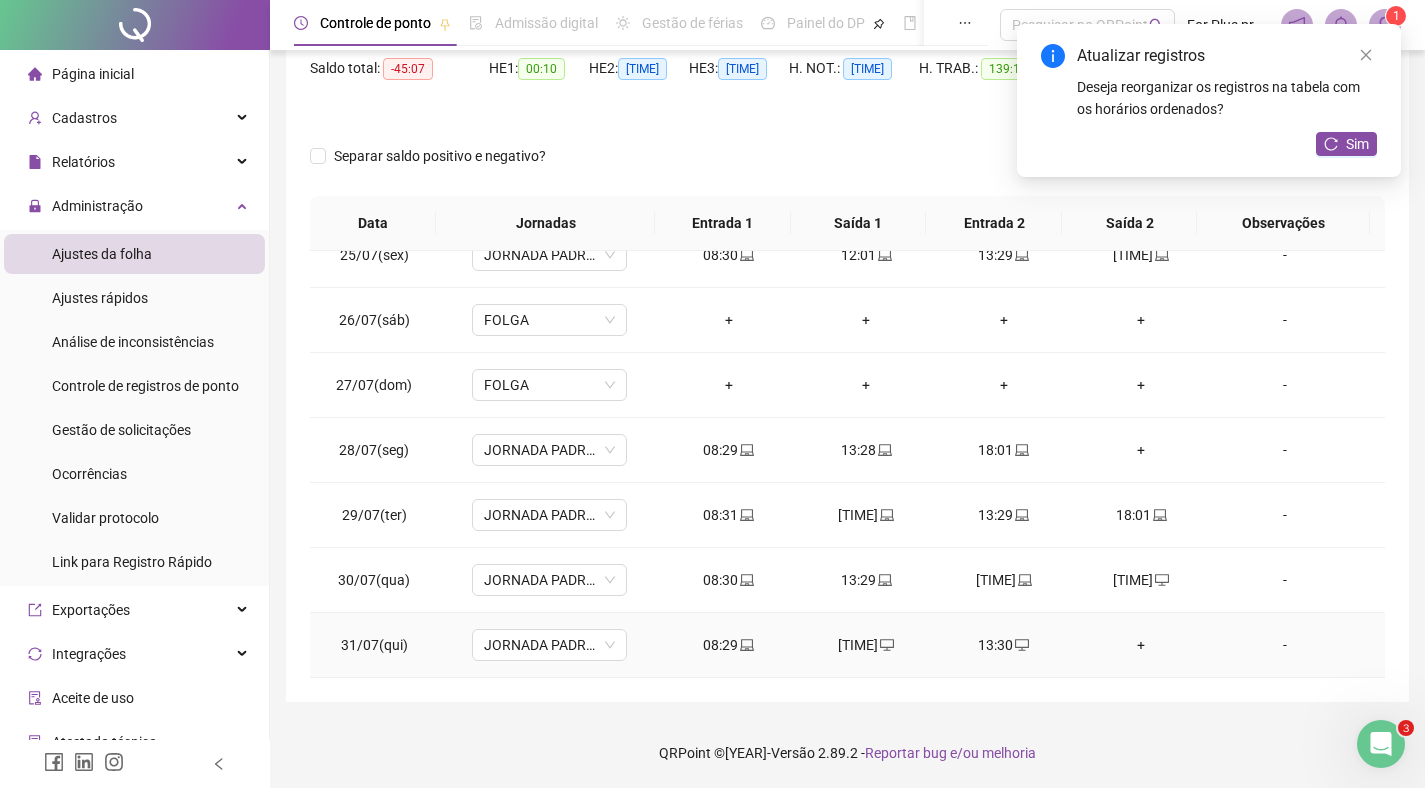click on "+" at bounding box center [1142, 645] 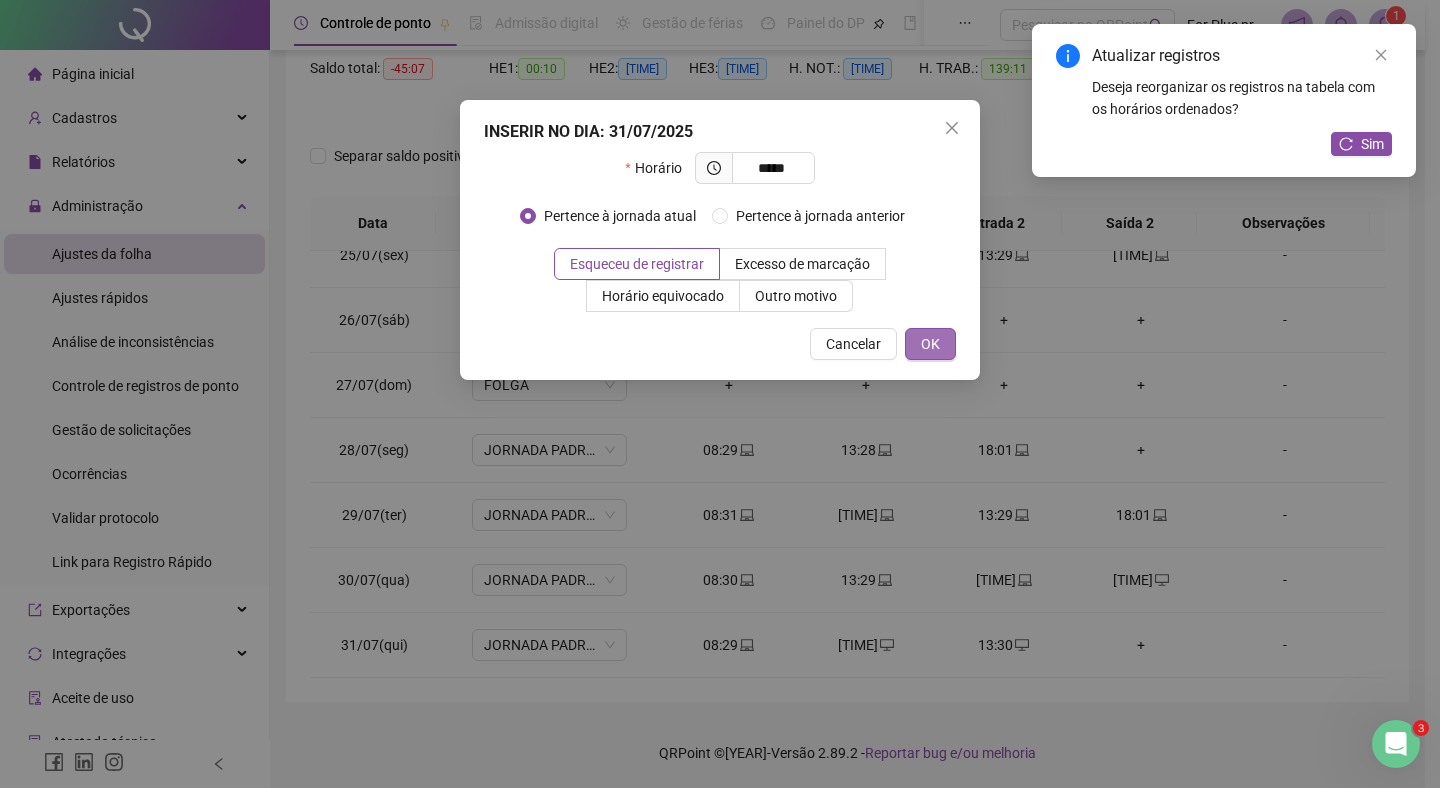 type on "*********" 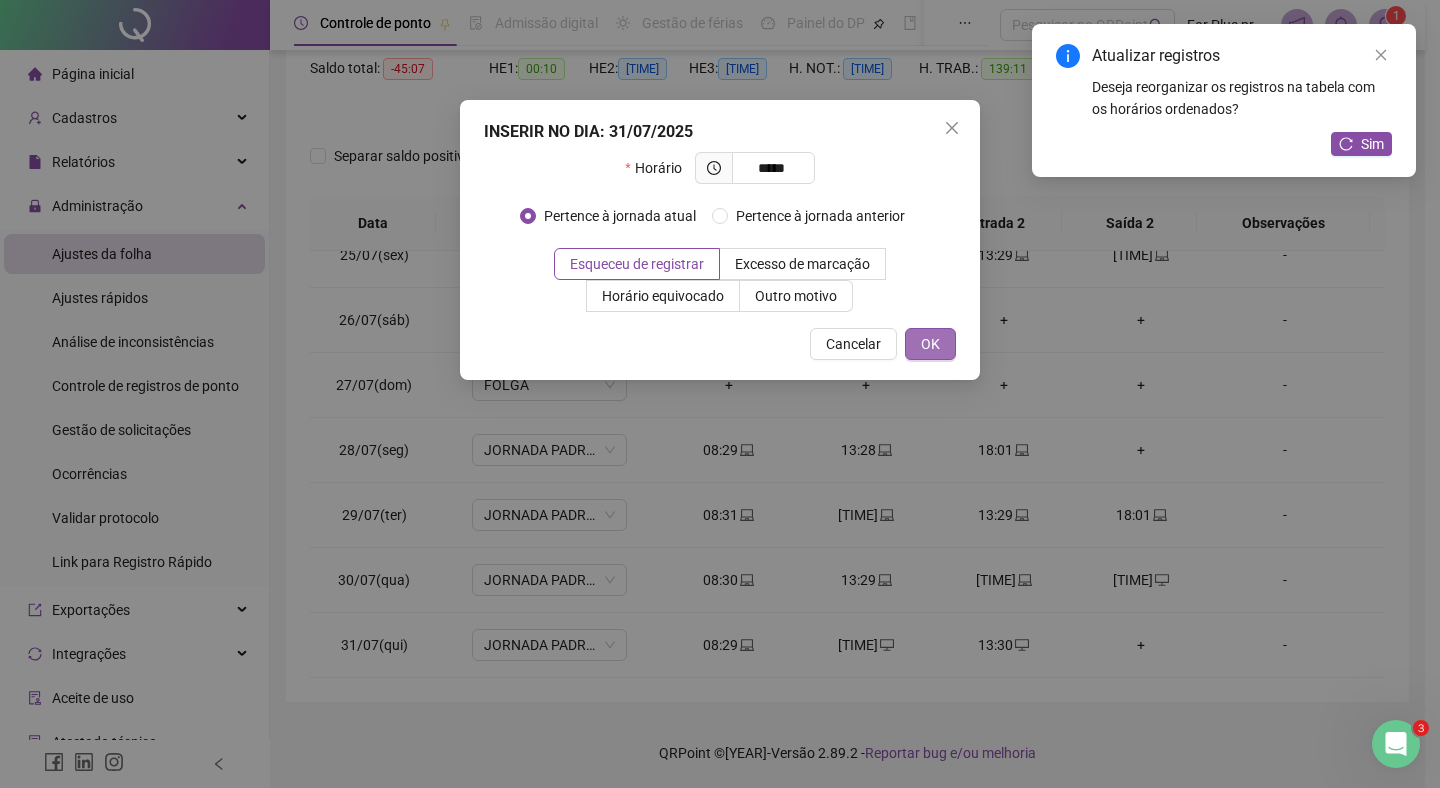 click on "OK" at bounding box center [930, 344] 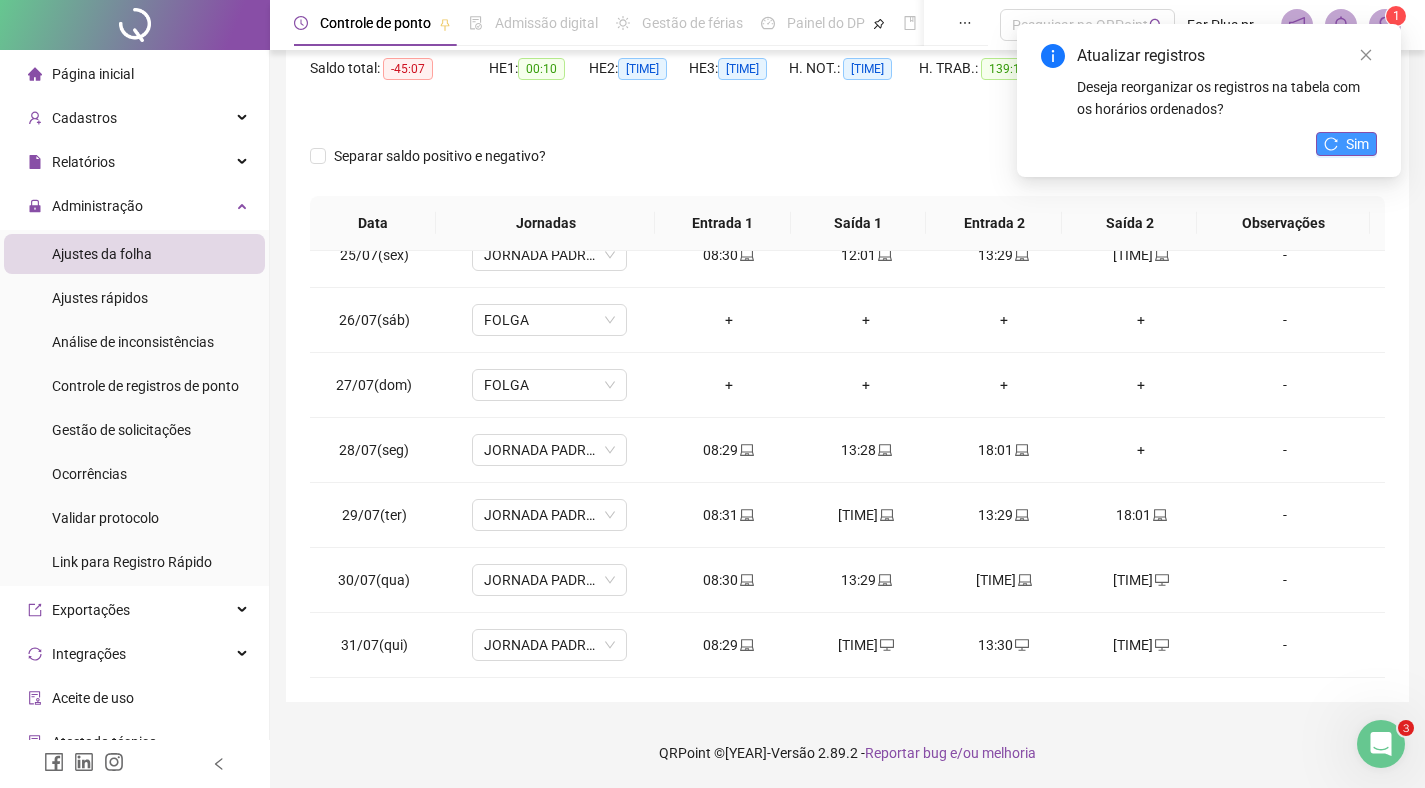 click on "Sim" at bounding box center [1357, 144] 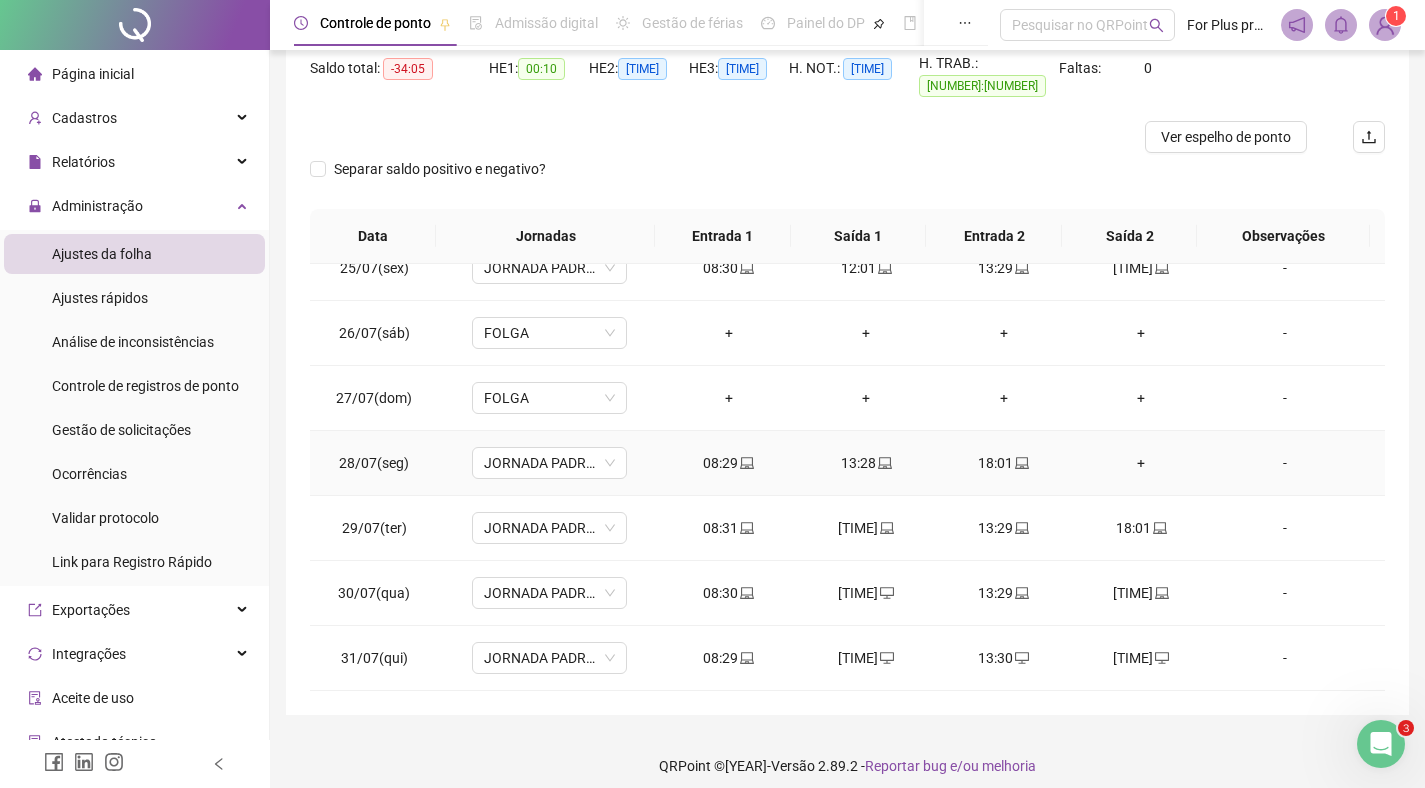 click on "+" at bounding box center [1142, 463] 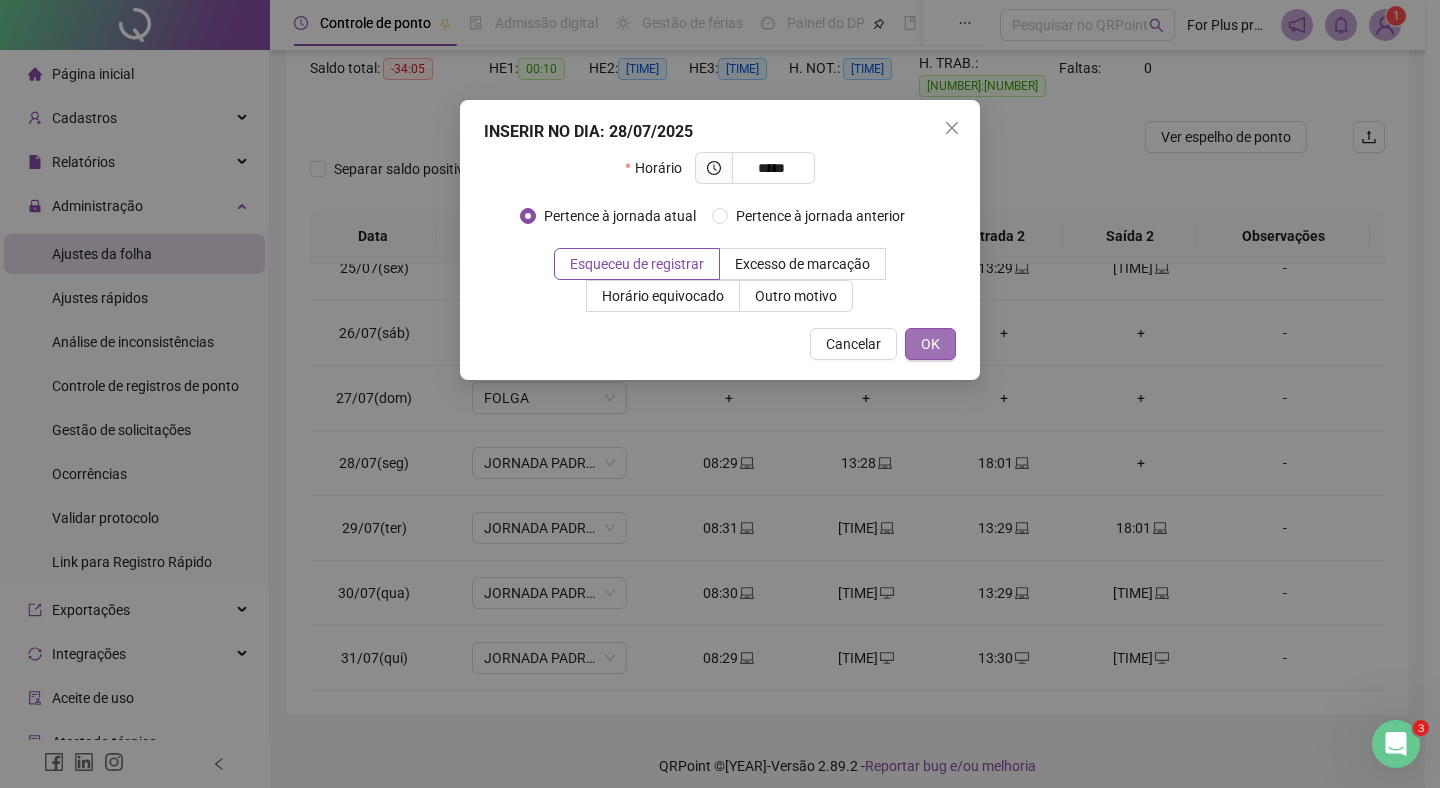 type on "*********" 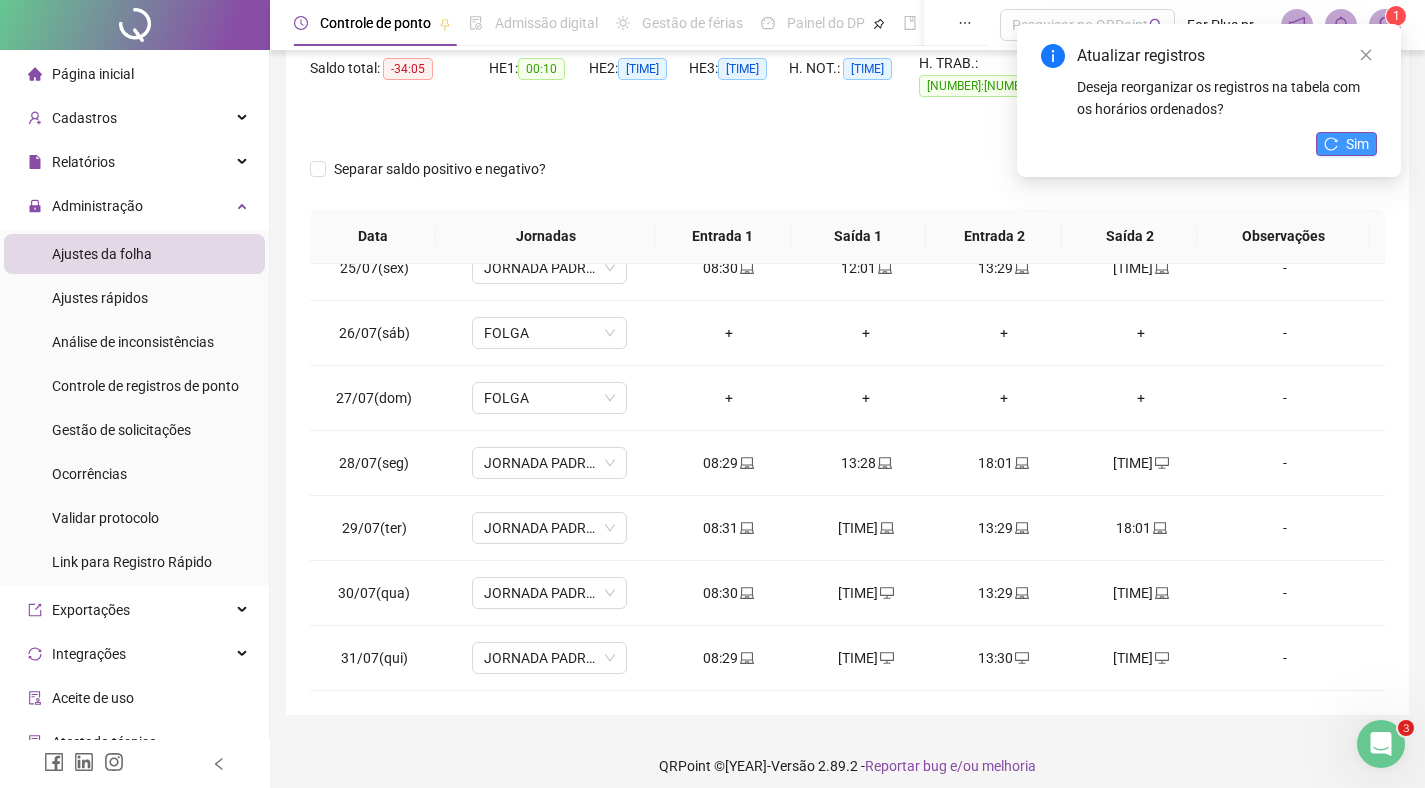 click on "Sim" at bounding box center [1357, 144] 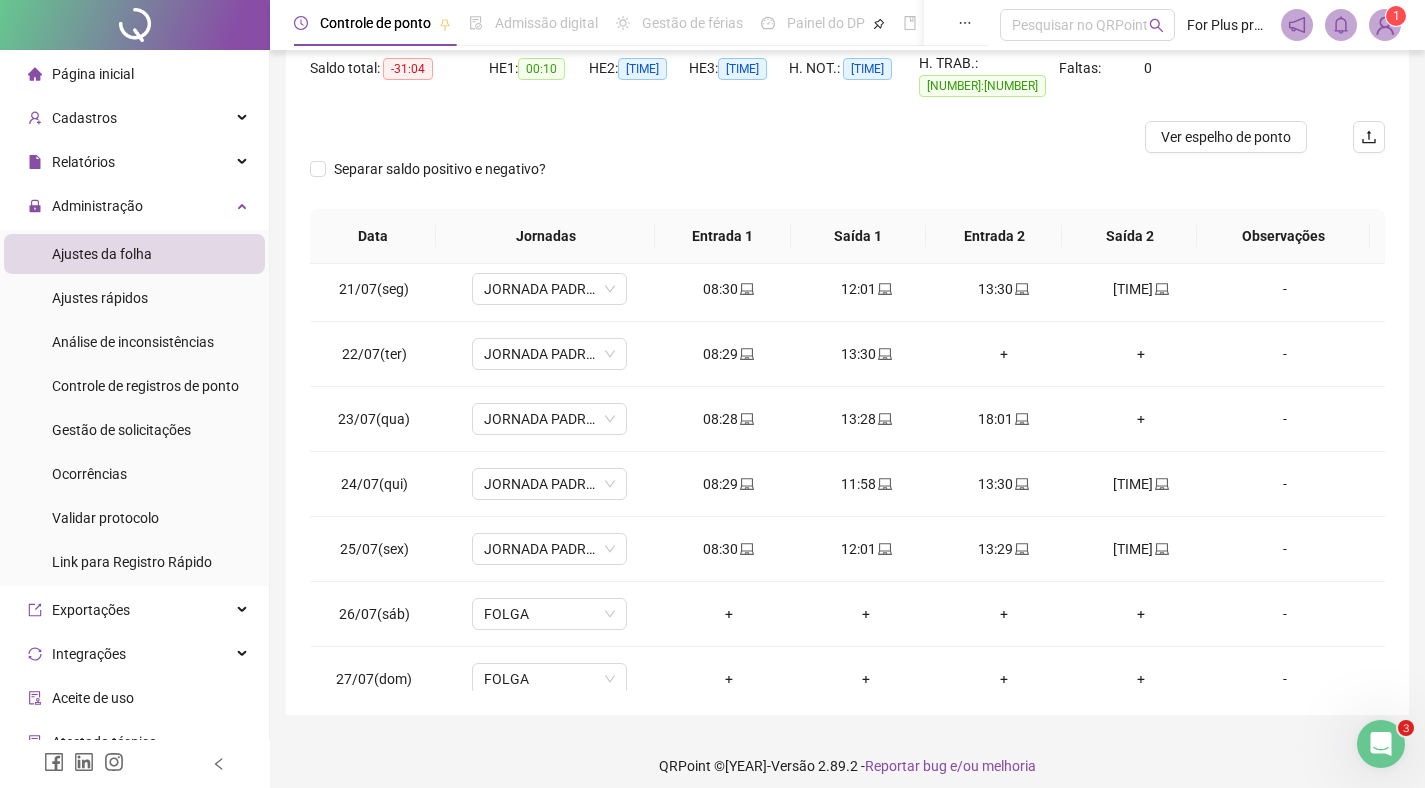 scroll, scrollTop: 1288, scrollLeft: 0, axis: vertical 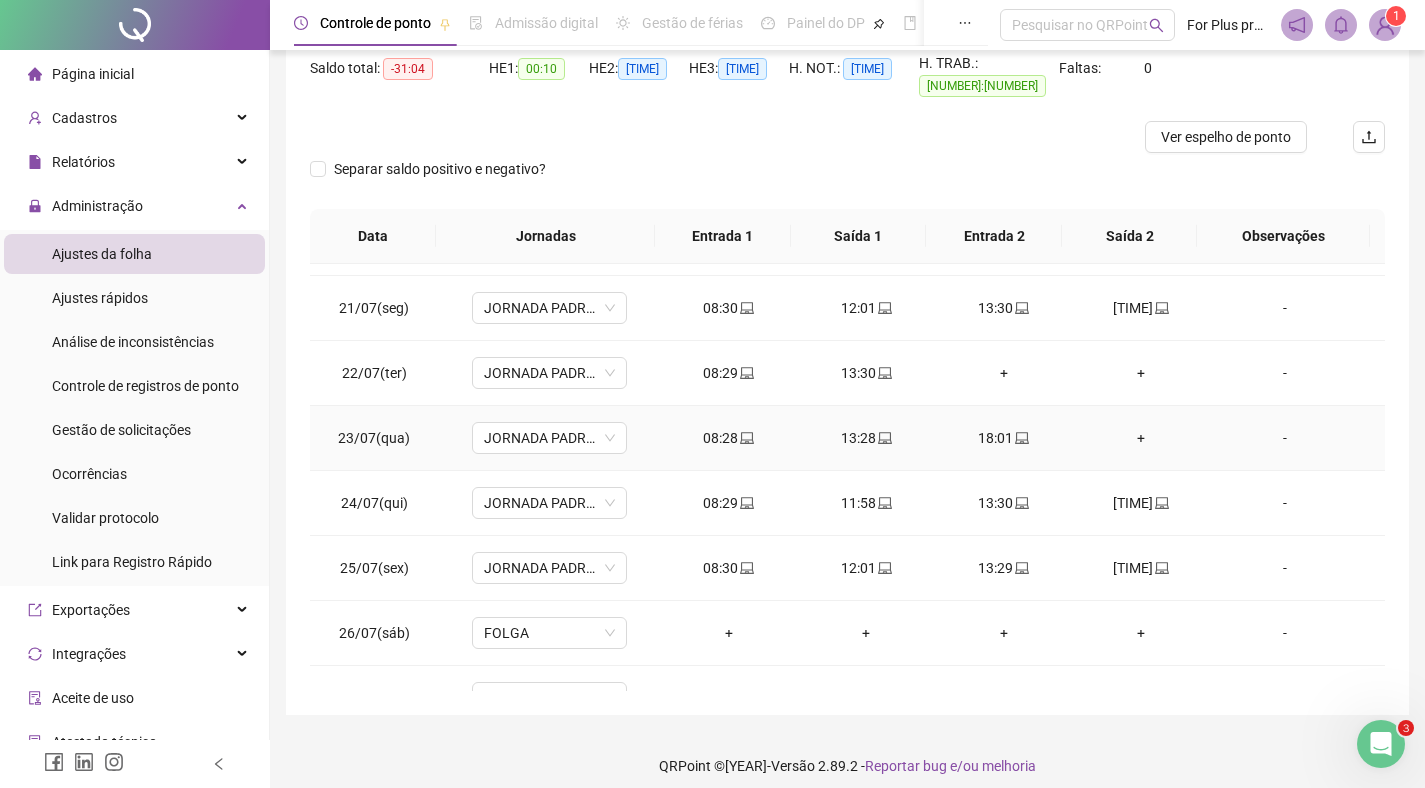 click on "+" at bounding box center (1142, 438) 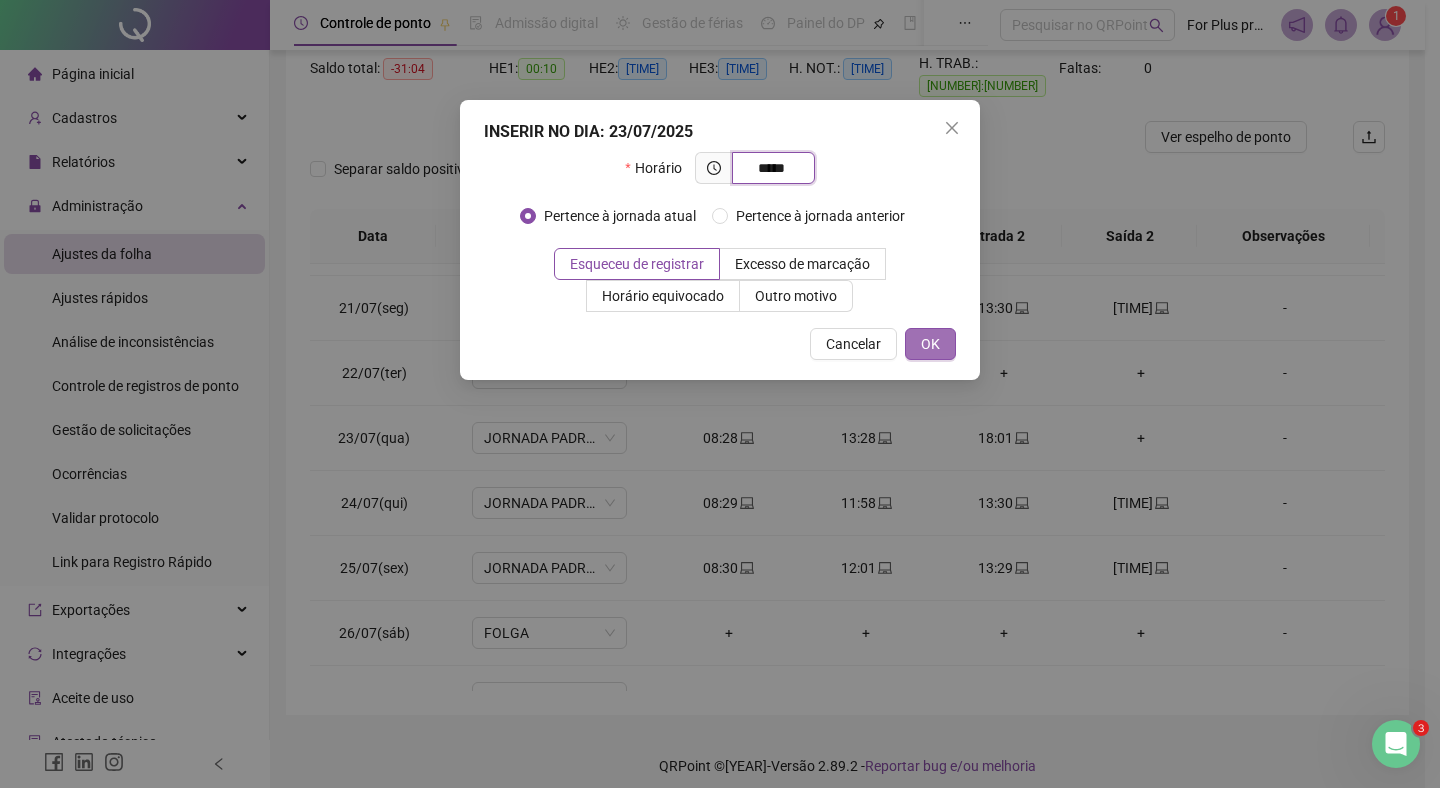 type on "*********" 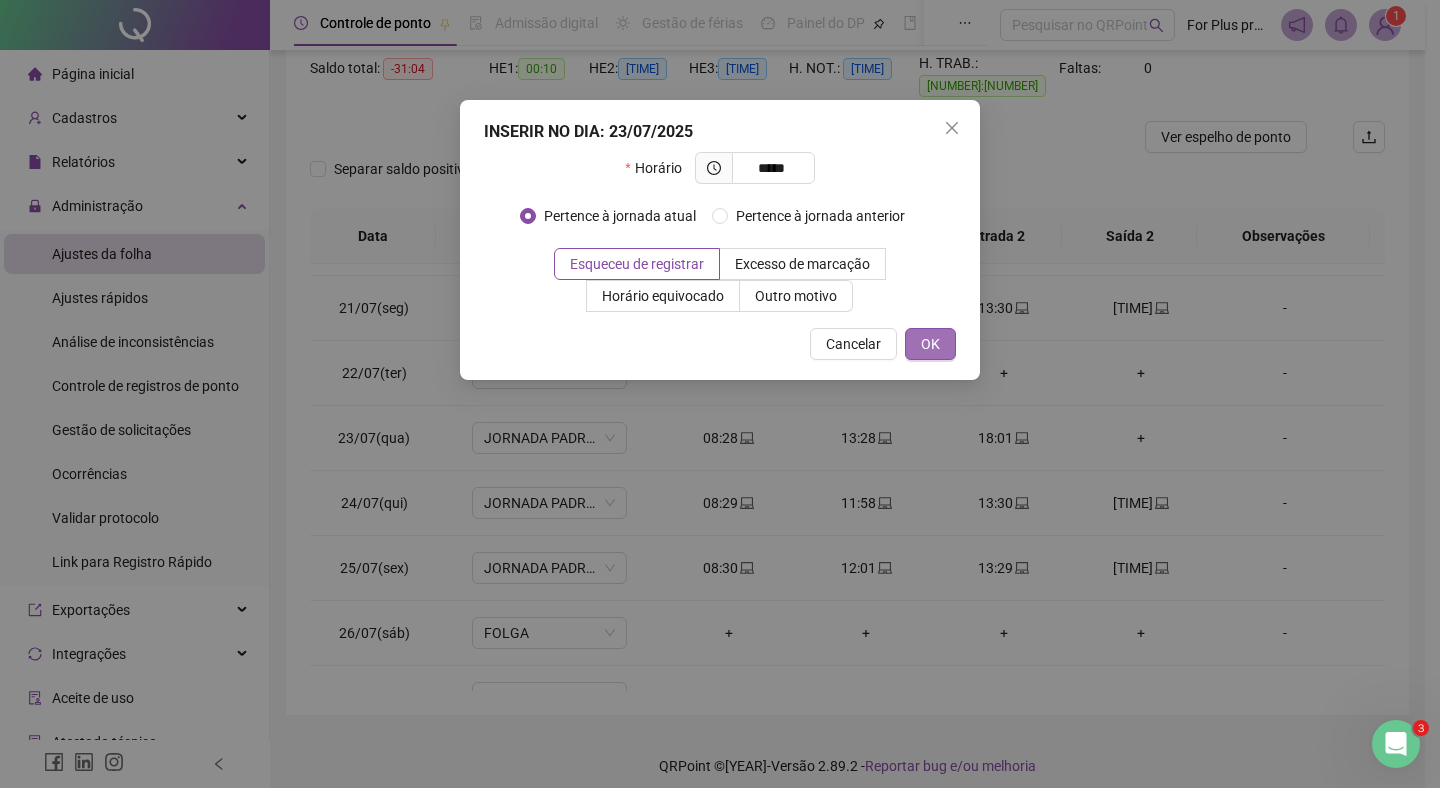 click on "OK" at bounding box center (930, 344) 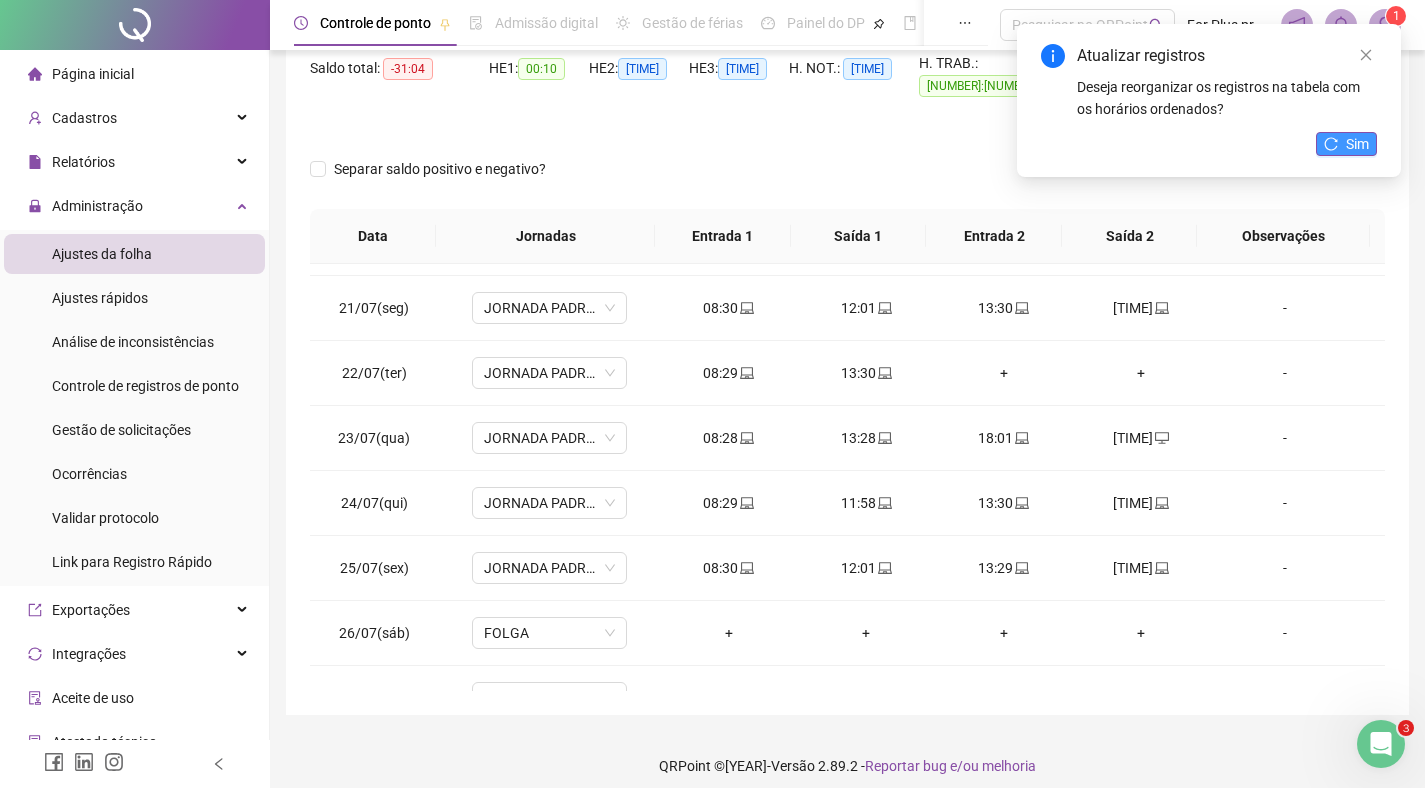 click on "Sim" at bounding box center (1346, 144) 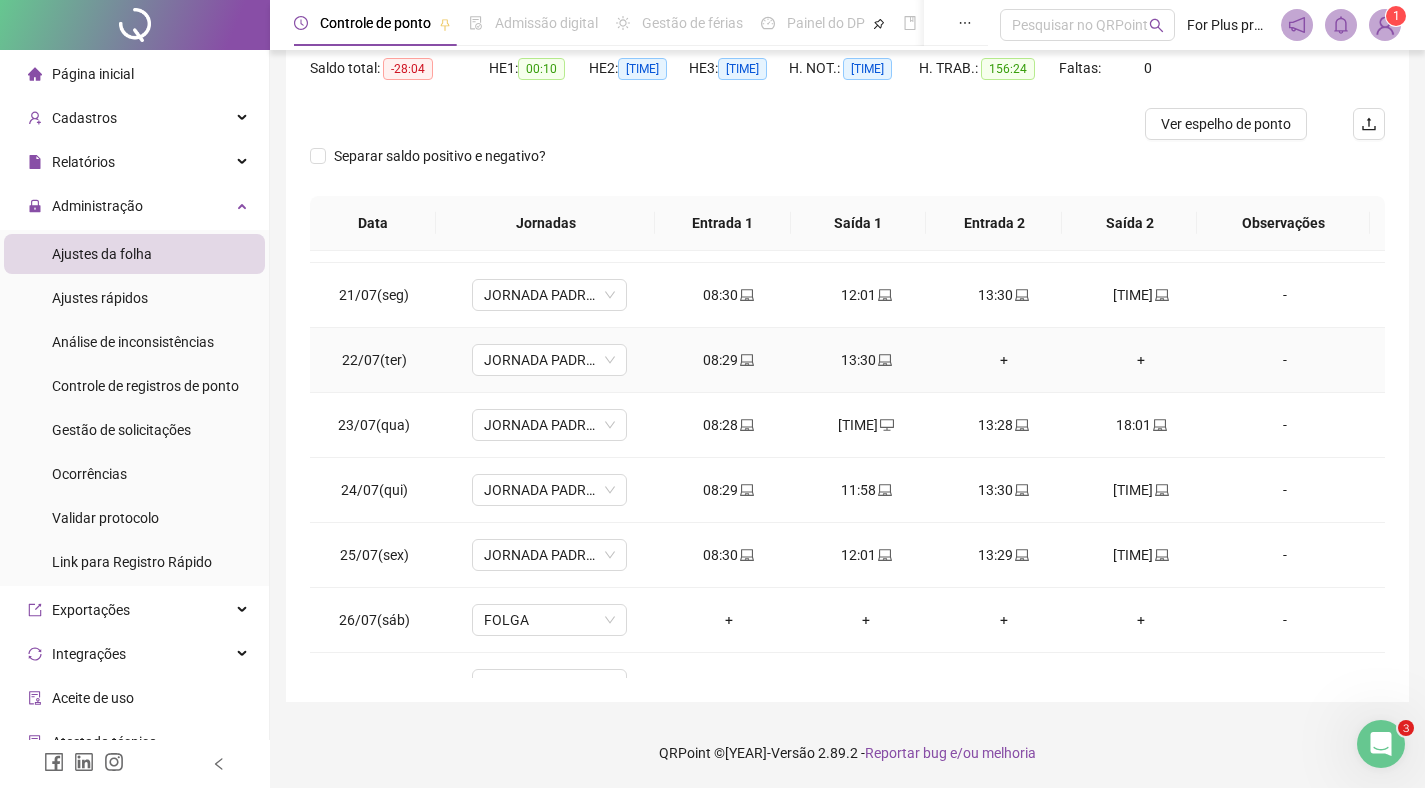 click on "+" at bounding box center (1004, 360) 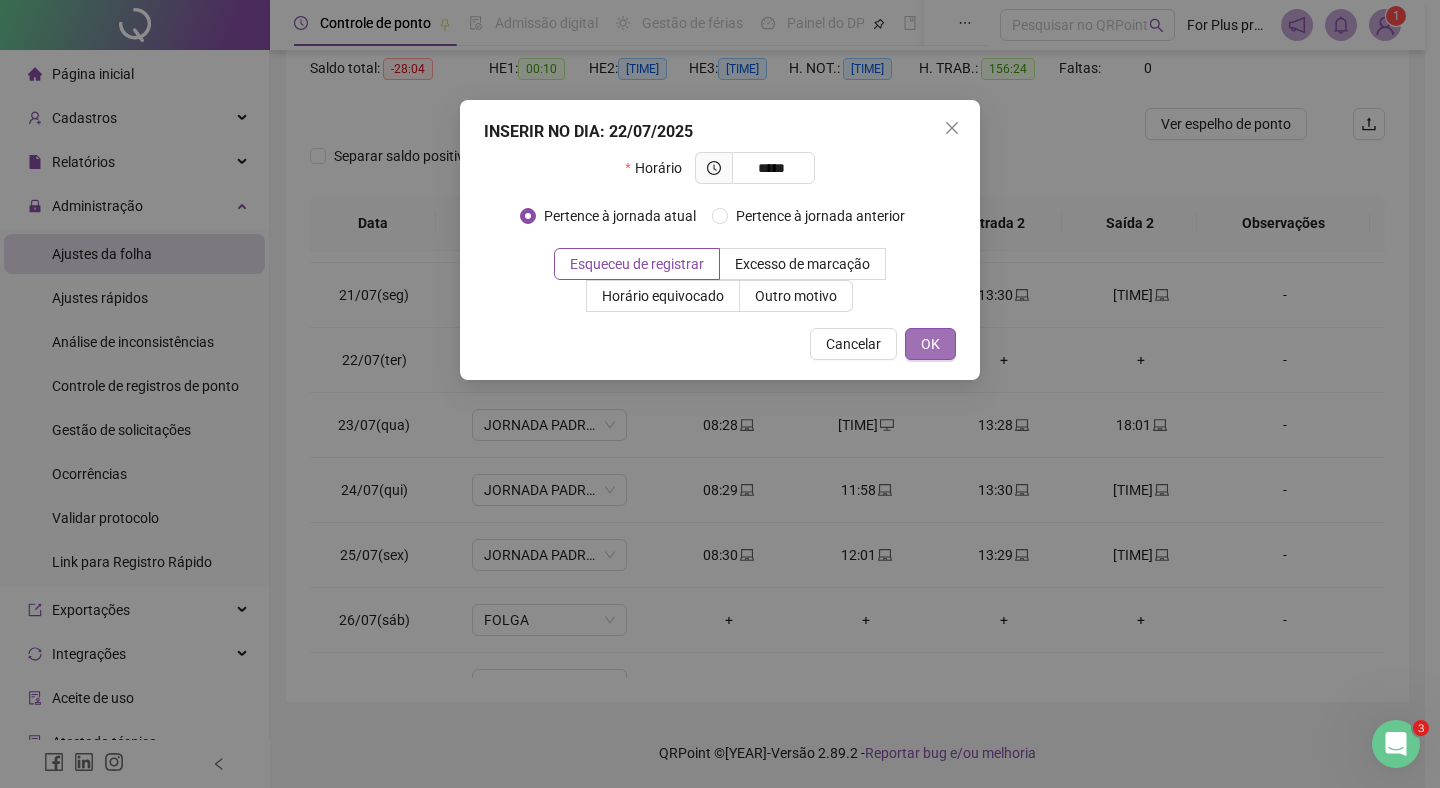 type on "*********" 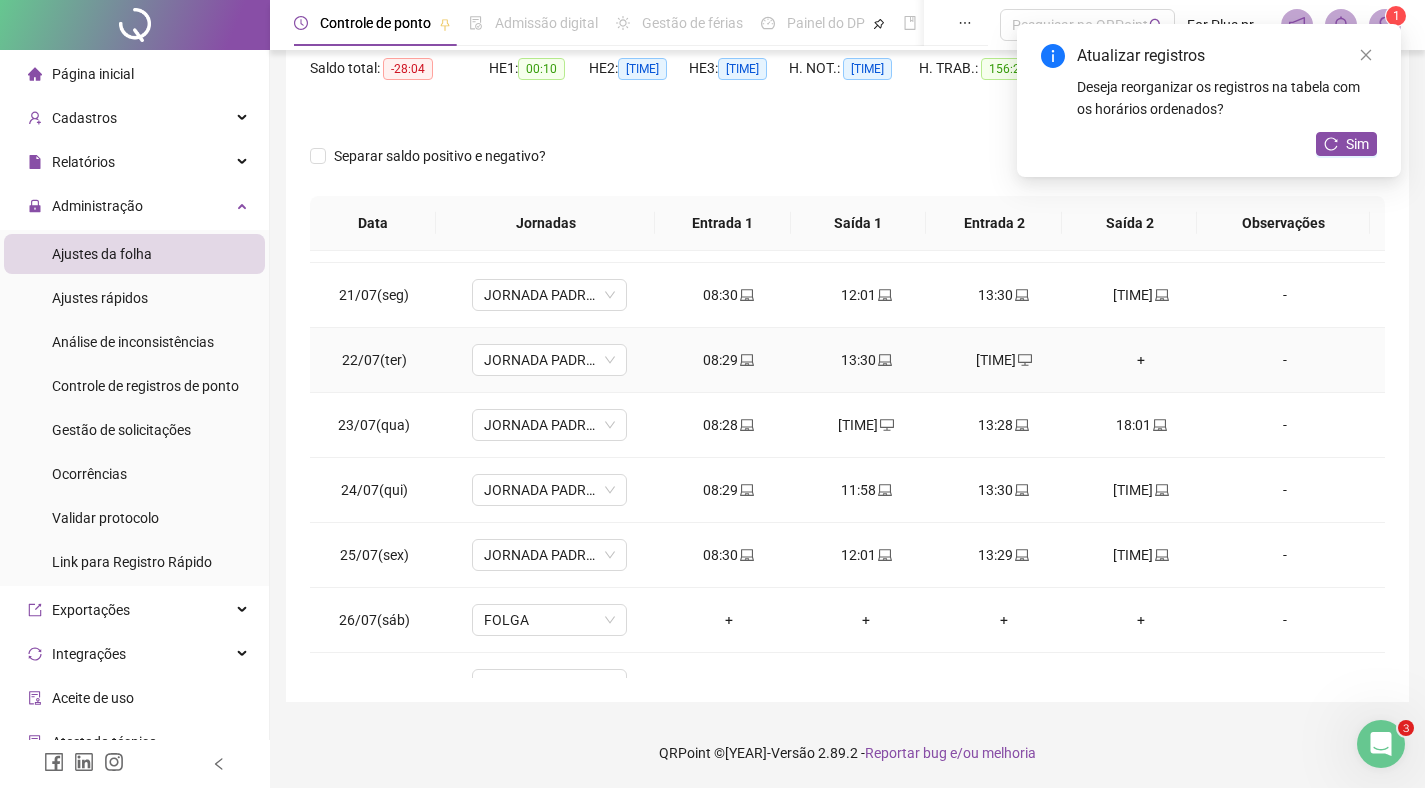 click on "+" at bounding box center [1142, 360] 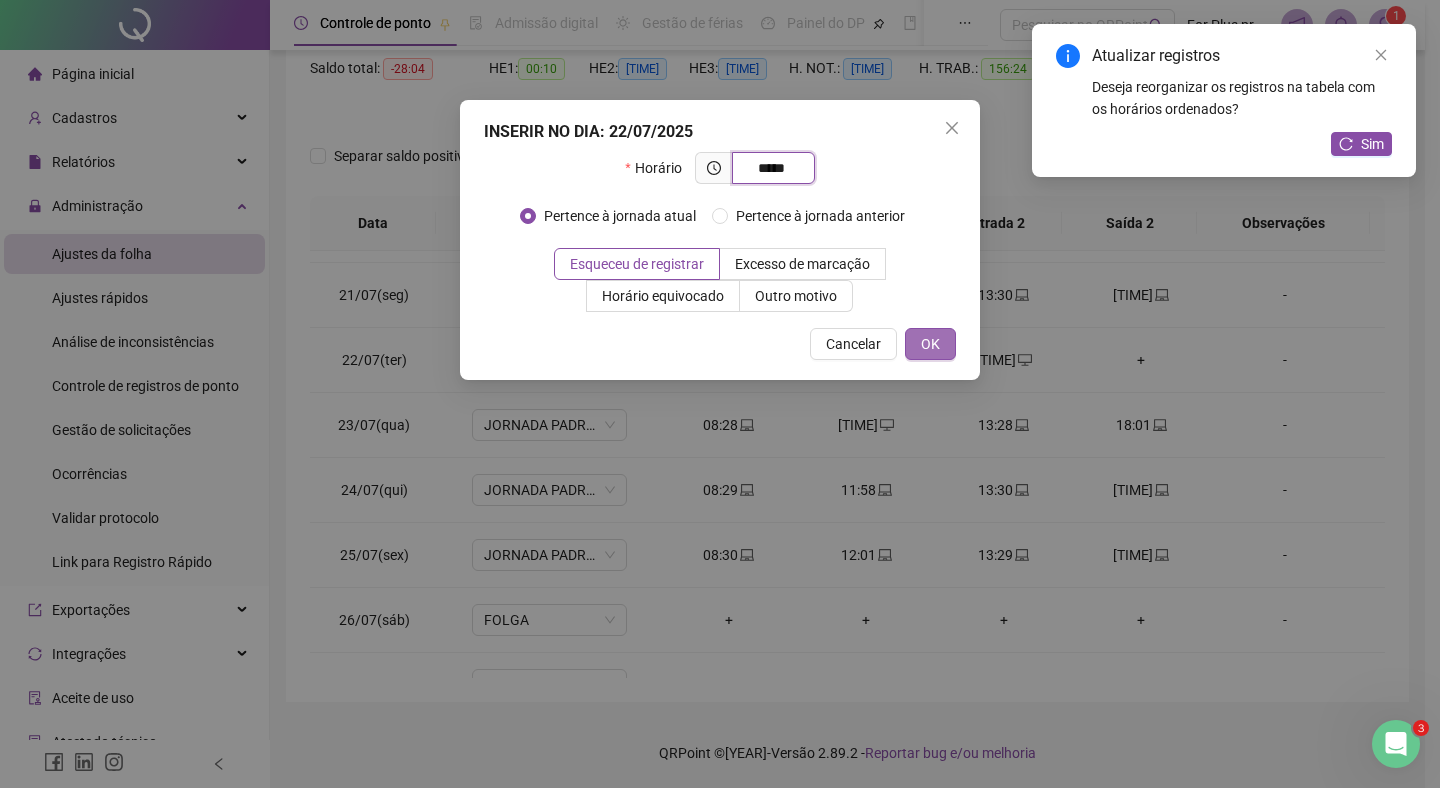type on "*********" 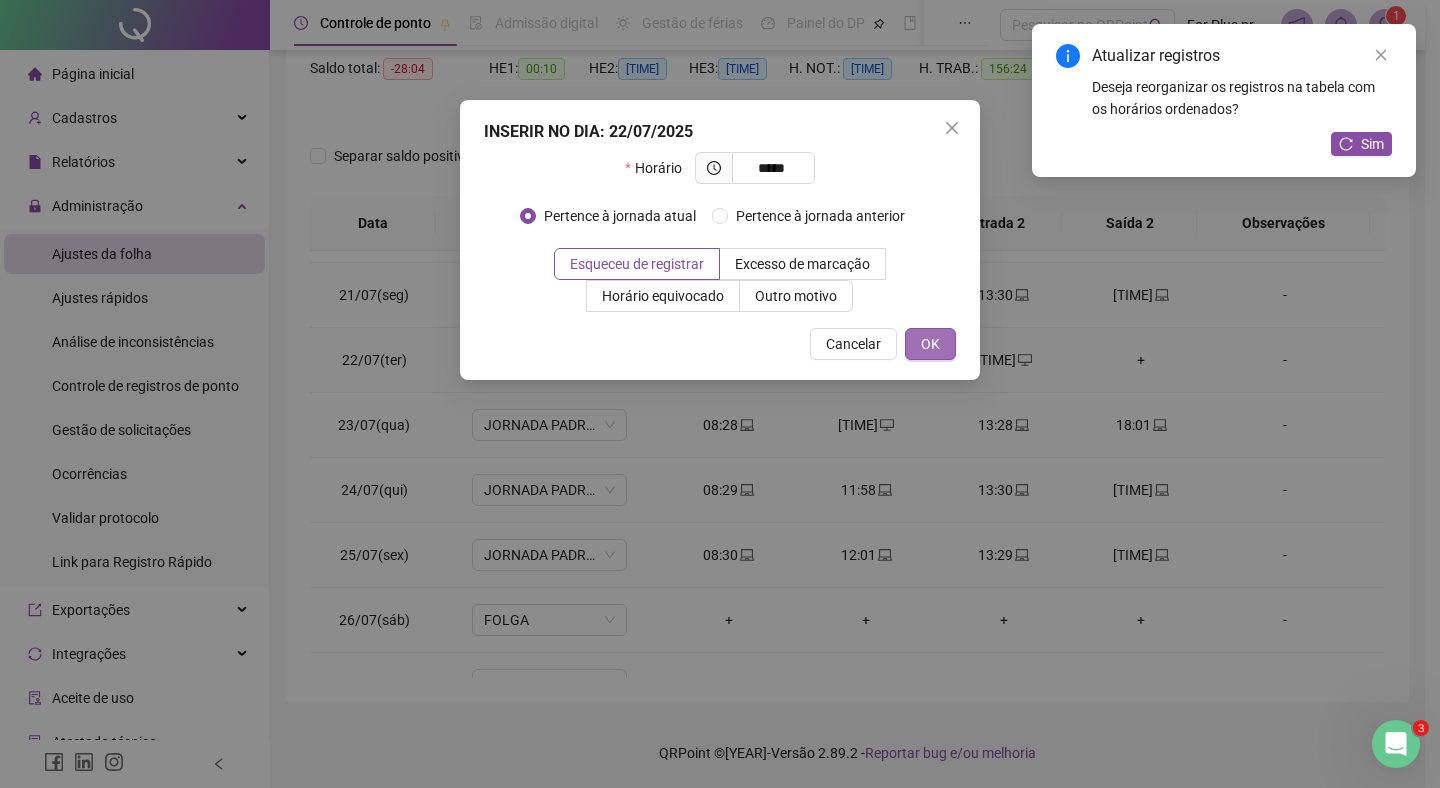 click on "OK" at bounding box center [930, 344] 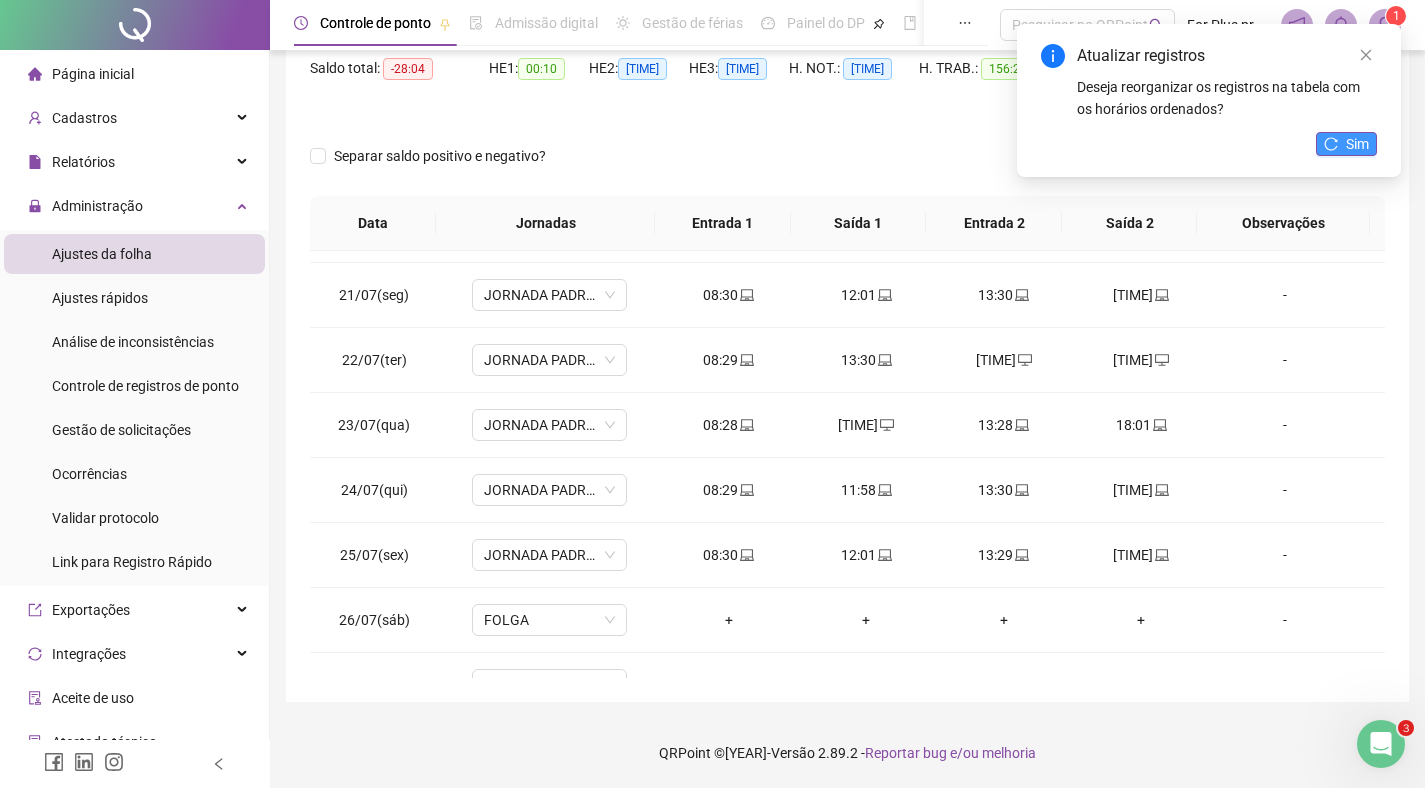 click on "Sim" at bounding box center (1357, 144) 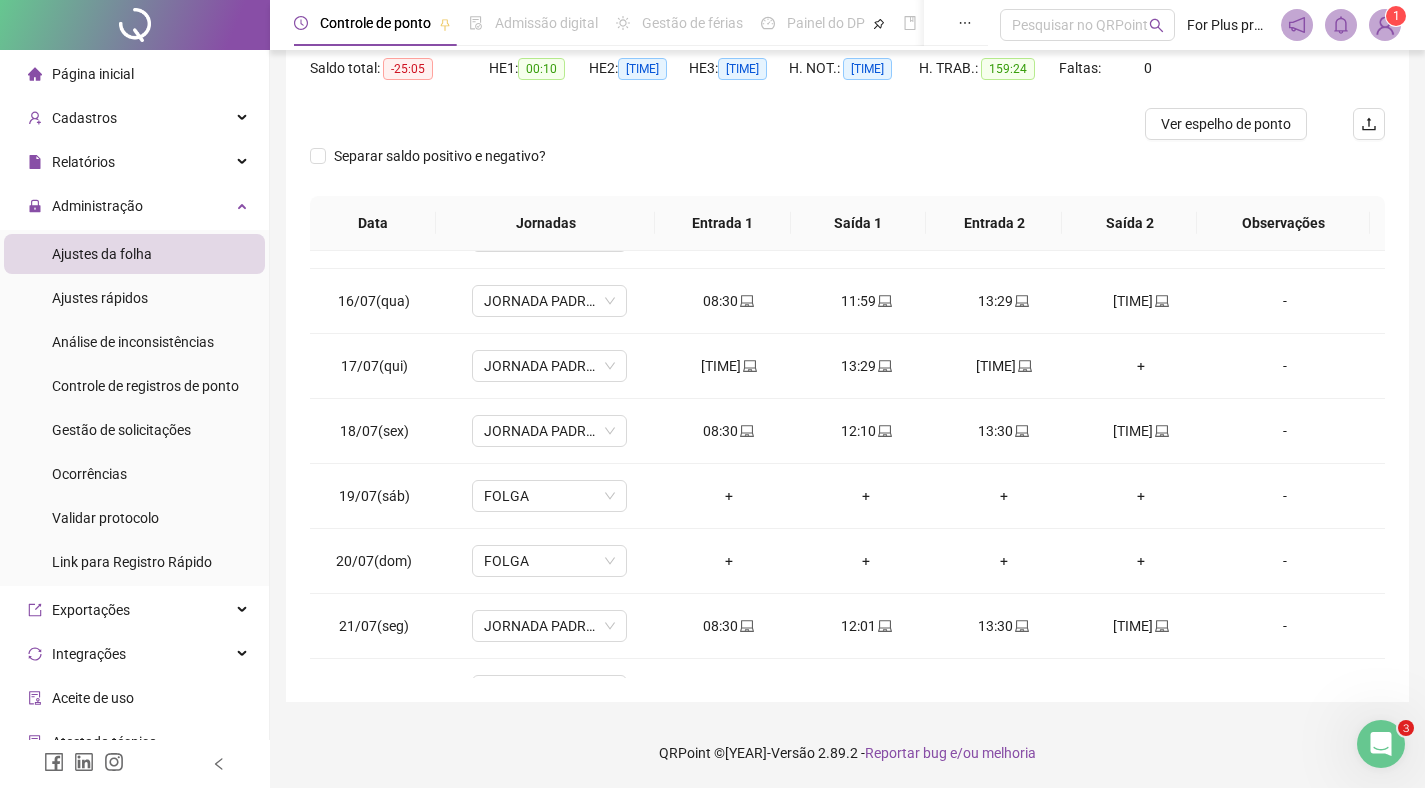 scroll, scrollTop: 898, scrollLeft: 0, axis: vertical 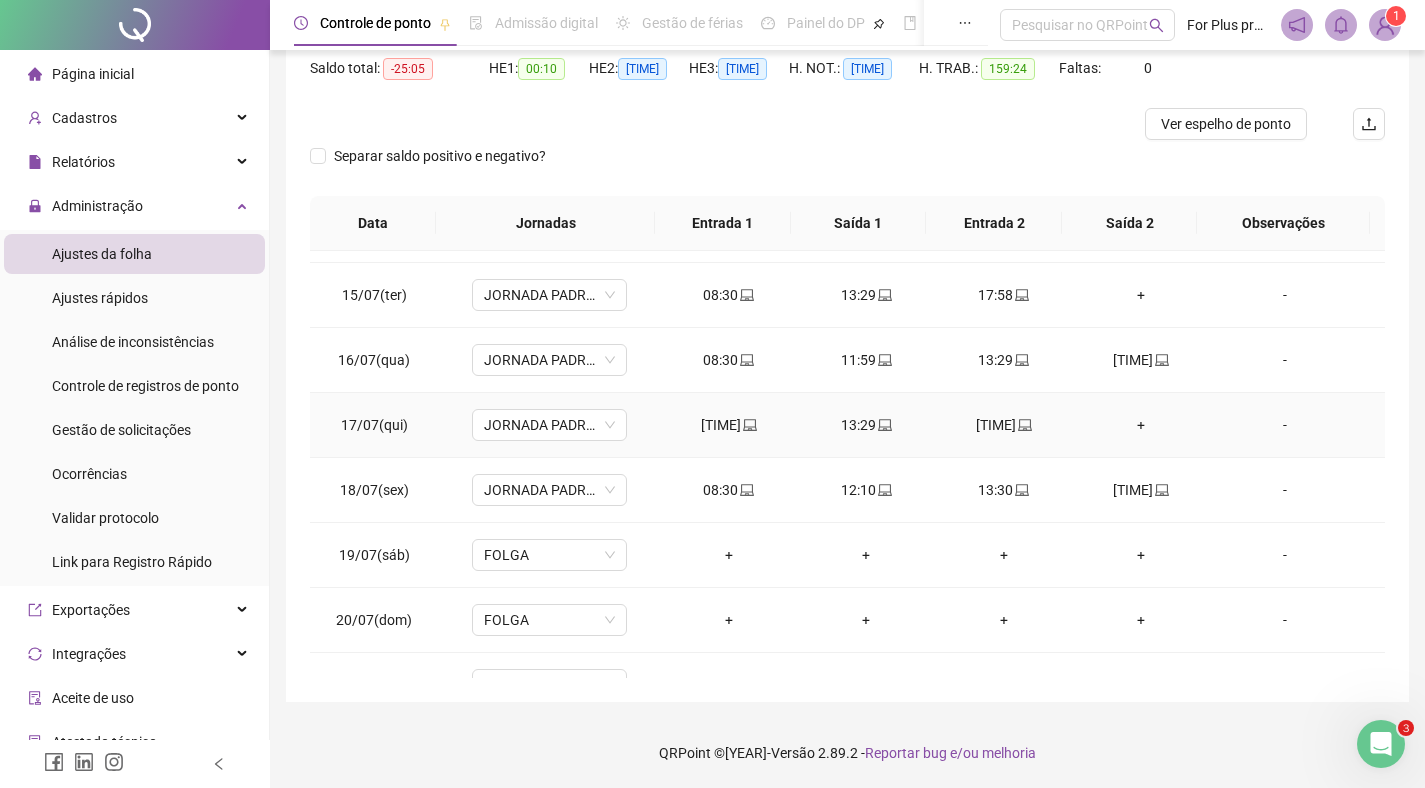 click on "+" at bounding box center (1142, 425) 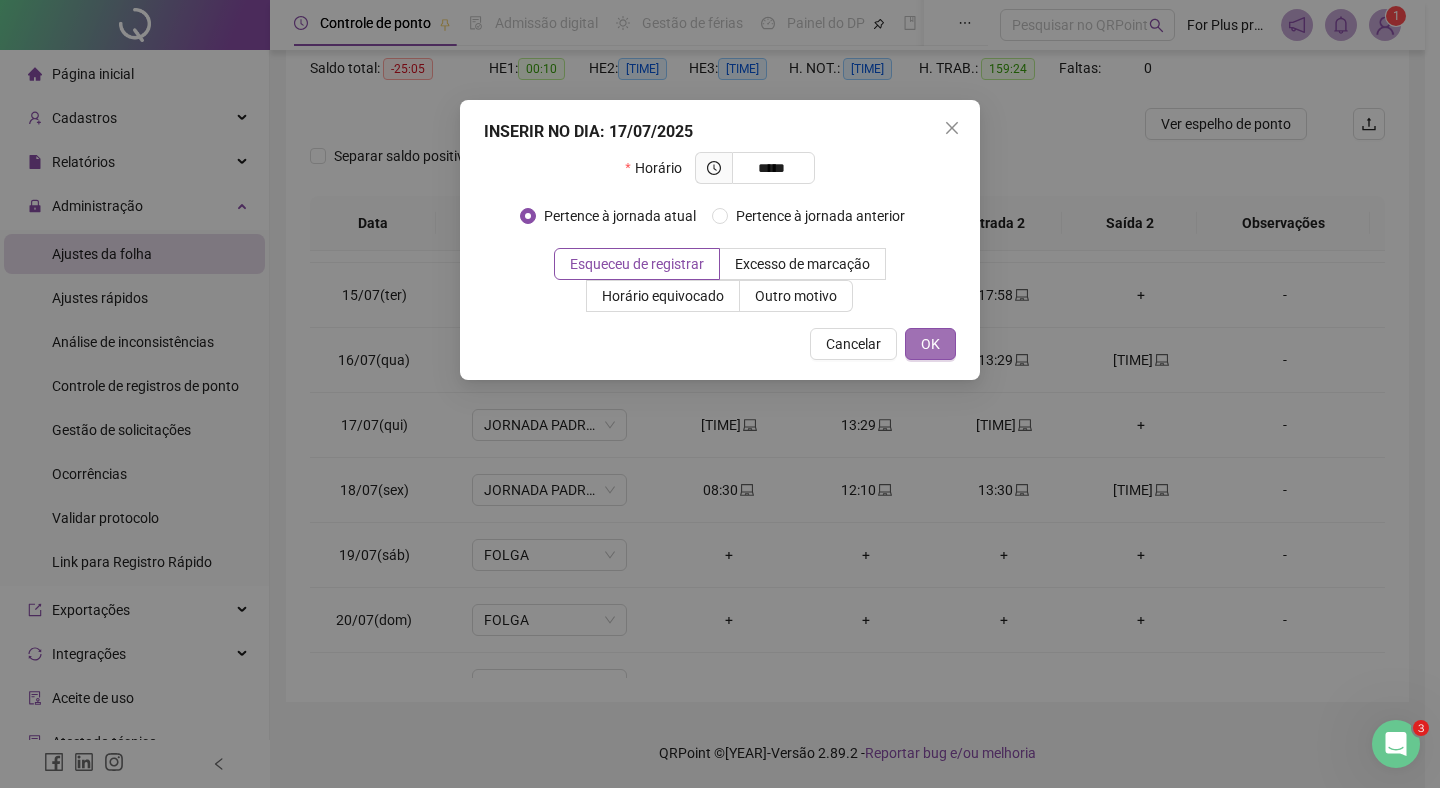 type on "*********" 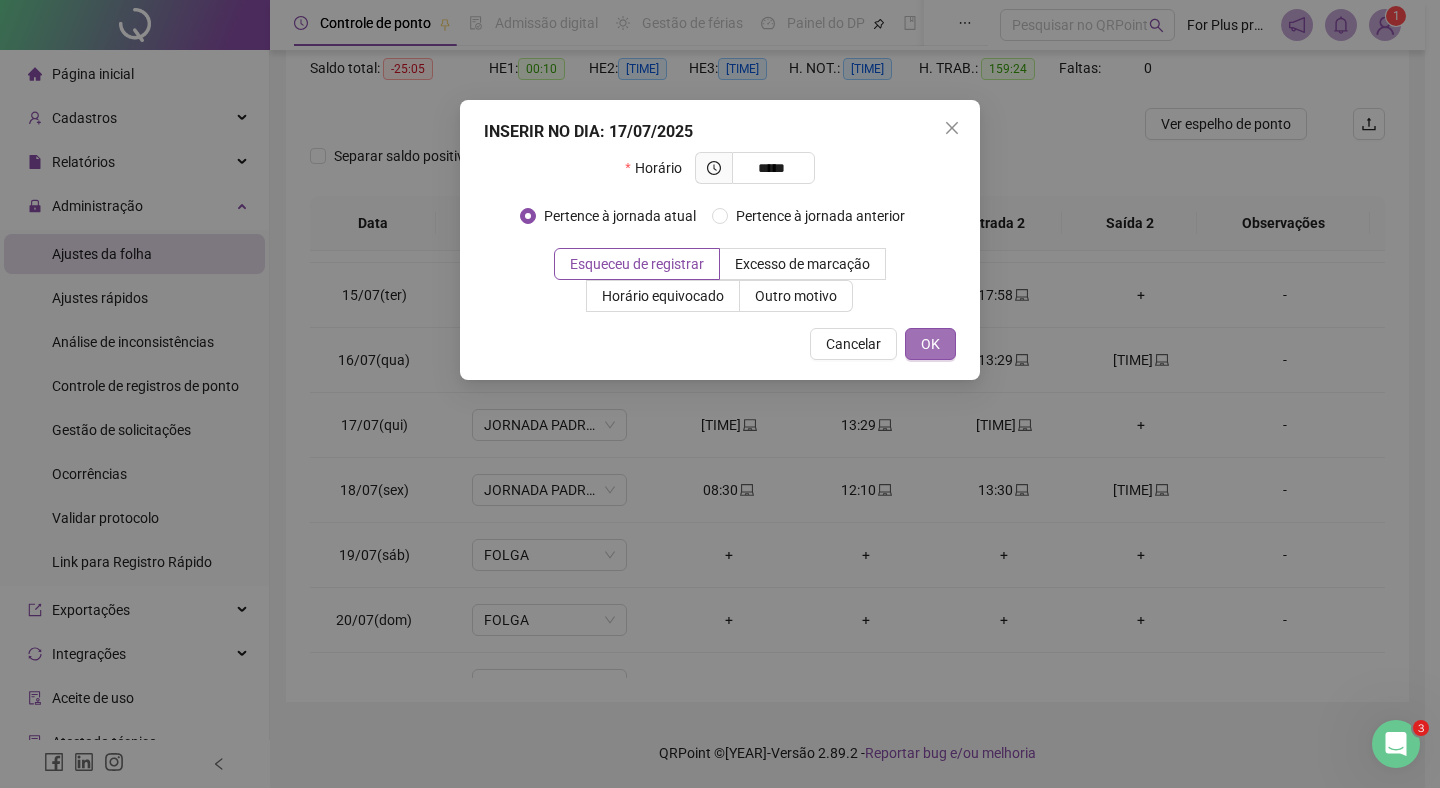 click on "OK" at bounding box center [930, 344] 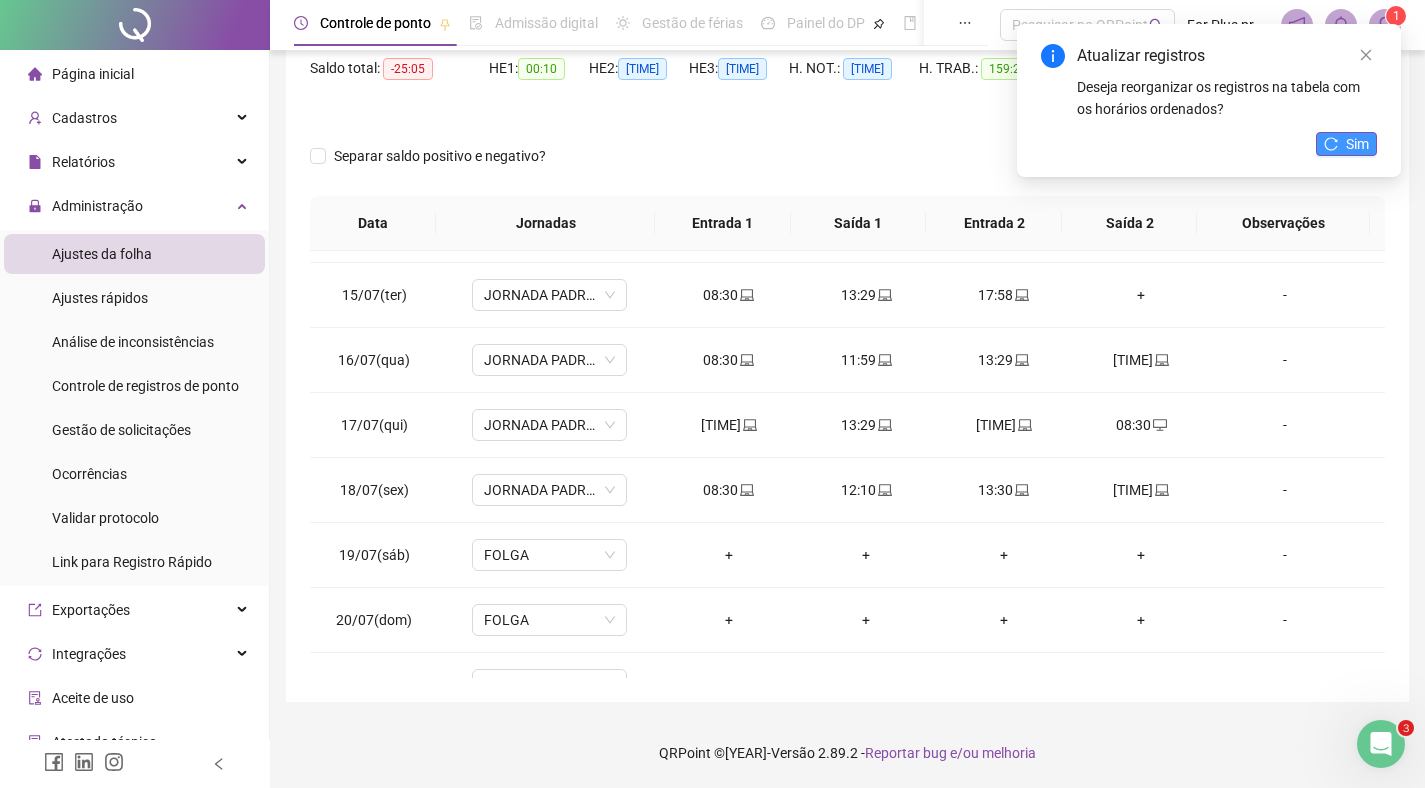 click on "Sim" at bounding box center [1346, 144] 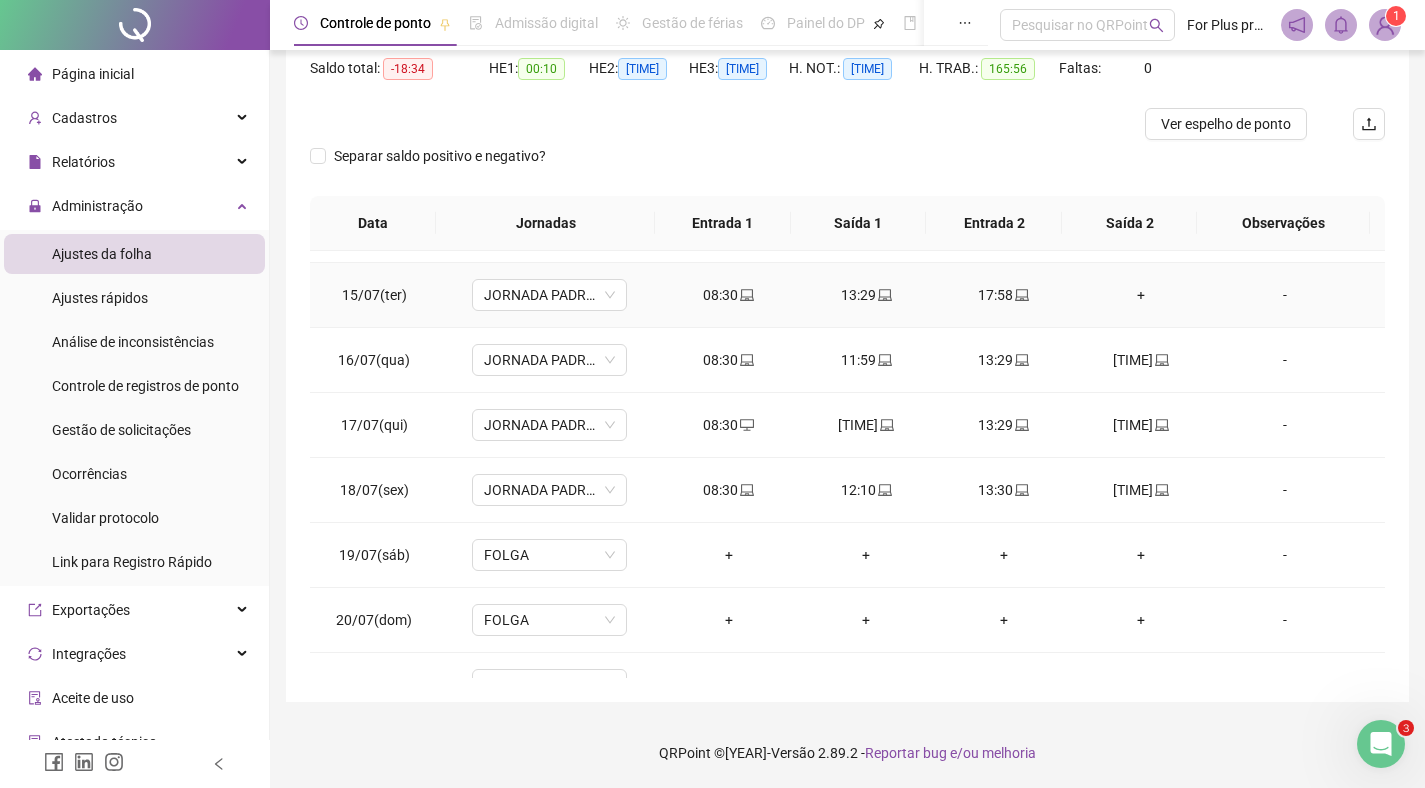 click on "+" at bounding box center [1142, 295] 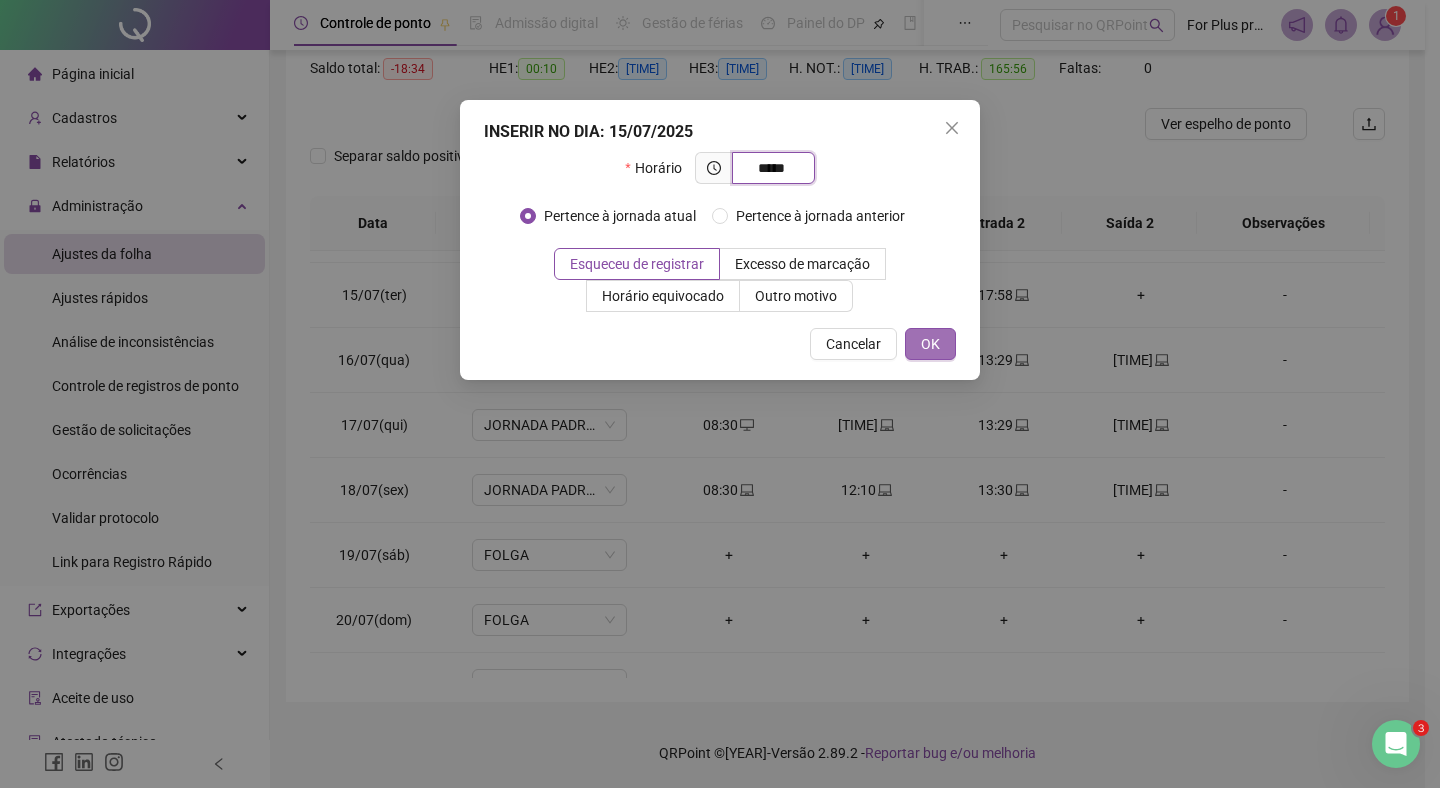 type on "*********" 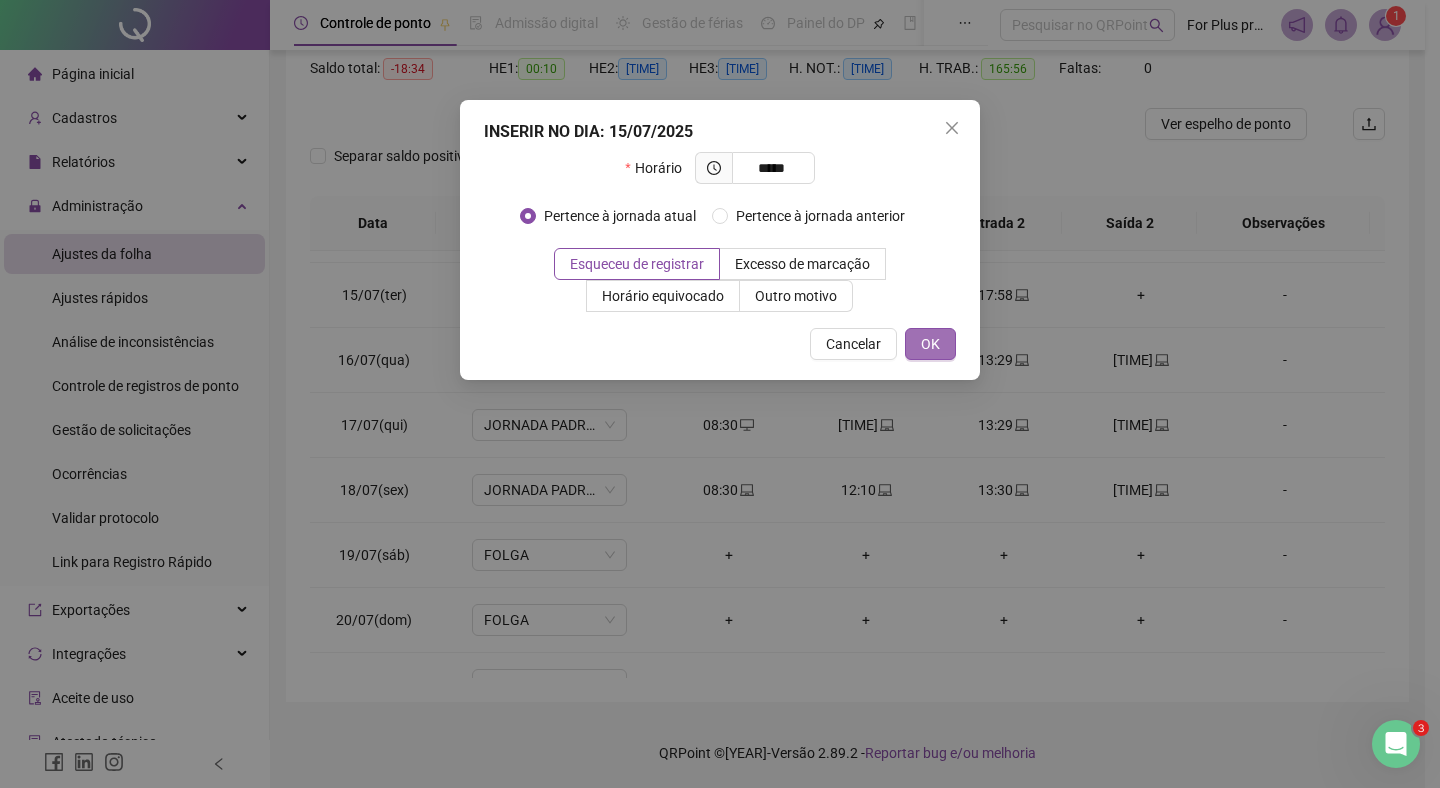 click on "OK" at bounding box center [930, 344] 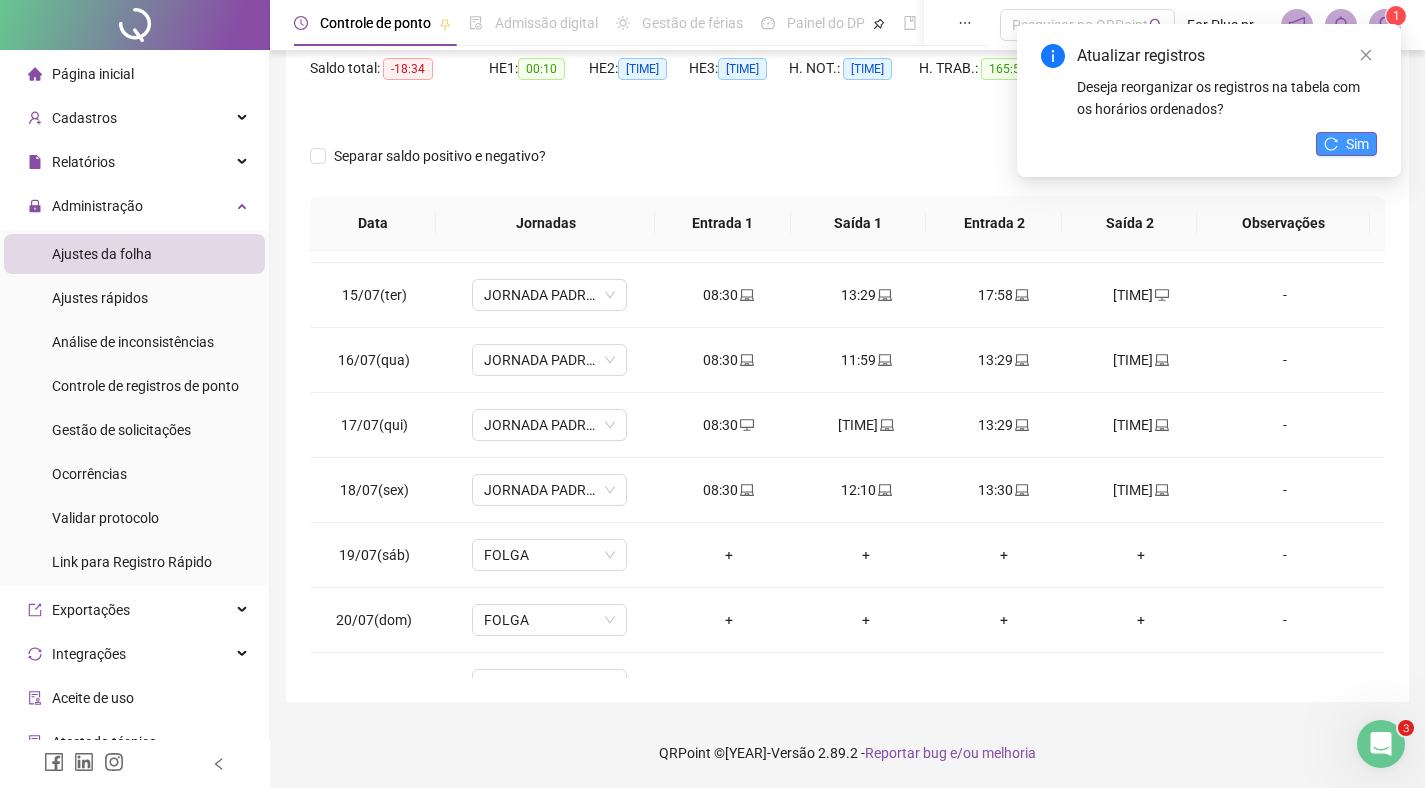 click on "Sim" at bounding box center (1357, 144) 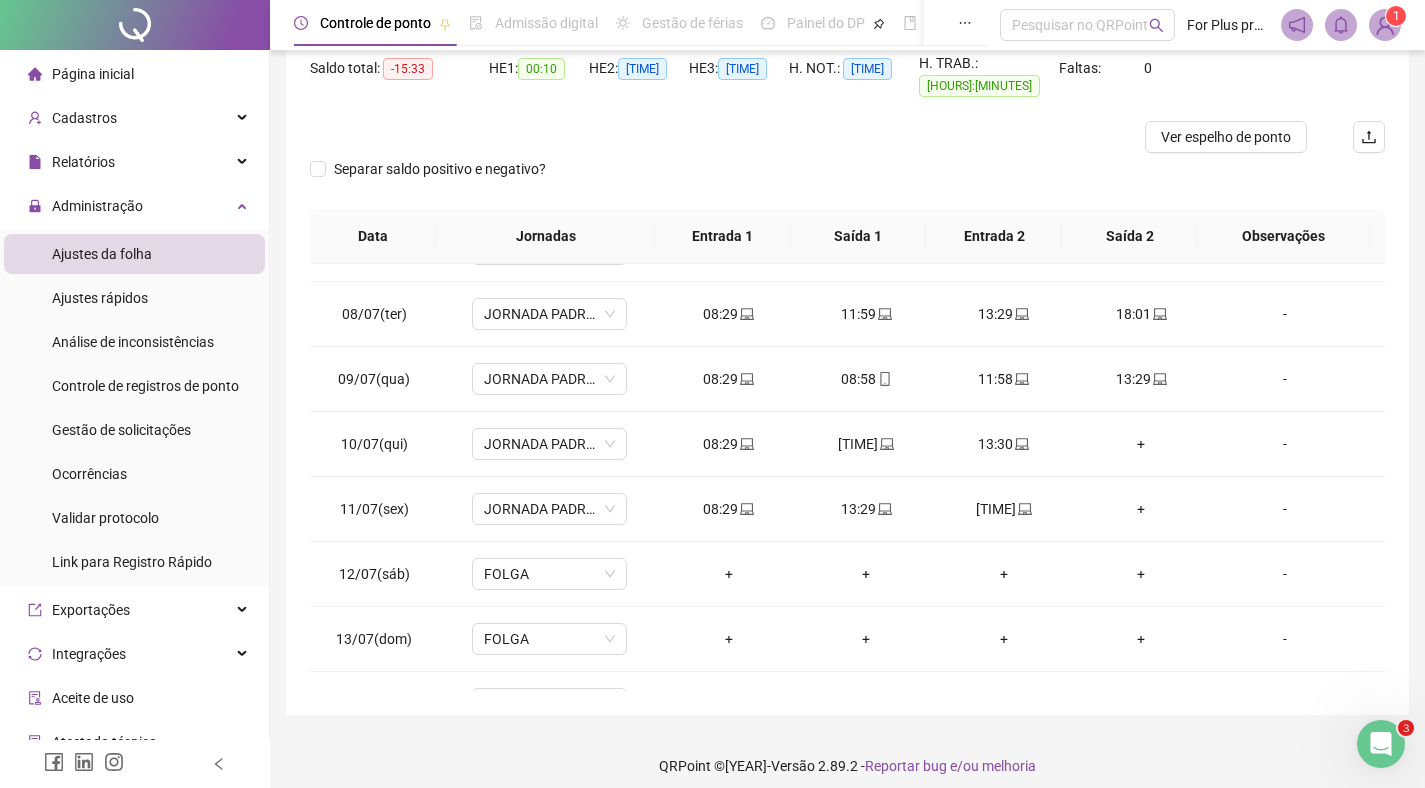 scroll, scrollTop: 411, scrollLeft: 0, axis: vertical 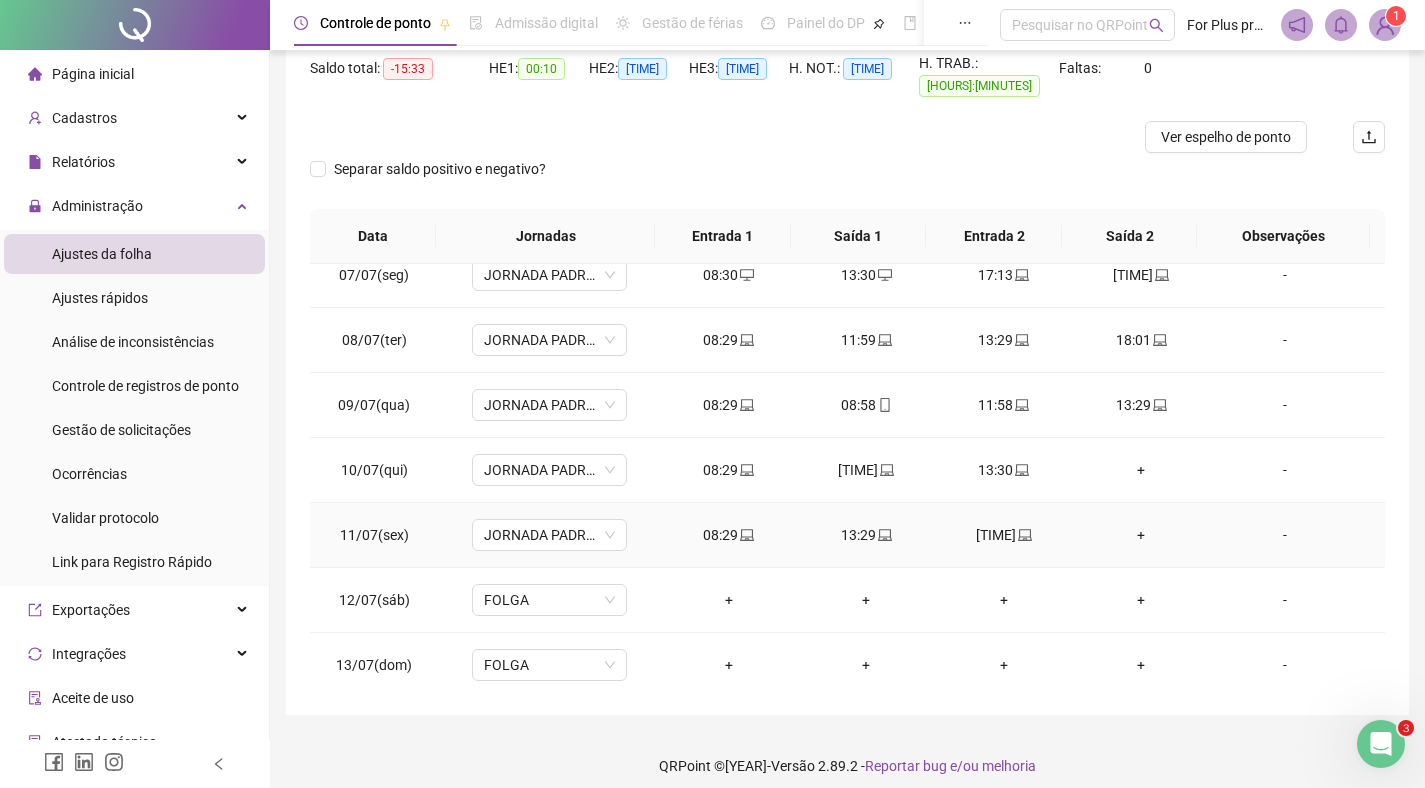 click on "+" at bounding box center (1142, 535) 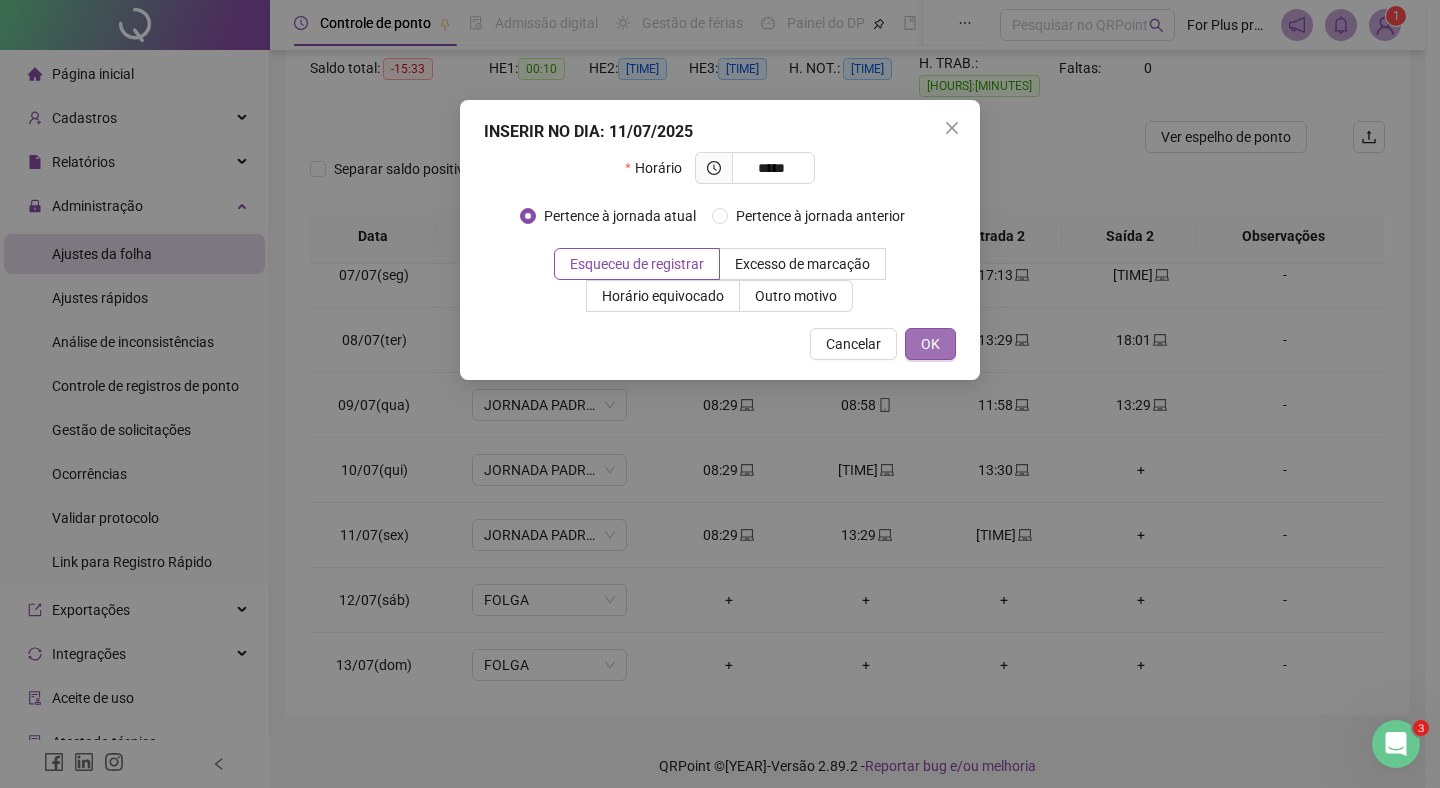 type on "*********" 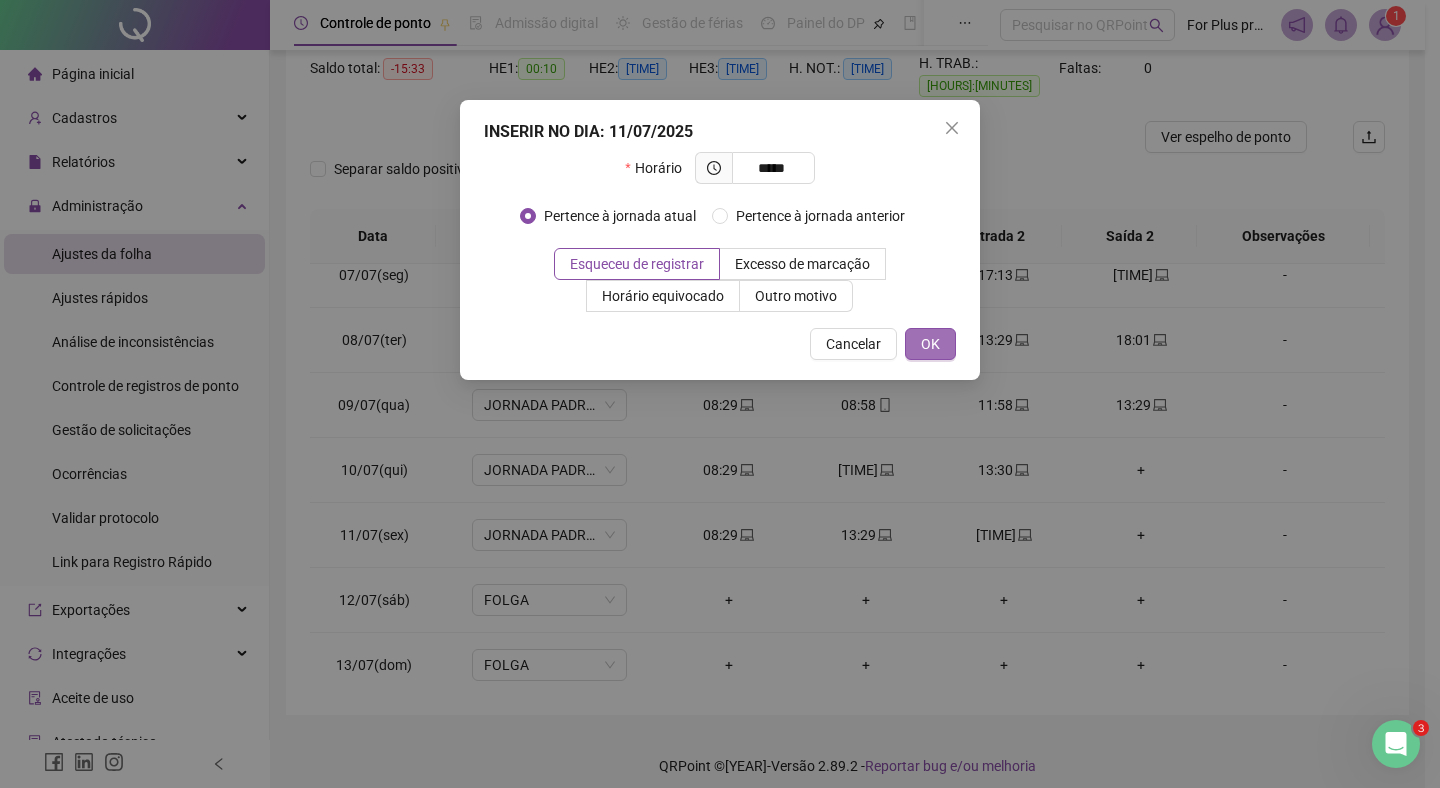 click on "OK" at bounding box center [930, 344] 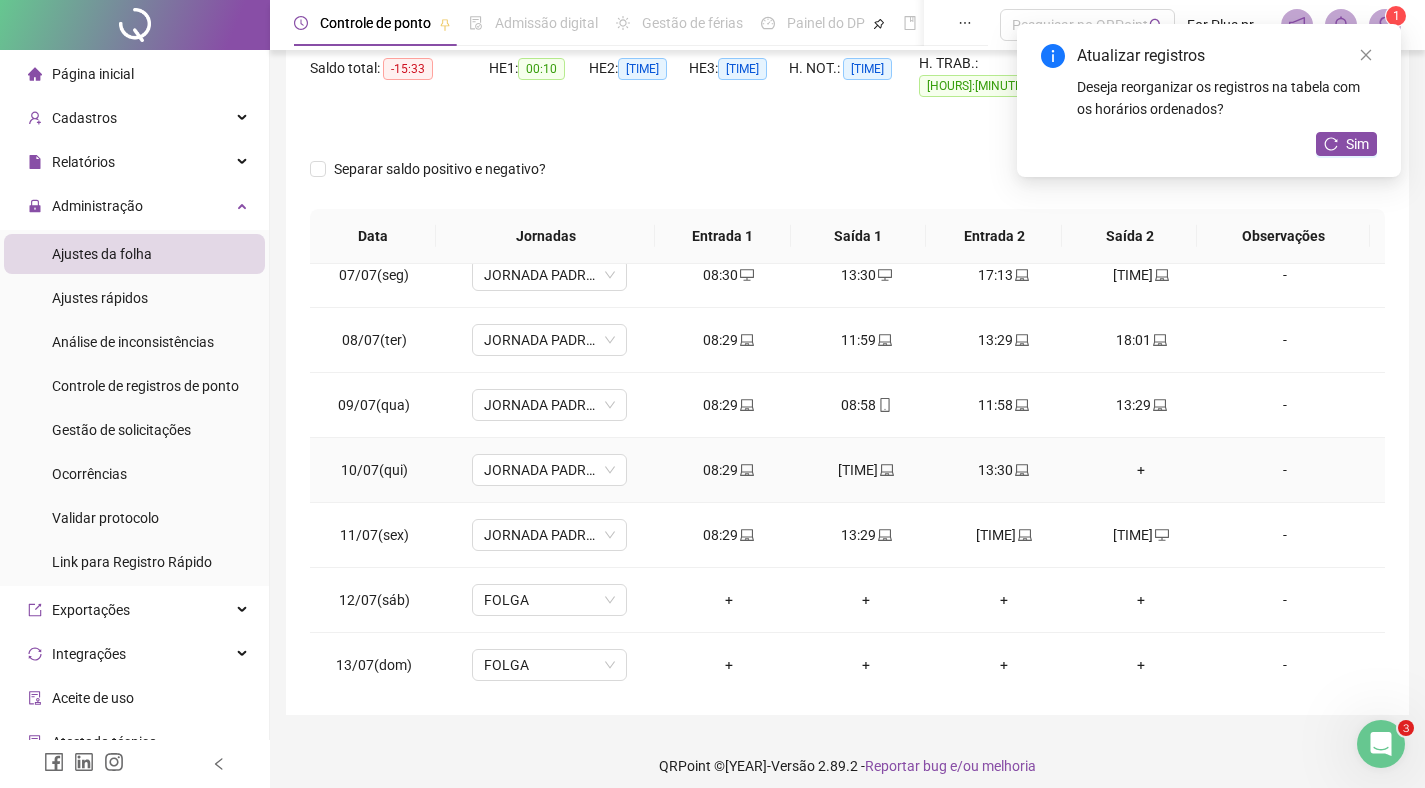 click on "+" at bounding box center [1142, 470] 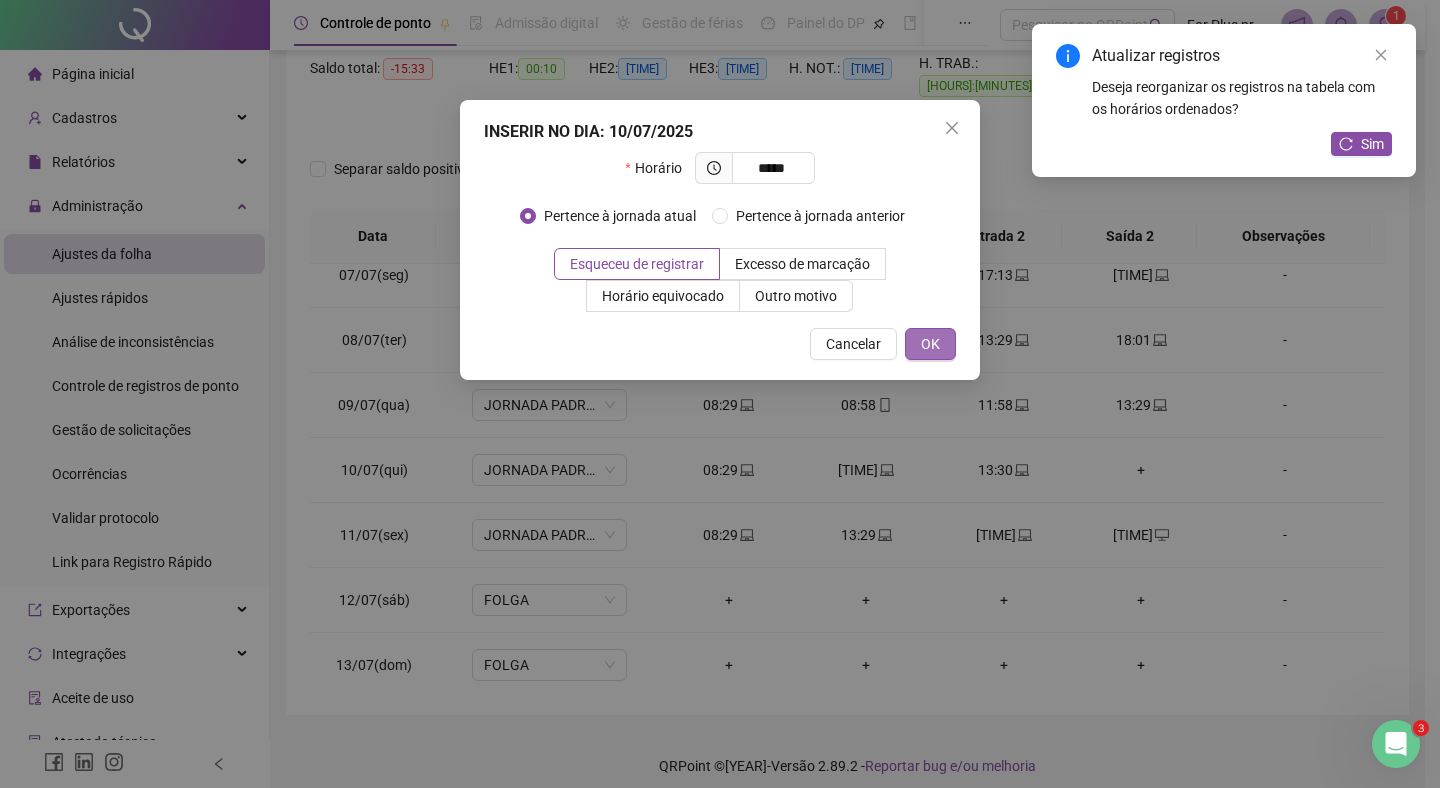 type on "*********" 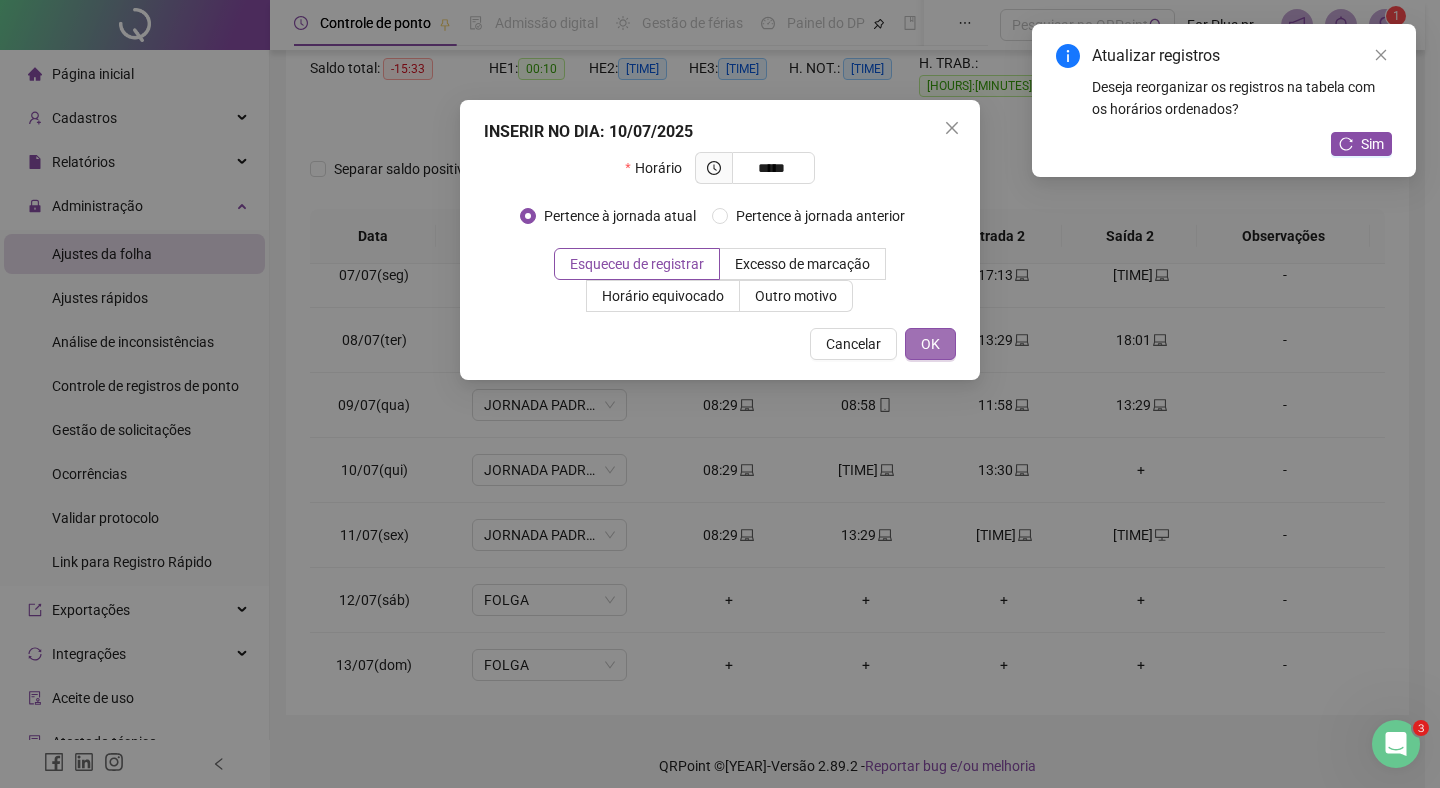 click on "OK" at bounding box center (930, 344) 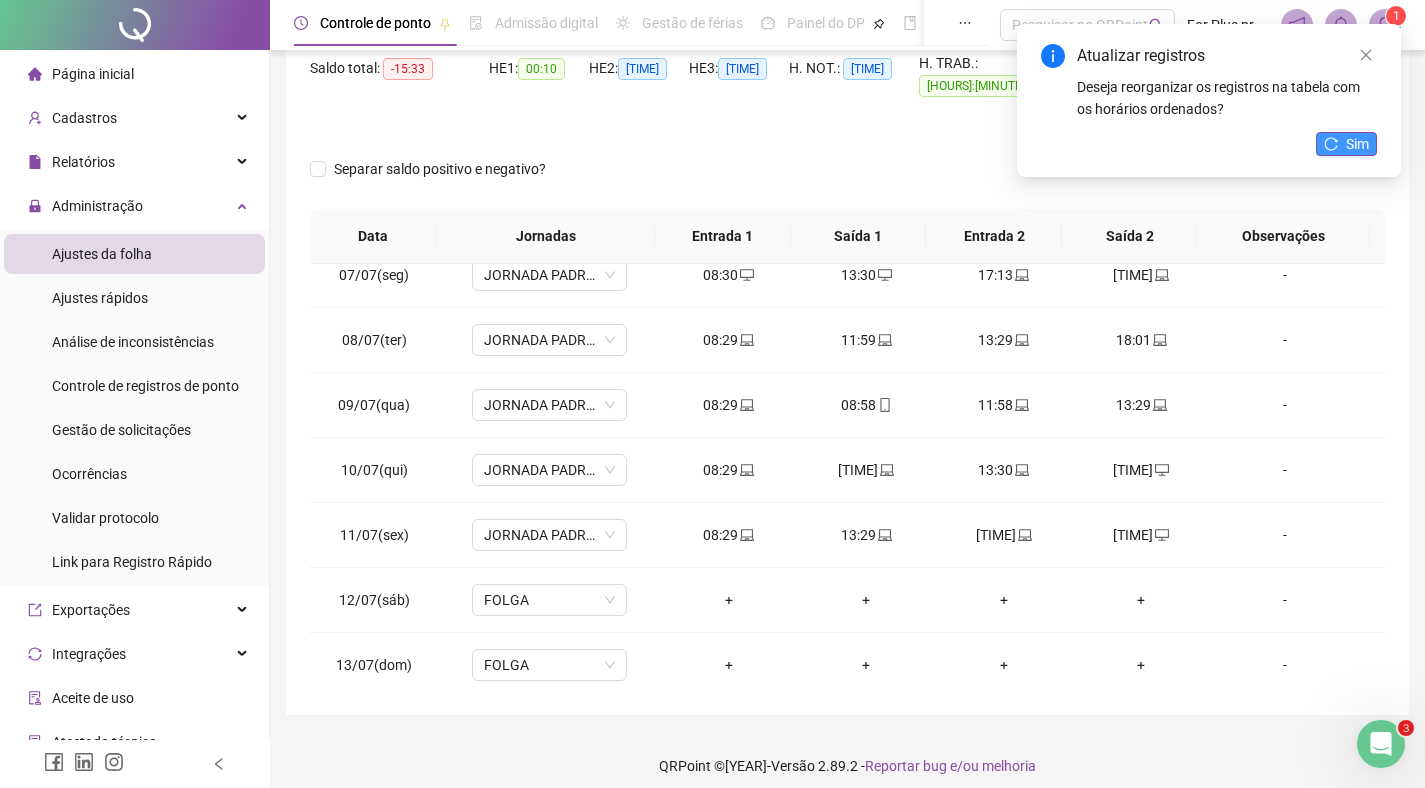 click on "Sim" at bounding box center (1357, 144) 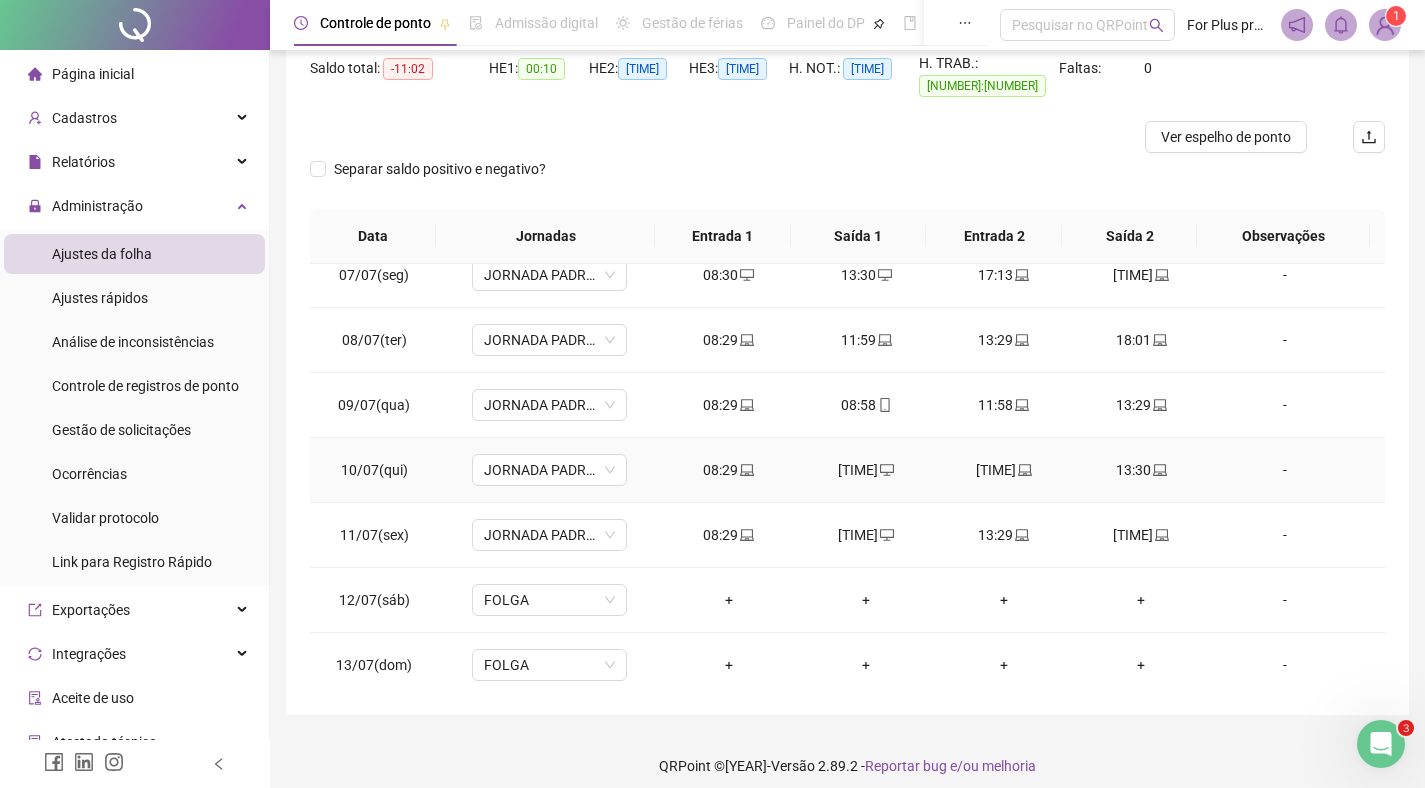 click on "[TIME]" at bounding box center [866, 470] 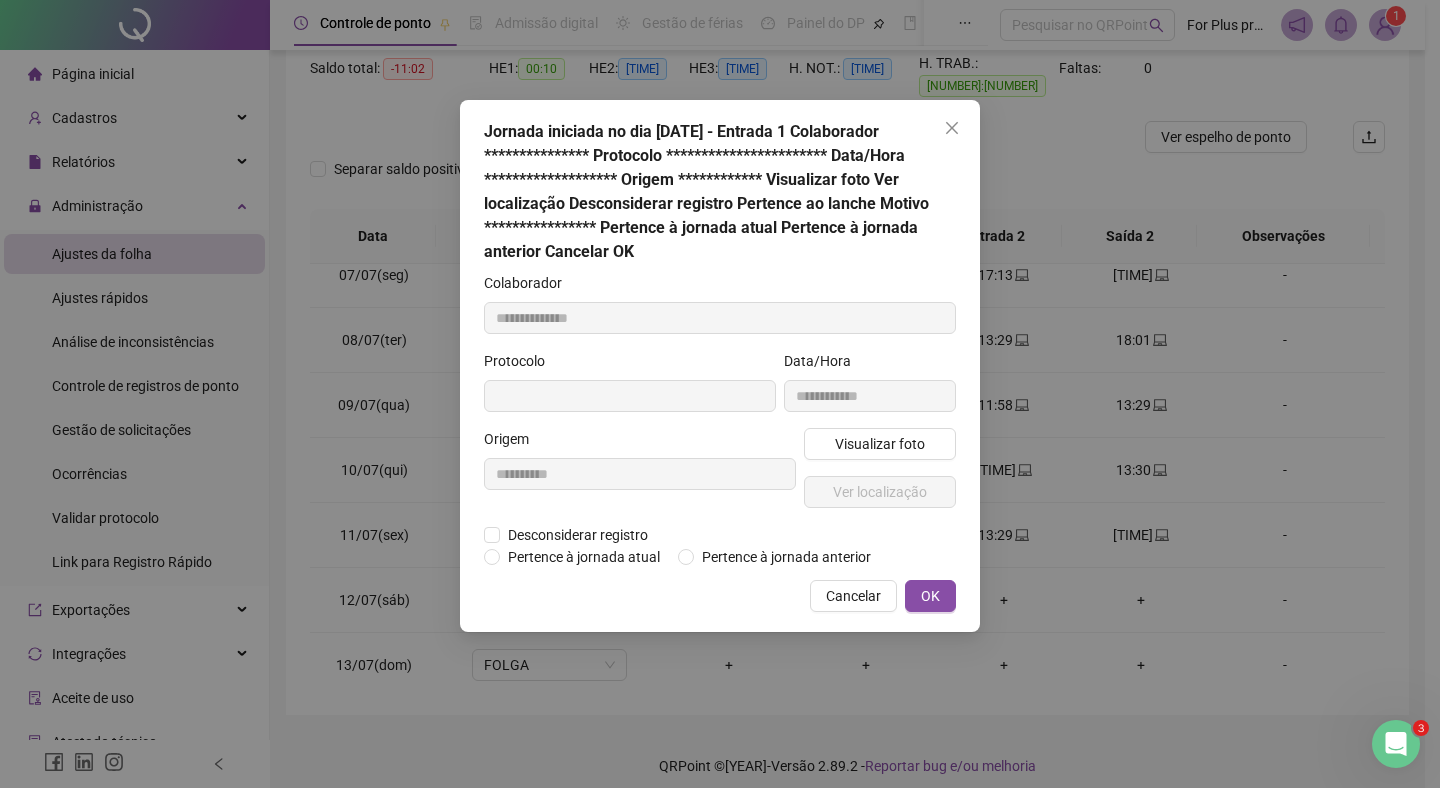 type on "**********" 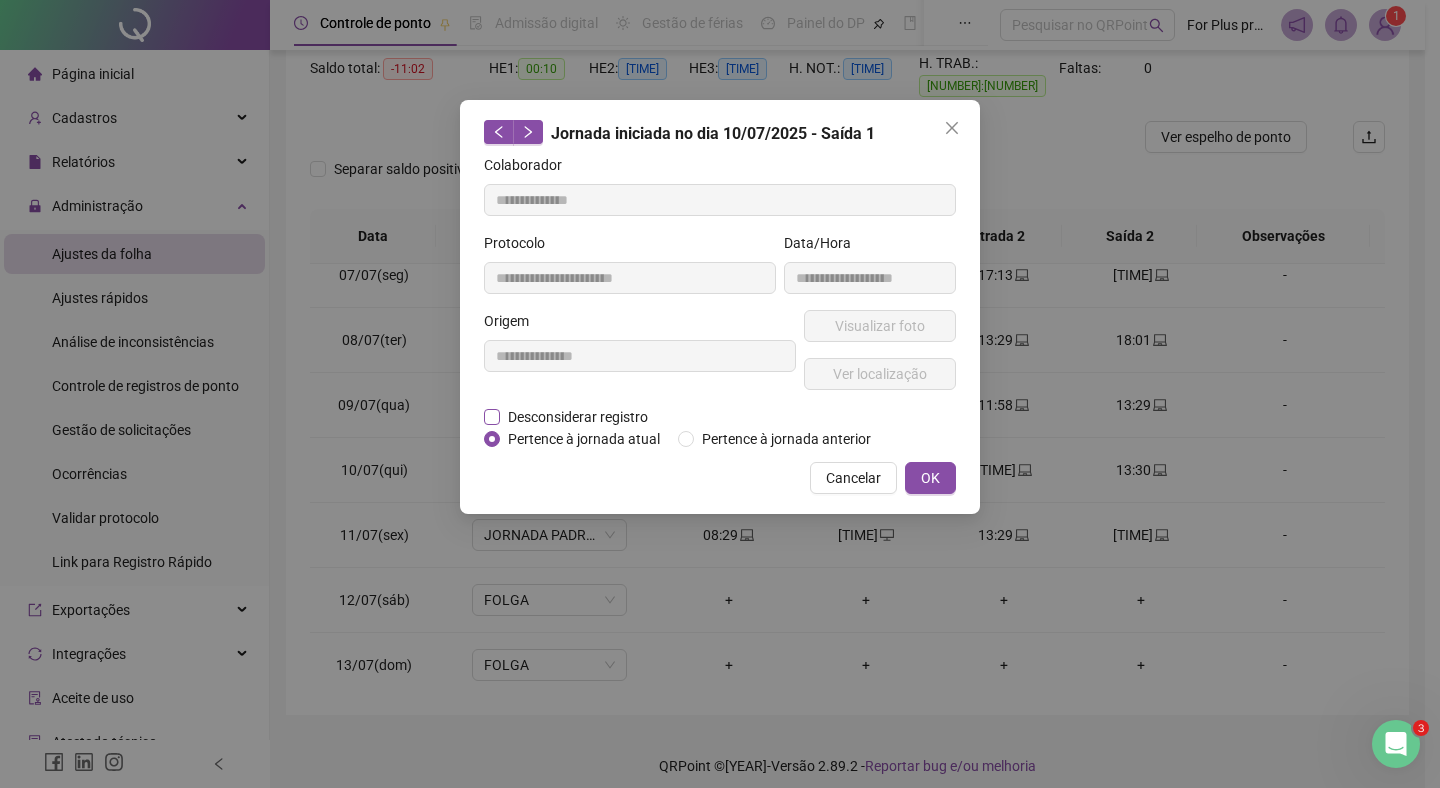 click on "Desconsiderar registro" at bounding box center [578, 417] 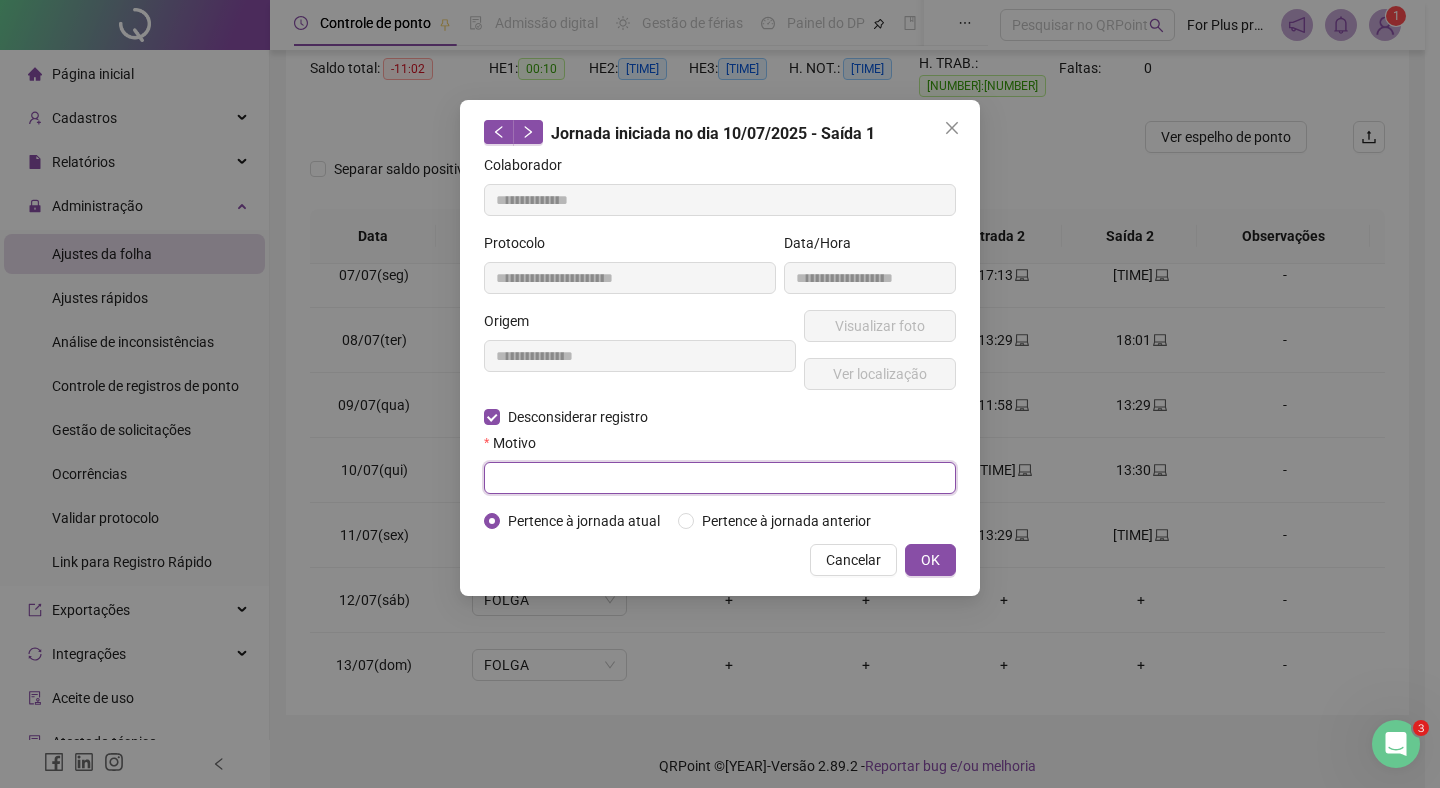 click at bounding box center [720, 478] 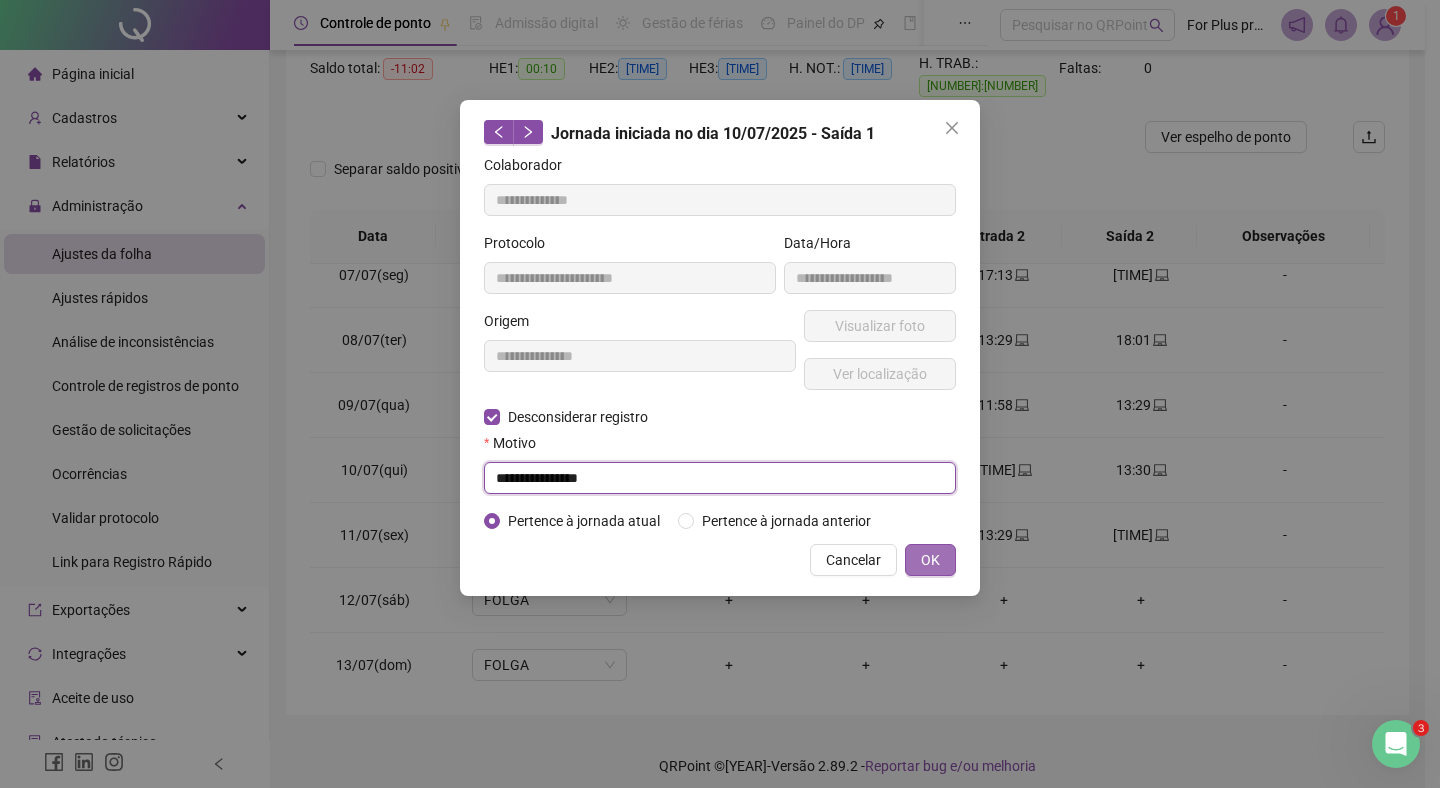 type on "**********" 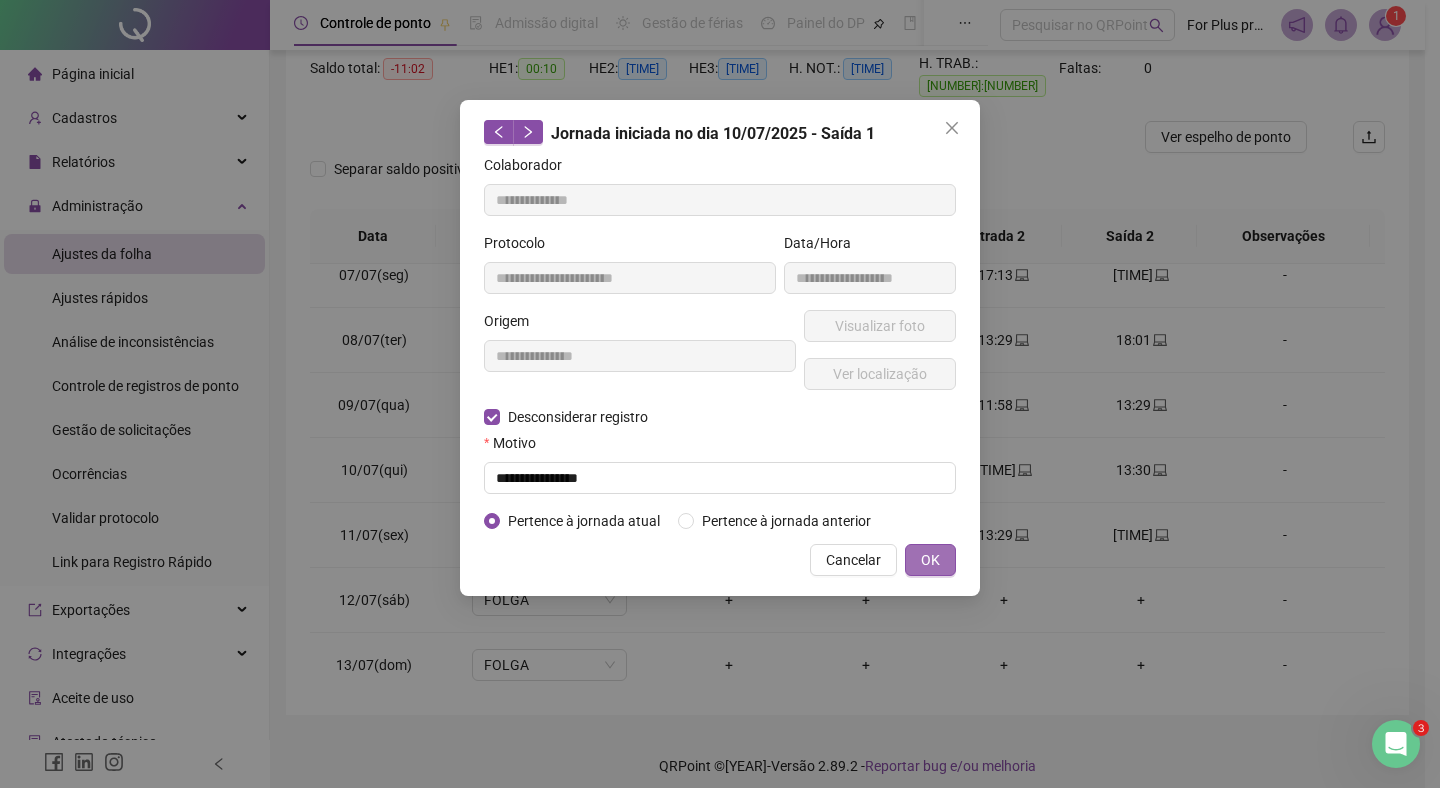 click on "OK" at bounding box center (930, 560) 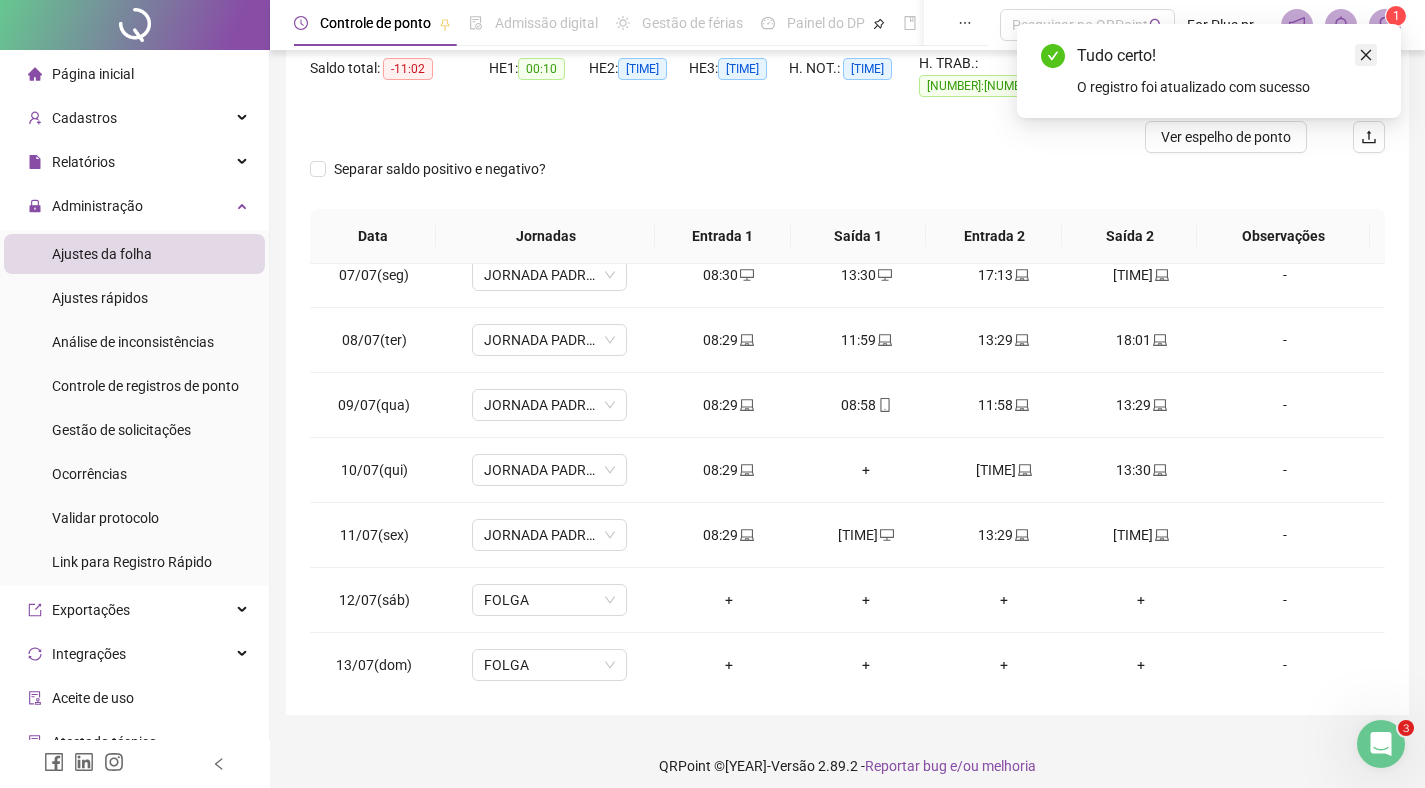 click 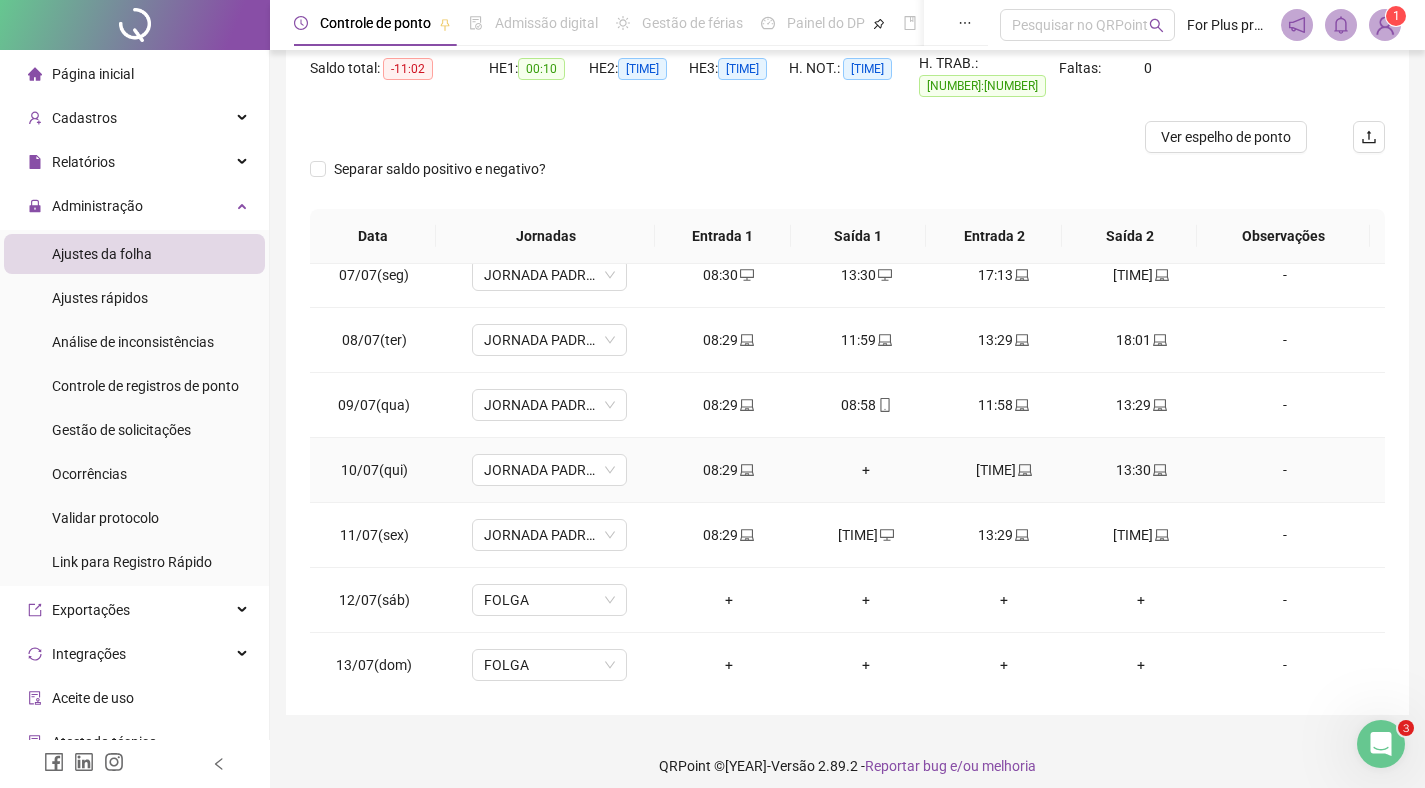 click on "+" at bounding box center (866, 470) 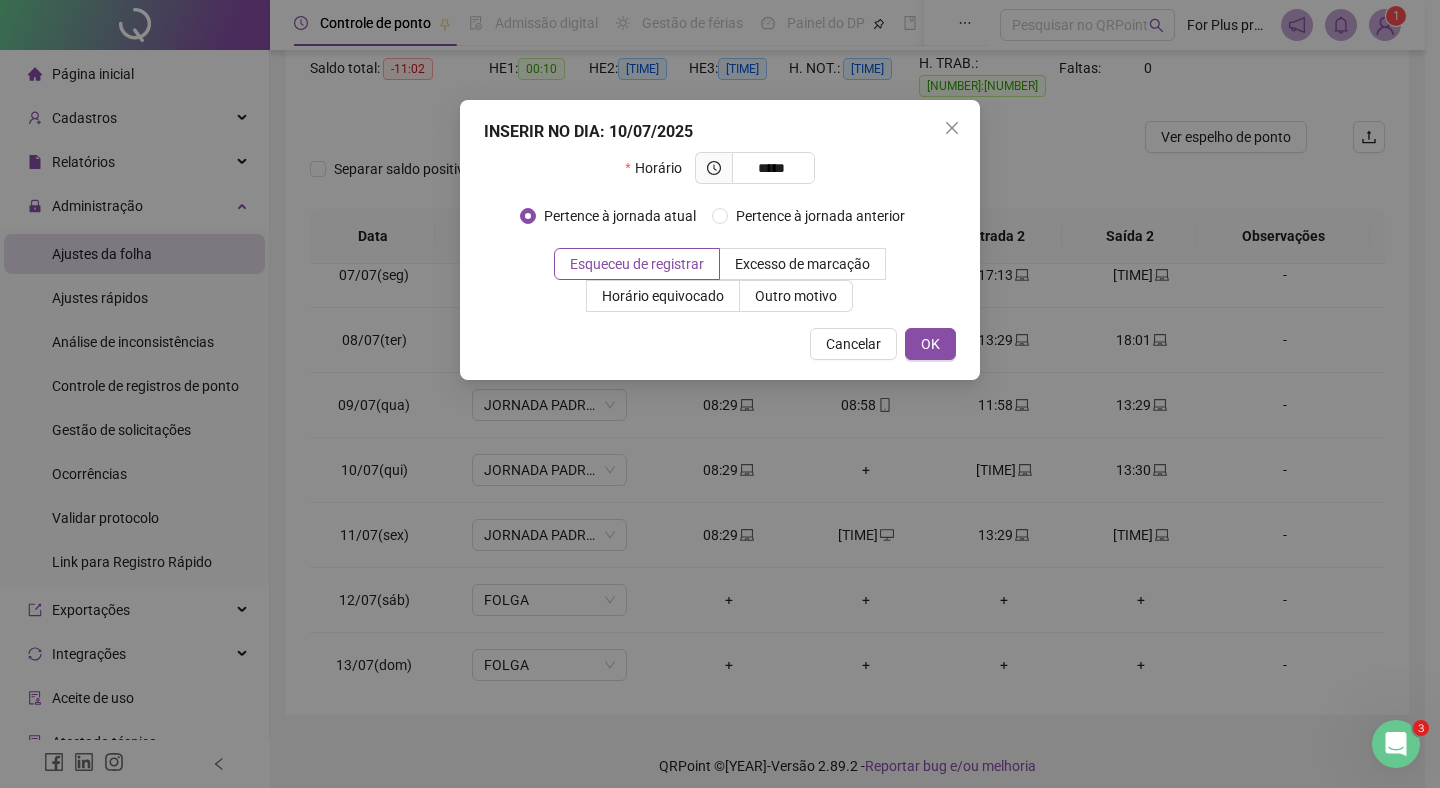 type on "*********" 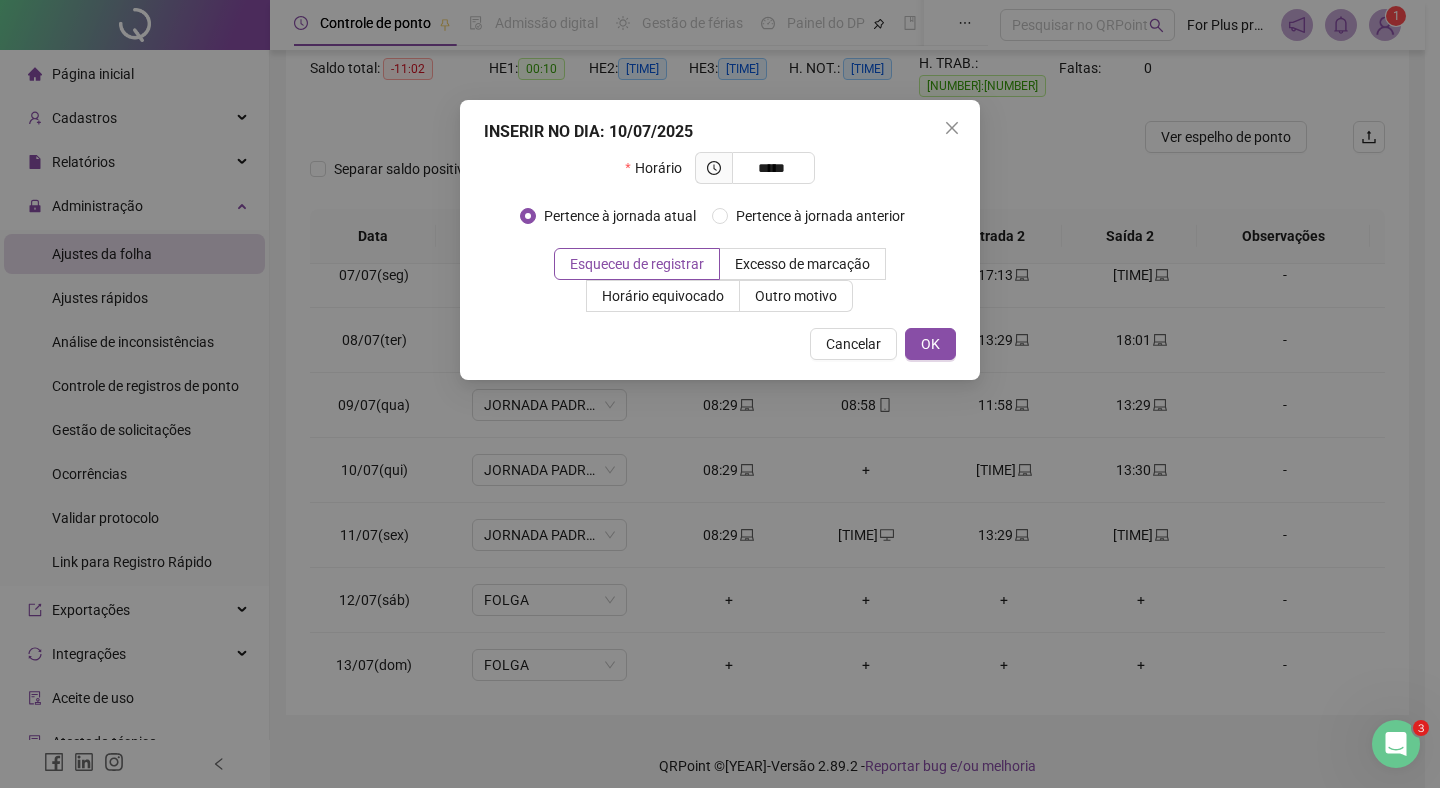 click on "INSERIR NO DIA :   10/07/2025 Horário ***** Pertence à jornada atual Pertence à jornada anterior Esqueceu de registrar Excesso de marcação Horário equivocado Outro motivo Motivo Cancelar OK" at bounding box center (720, 240) 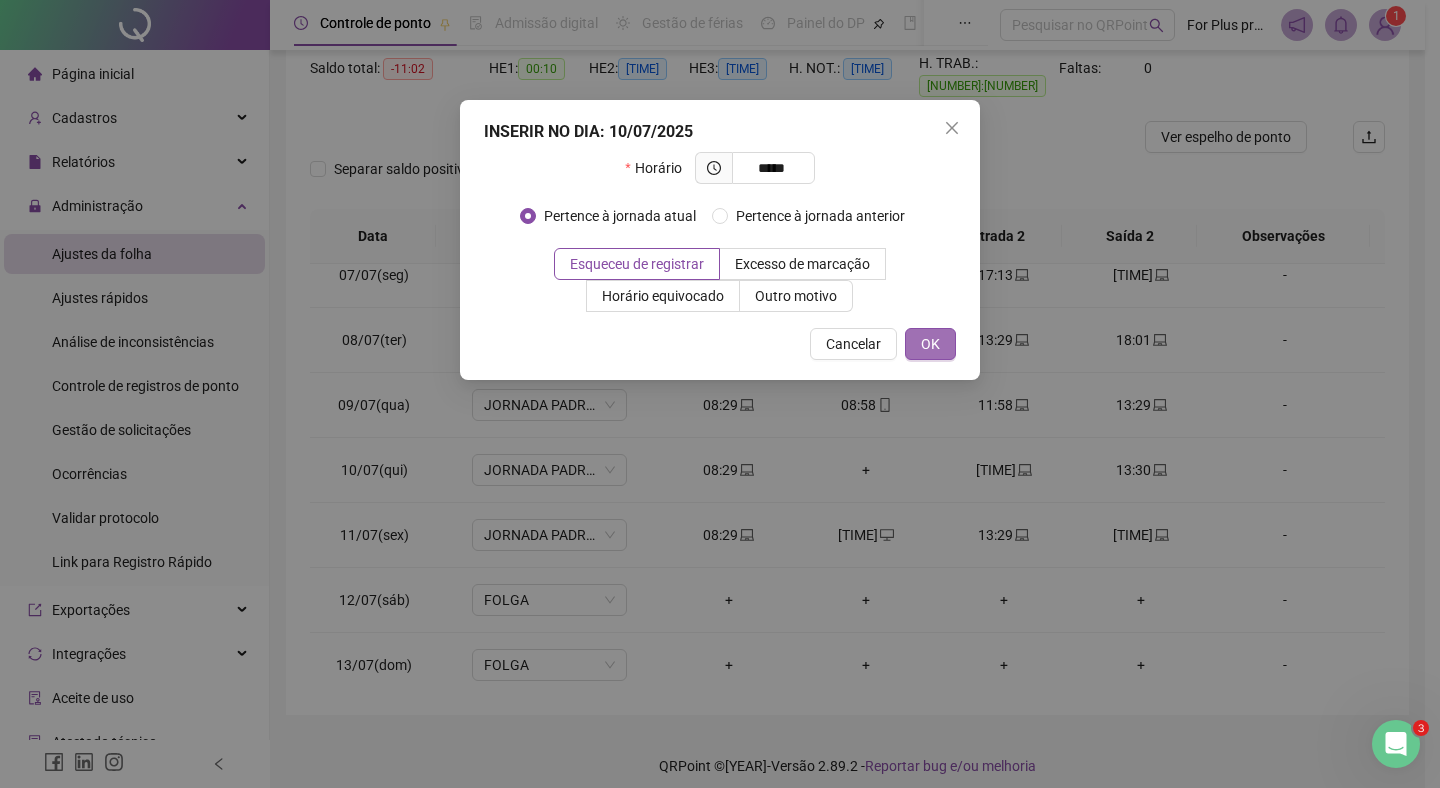 click on "OK" at bounding box center (930, 344) 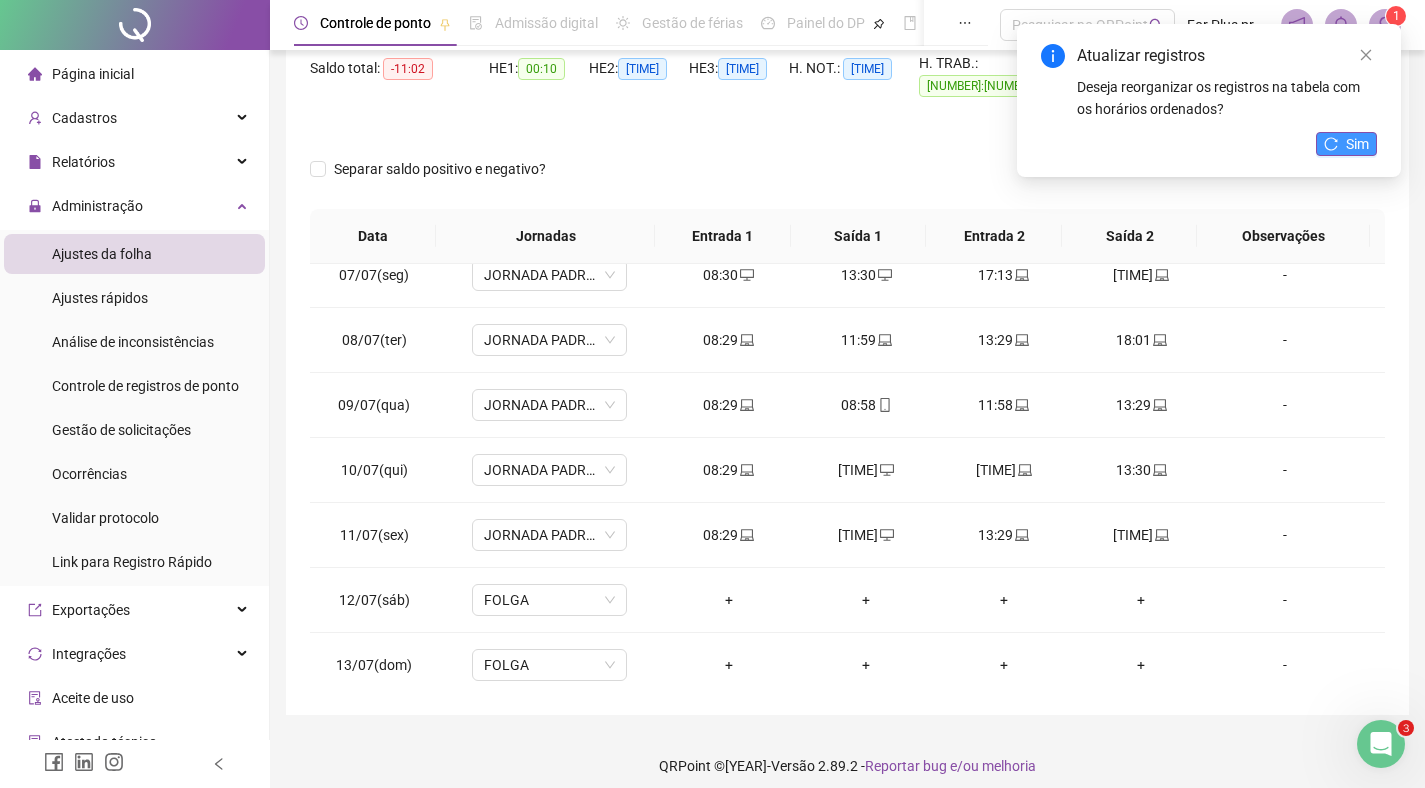click on "Sim" at bounding box center [1357, 144] 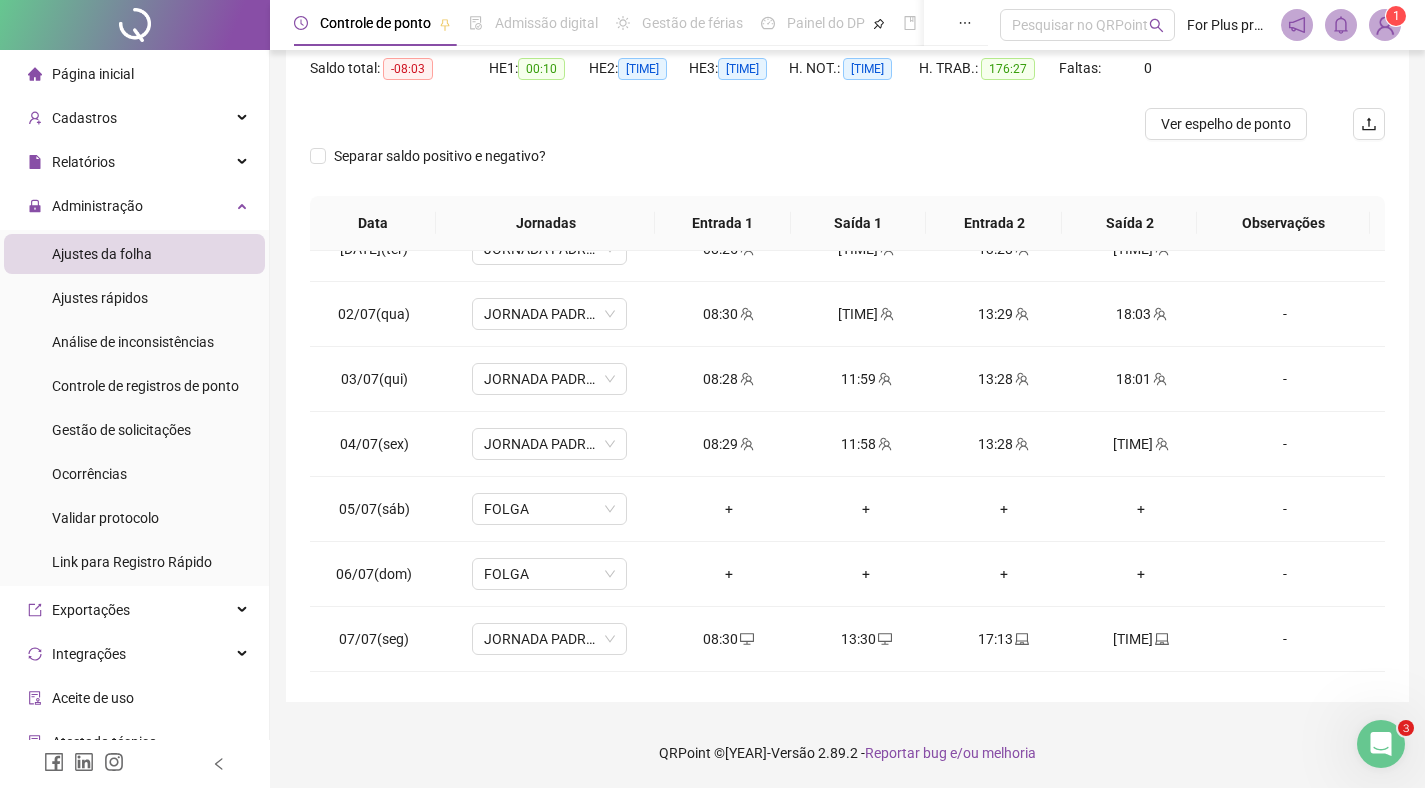 scroll, scrollTop: 0, scrollLeft: 0, axis: both 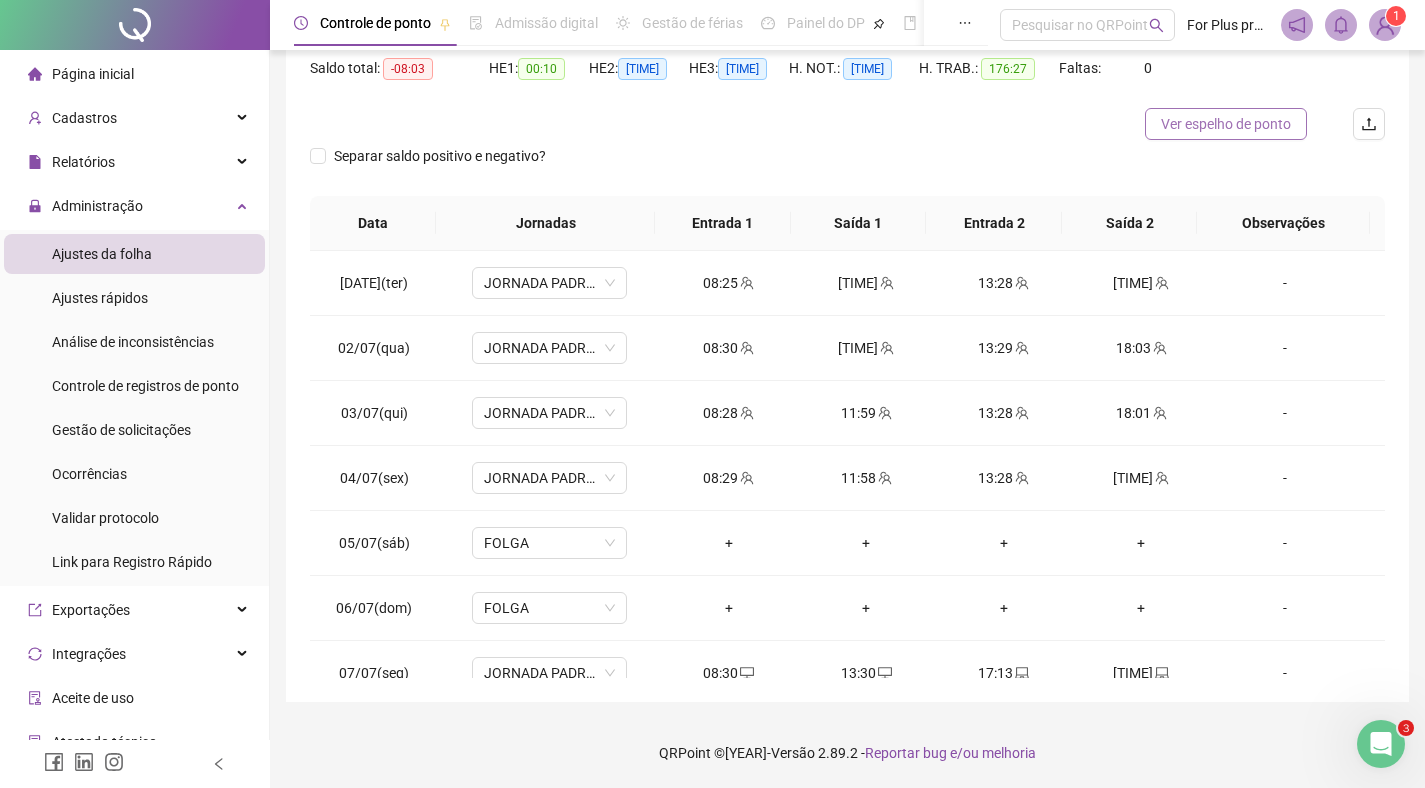 click on "Ver espelho de ponto" at bounding box center (1226, 124) 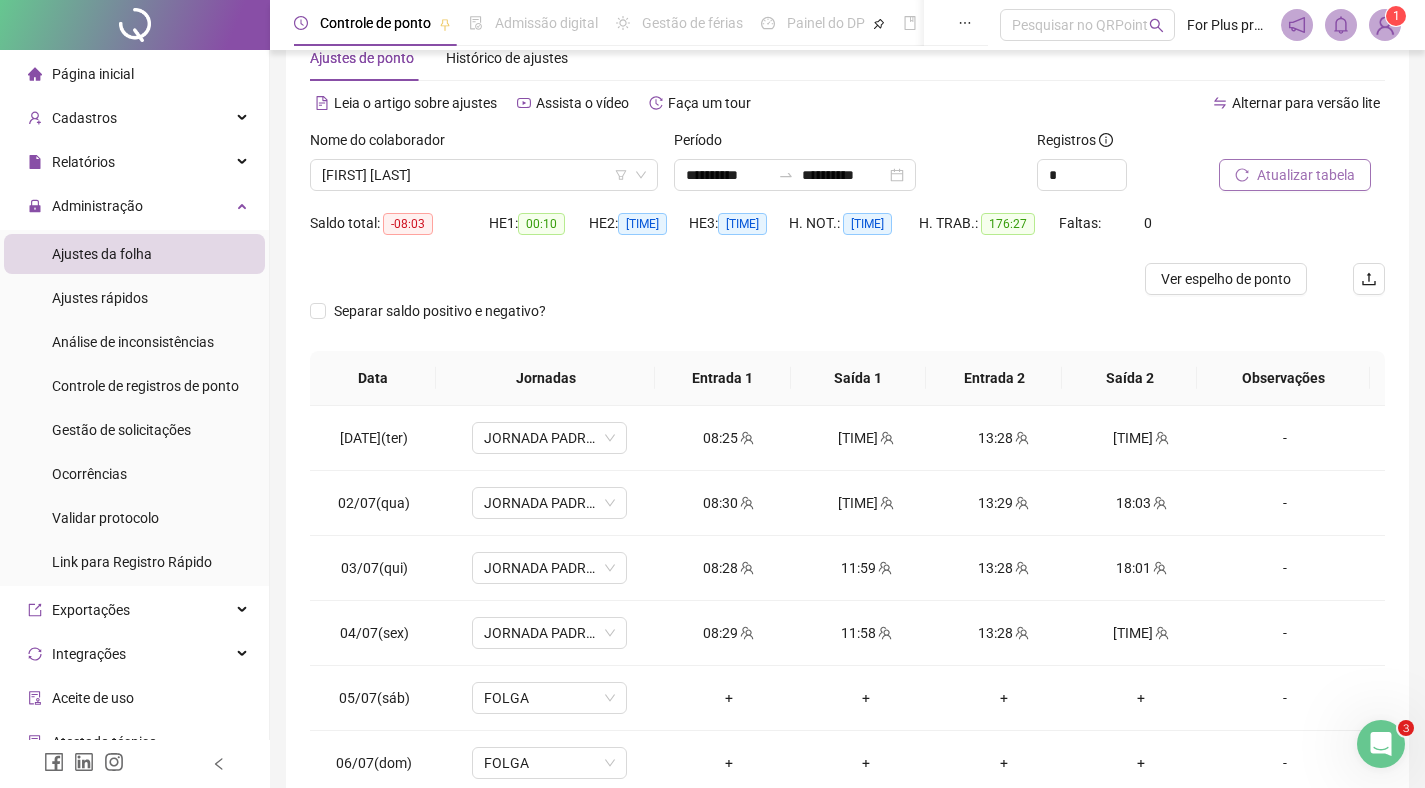 scroll, scrollTop: 3, scrollLeft: 0, axis: vertical 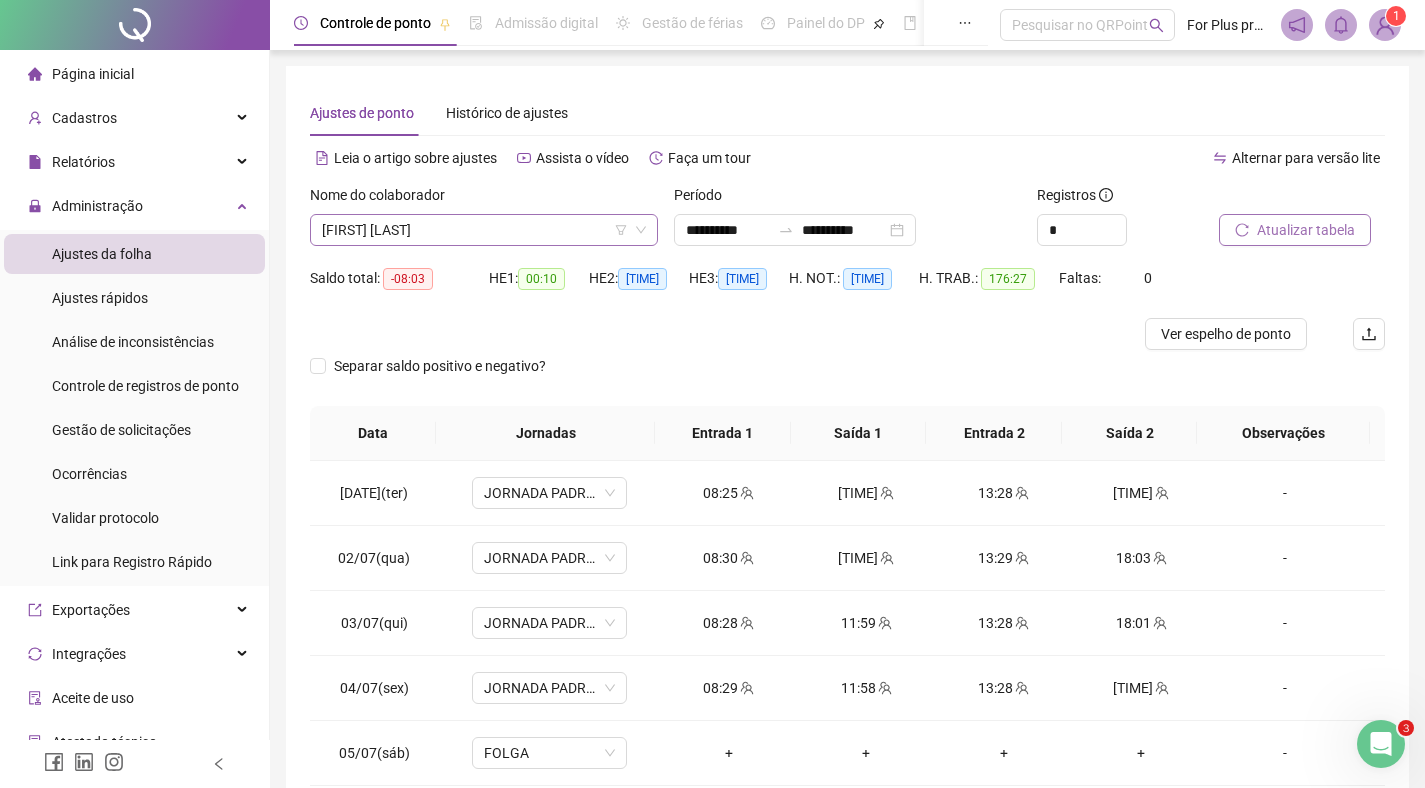 click on "[FIRST] [LAST]" at bounding box center [484, 230] 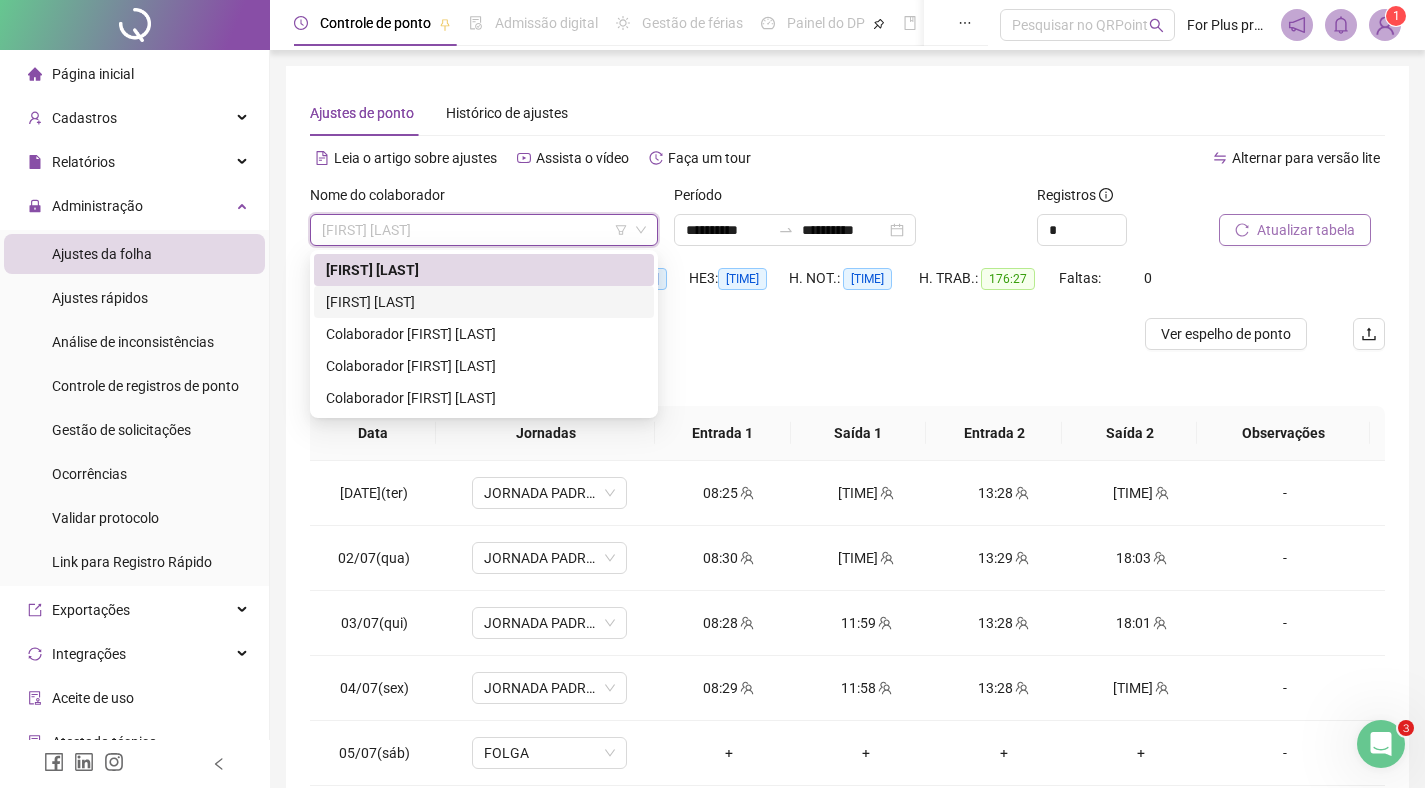 click on "[FIRST] [LAST]" at bounding box center [484, 302] 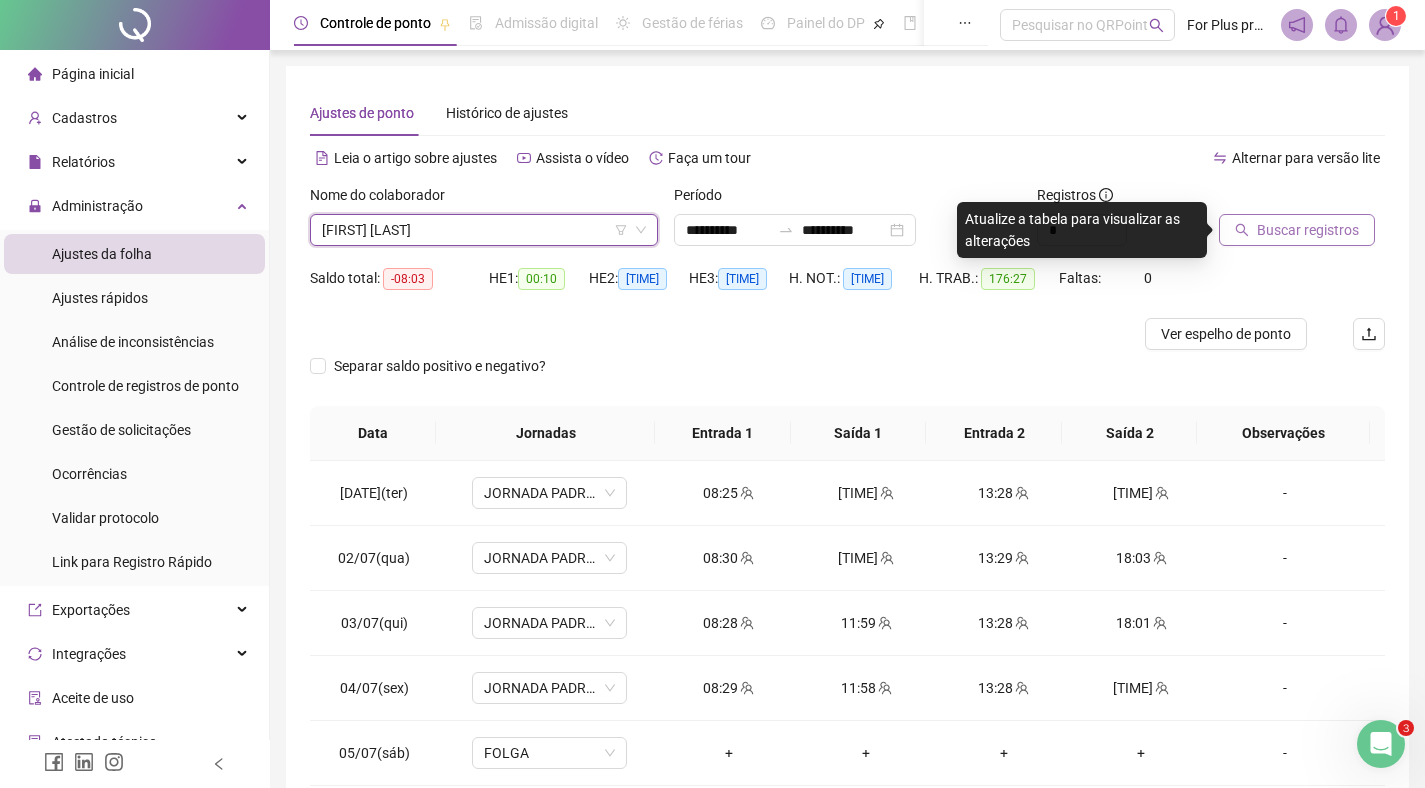 click on "Buscar registros" at bounding box center [1308, 230] 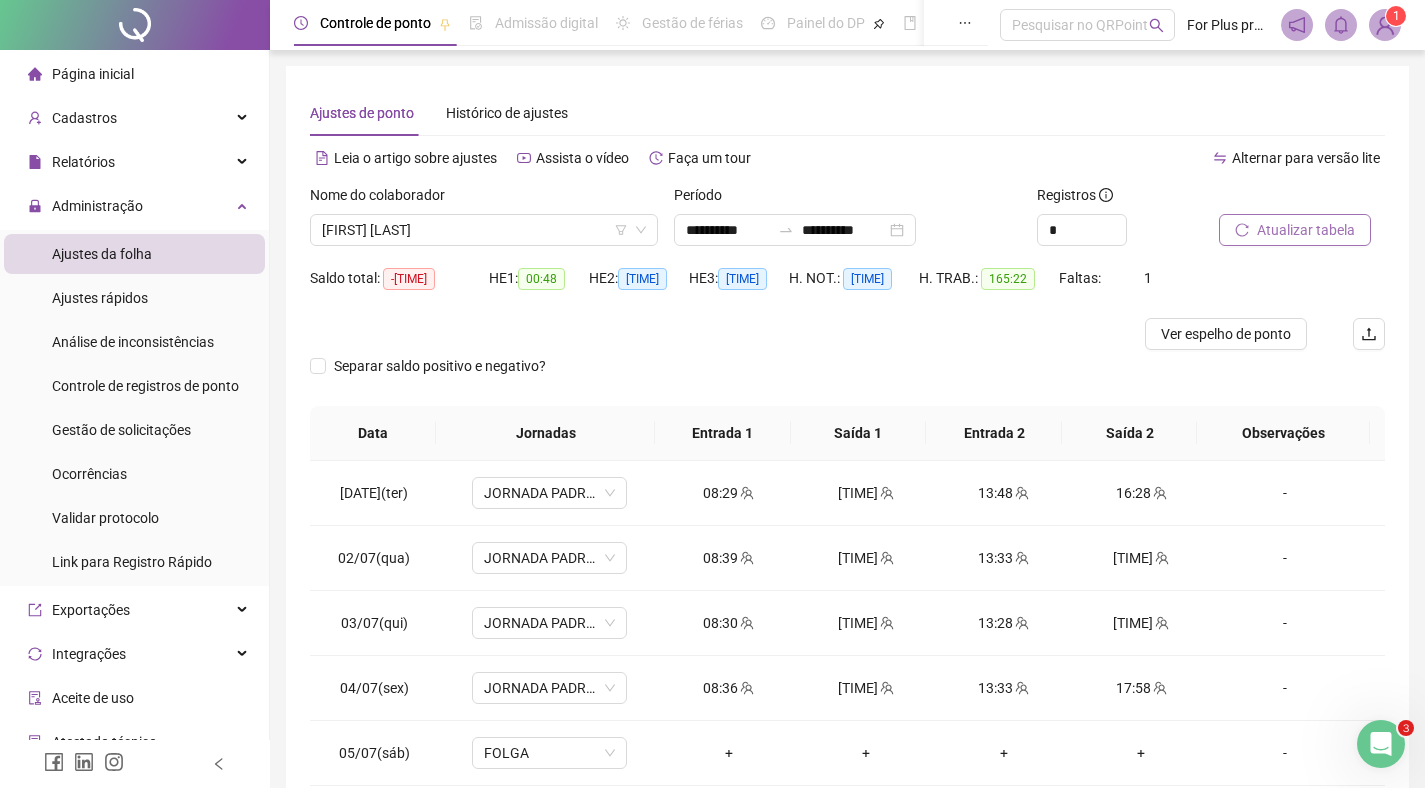 scroll, scrollTop: 210, scrollLeft: 0, axis: vertical 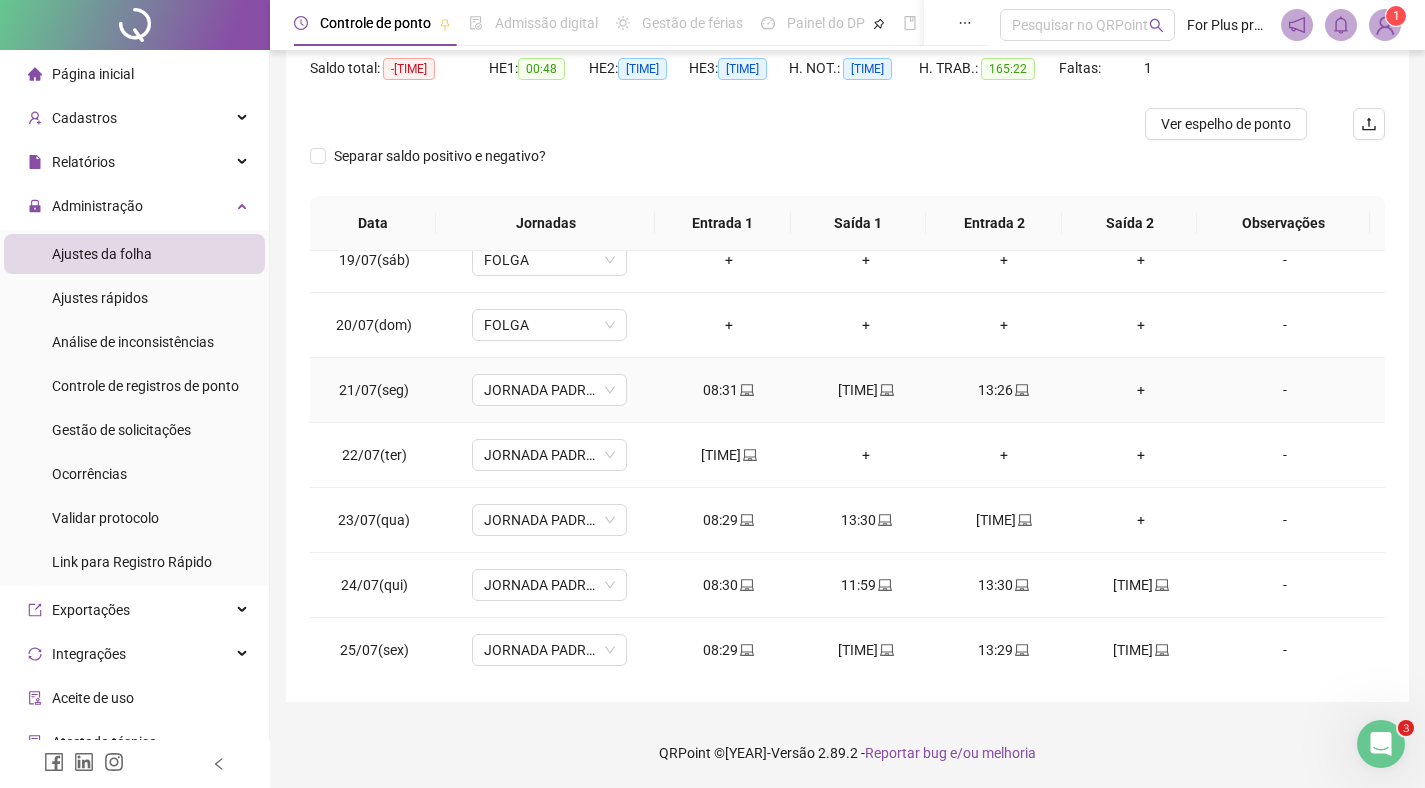 click on "+" at bounding box center [1142, 390] 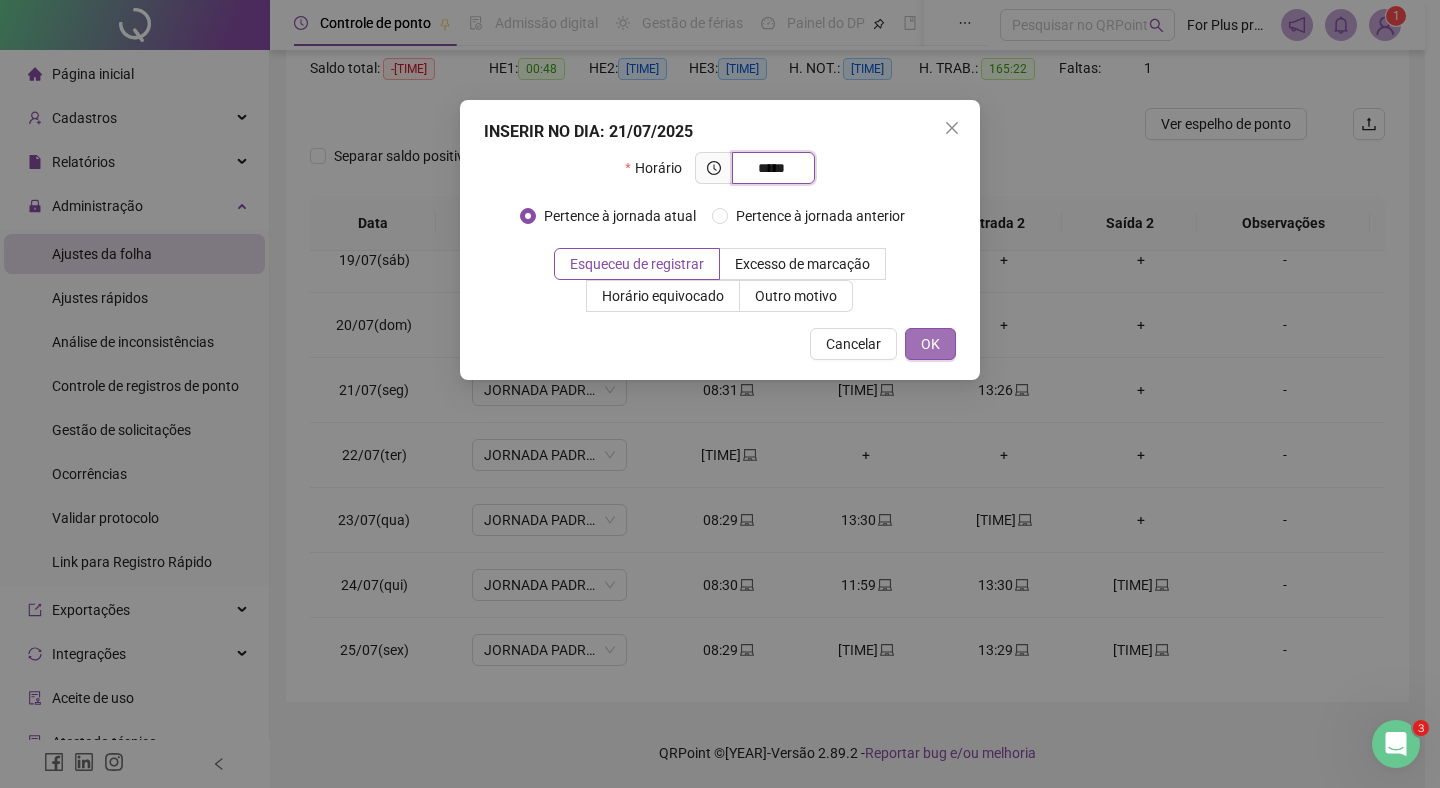type on "*********" 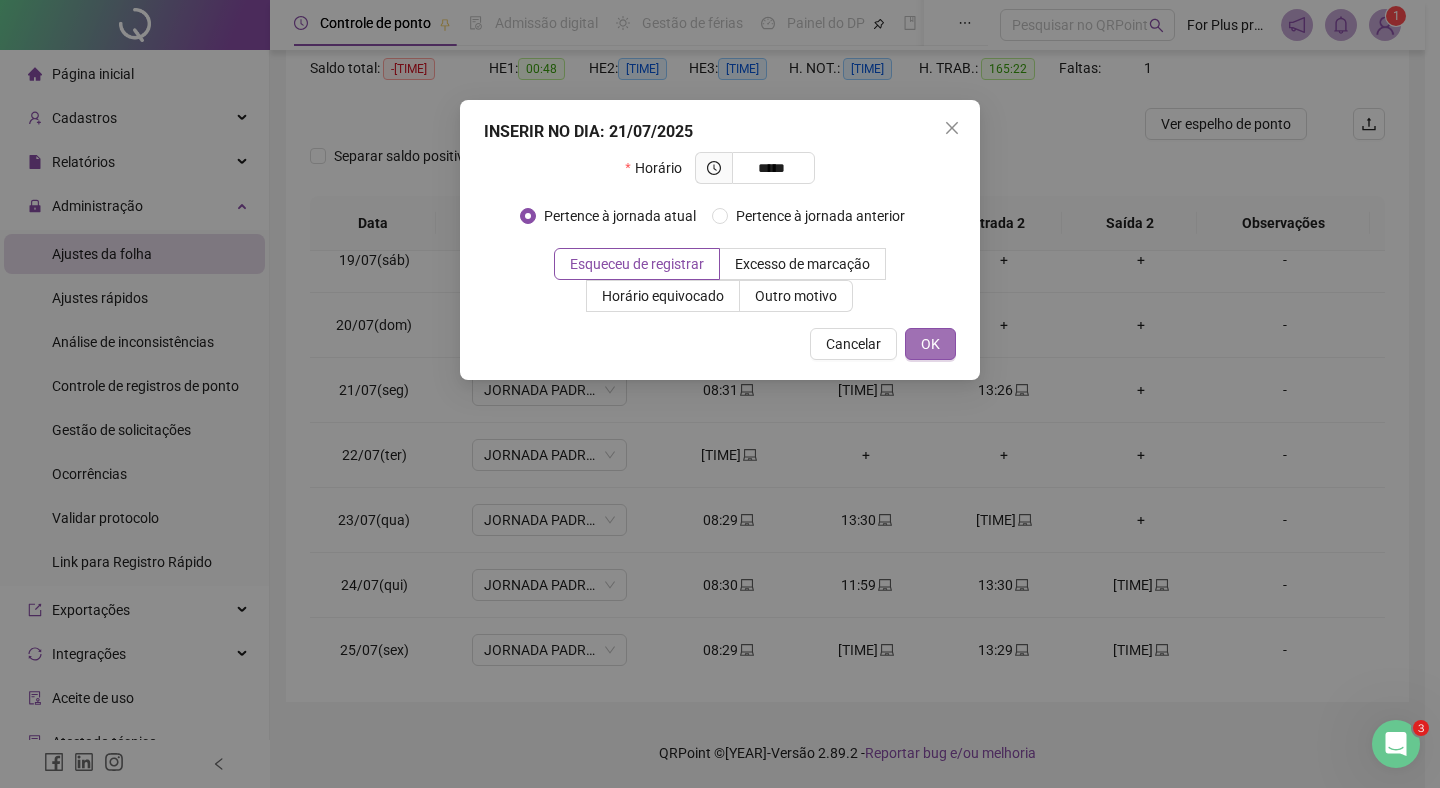 click on "OK" at bounding box center [930, 344] 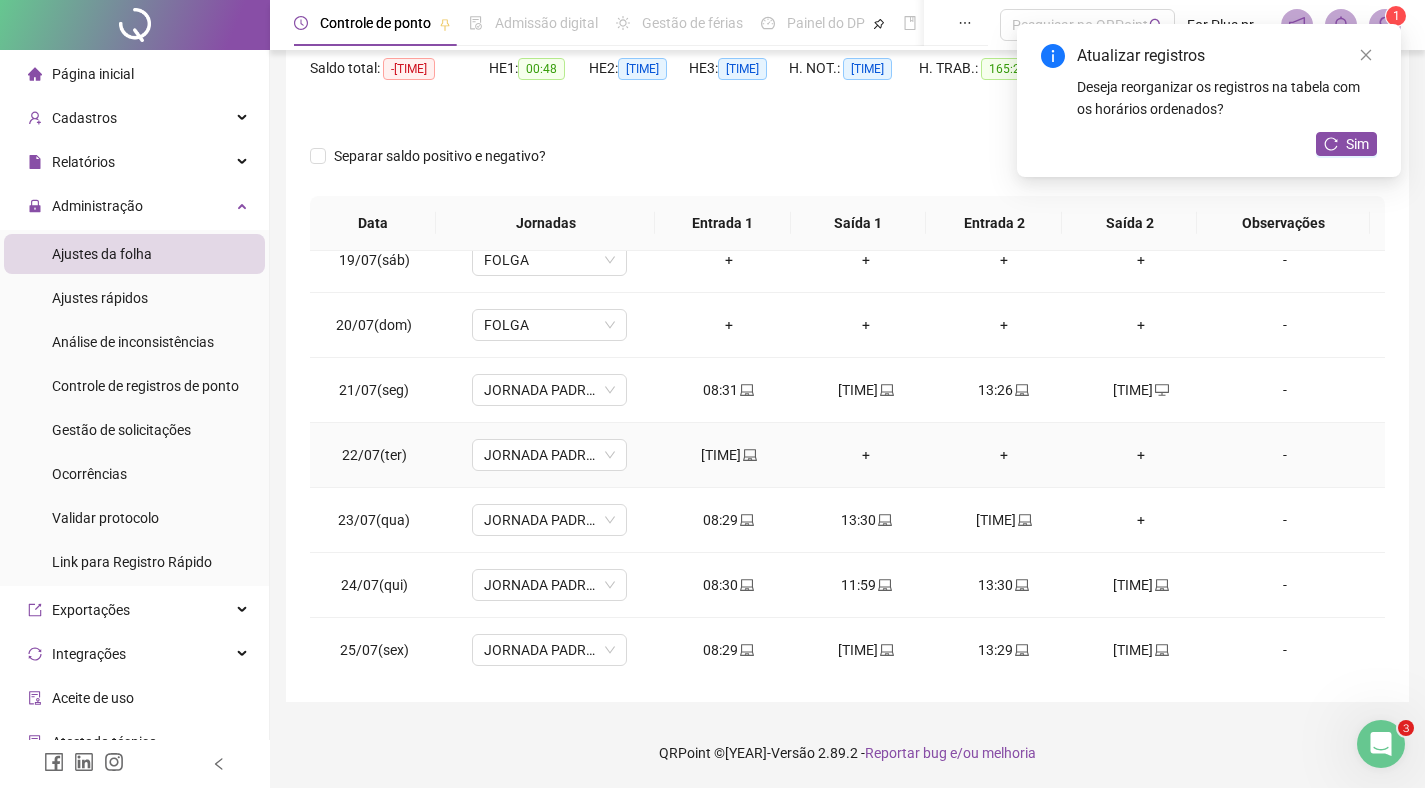 click on "+" at bounding box center [866, 455] 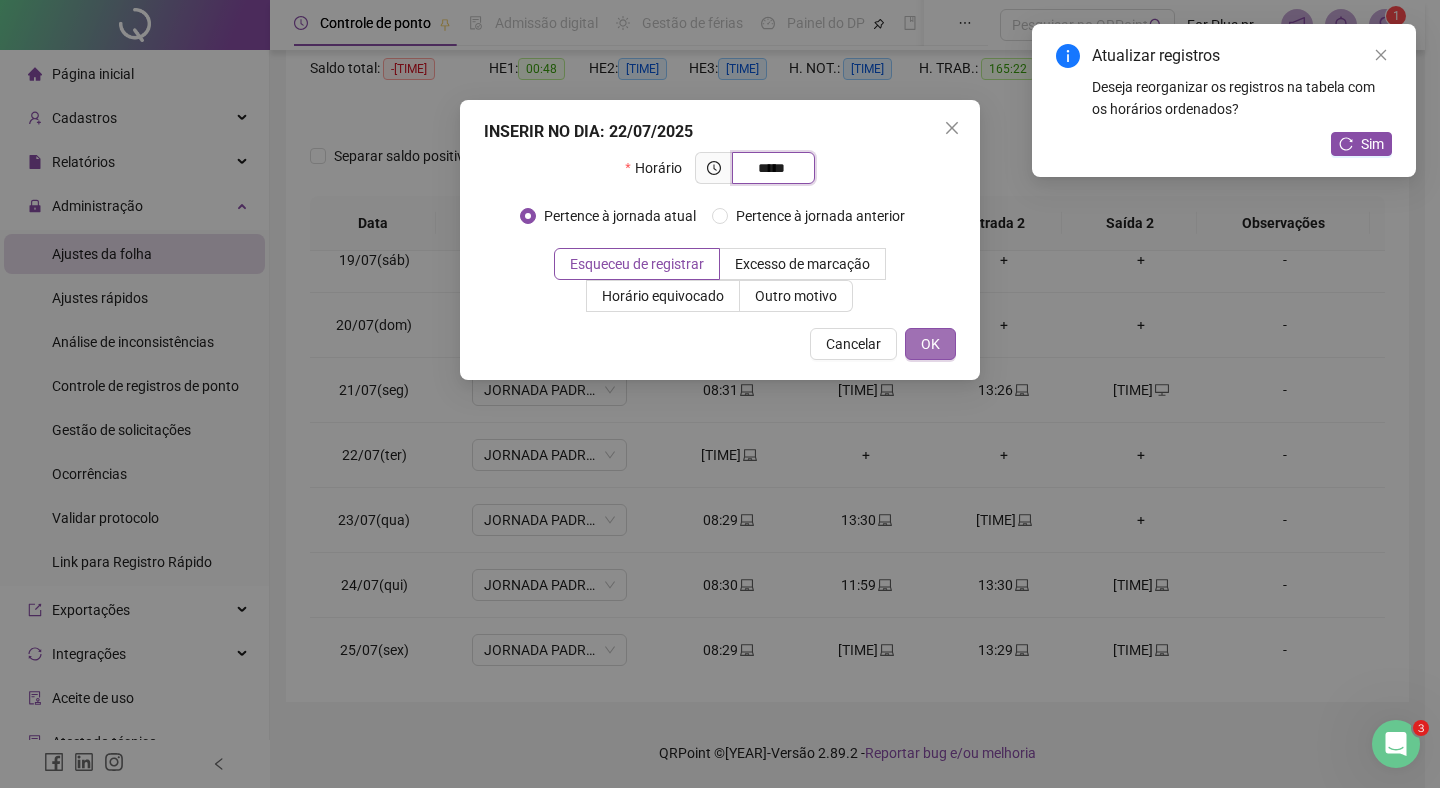 type on "*********" 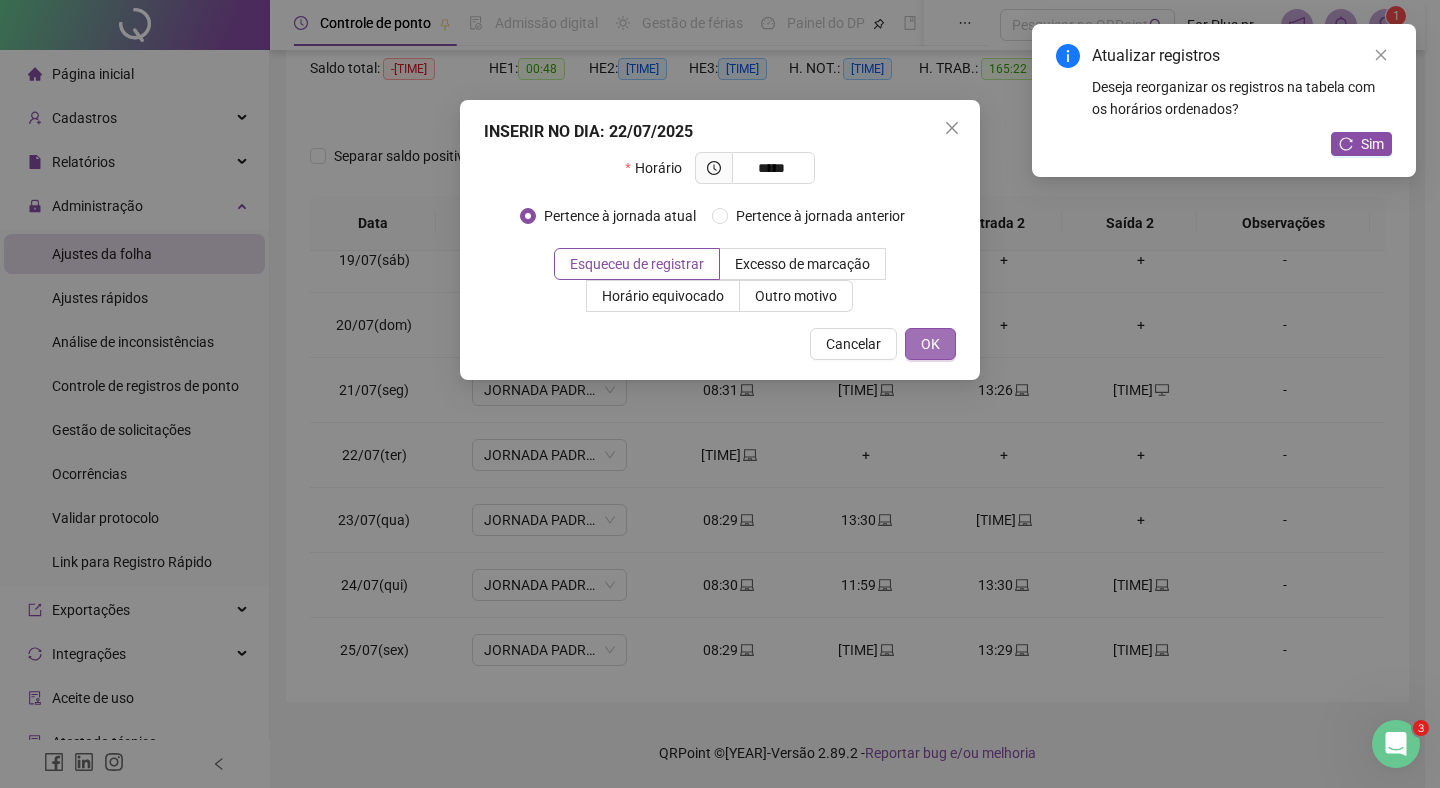 click on "OK" at bounding box center [930, 344] 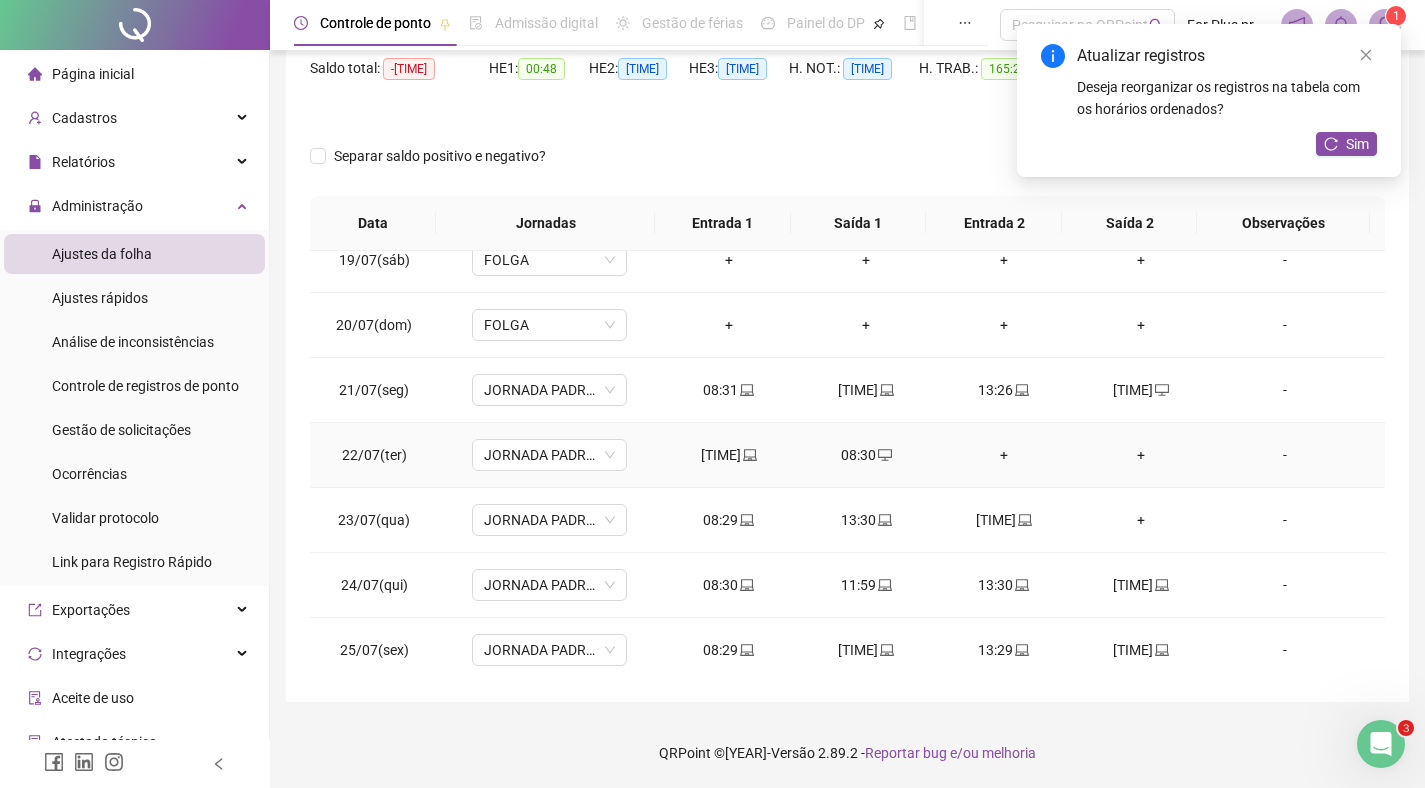click on "+" at bounding box center (1004, 455) 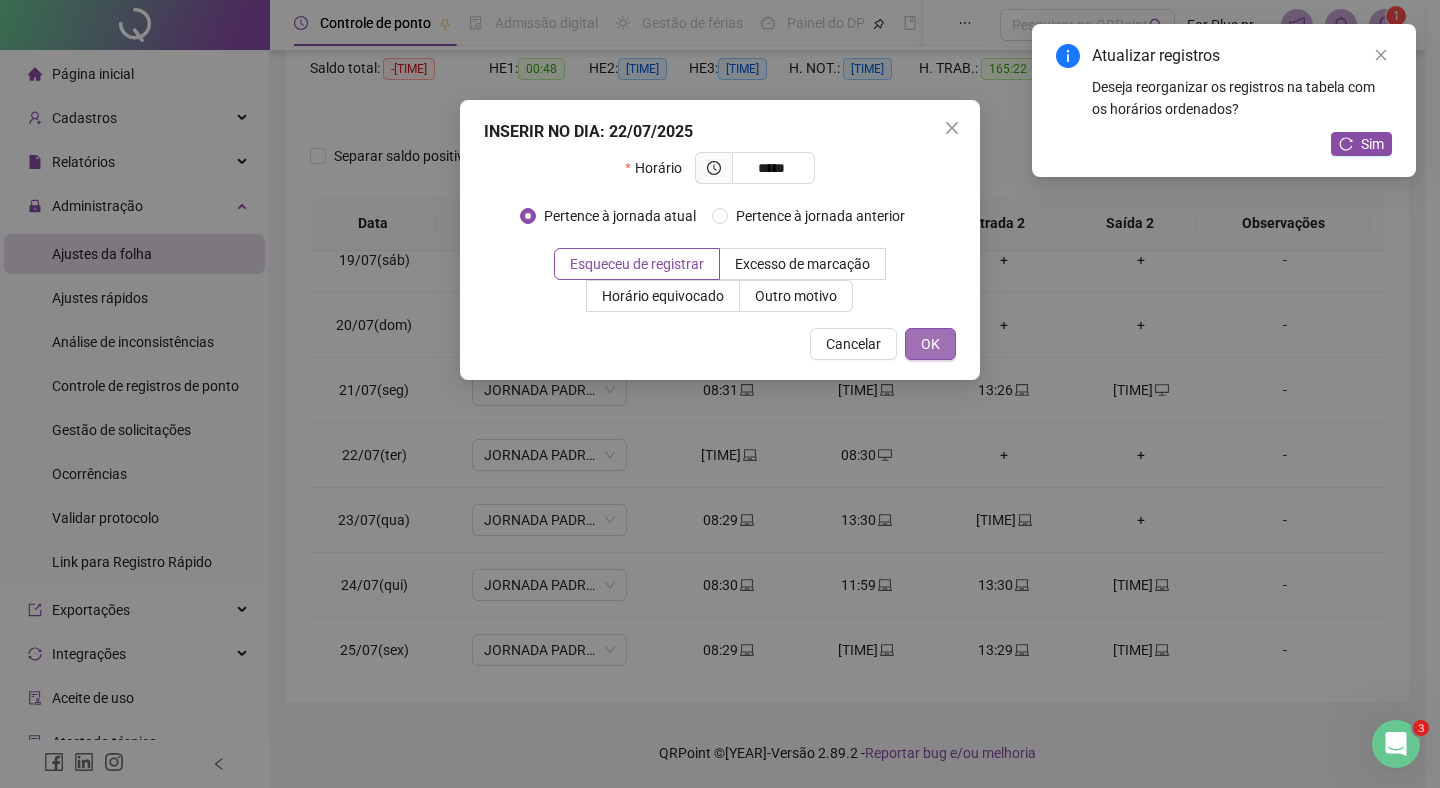 type on "*********" 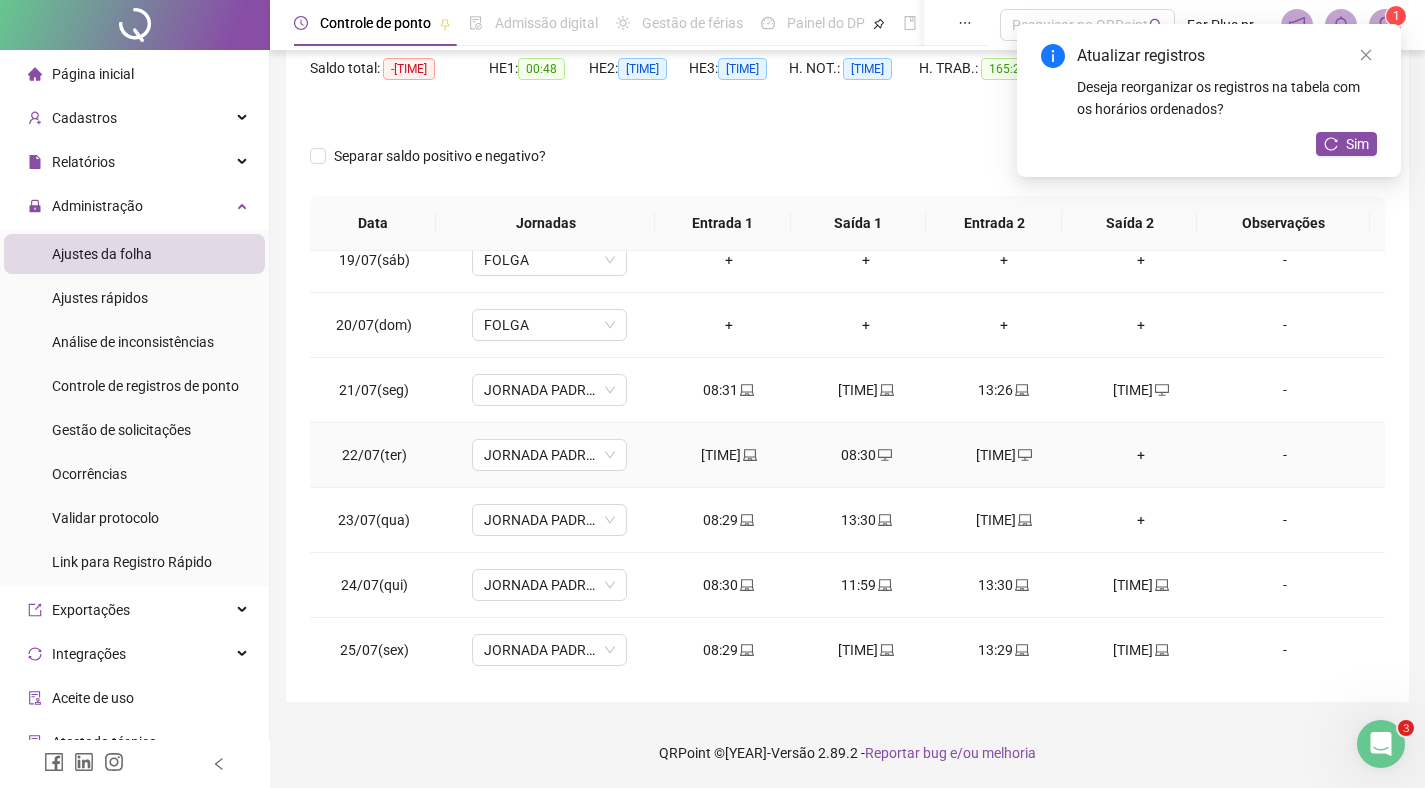 click on "+" at bounding box center [1142, 455] 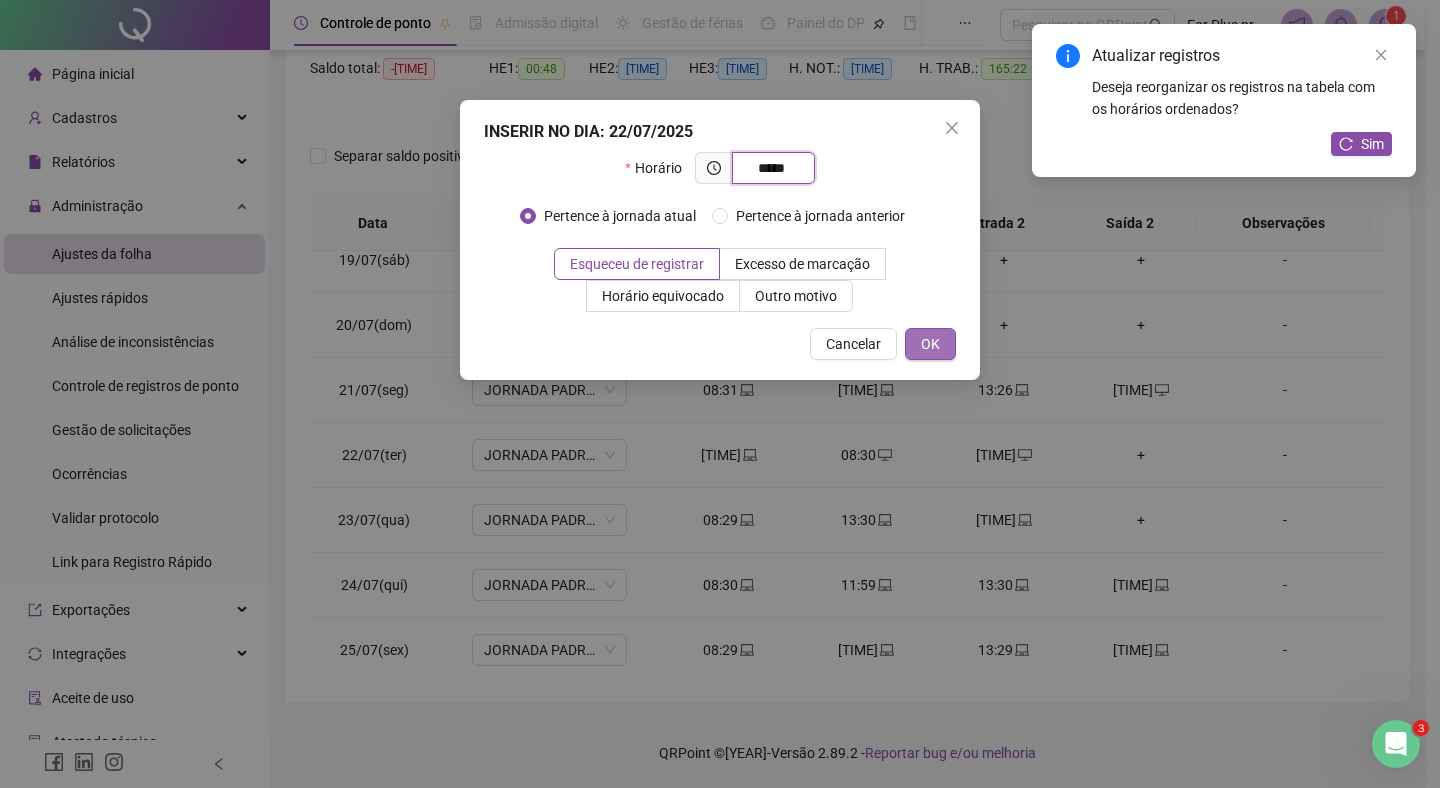 type on "*********" 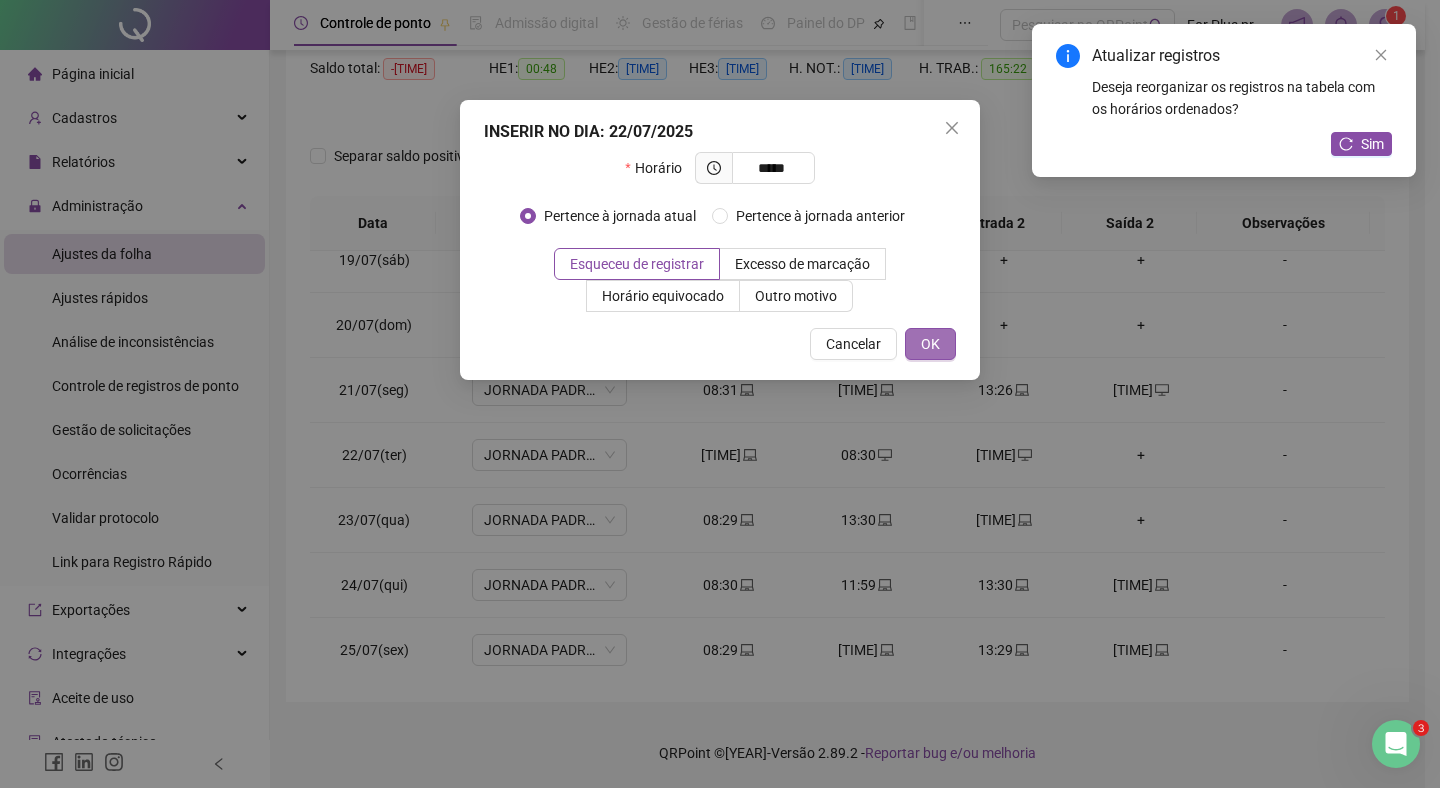 click on "OK" at bounding box center [930, 344] 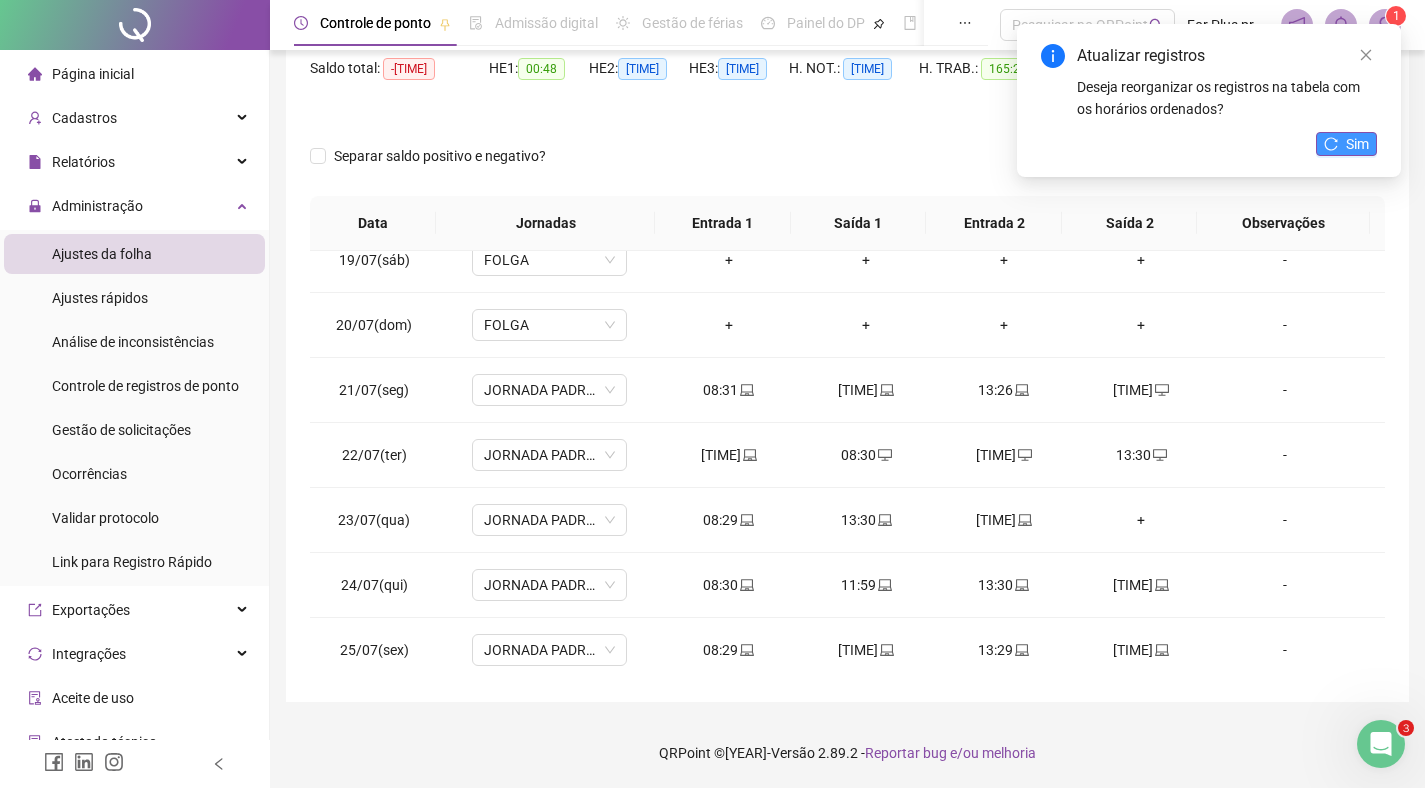 click on "Sim" at bounding box center (1357, 144) 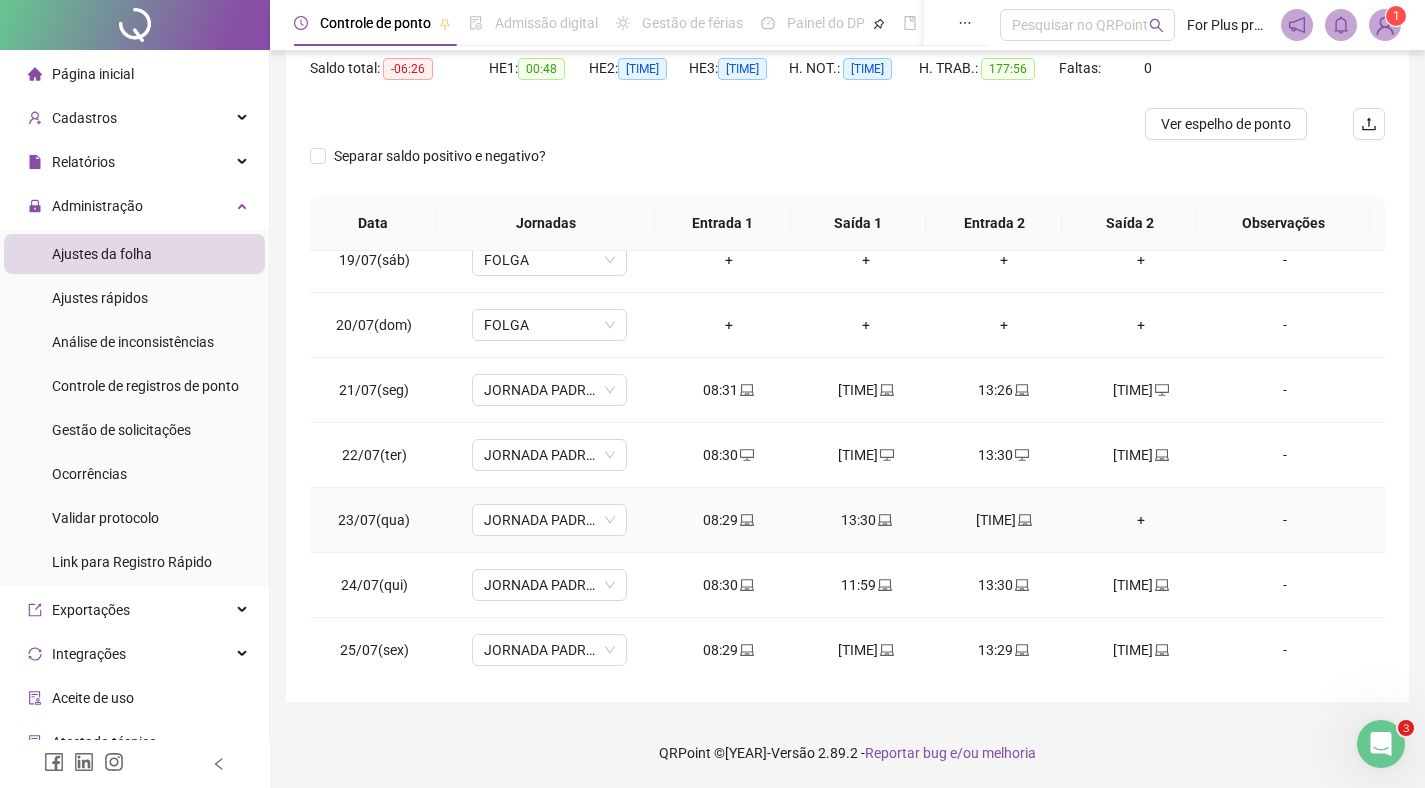 click on "+" at bounding box center [1142, 520] 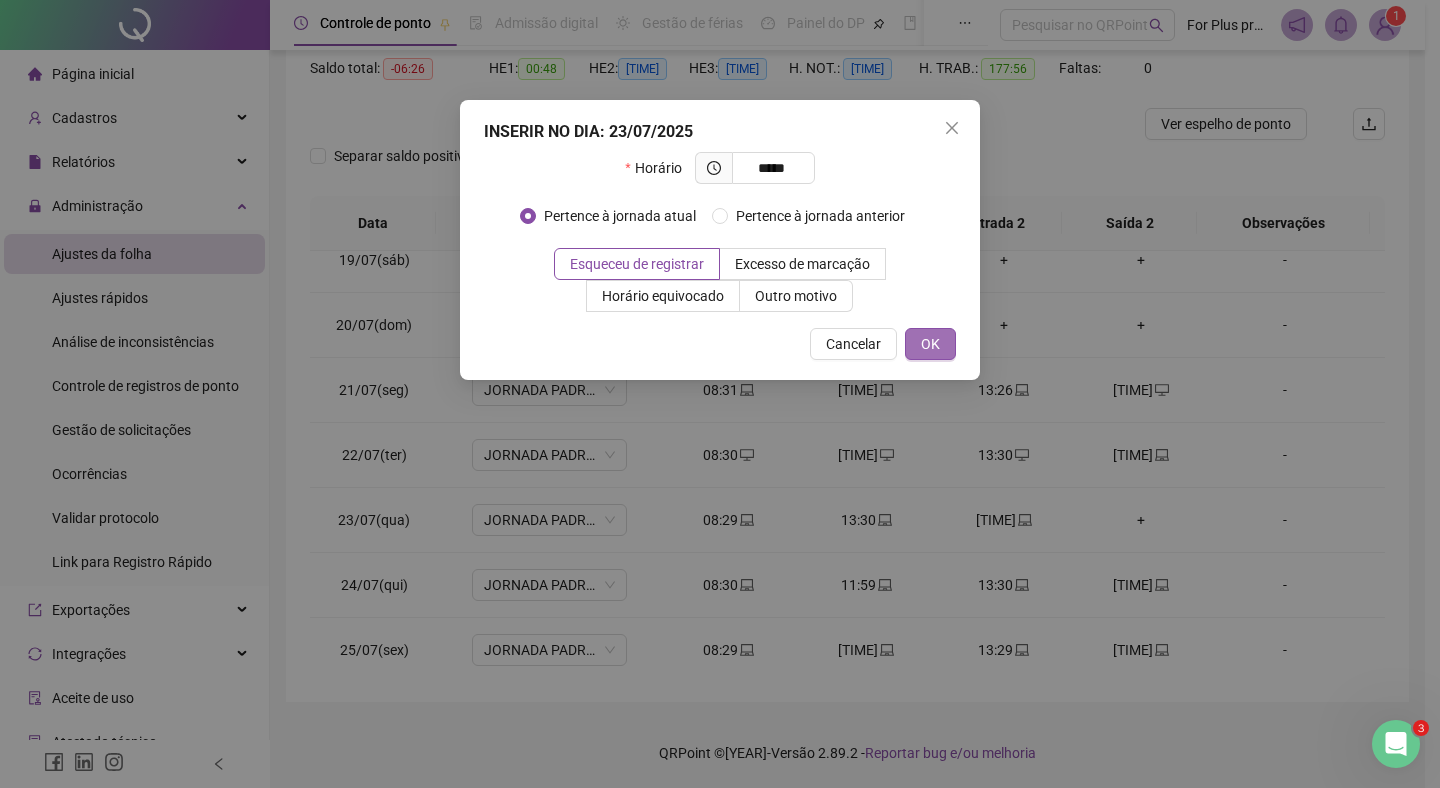 type on "*********" 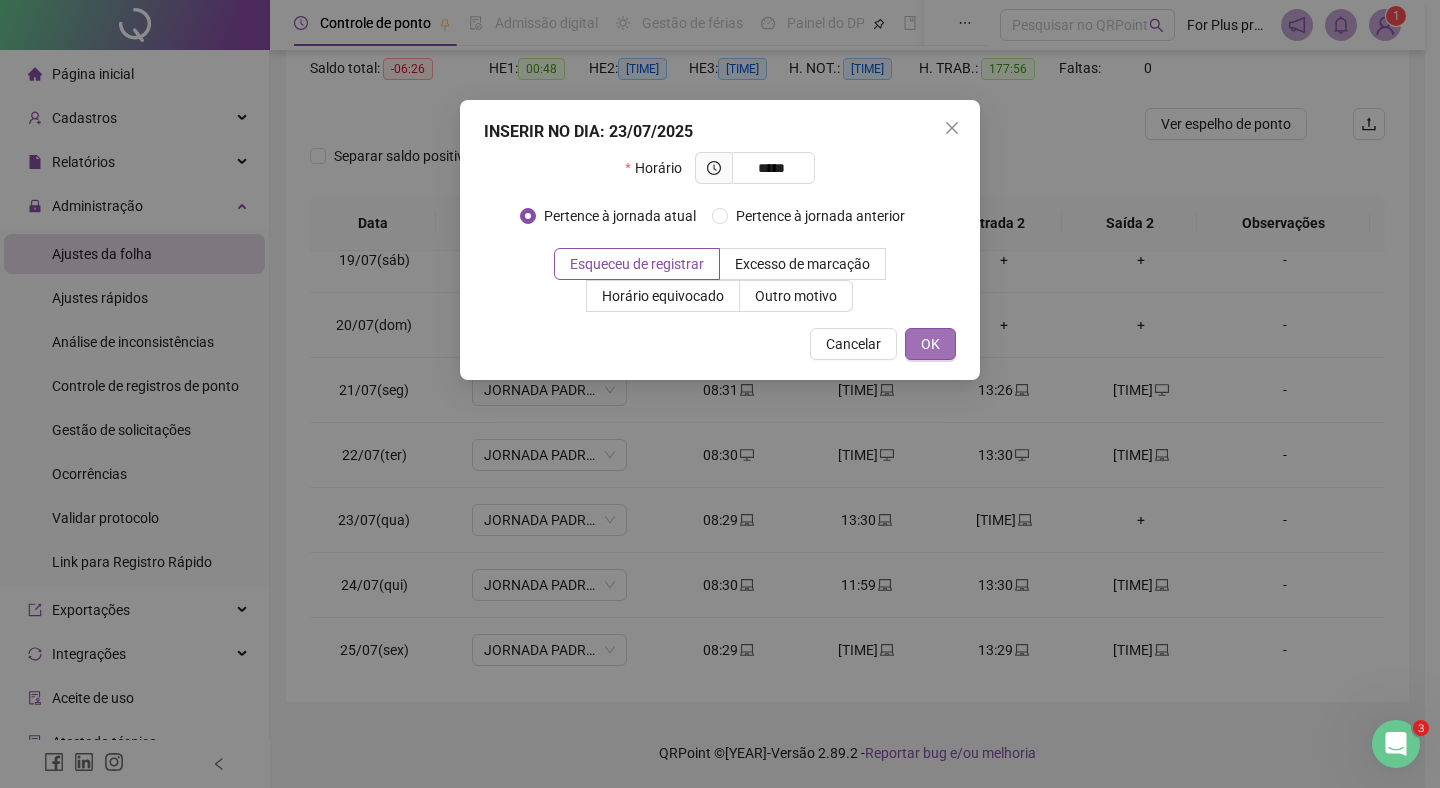 click on "OK" at bounding box center (930, 344) 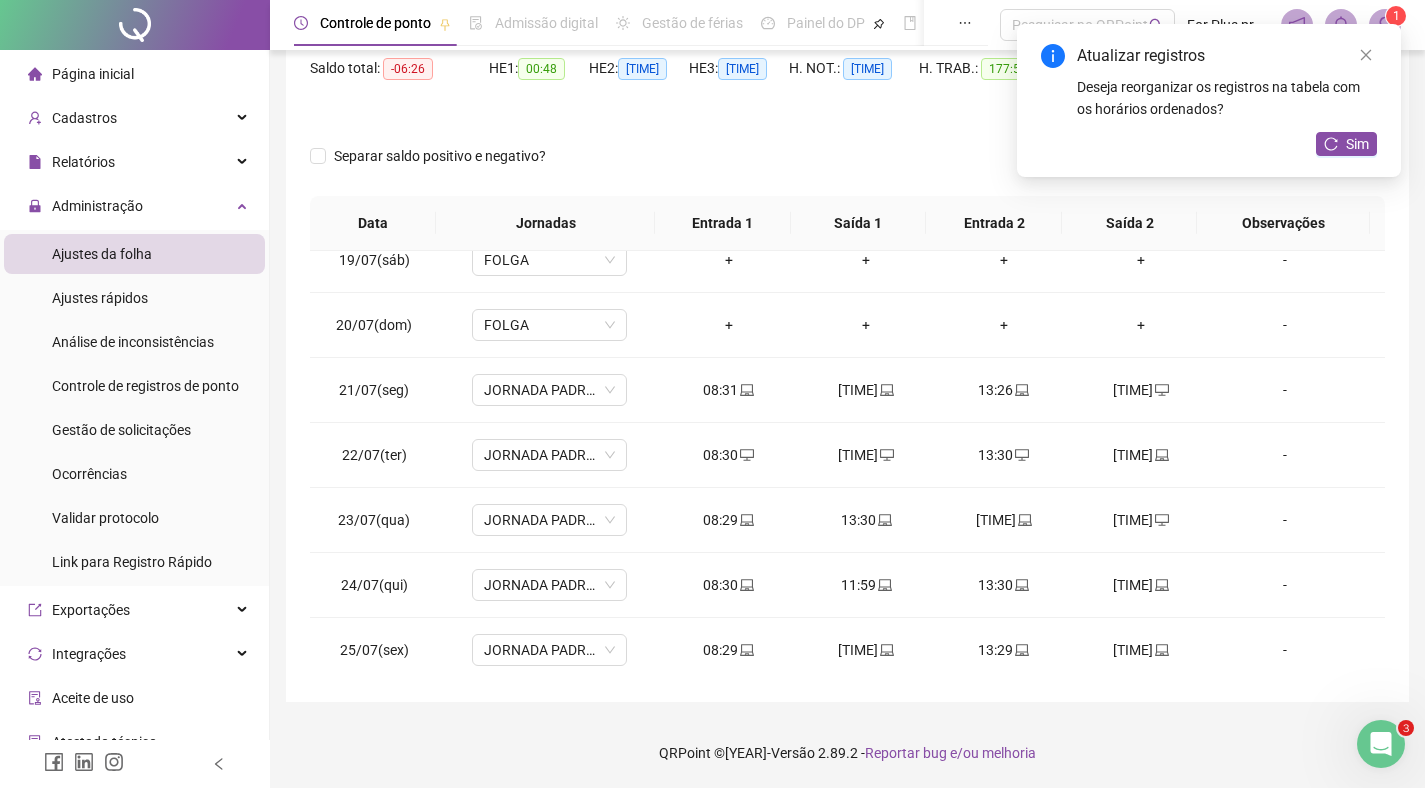 click on "Atualizar registros Deseja reorganizar os registros na tabela com os horários ordenados? Sim" at bounding box center [1209, 100] 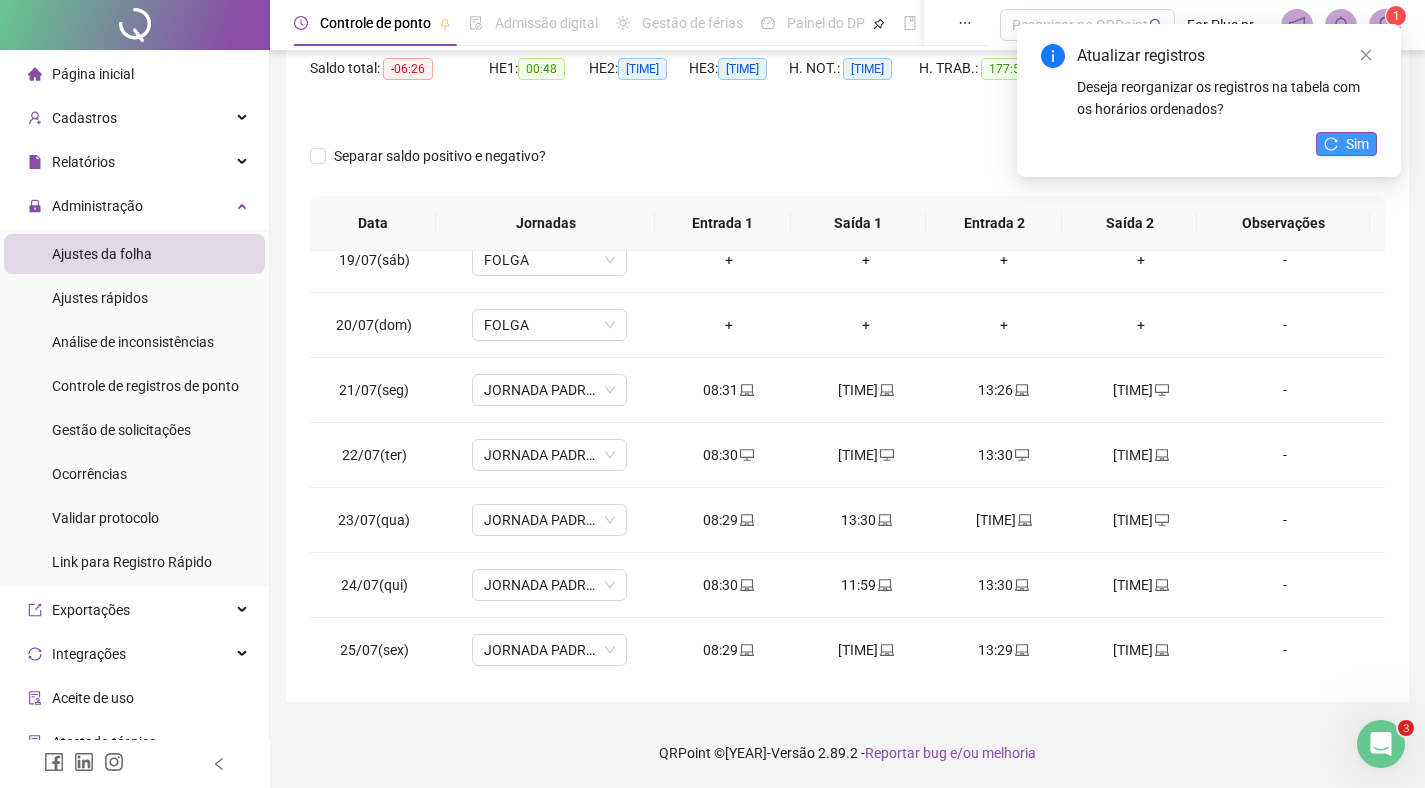 click on "Sim" at bounding box center [1357, 144] 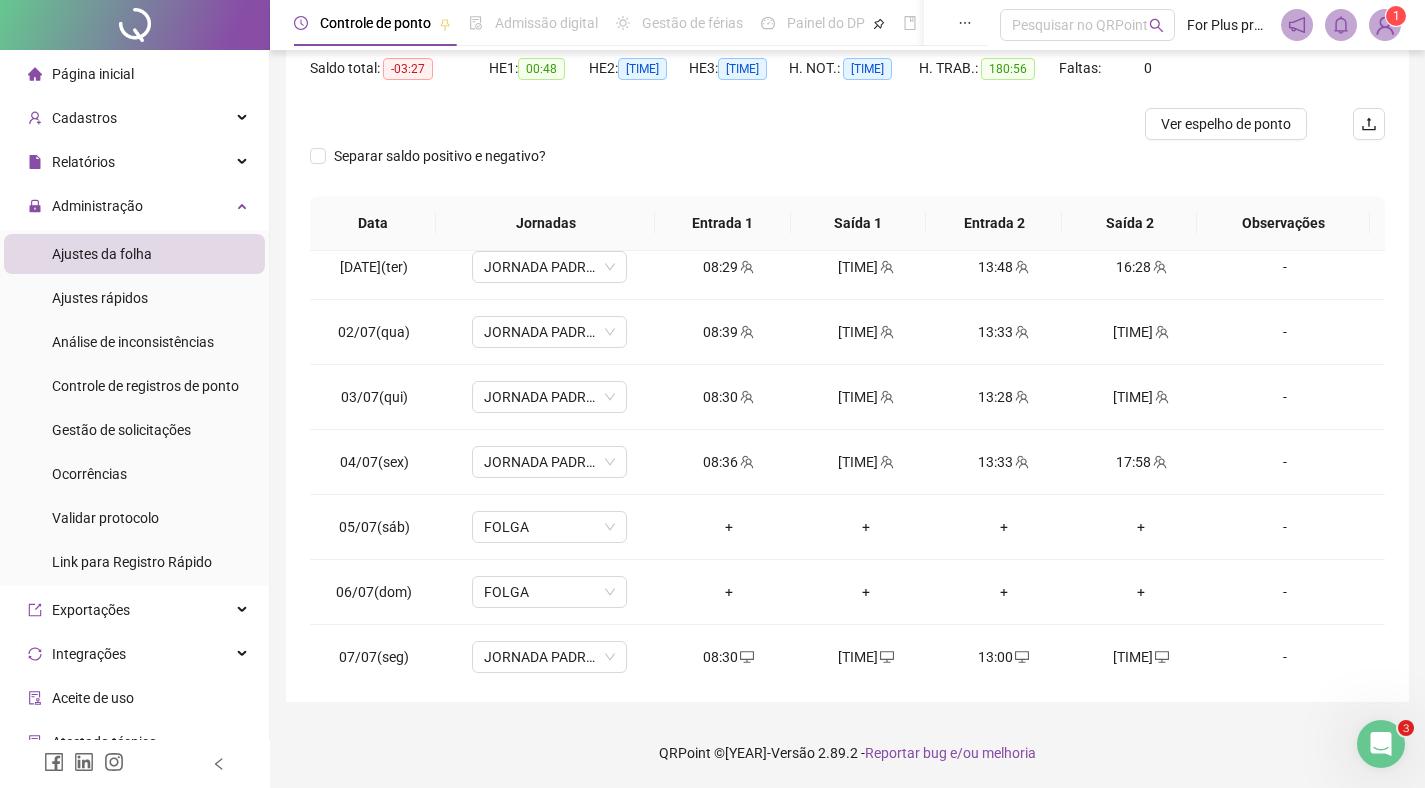 scroll, scrollTop: 0, scrollLeft: 0, axis: both 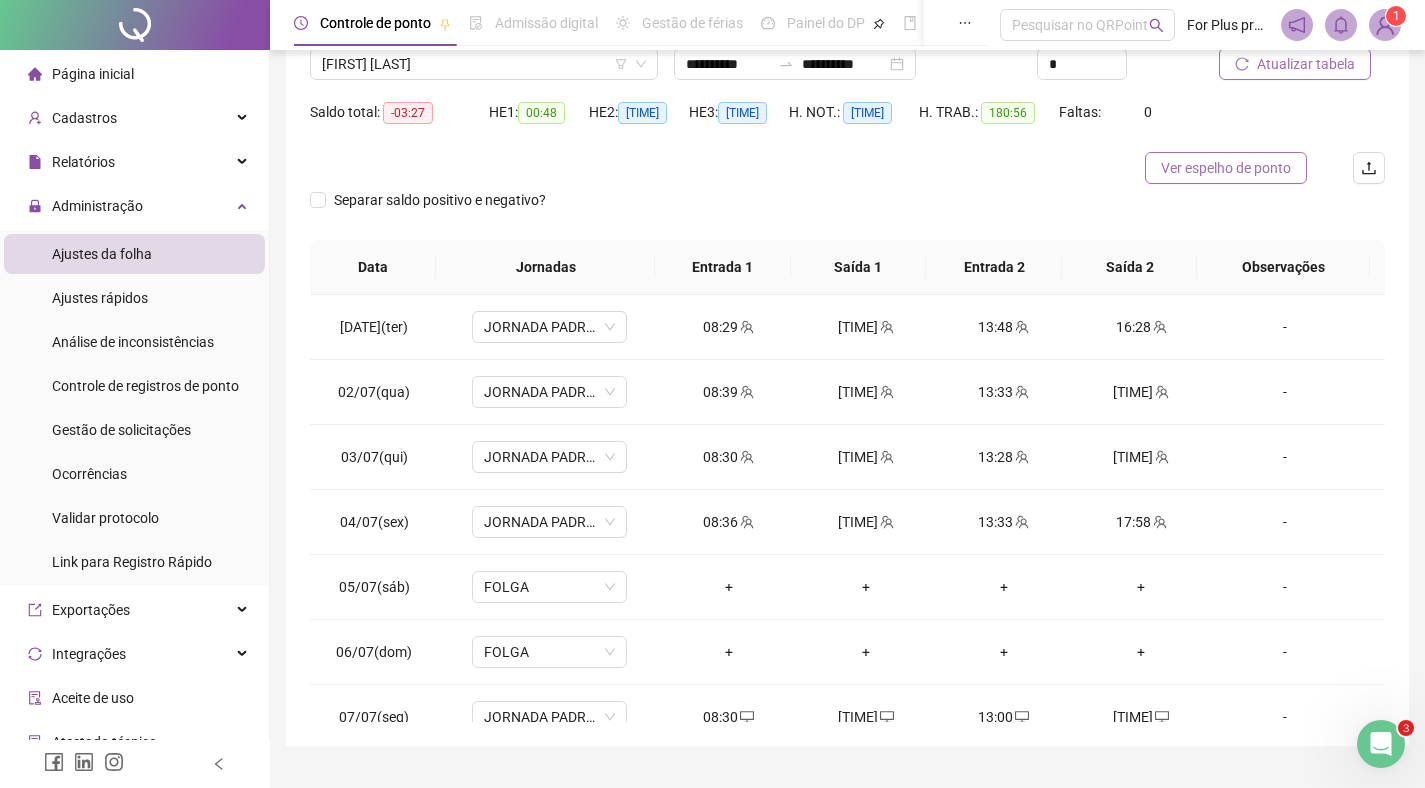 click on "Ver espelho de ponto" at bounding box center [1226, 168] 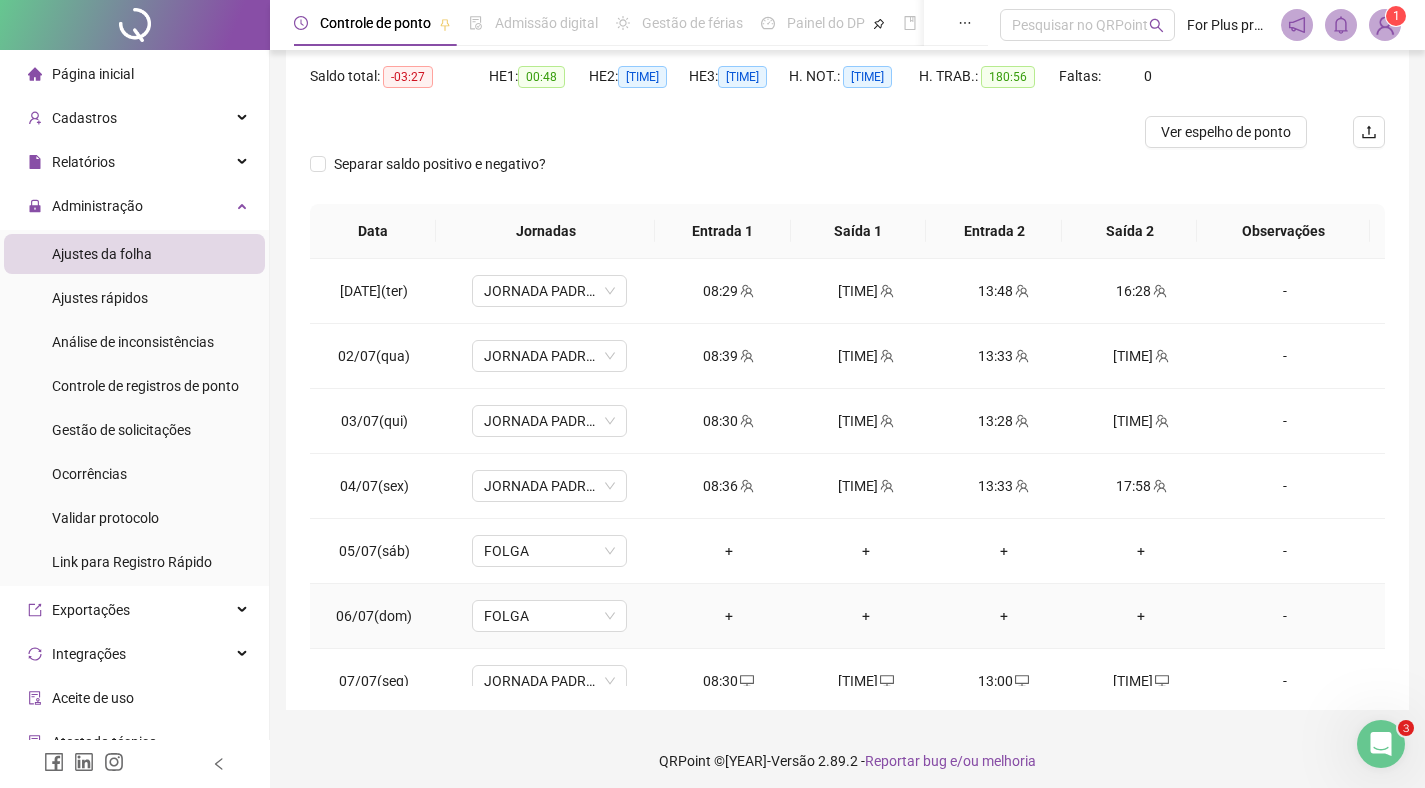 scroll, scrollTop: 210, scrollLeft: 0, axis: vertical 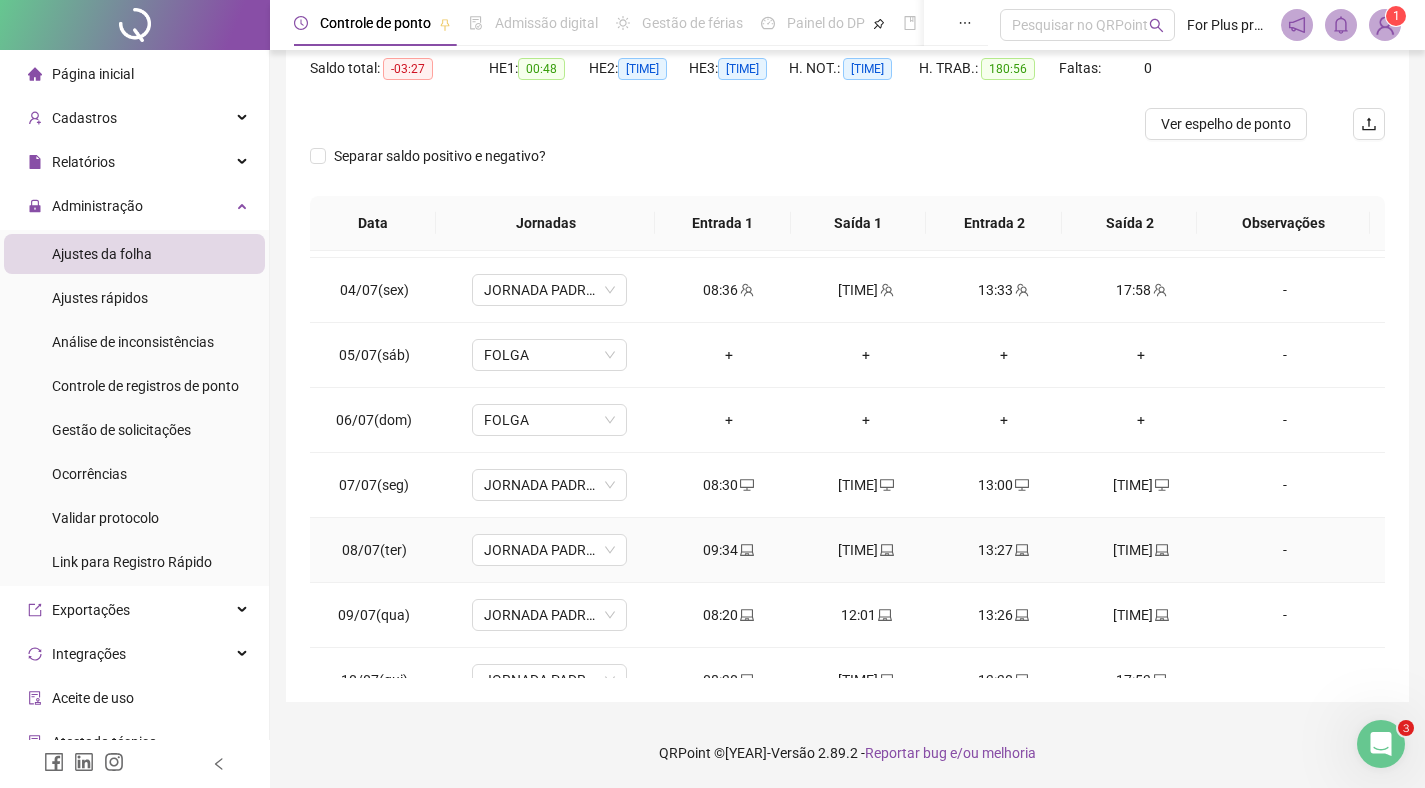 click on "09:34" at bounding box center [729, 550] 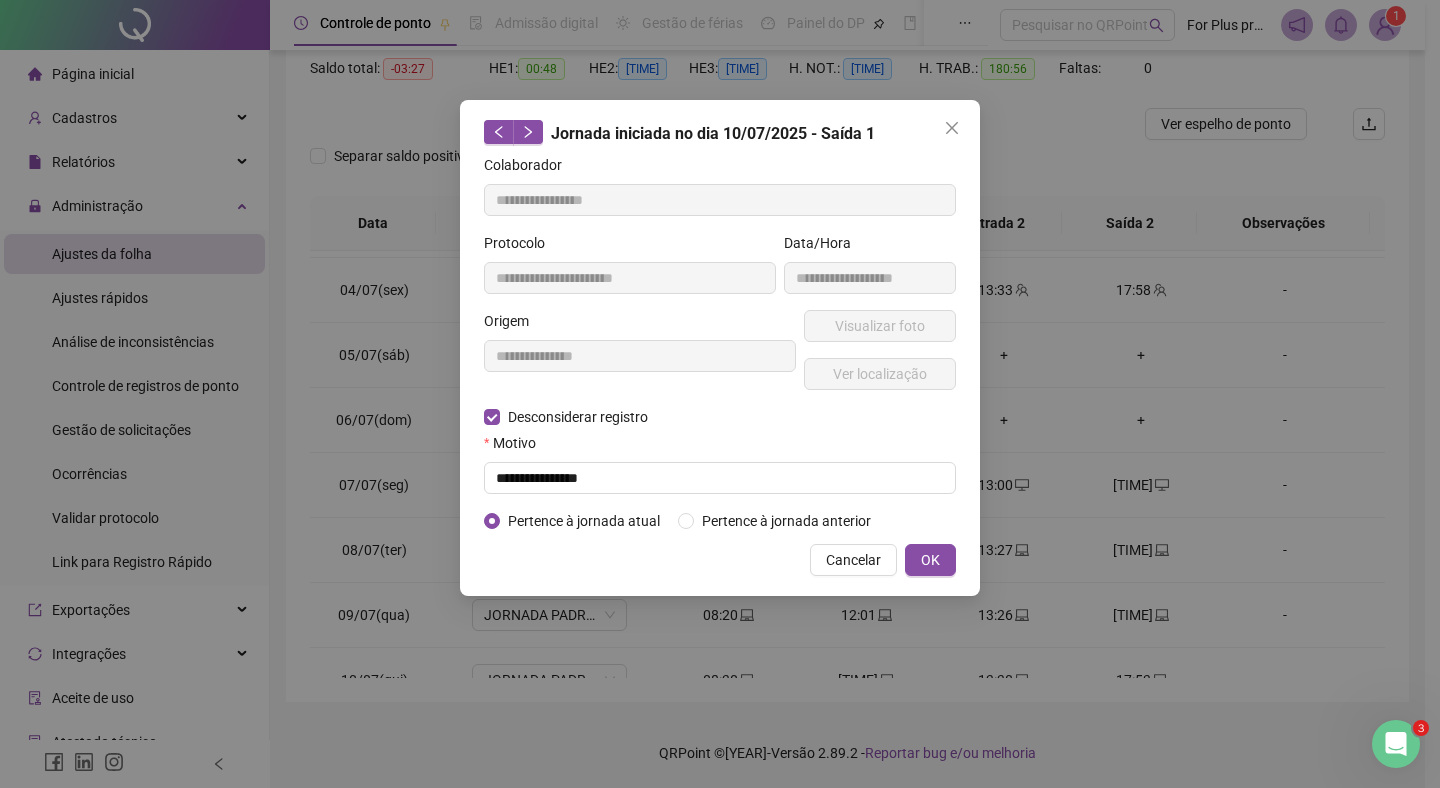type on "**********" 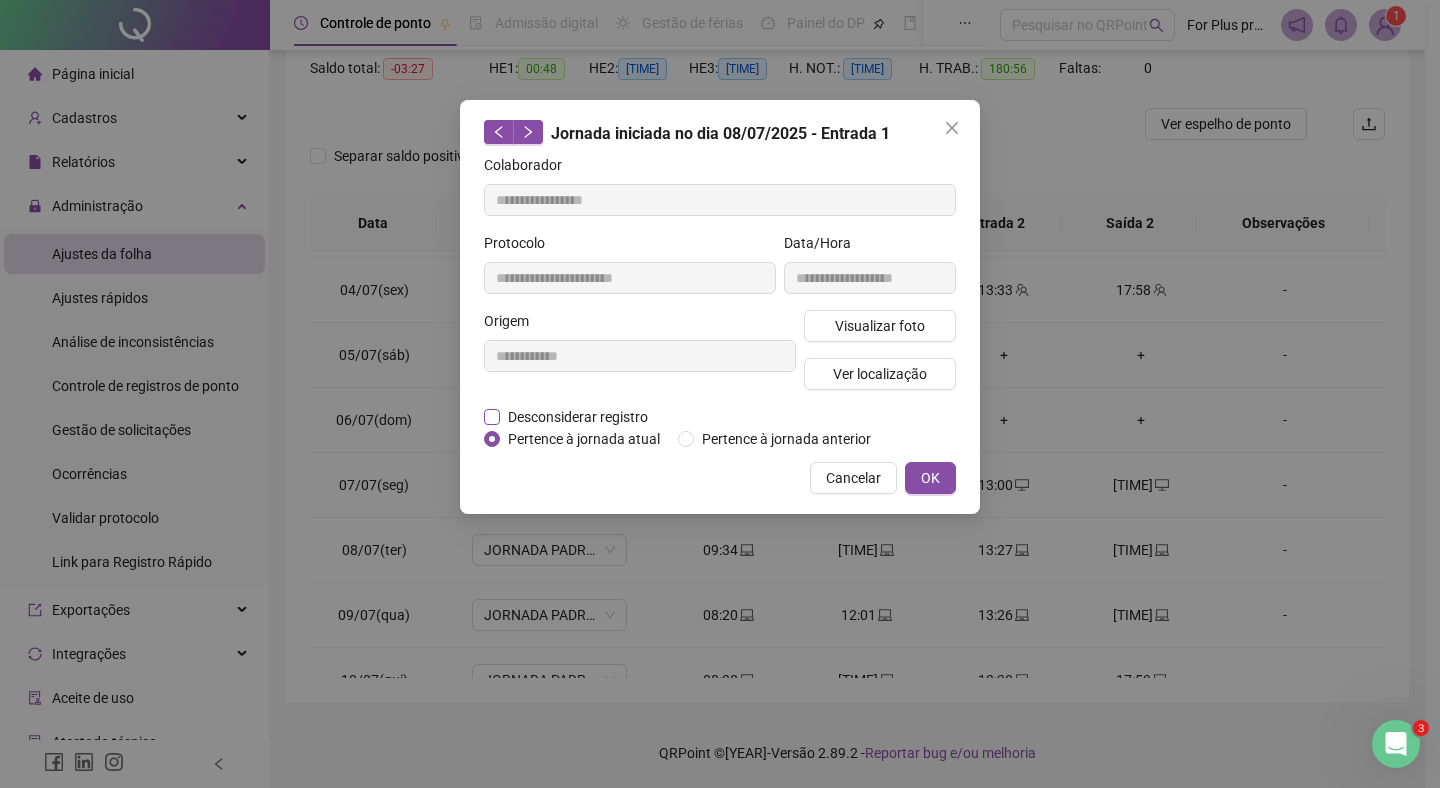 click on "Desconsiderar registro" at bounding box center (578, 417) 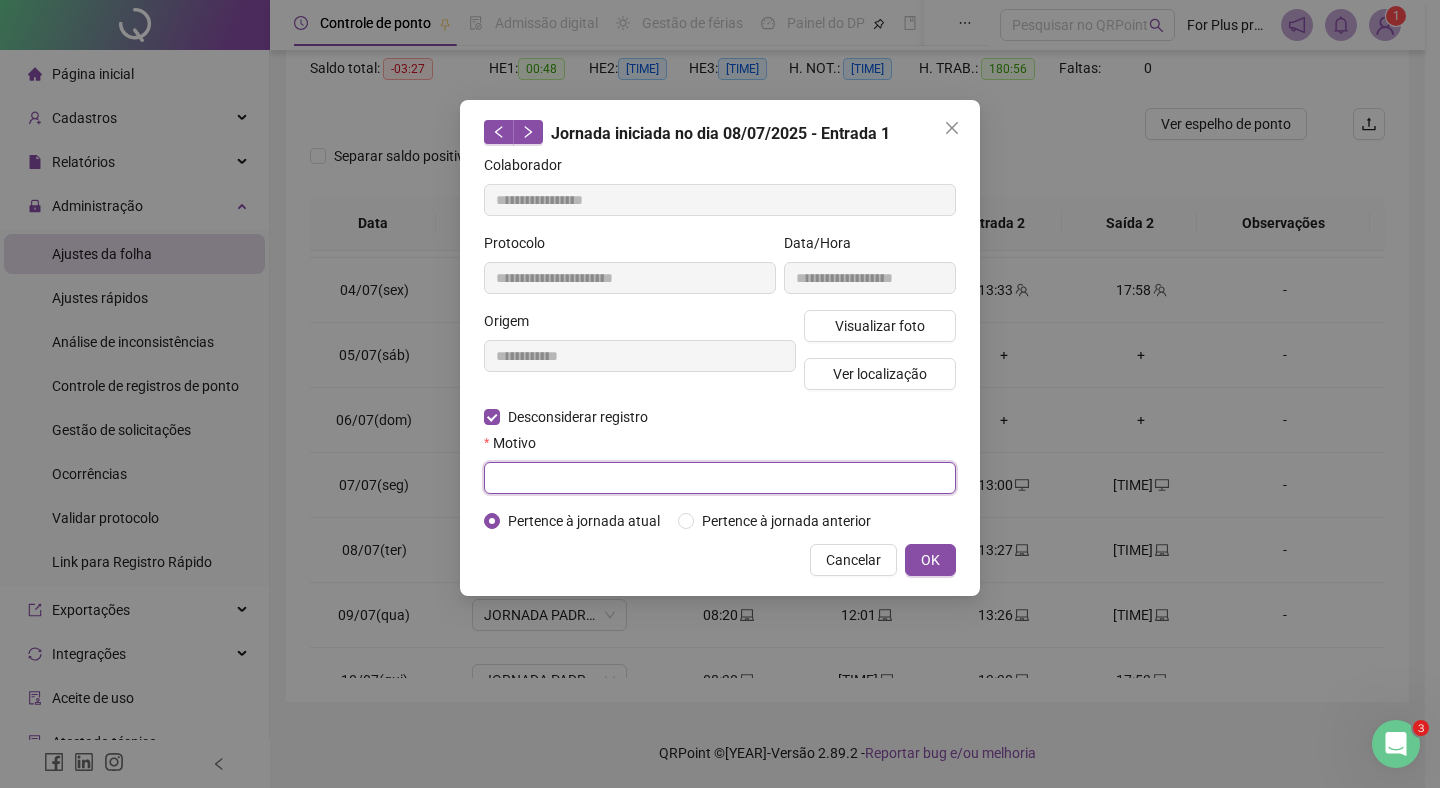 click at bounding box center (720, 478) 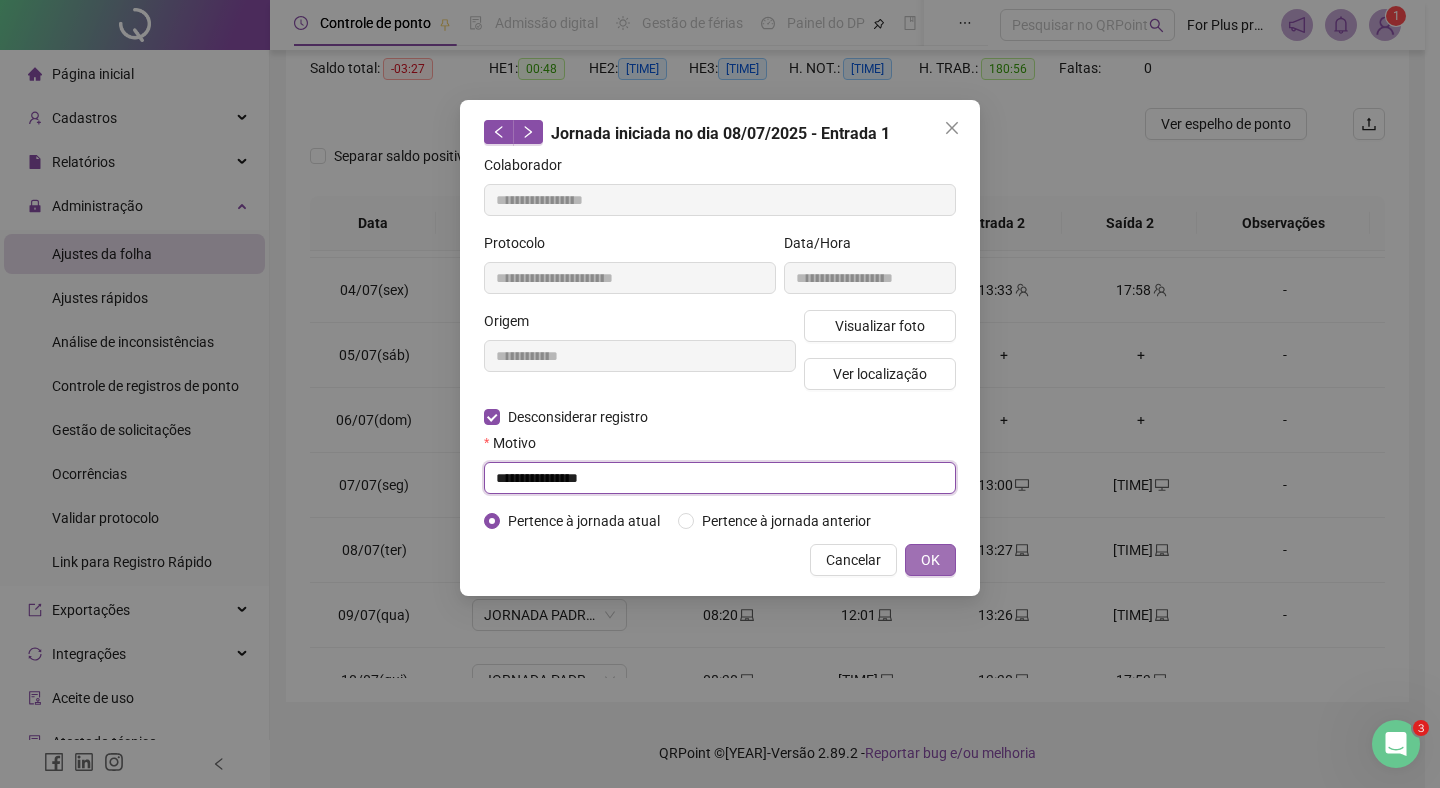 type on "**********" 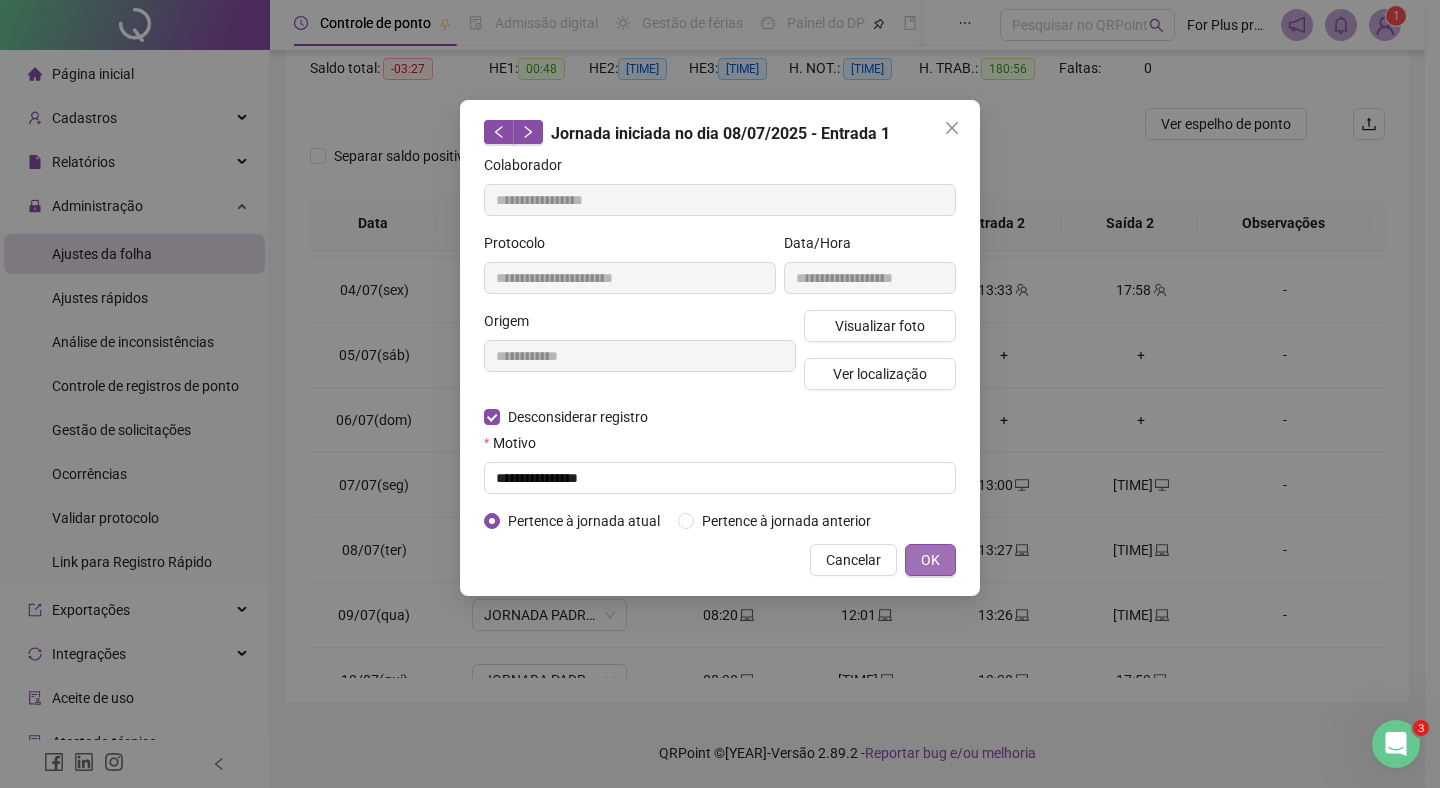 click on "OK" at bounding box center [930, 560] 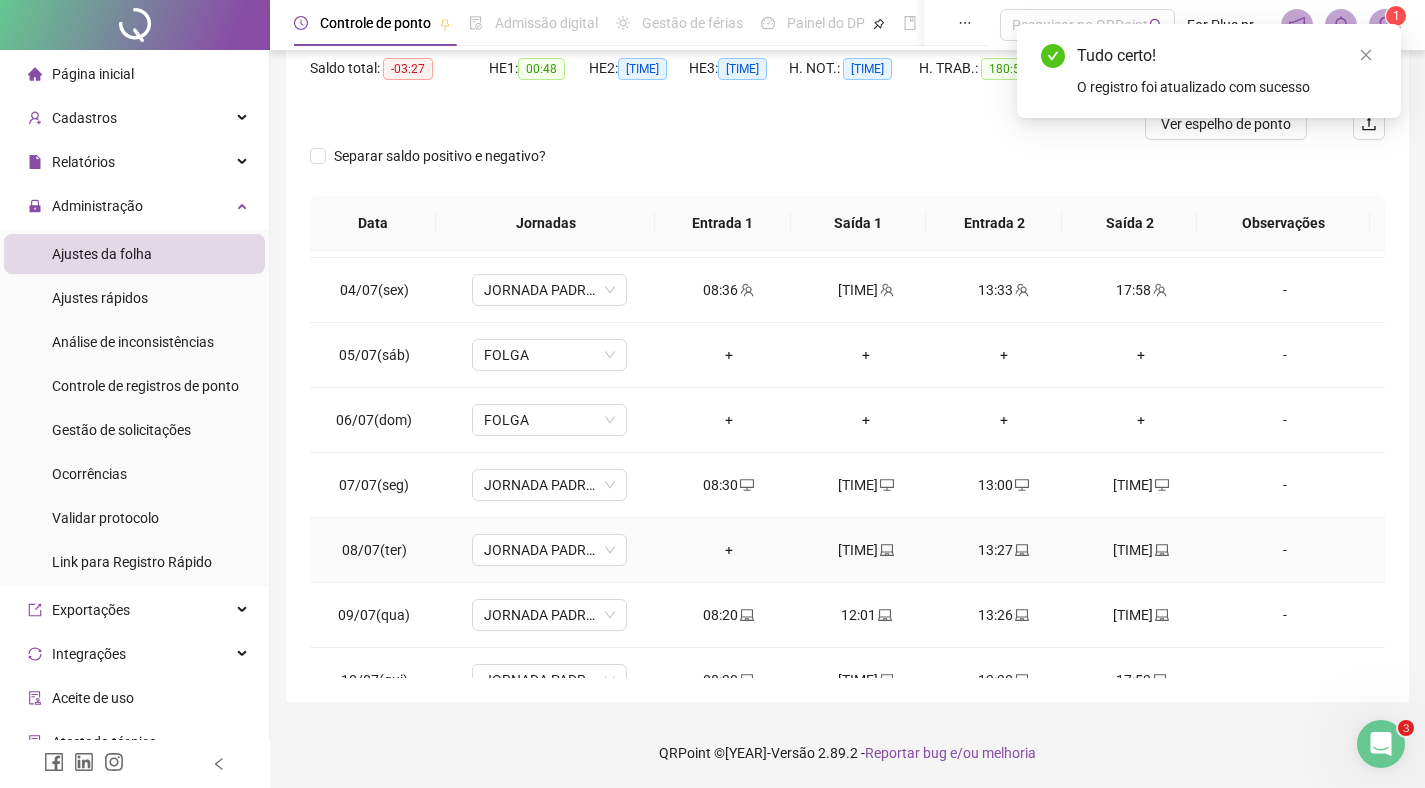 click on "+" at bounding box center (729, 550) 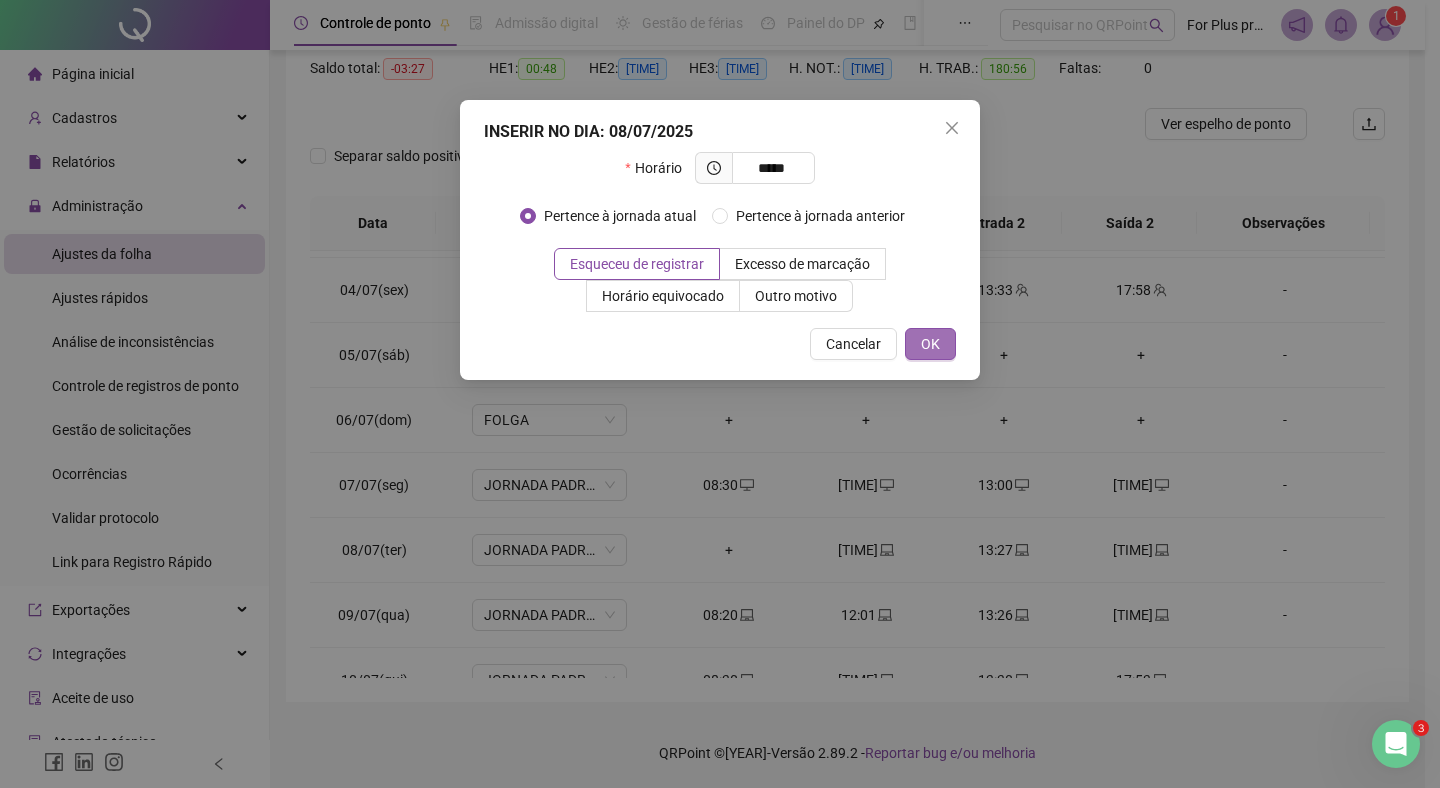 type on "*********" 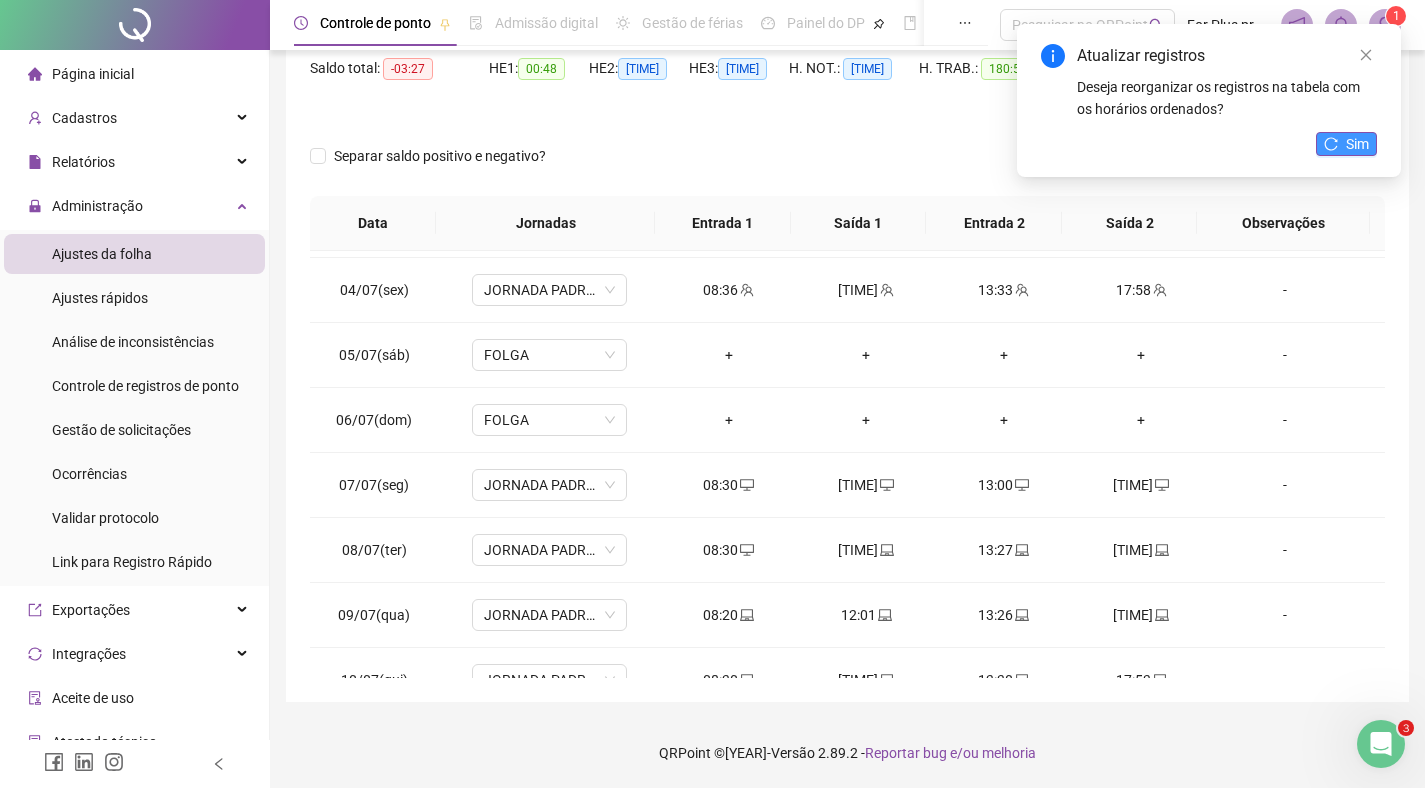 click on "Sim" at bounding box center [1357, 144] 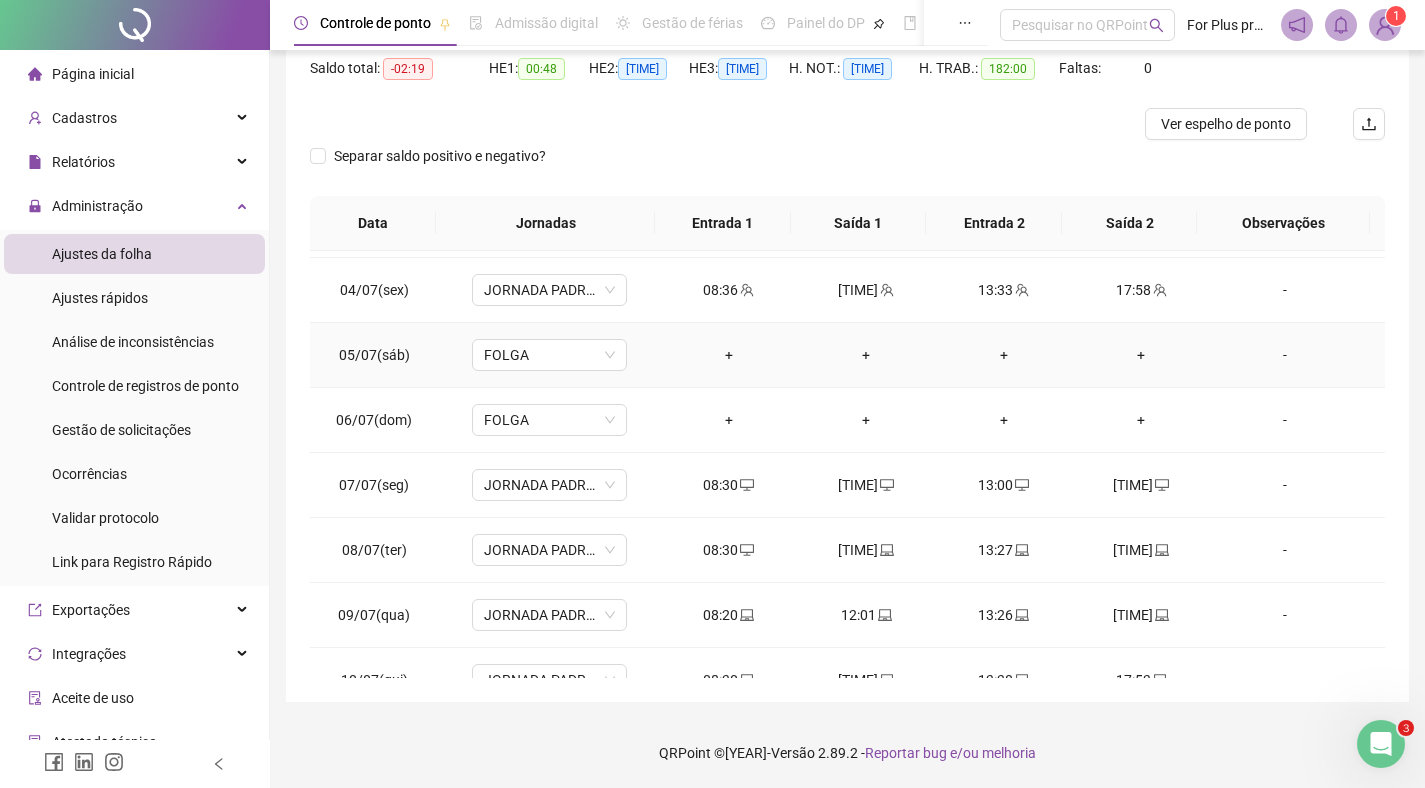 scroll, scrollTop: 0, scrollLeft: 0, axis: both 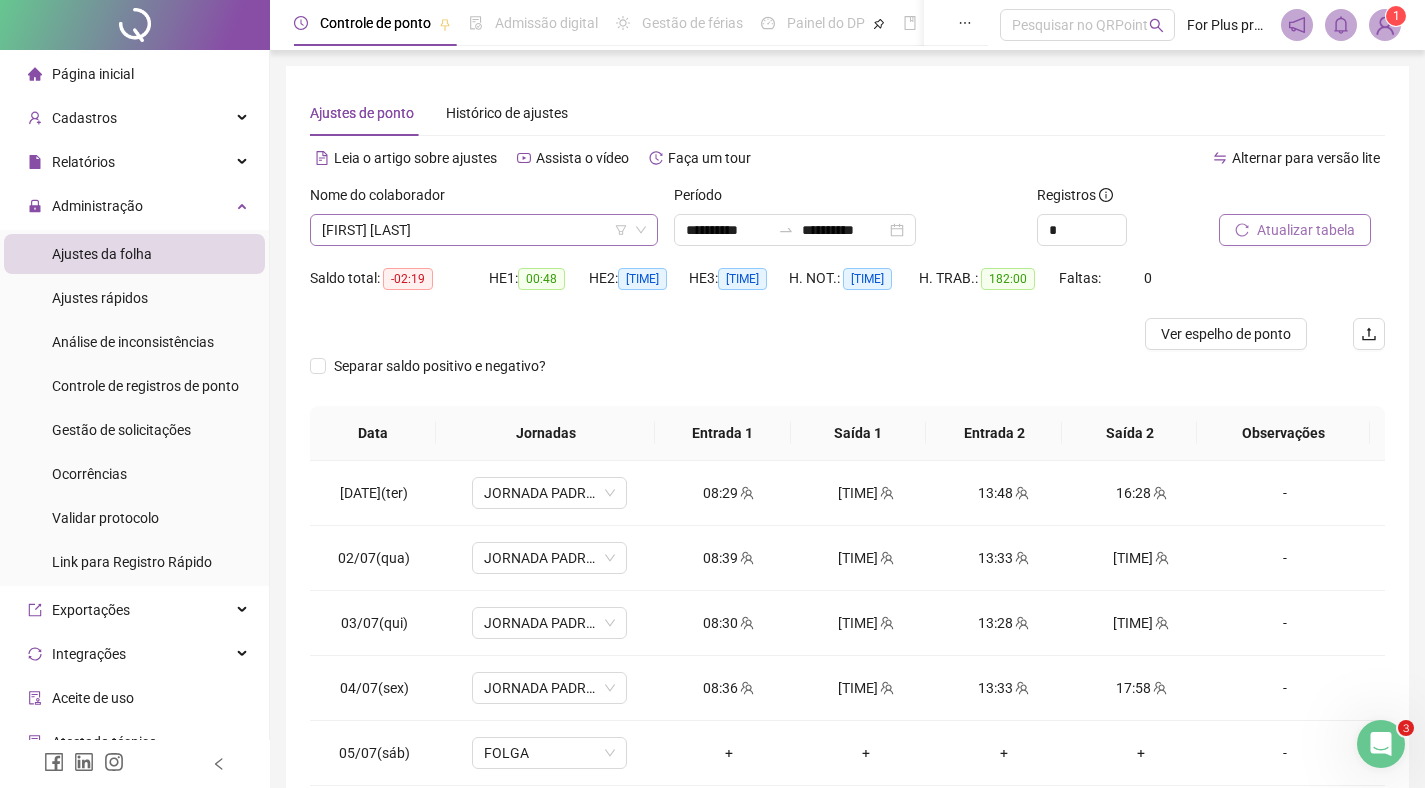 click on "[FIRST] [LAST]" at bounding box center [484, 230] 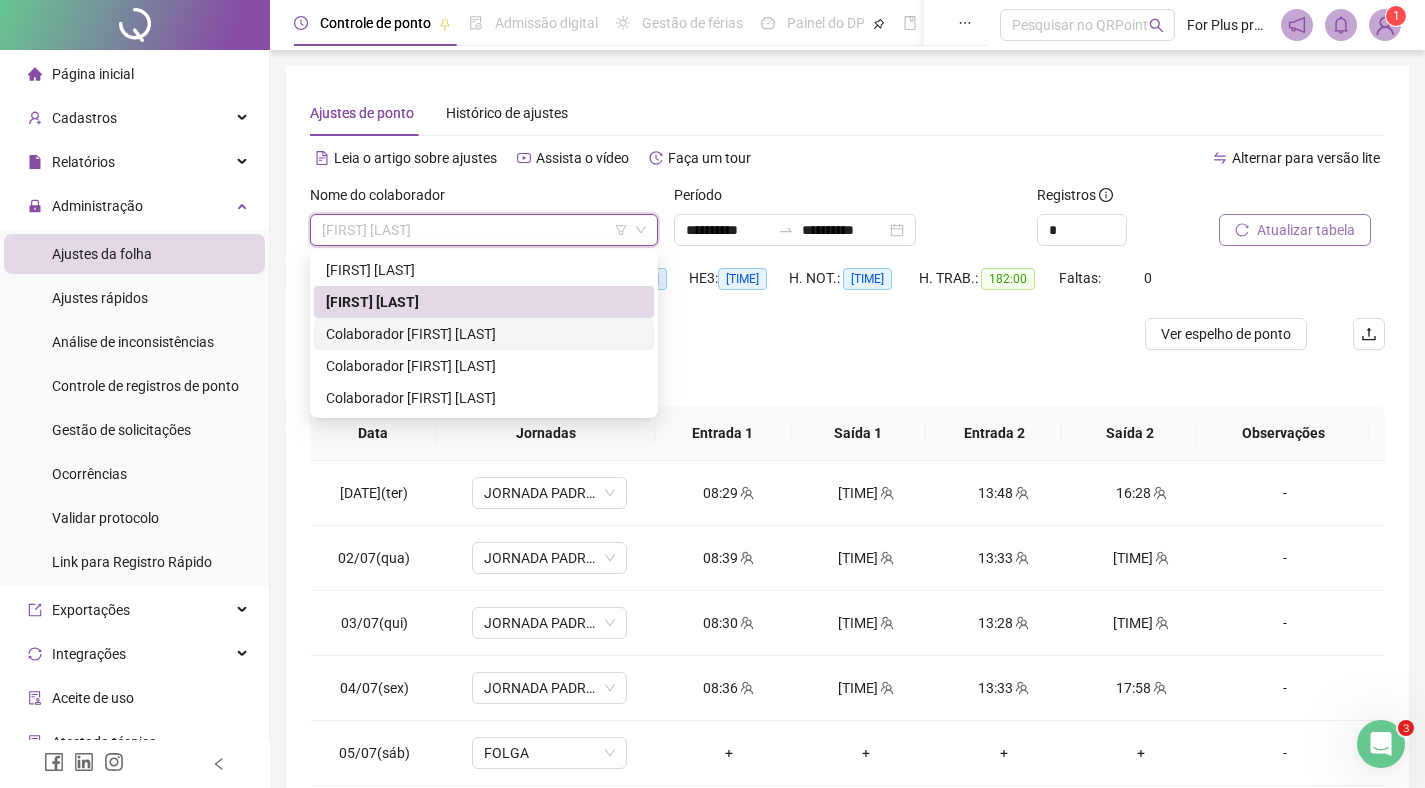 click on "Colaborador [FIRST] [LAST]" at bounding box center (484, 334) 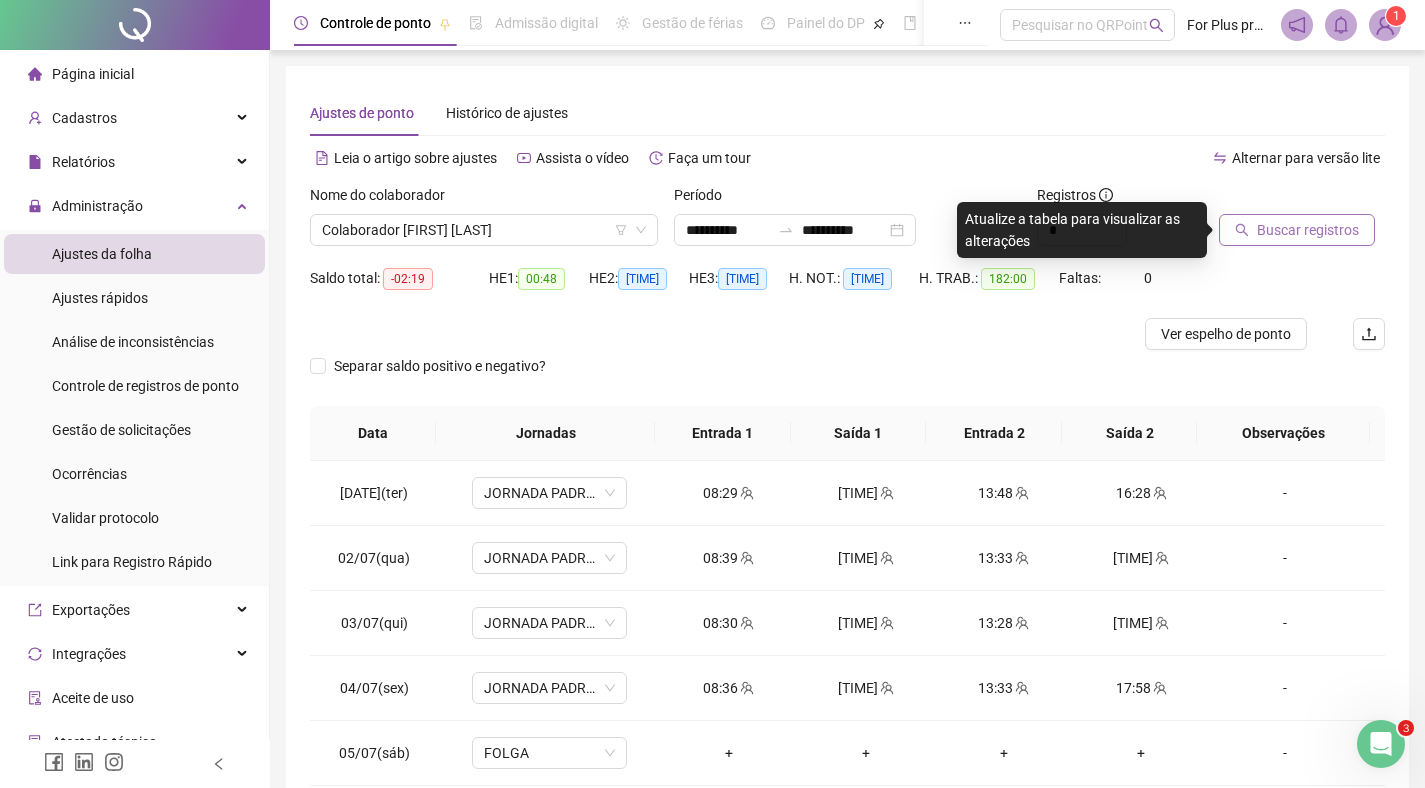 click on "Buscar registros" at bounding box center [1308, 230] 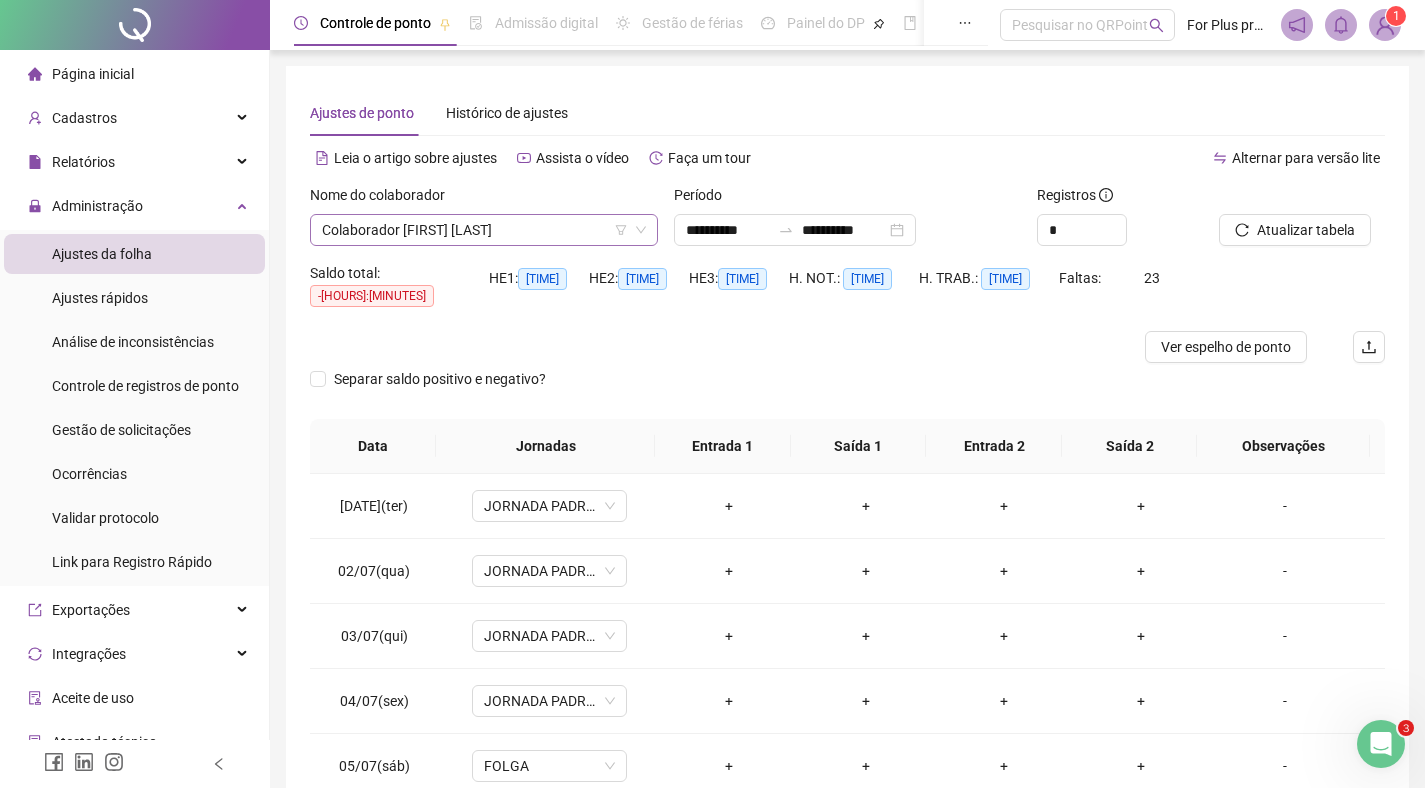 click on "Colaborador [FIRST] [LAST]" at bounding box center [484, 230] 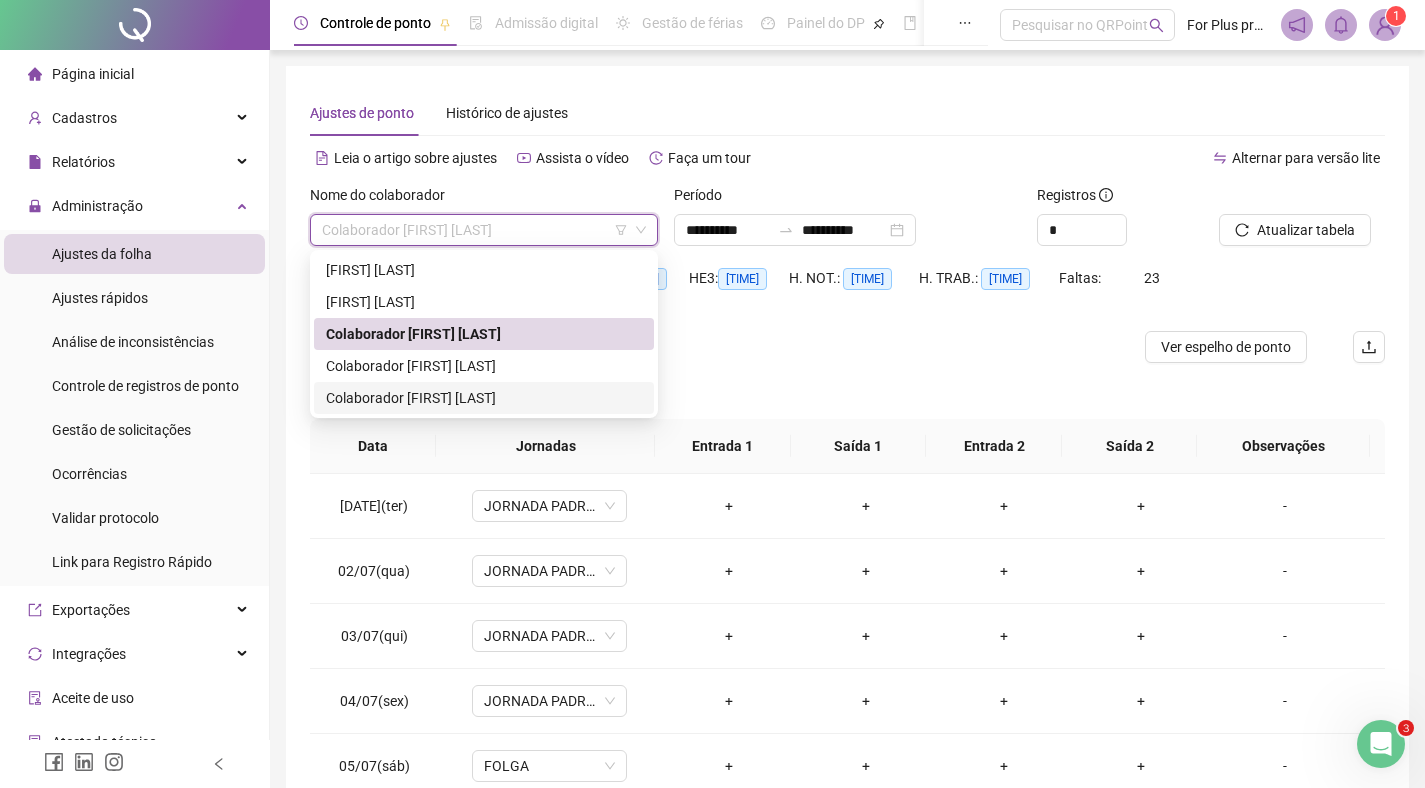 click on "Colaborador [FIRST] [LAST]" at bounding box center (484, 398) 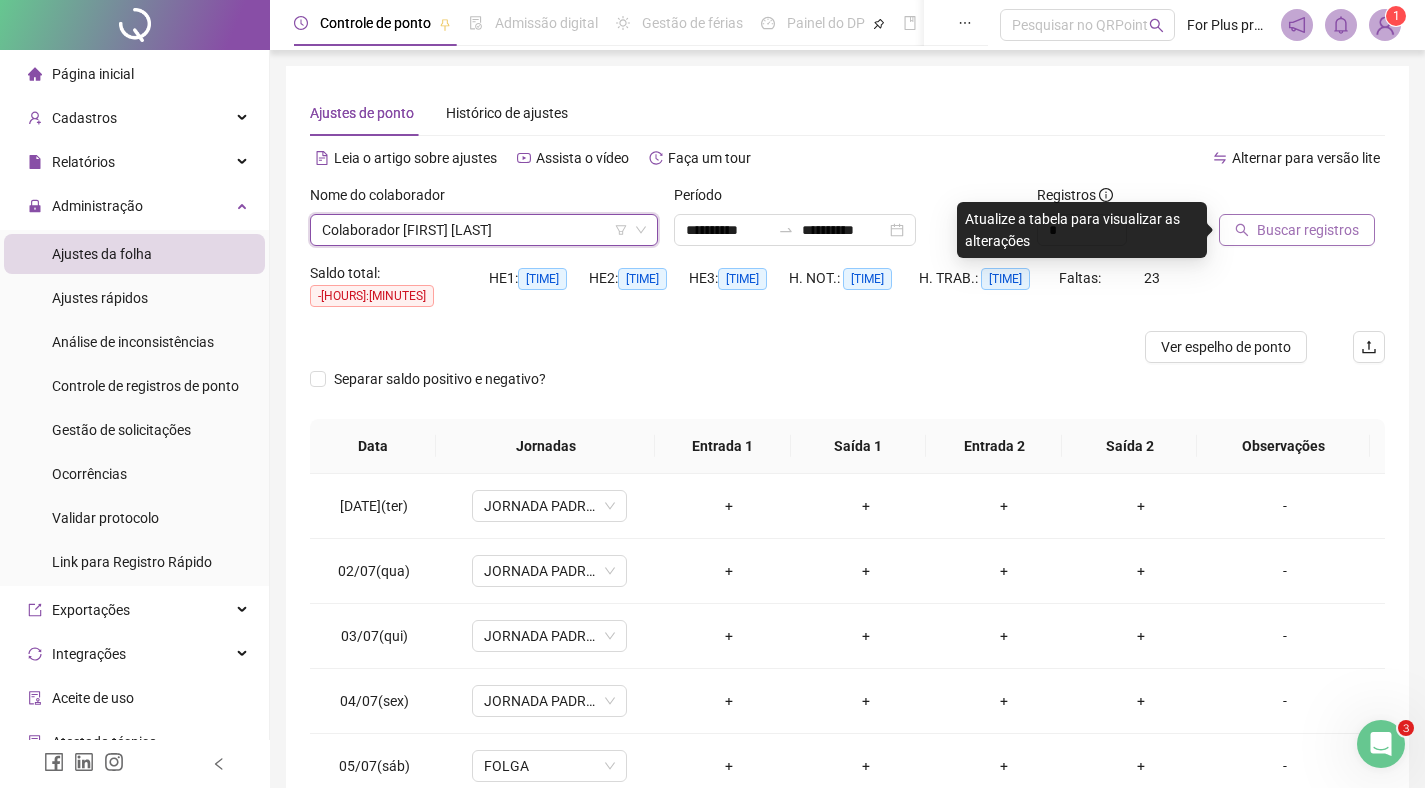 click on "Buscar registros" at bounding box center (1308, 230) 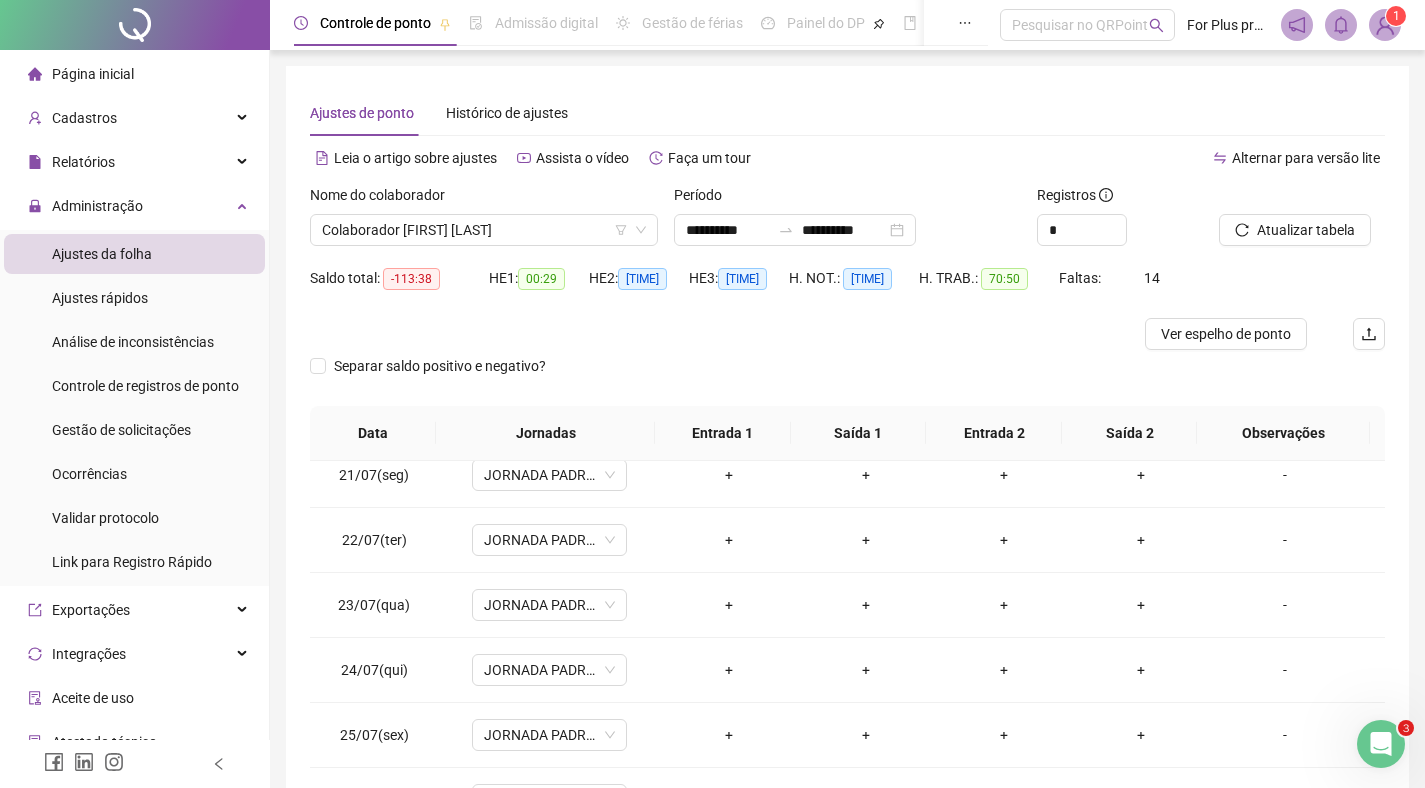 scroll, scrollTop: 1355, scrollLeft: 0, axis: vertical 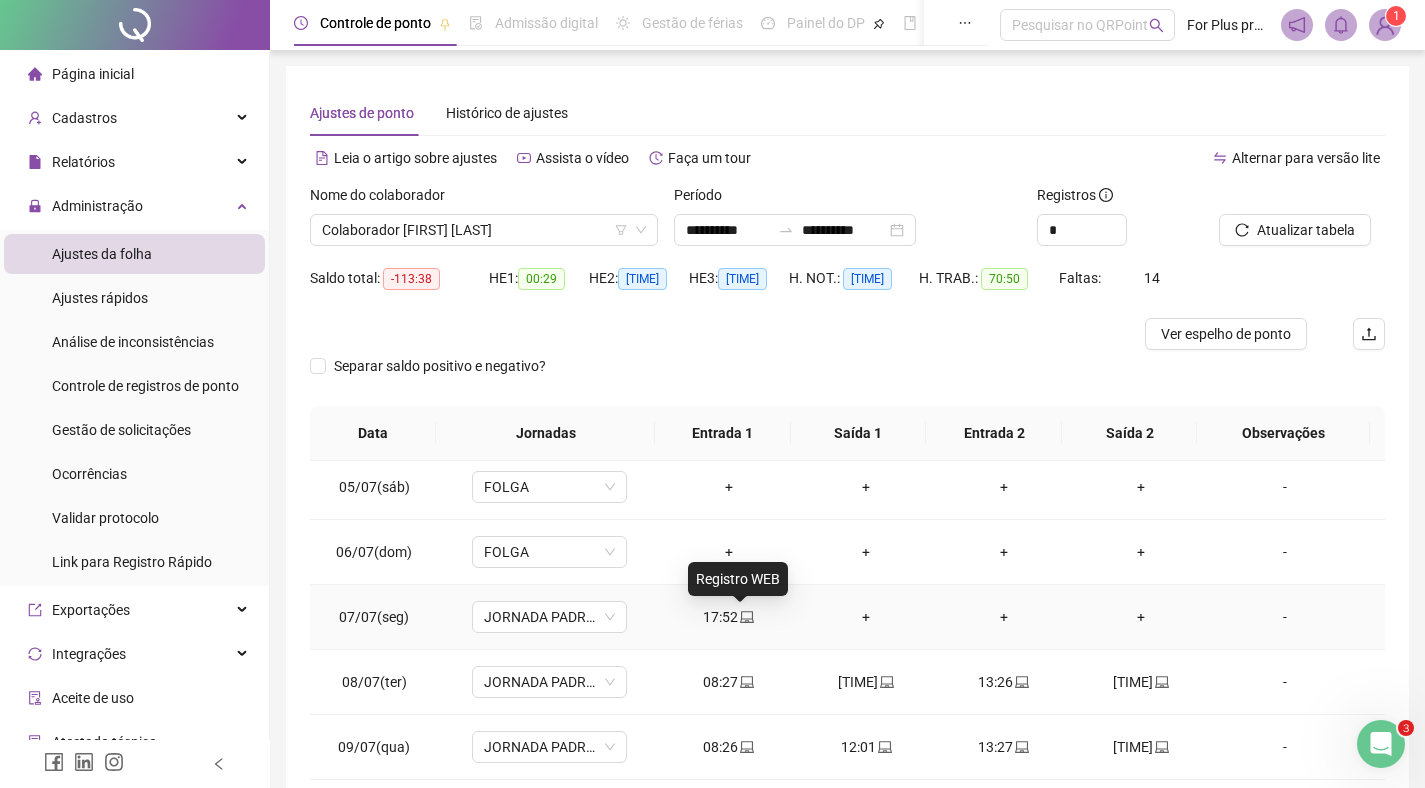 click at bounding box center (746, 617) 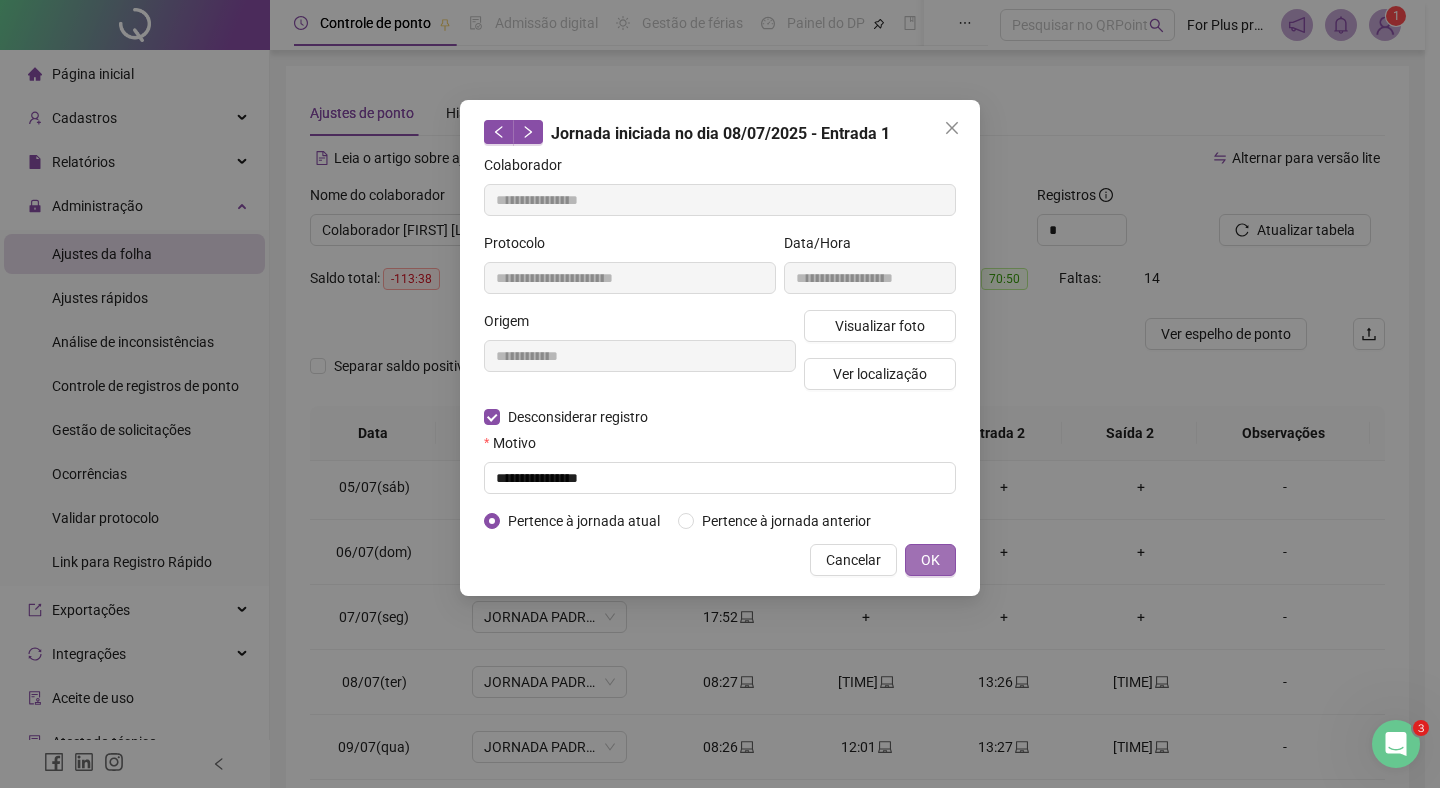 type on "**********" 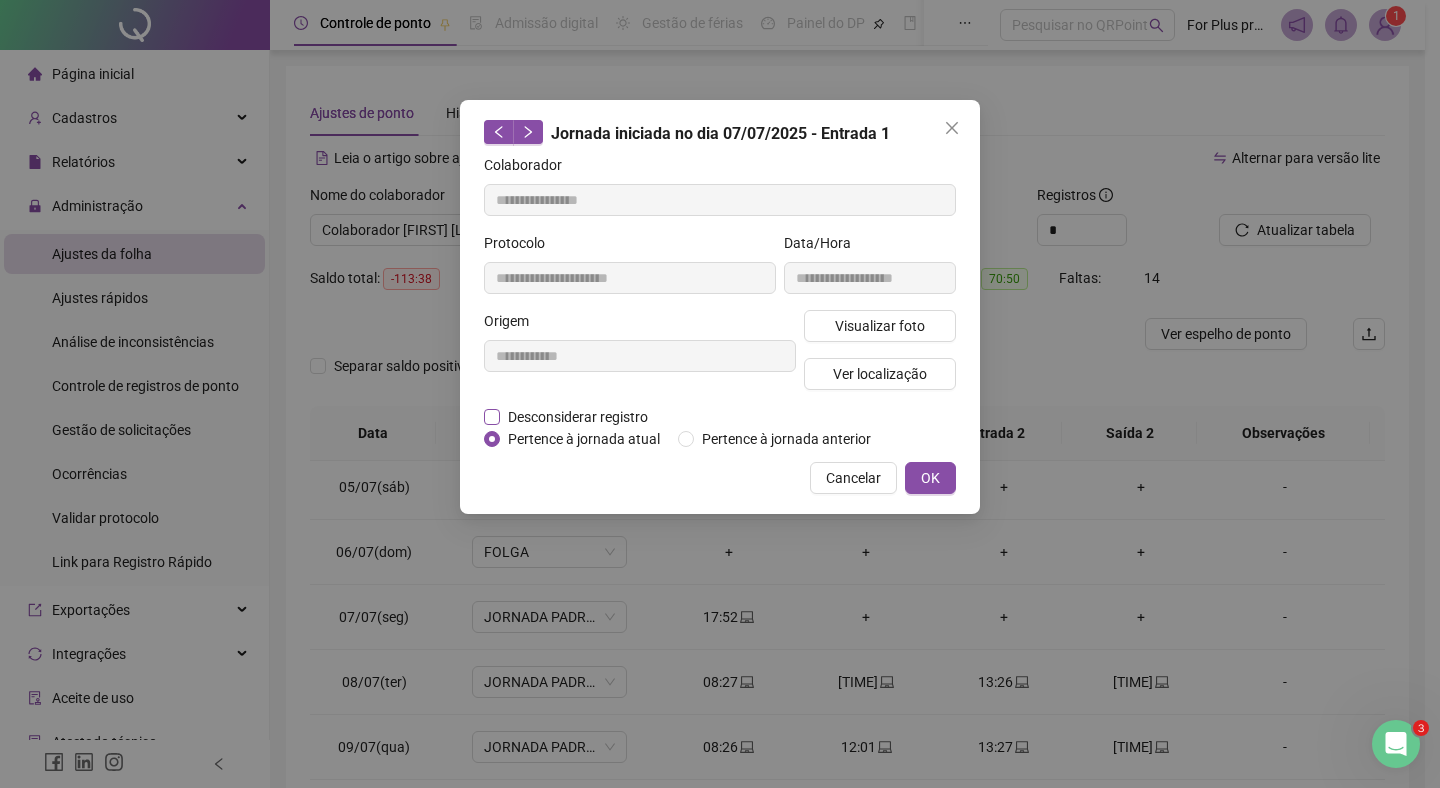 click on "Desconsiderar registro" at bounding box center [578, 417] 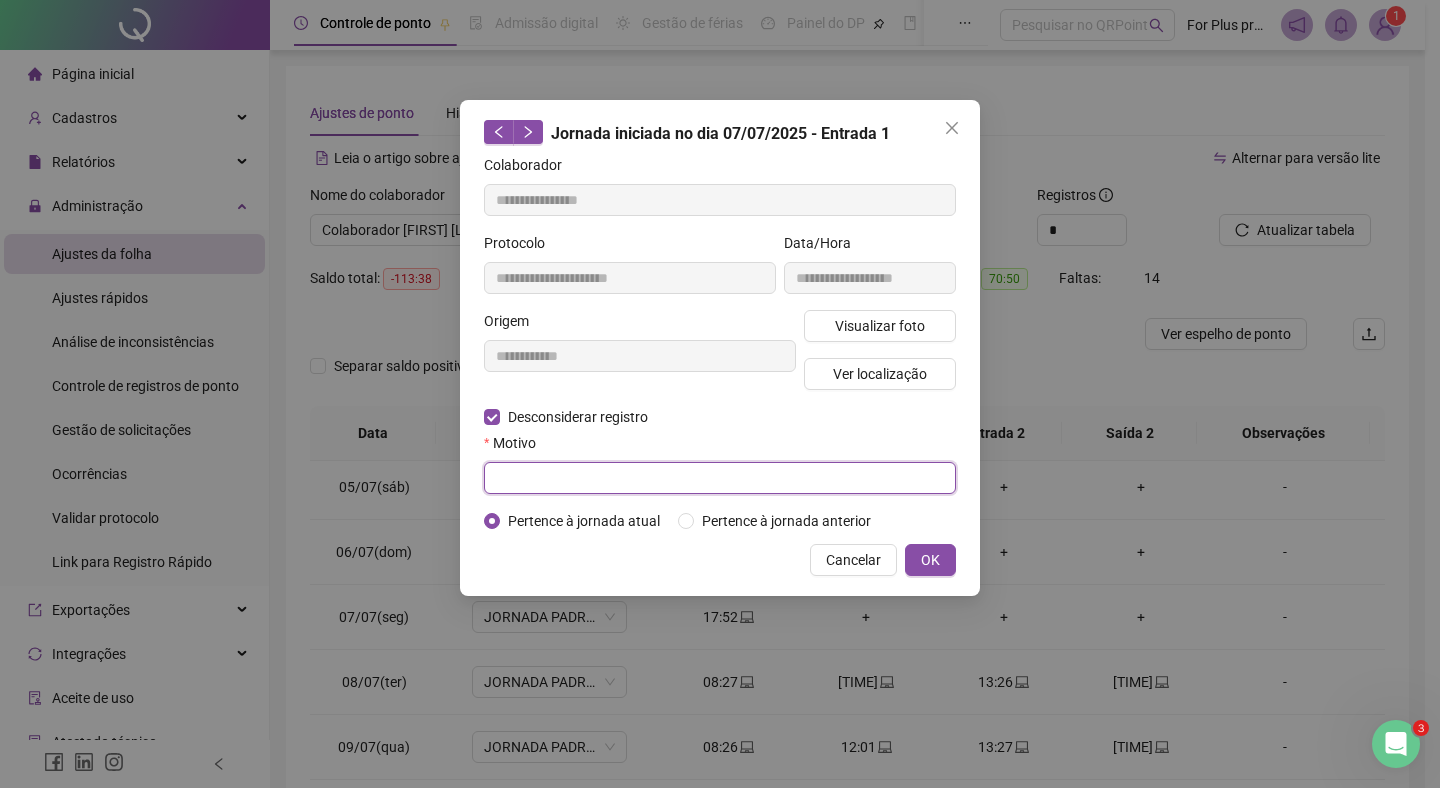 click at bounding box center [720, 478] 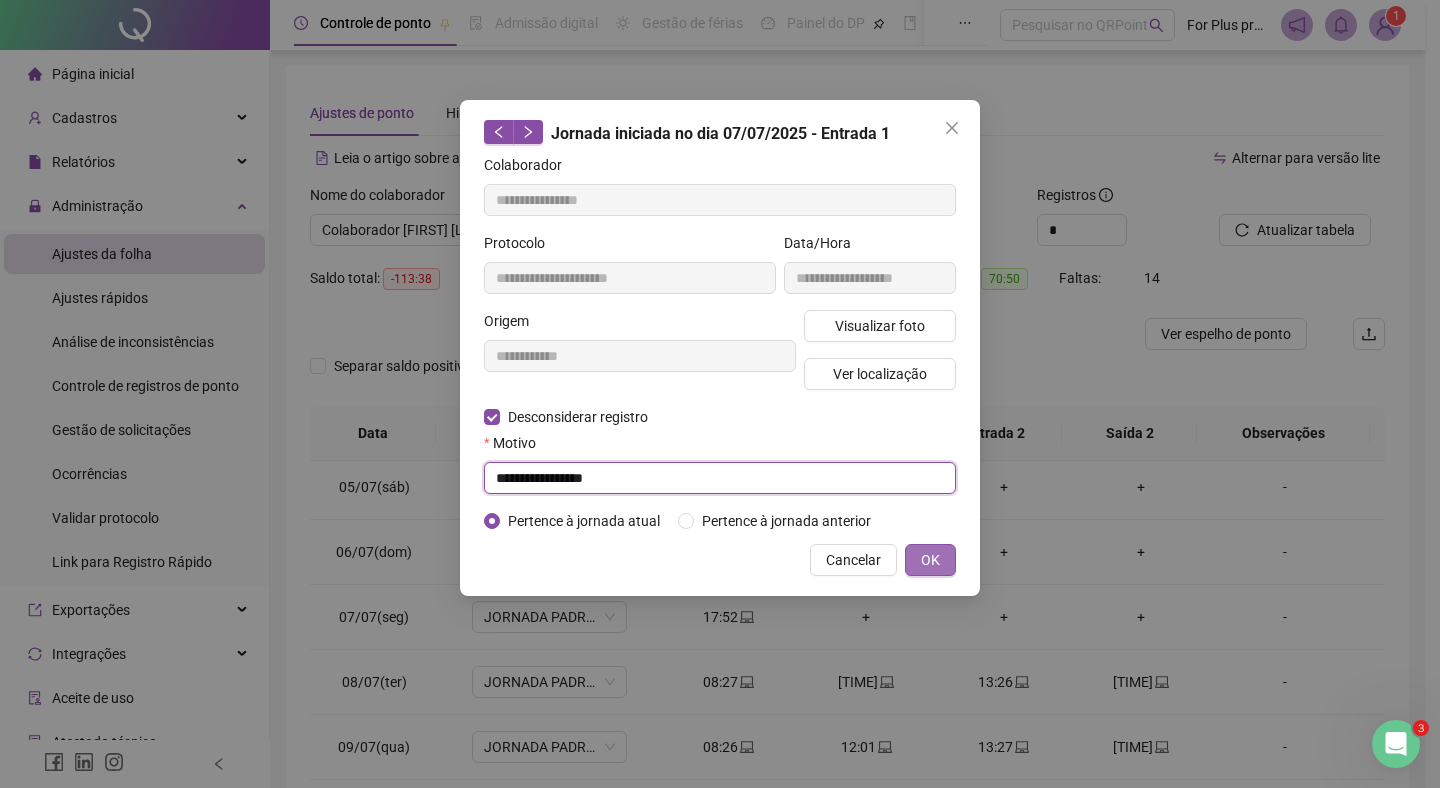 type on "**********" 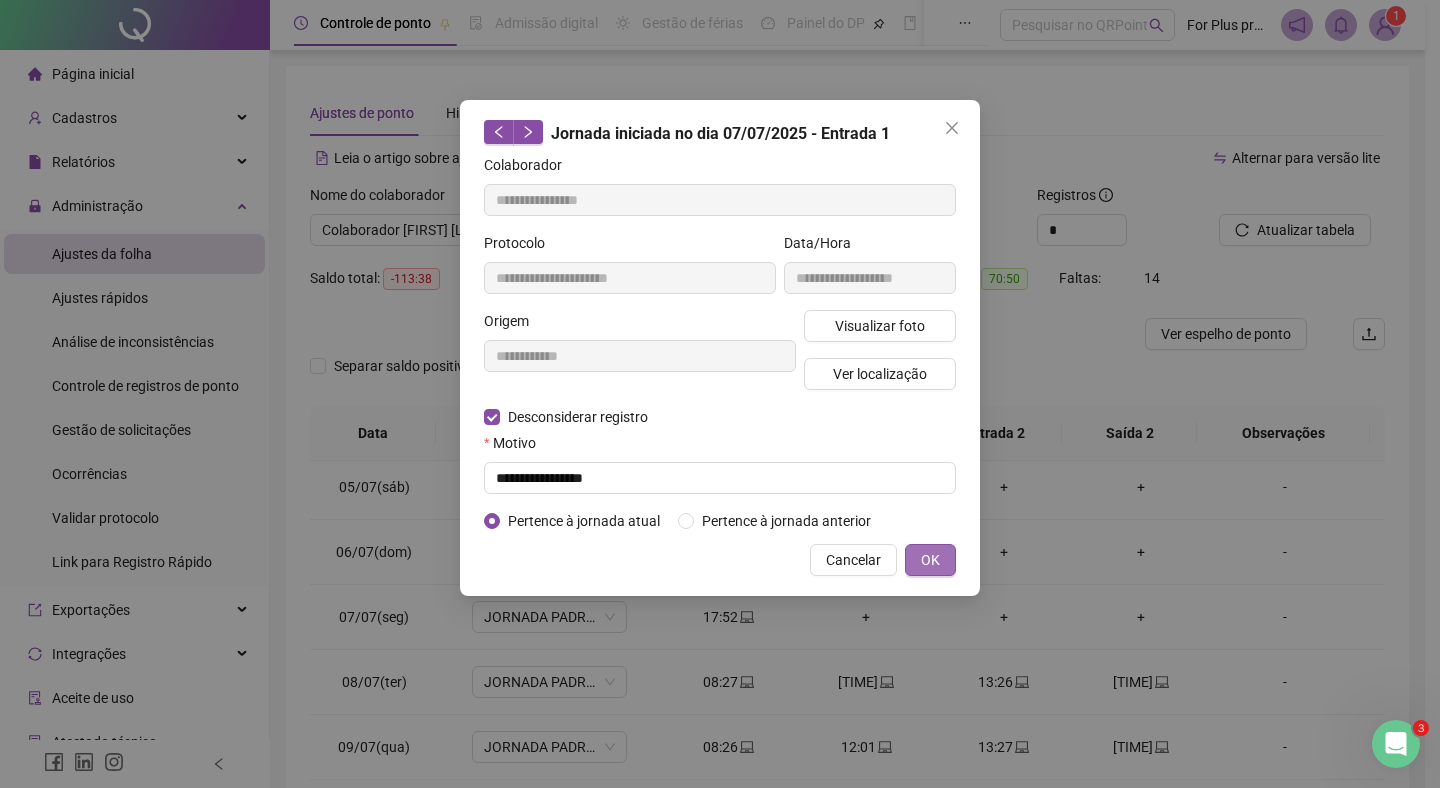 click on "OK" at bounding box center (930, 560) 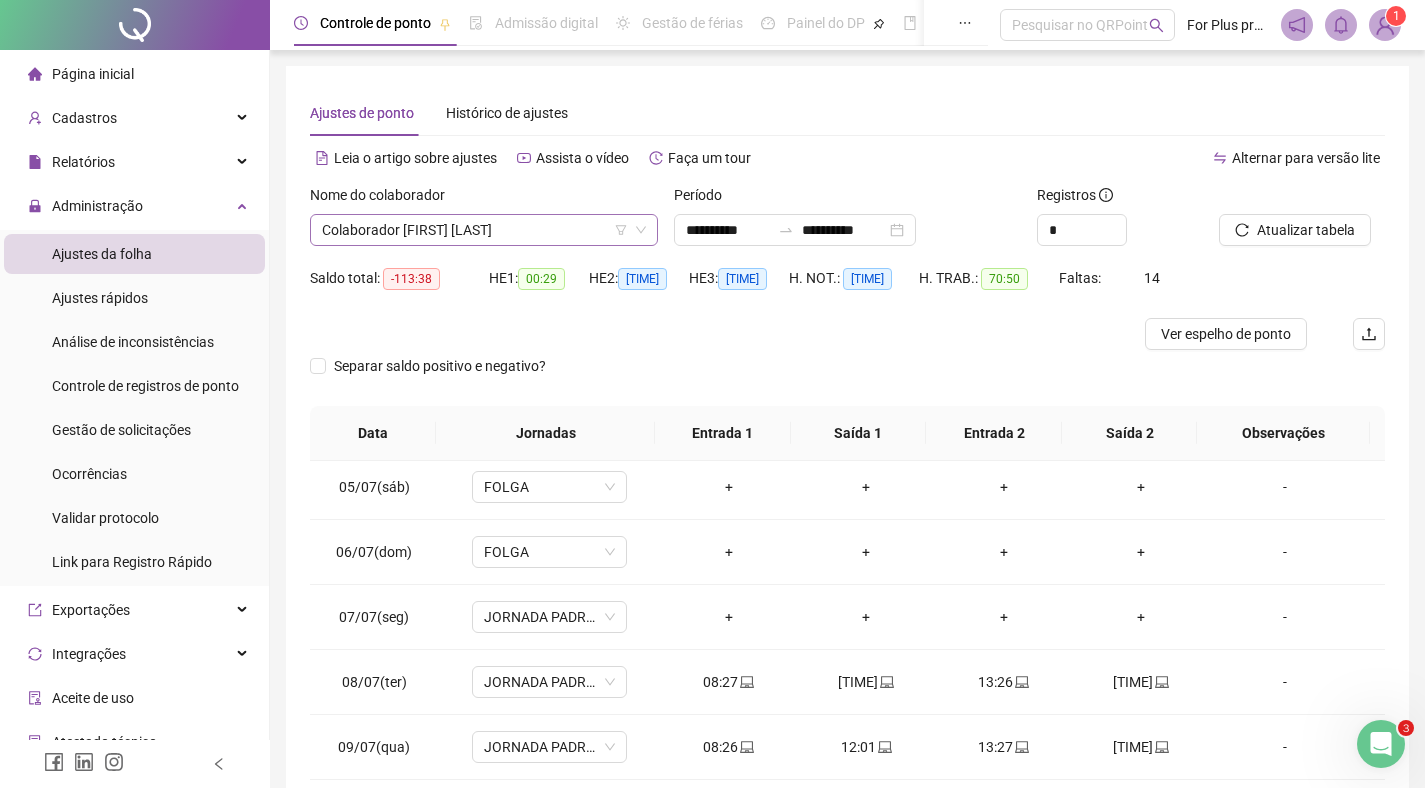 click on "Colaborador [FIRST] [LAST]" at bounding box center (484, 230) 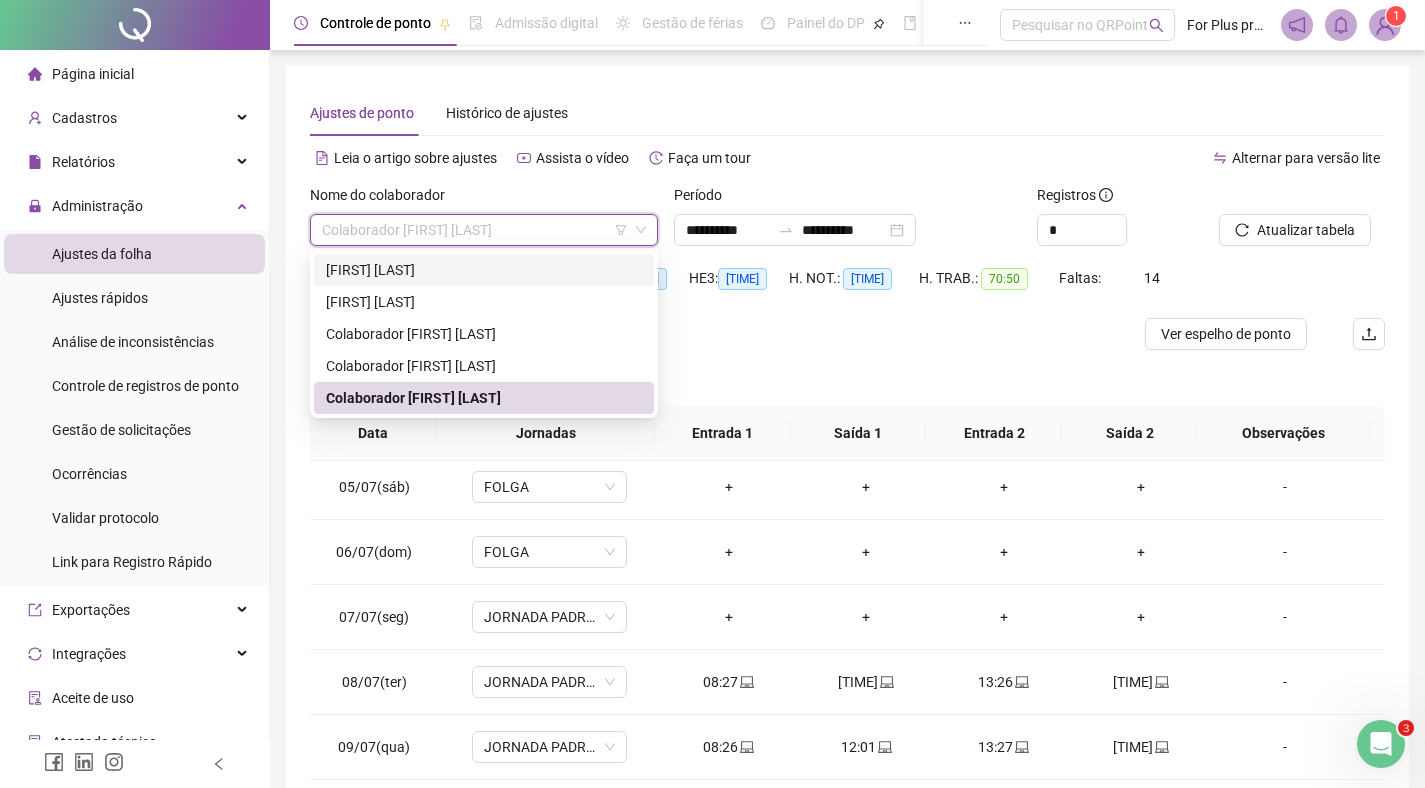 click on "[FIRST] [LAST]" at bounding box center (484, 270) 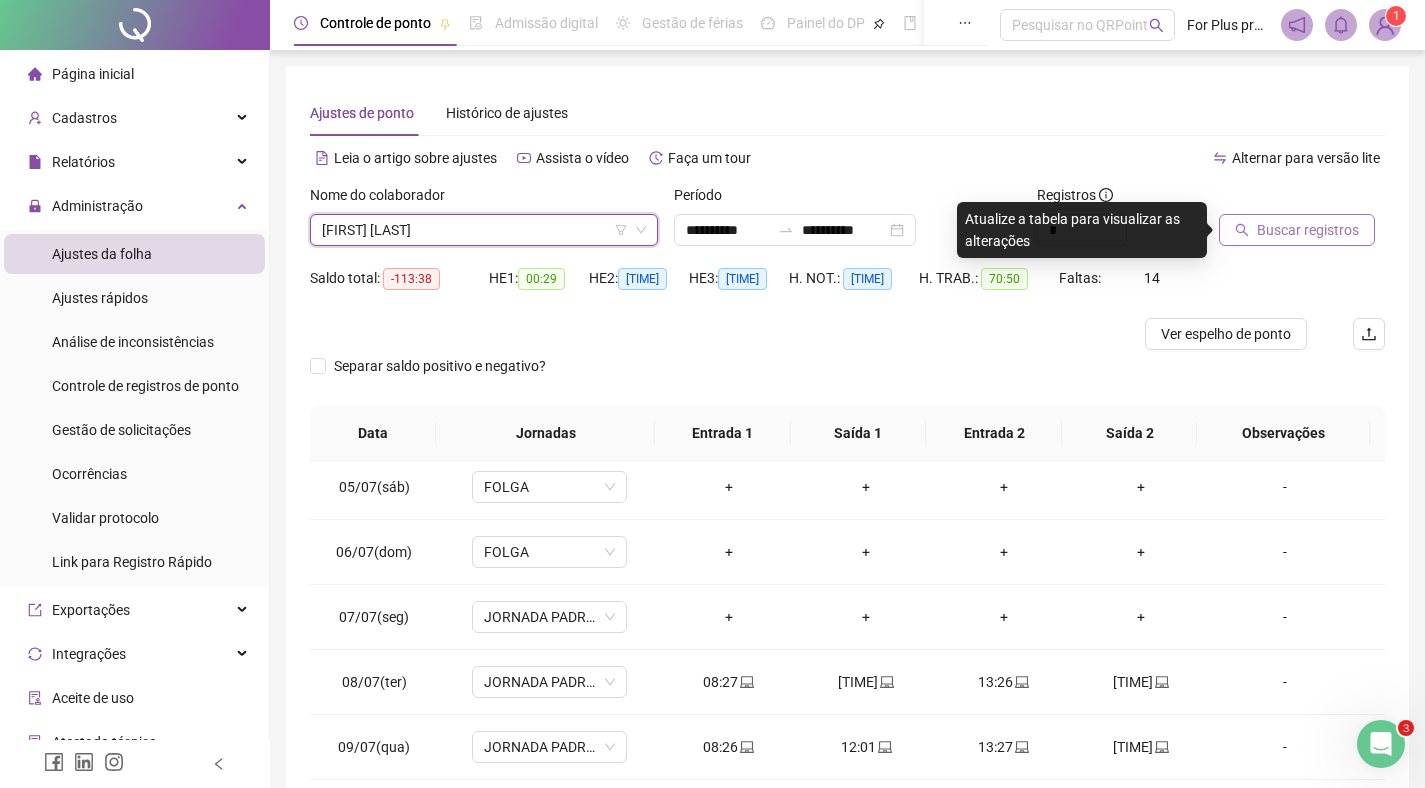 click on "Buscar registros" at bounding box center [1308, 230] 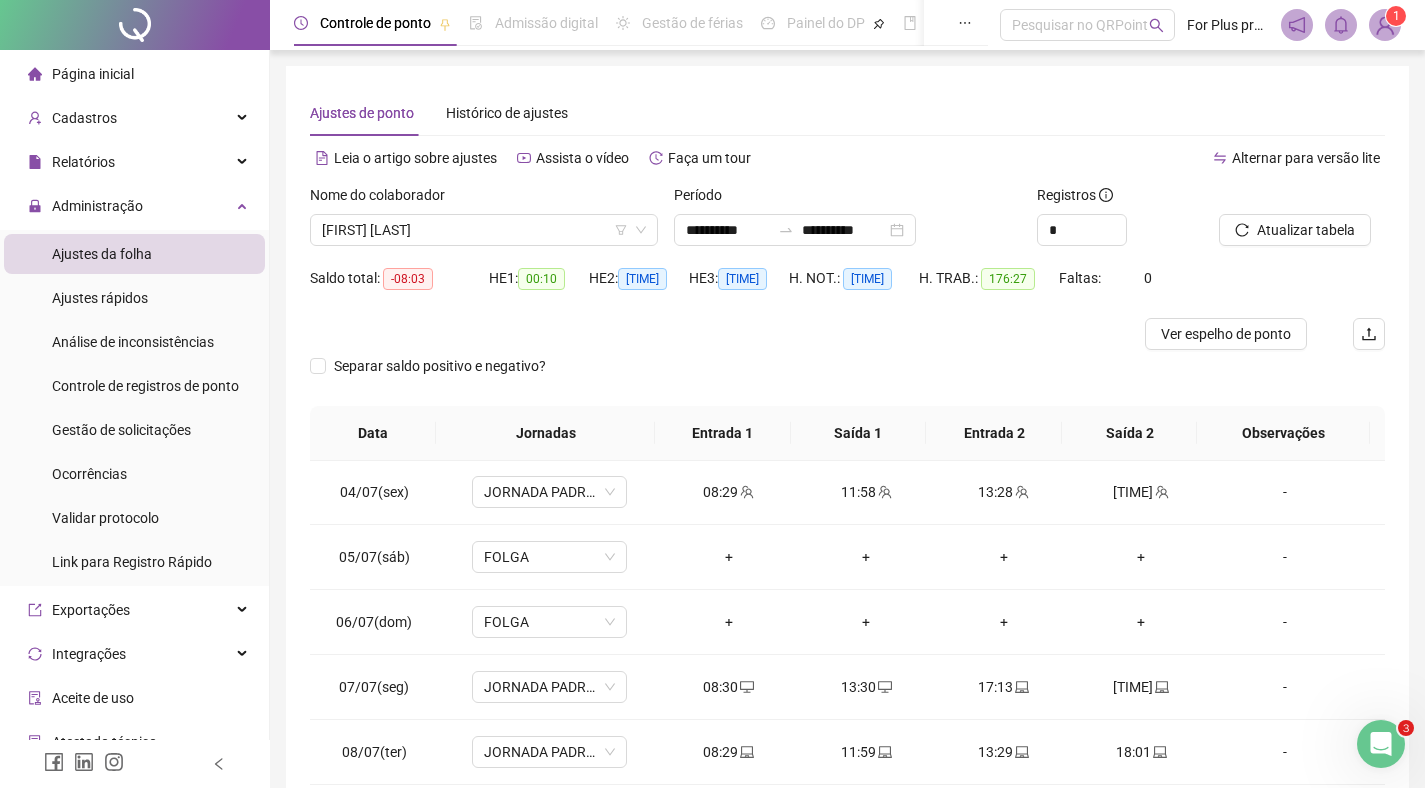 scroll, scrollTop: 0, scrollLeft: 0, axis: both 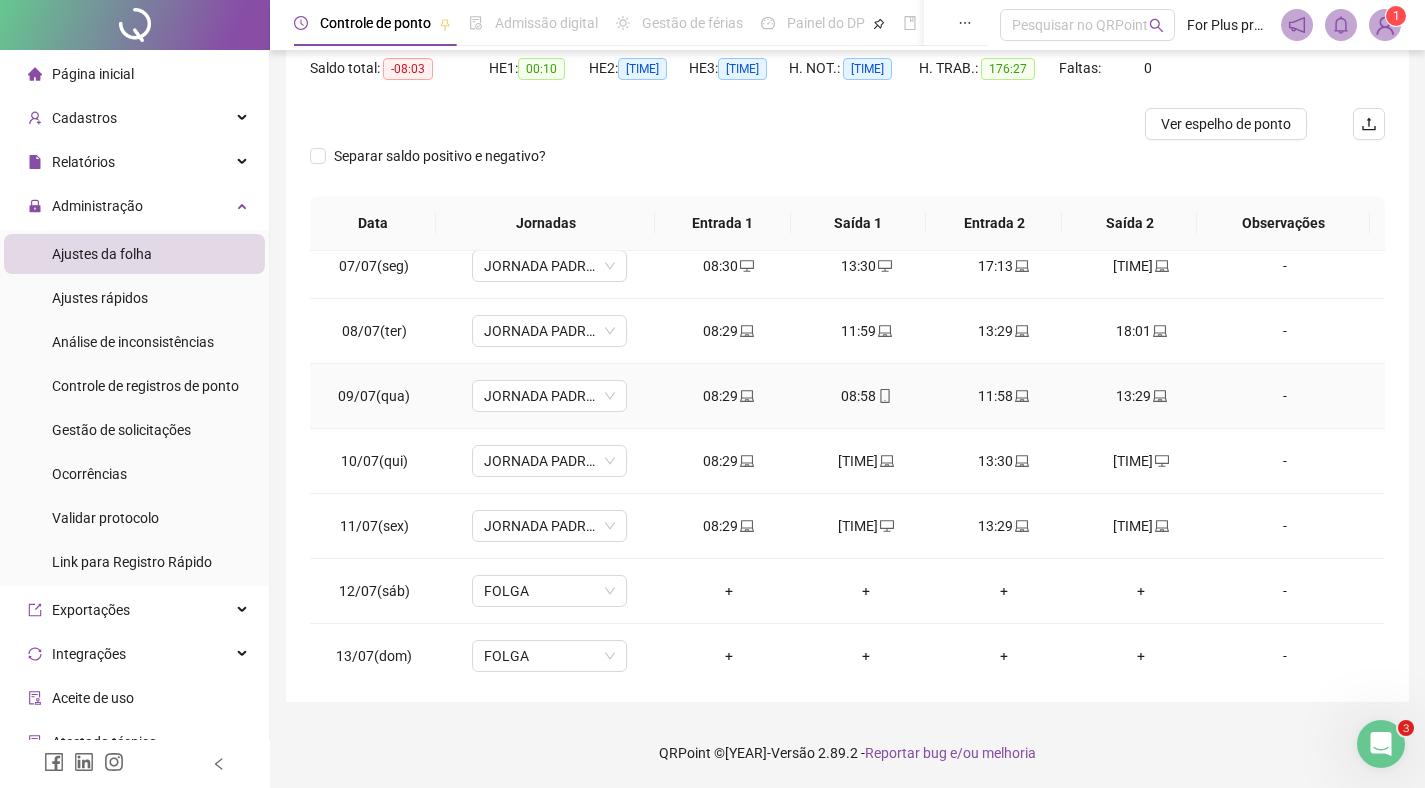 click on "08:58" at bounding box center [866, 396] 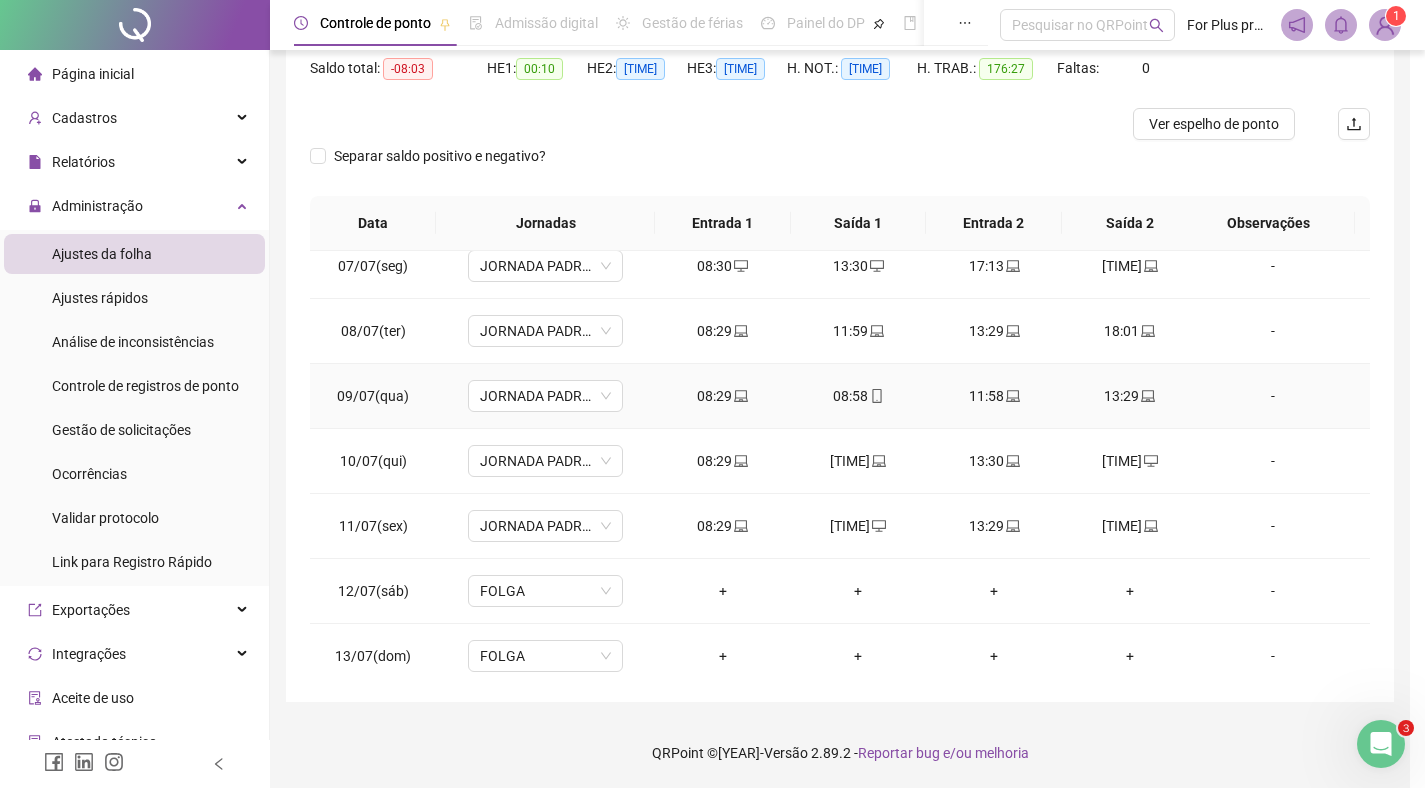 type on "**********" 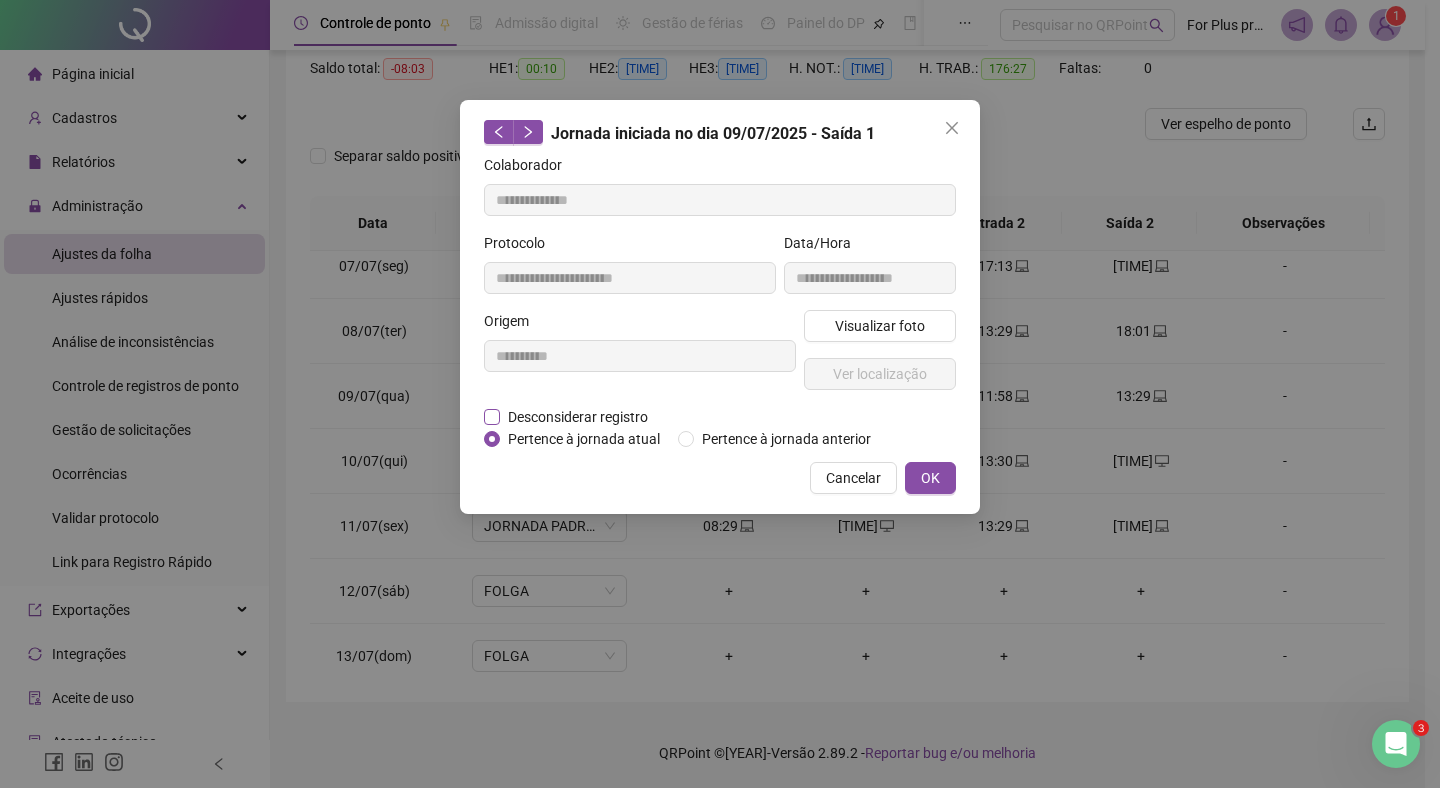 click on "Desconsiderar registro" at bounding box center (578, 417) 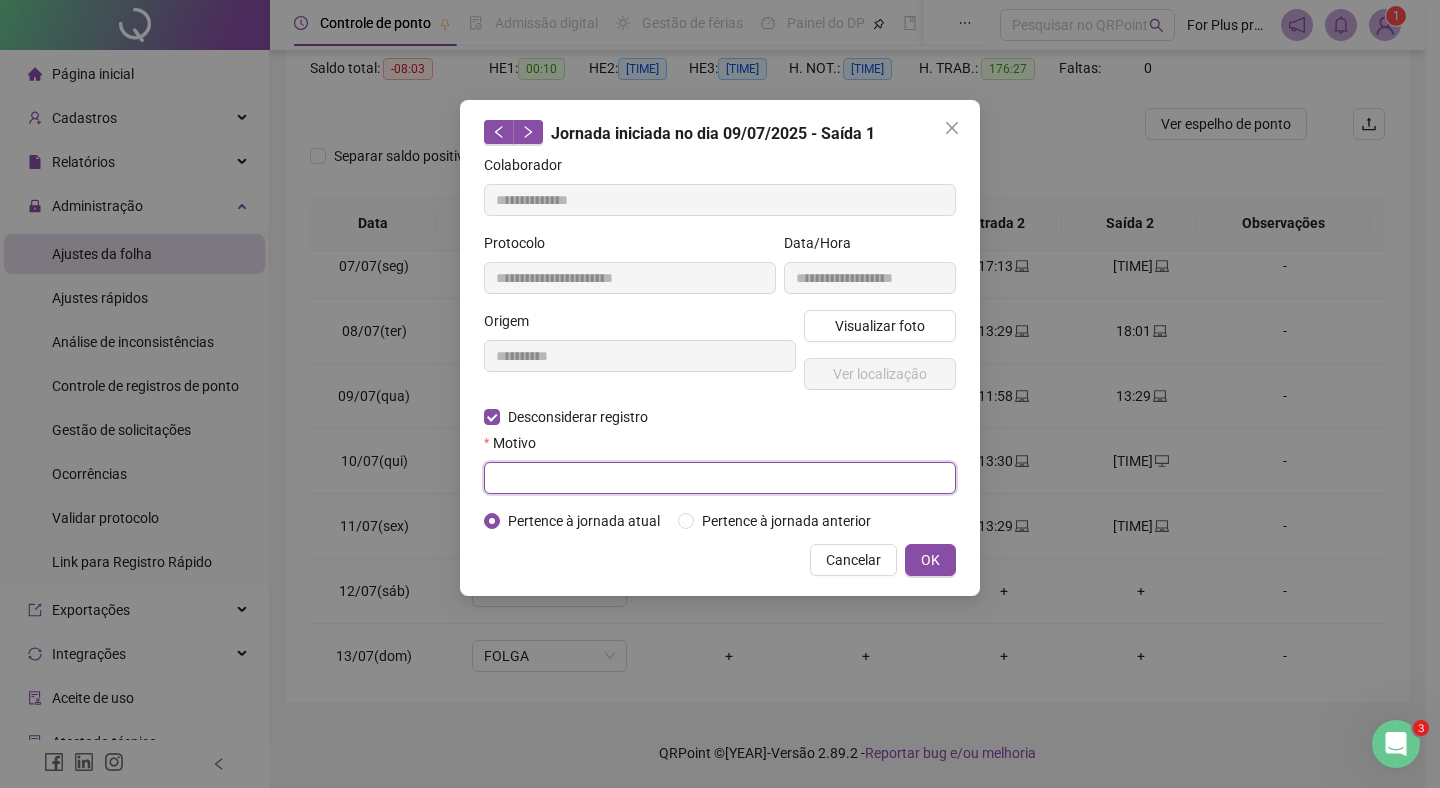 click at bounding box center (720, 478) 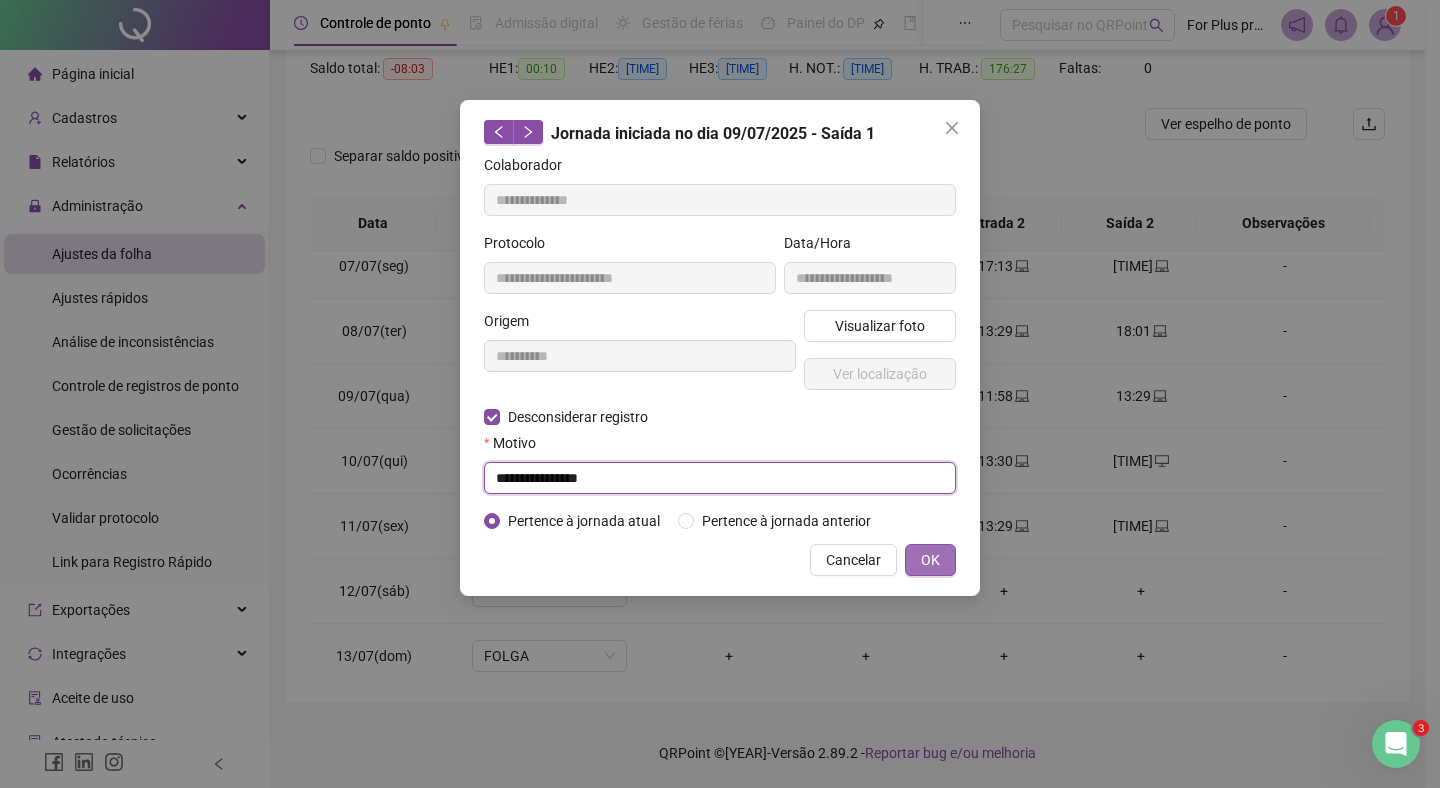 type on "**********" 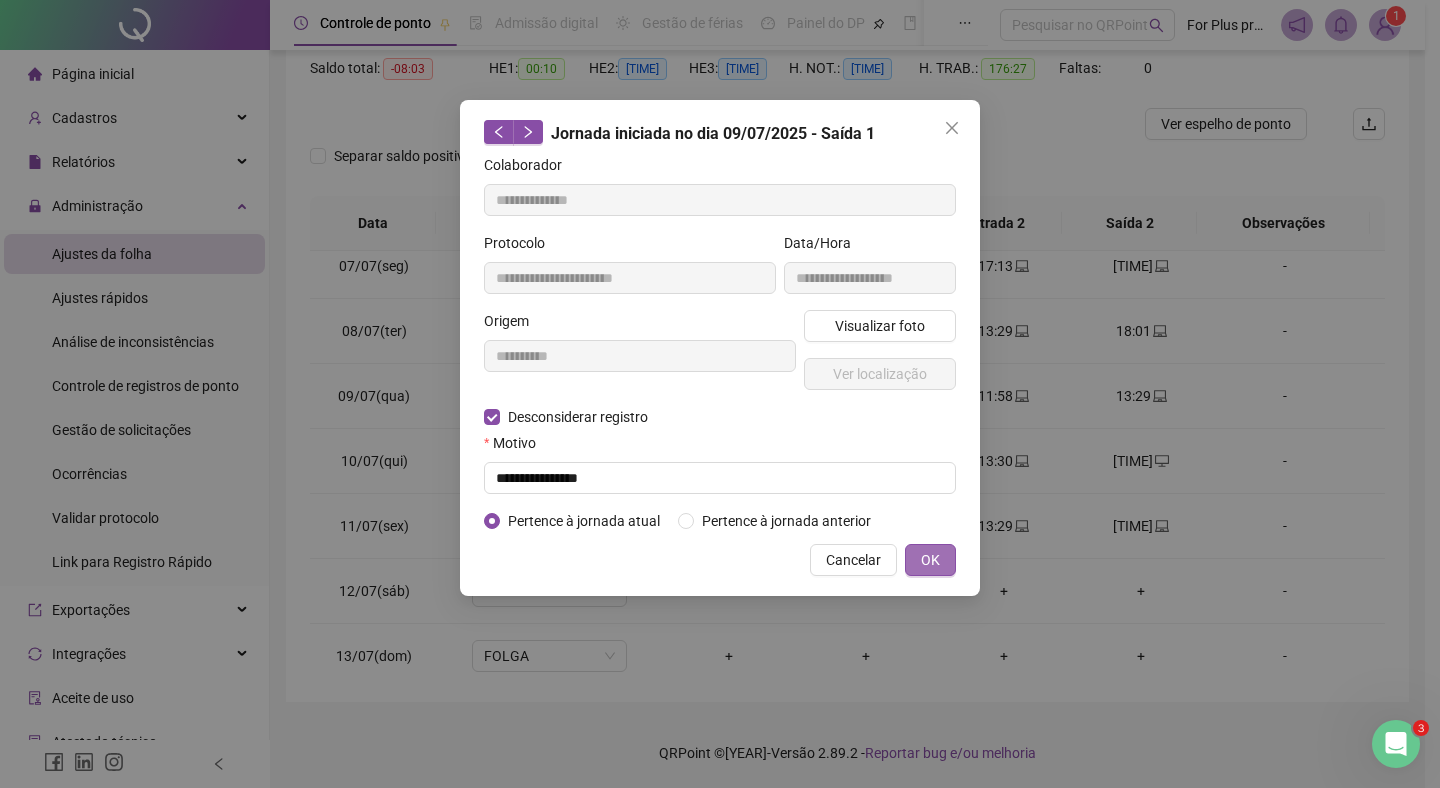 click on "OK" at bounding box center [930, 560] 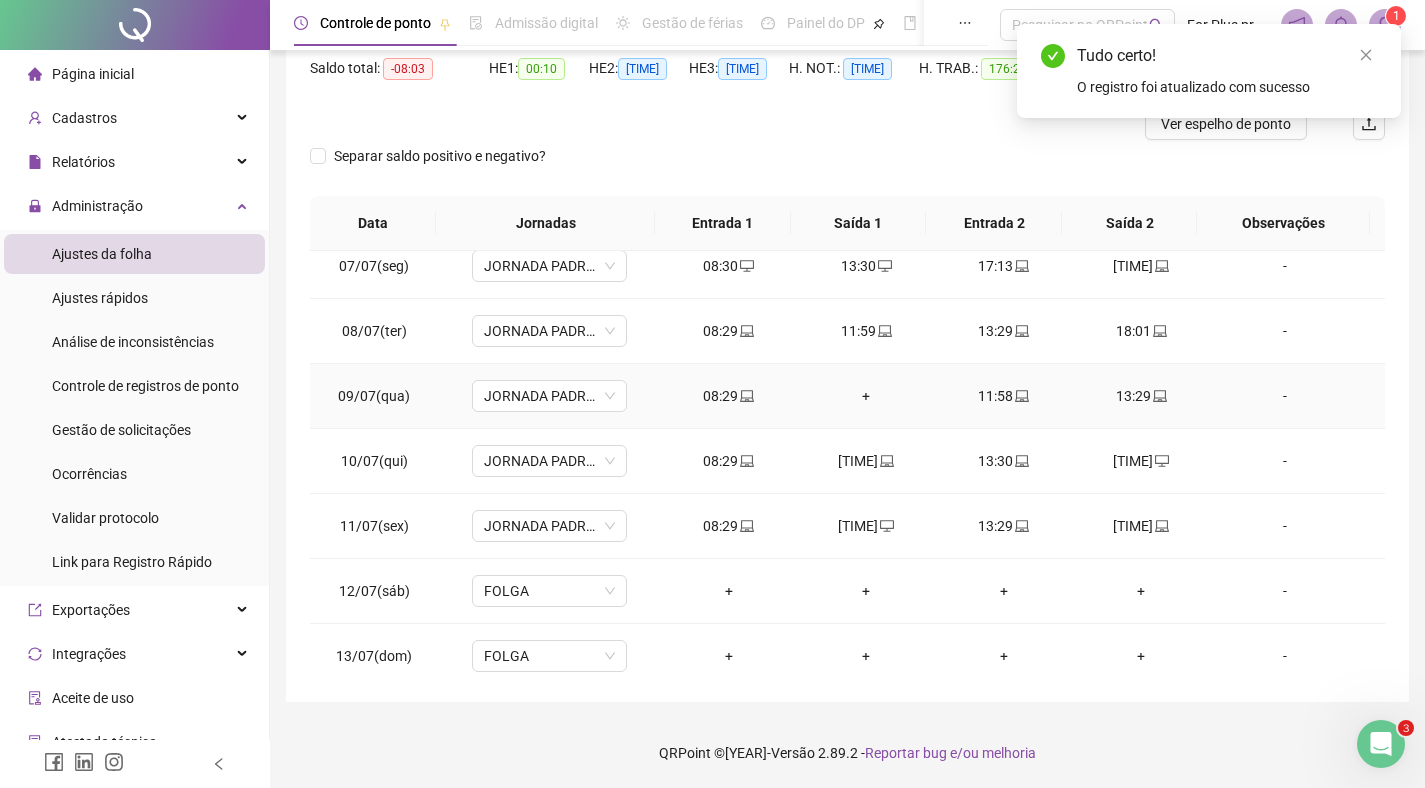 click on "+" at bounding box center (866, 396) 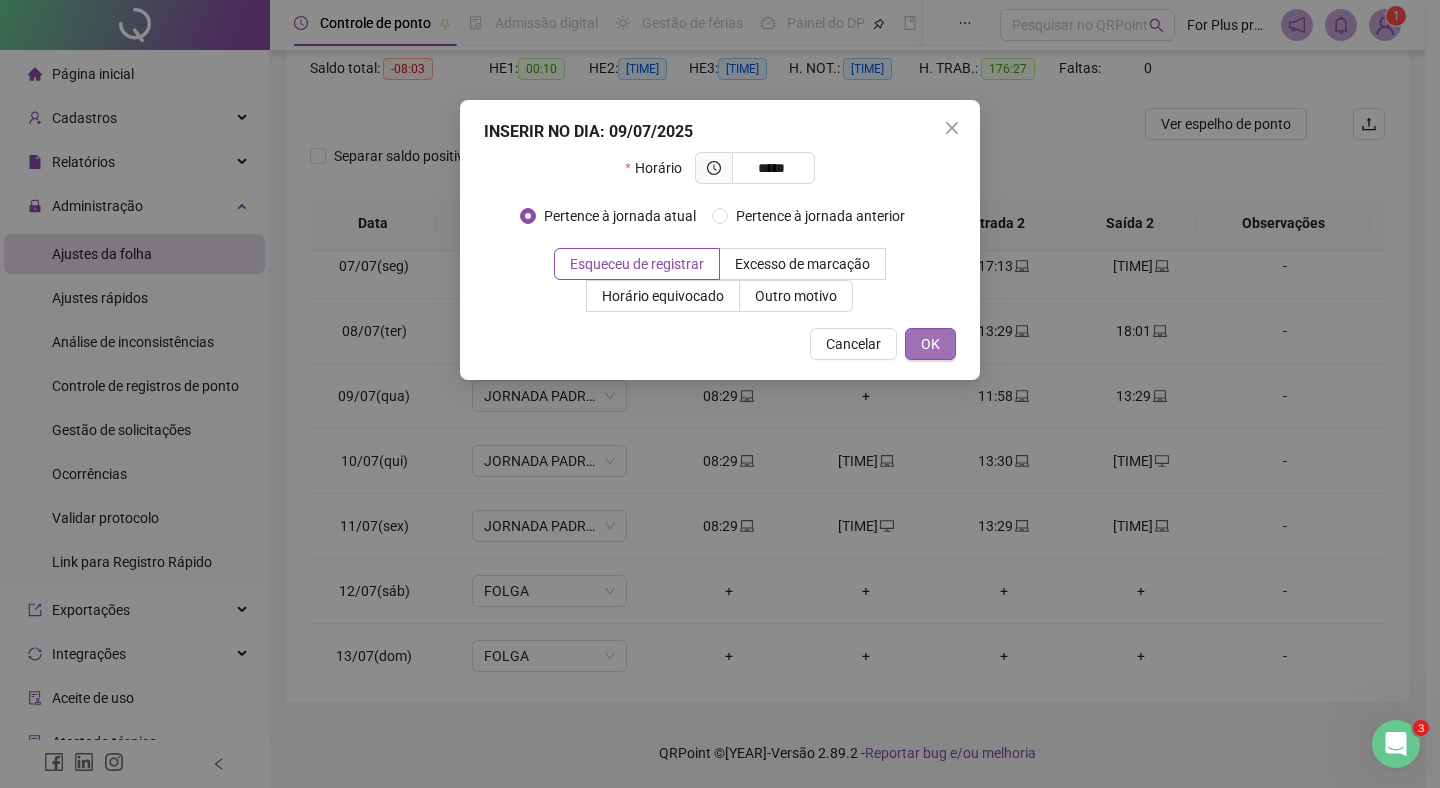 type on "*********" 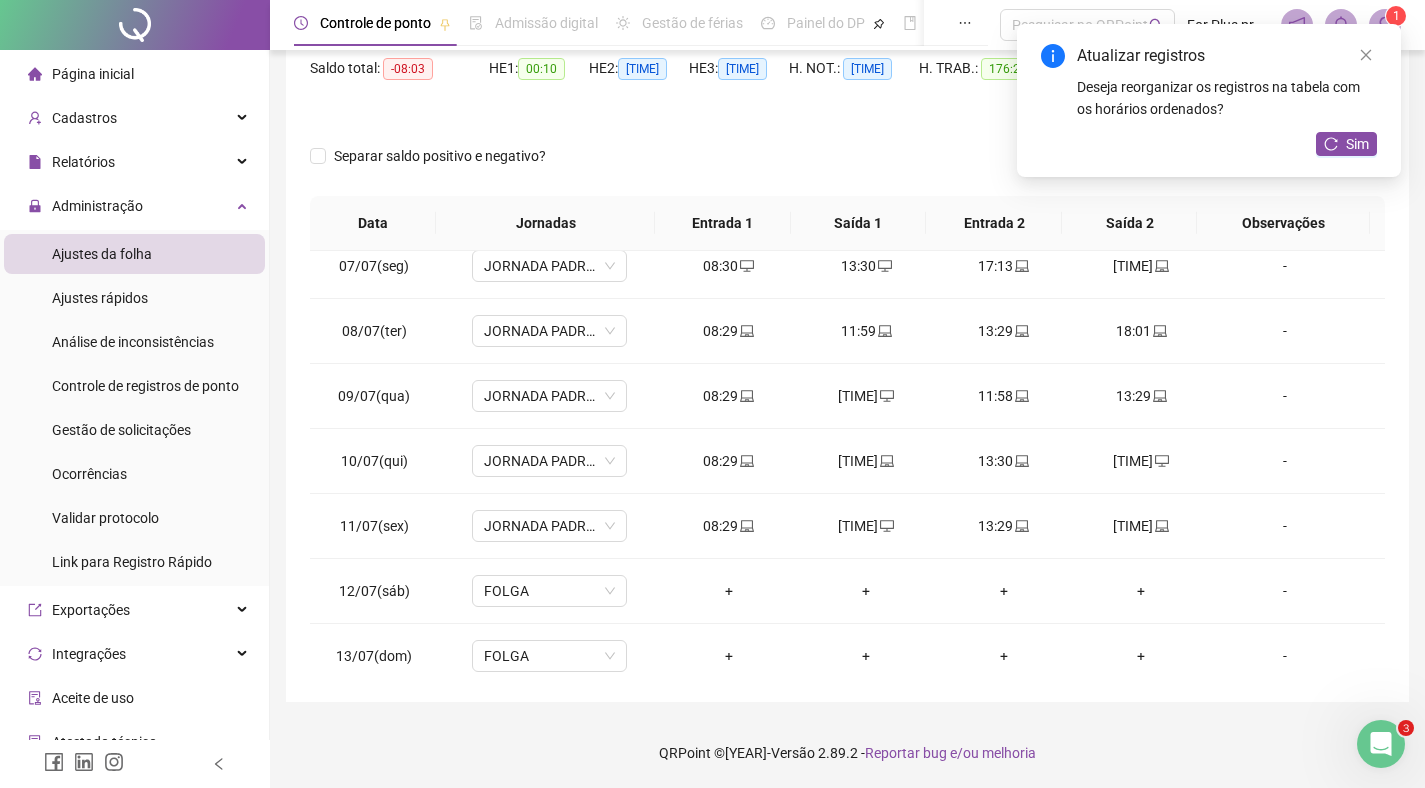 scroll, scrollTop: 406, scrollLeft: 0, axis: vertical 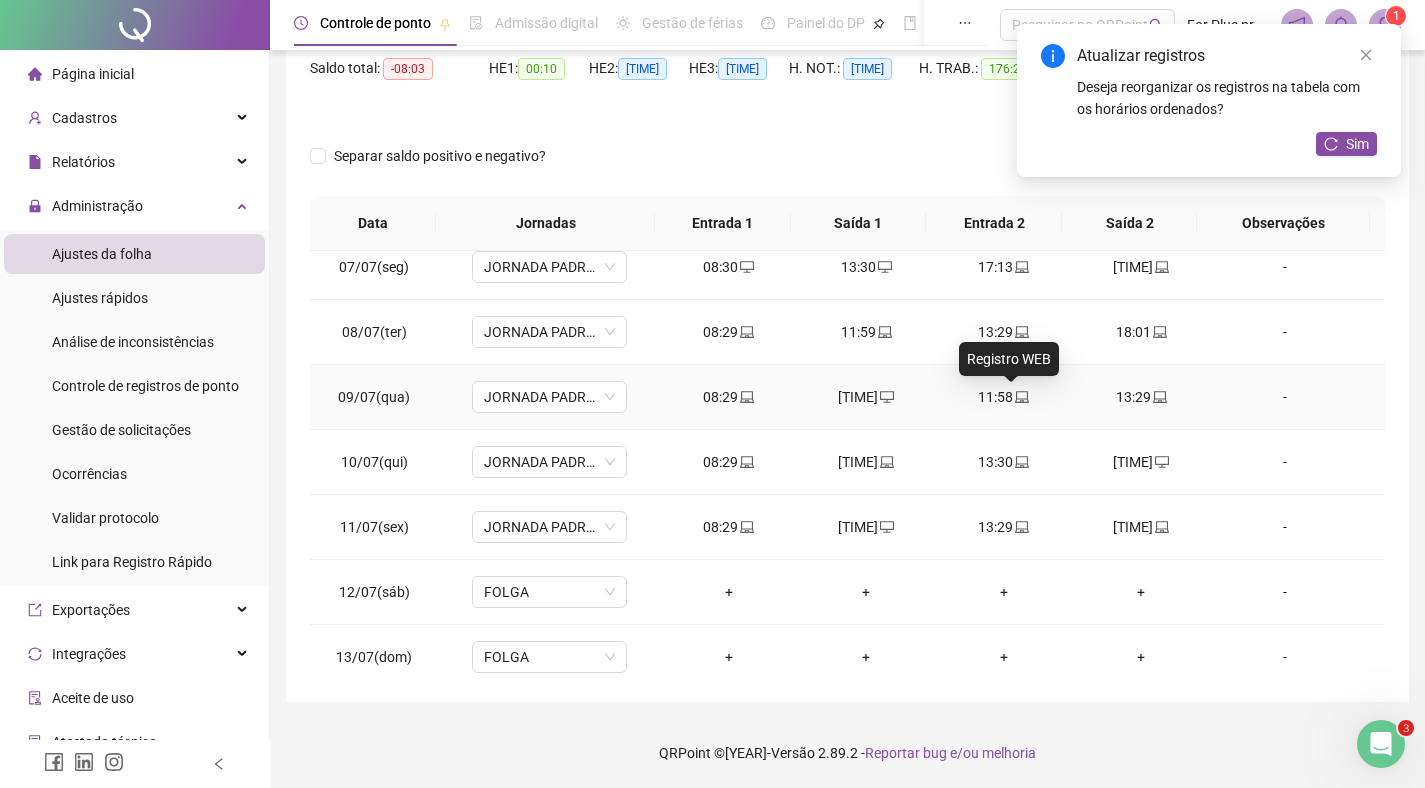 click 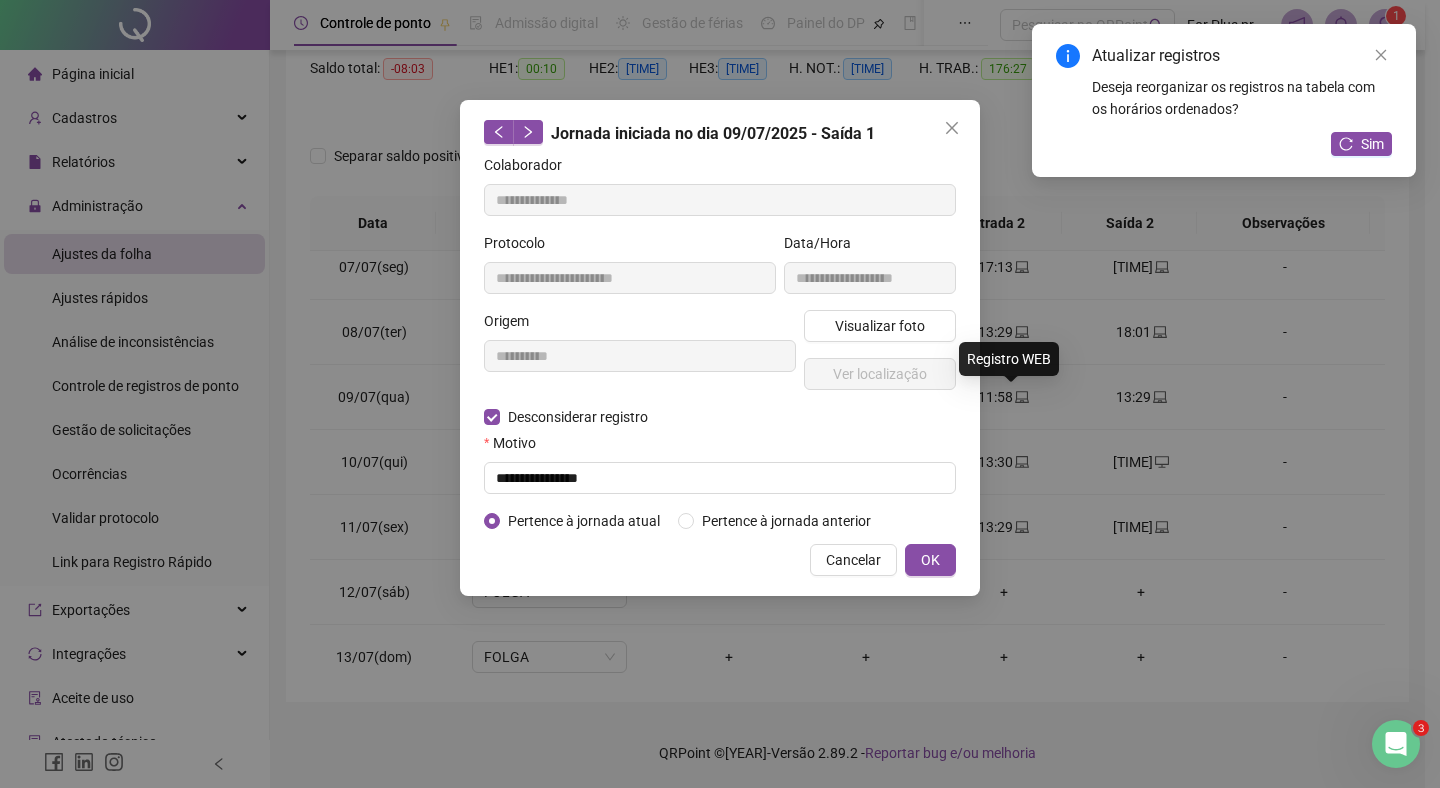 type on "**********" 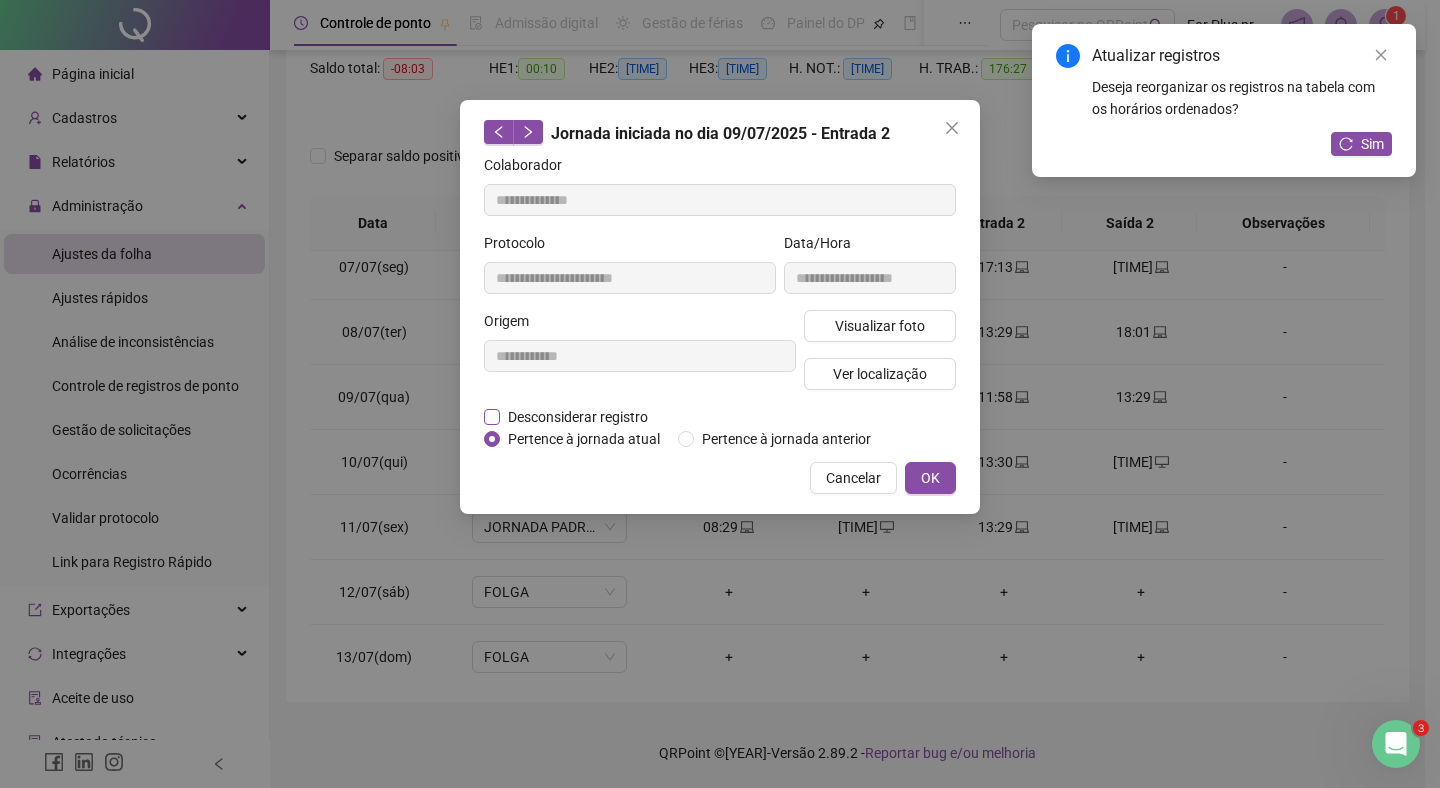 click on "Desconsiderar registro" at bounding box center [578, 417] 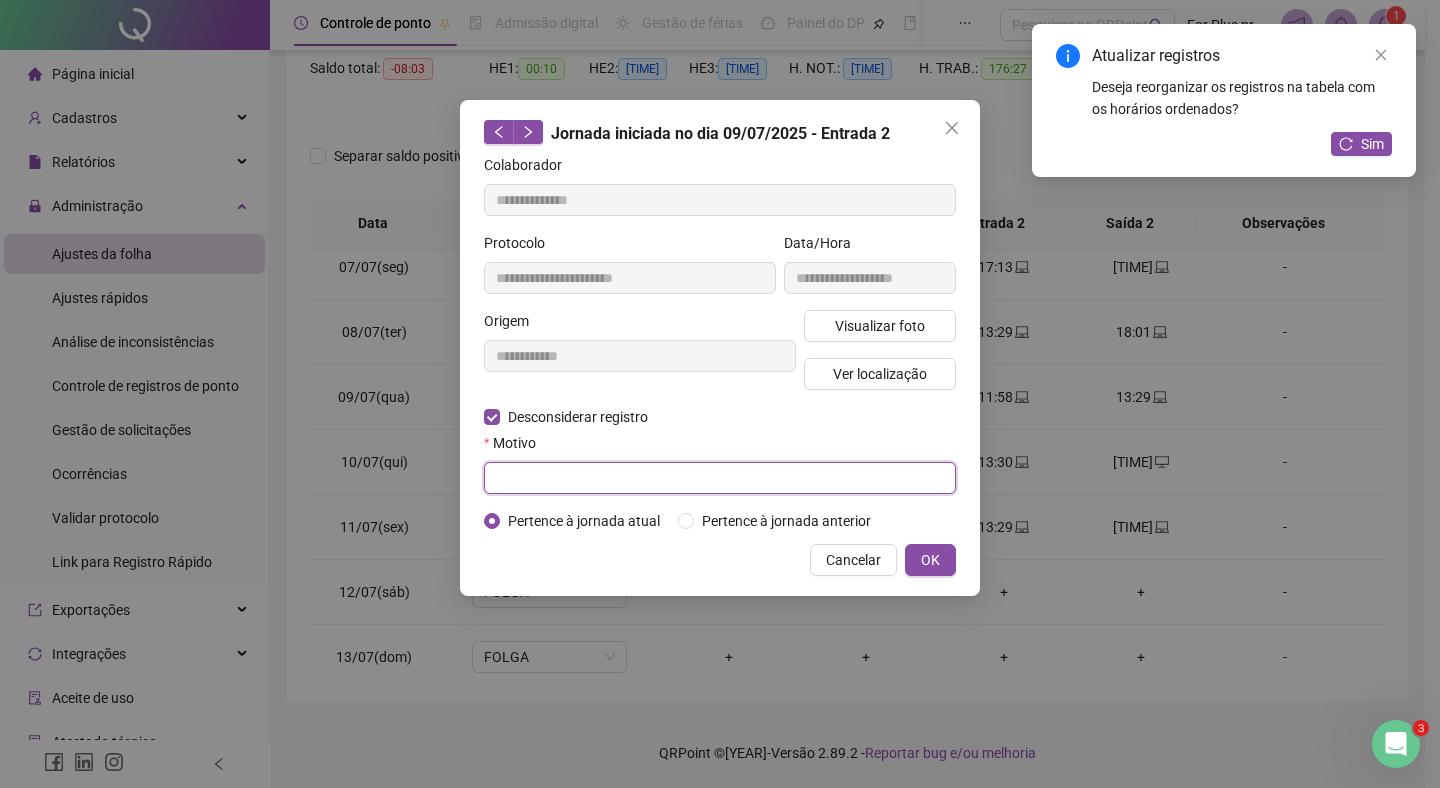 click at bounding box center (720, 478) 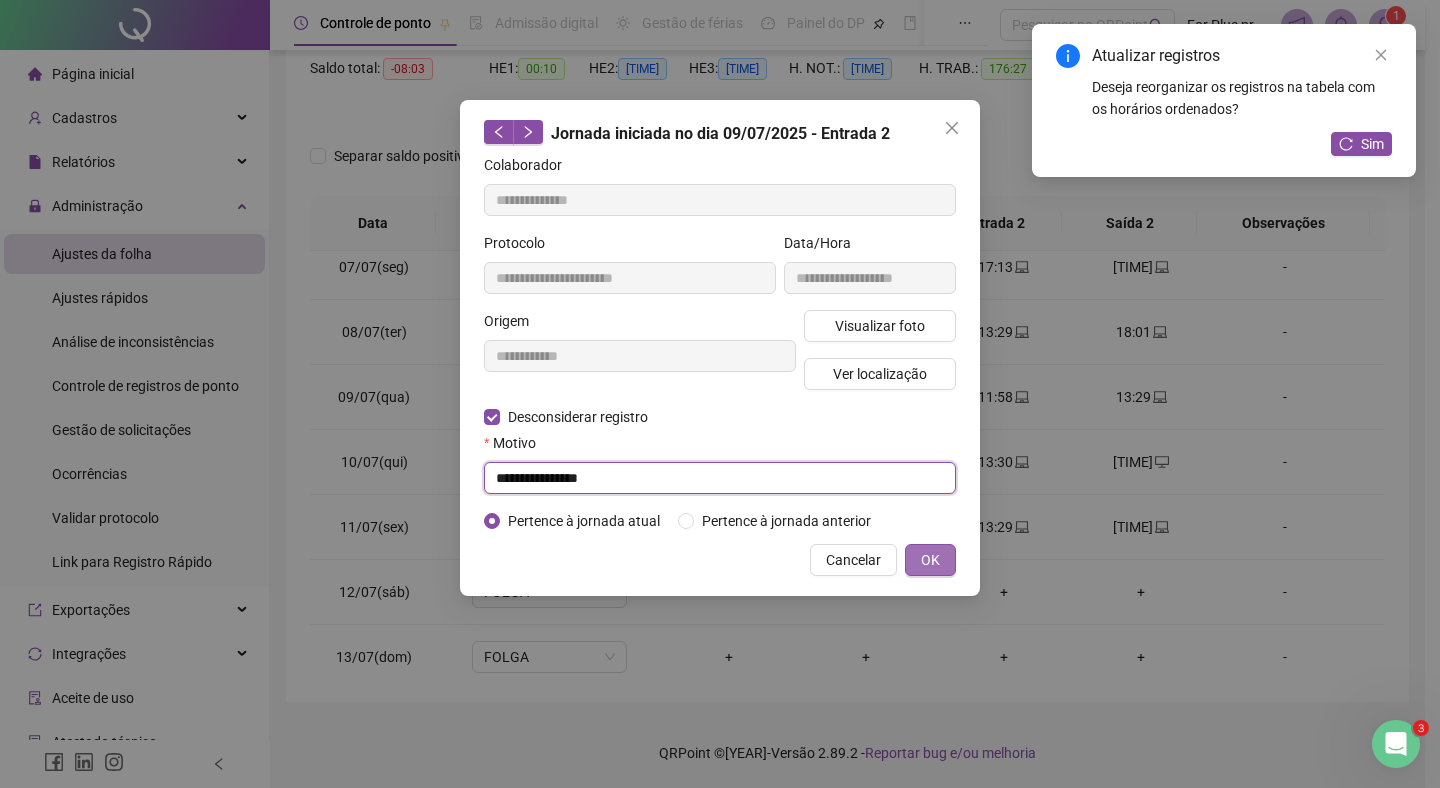 type on "**********" 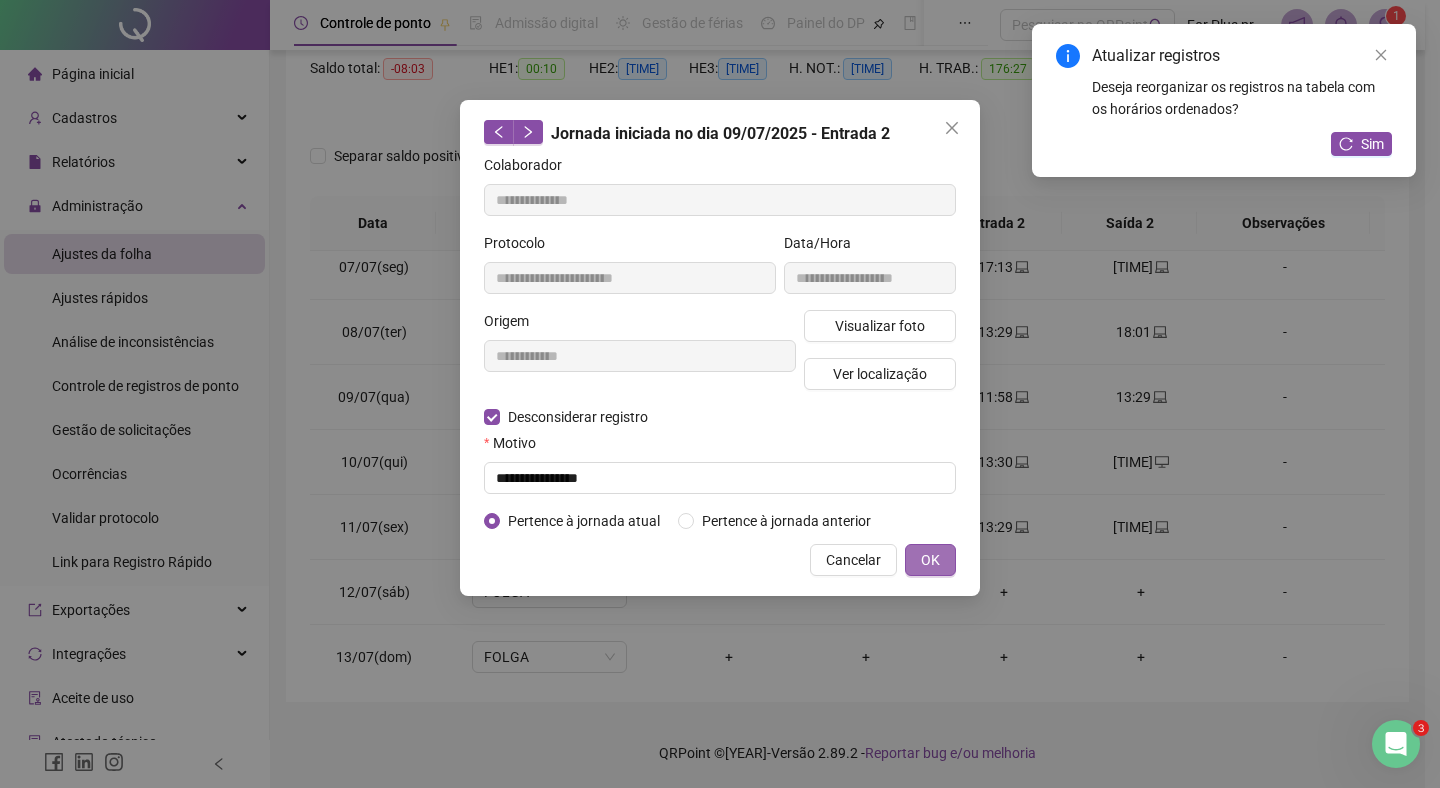 click on "OK" at bounding box center (930, 560) 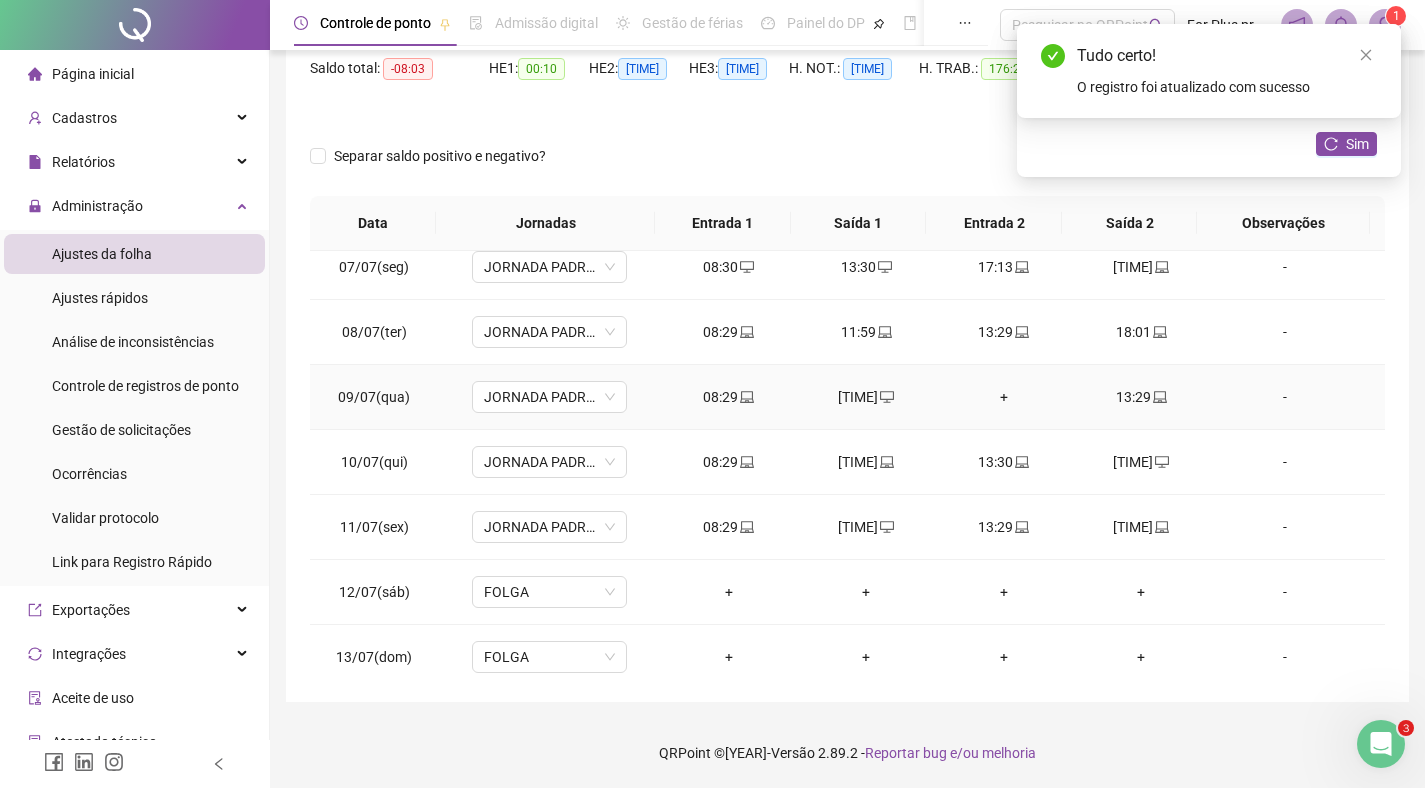 click on "+" at bounding box center [1004, 397] 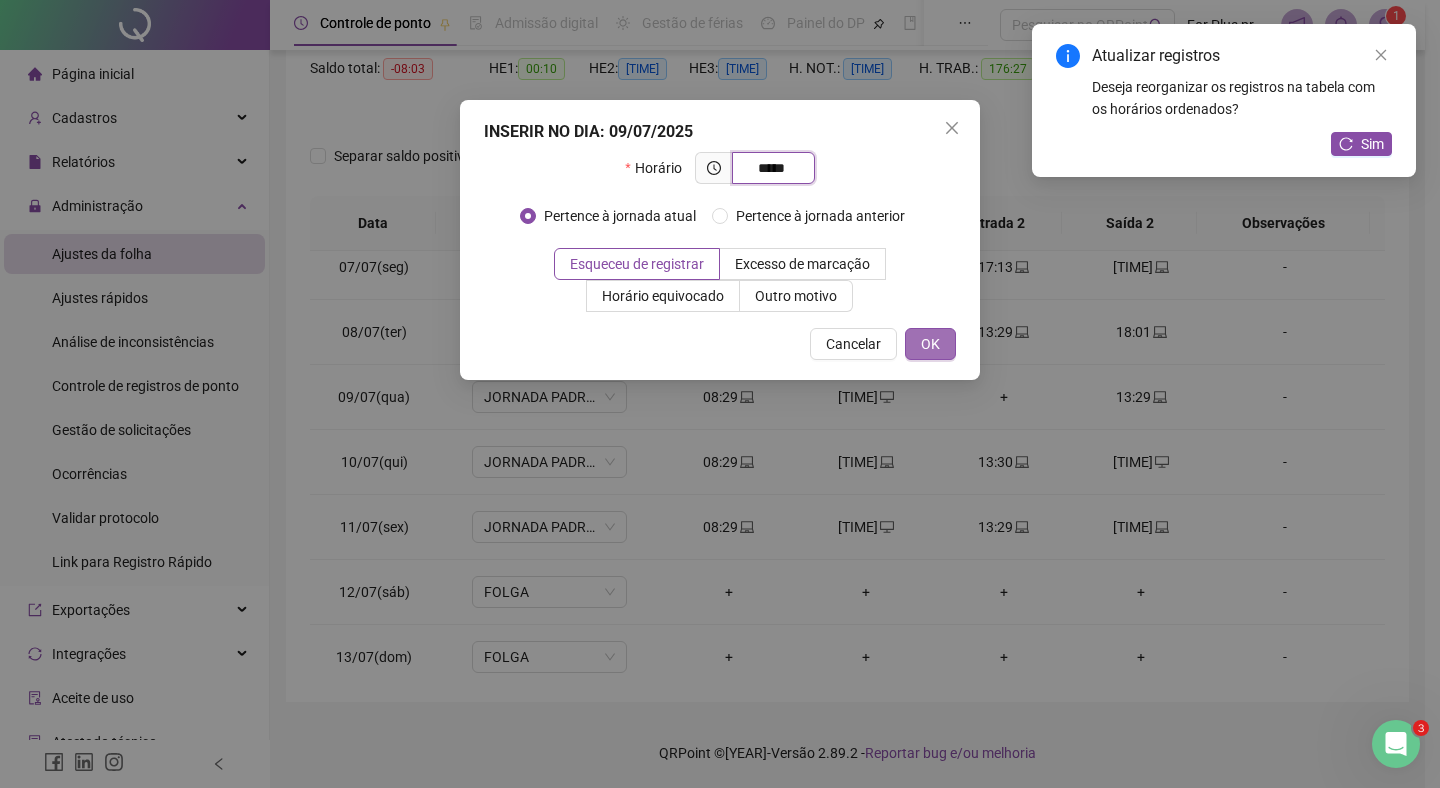 type on "*********" 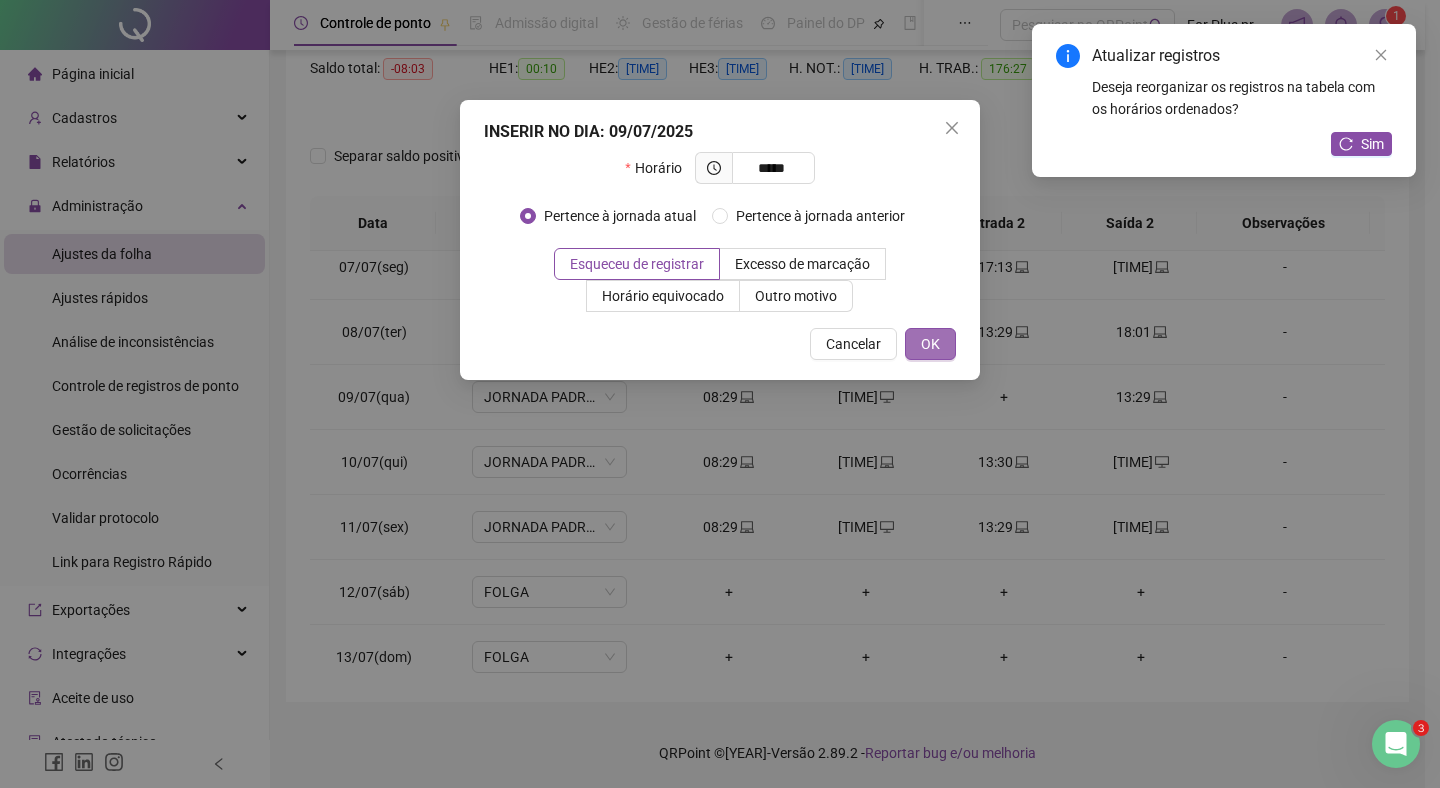click on "OK" at bounding box center [930, 344] 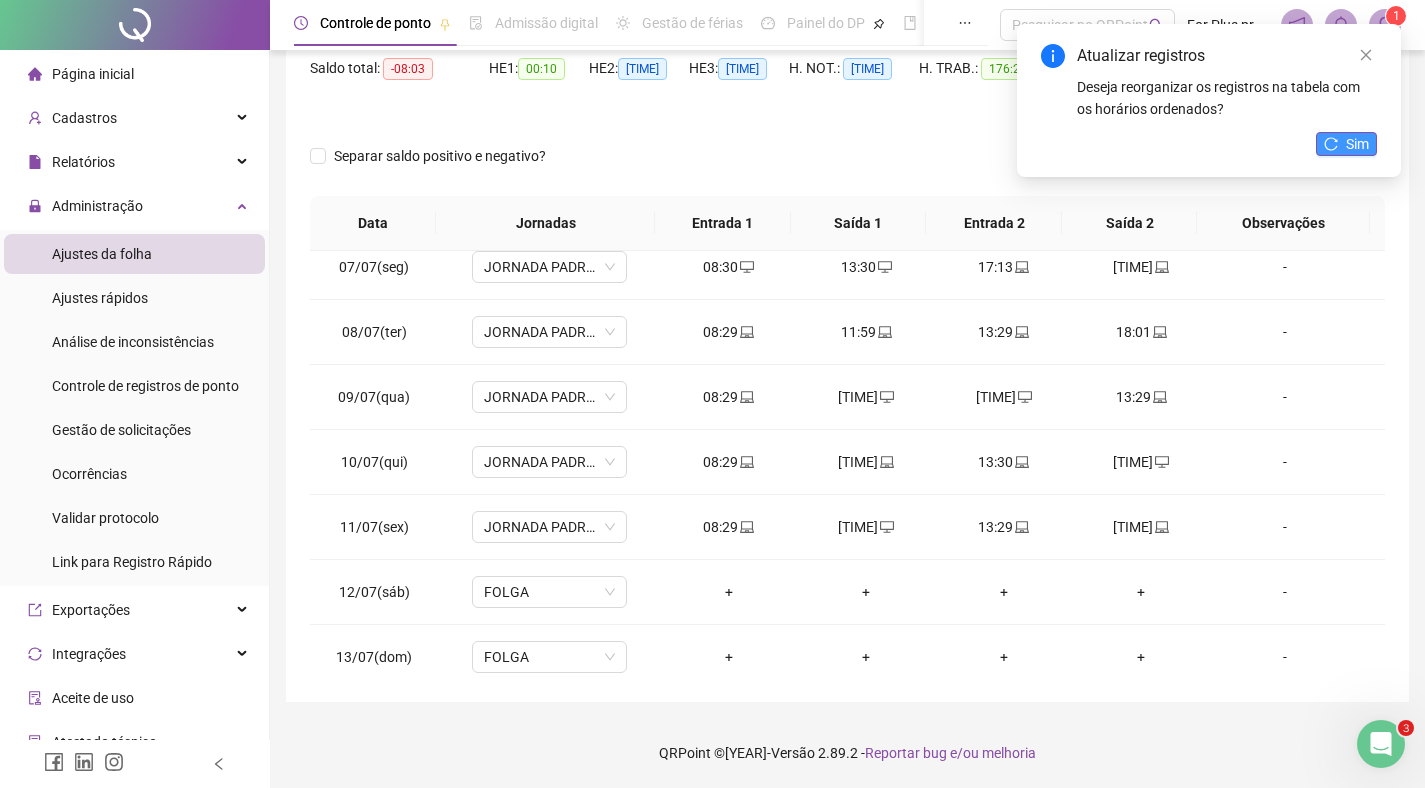 click on "Sim" at bounding box center [1357, 144] 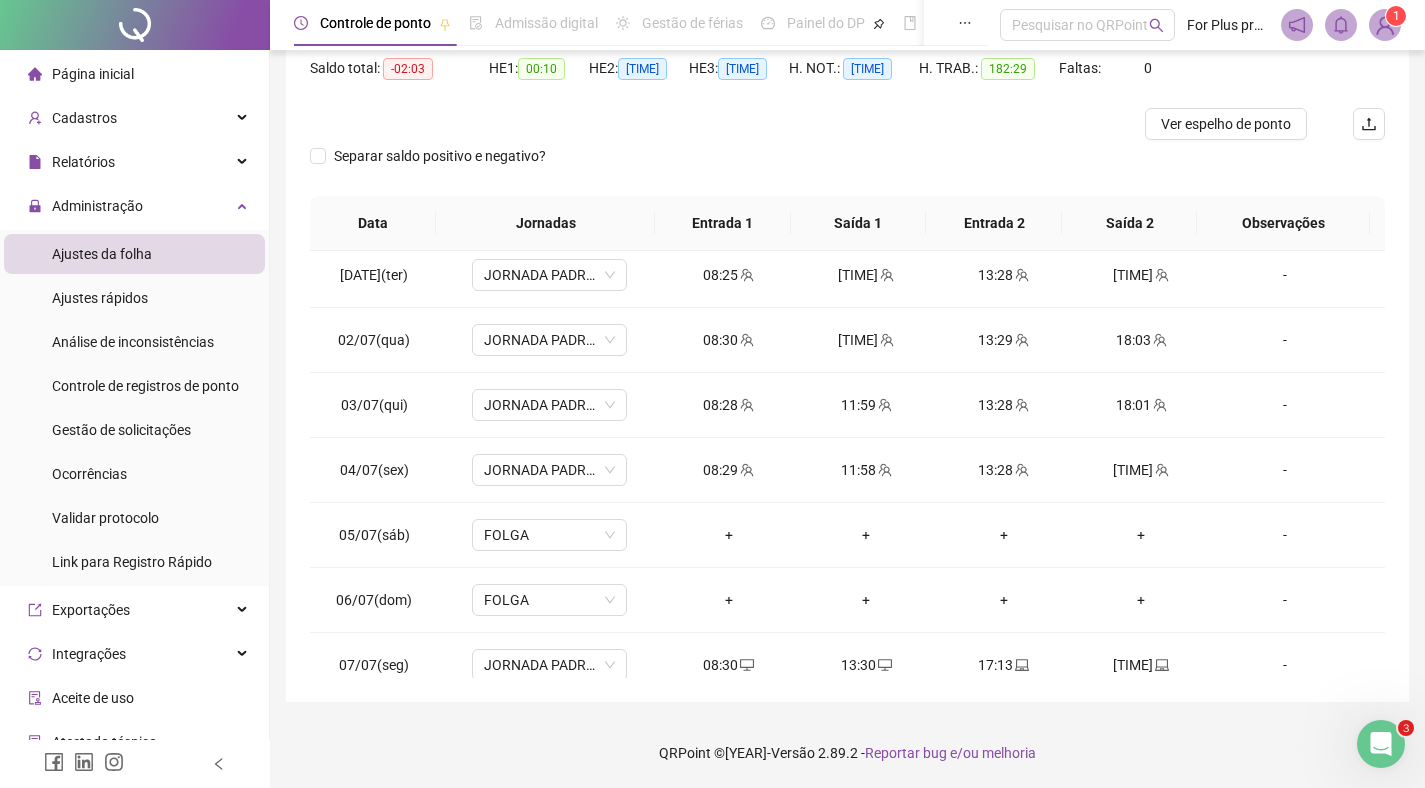 scroll, scrollTop: 0, scrollLeft: 0, axis: both 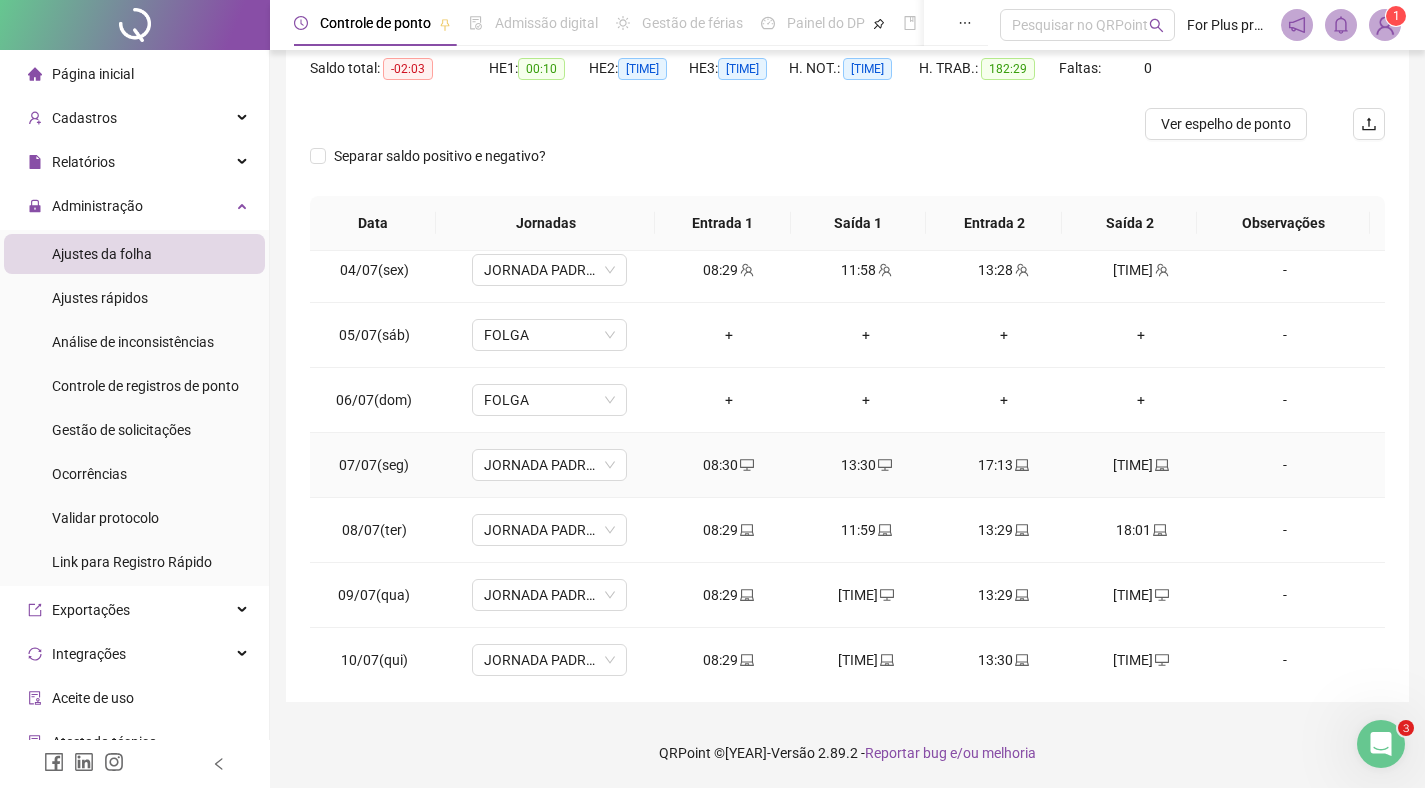 click on "17:13" at bounding box center (1004, 465) 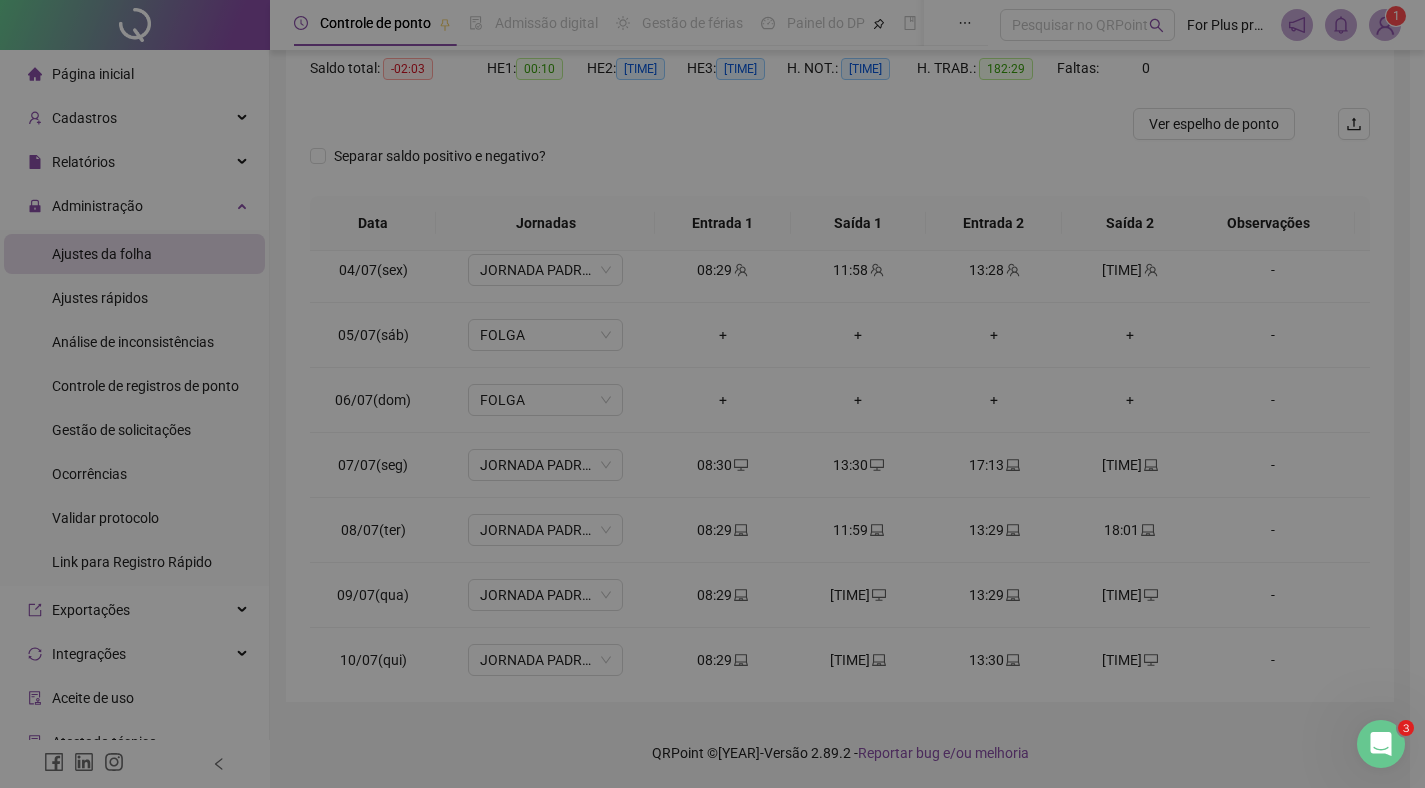 type on "**********" 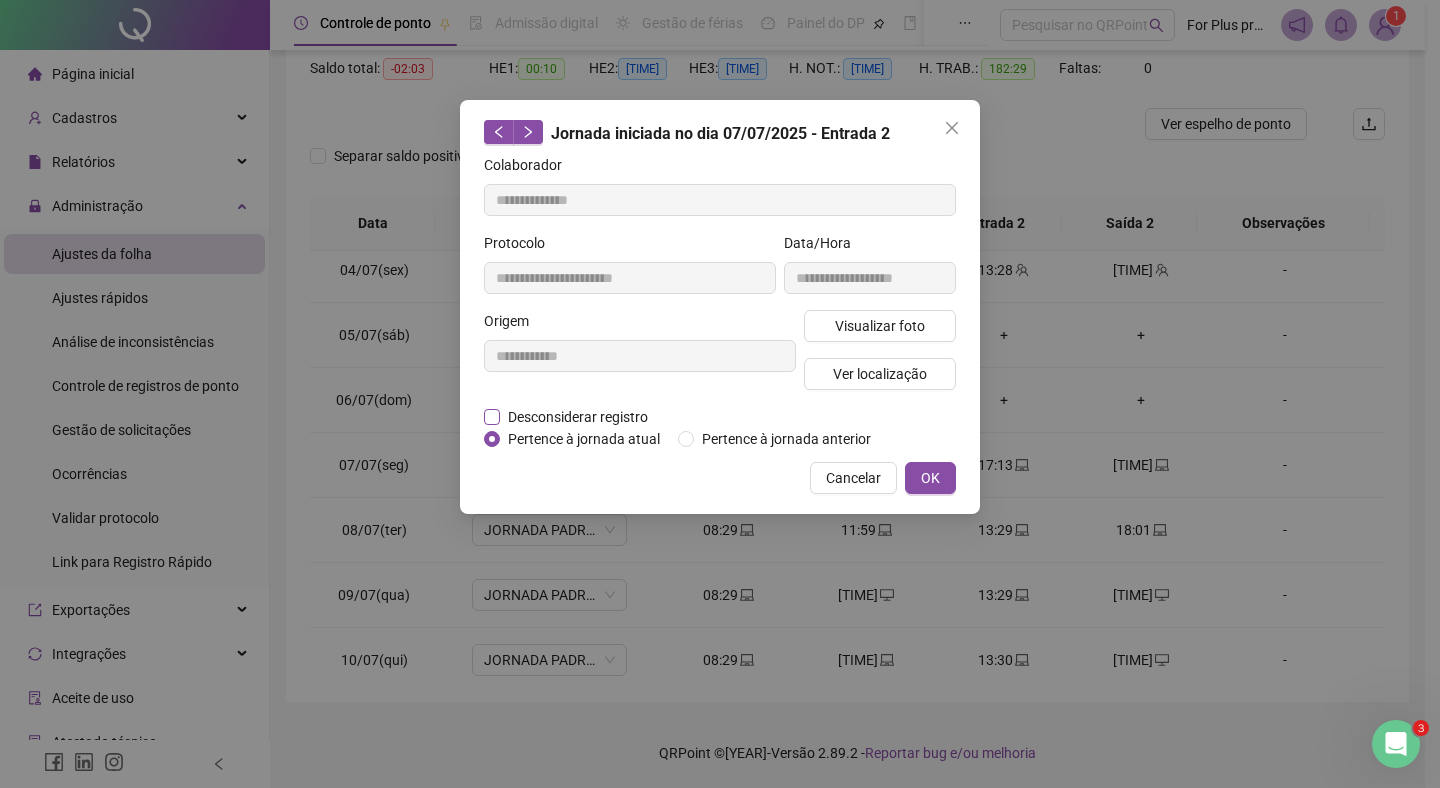 click on "Desconsiderar registro" at bounding box center (578, 417) 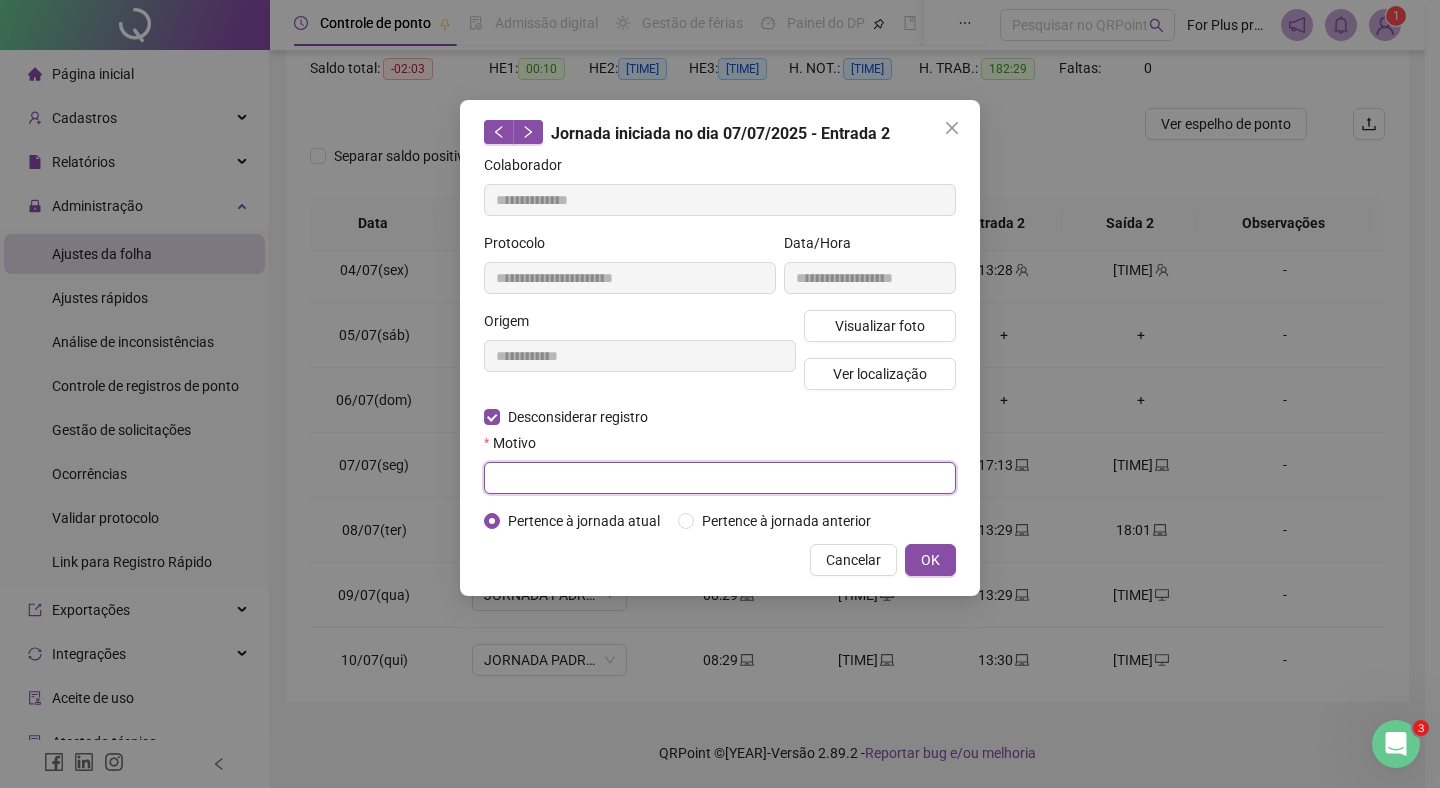 click at bounding box center (720, 478) 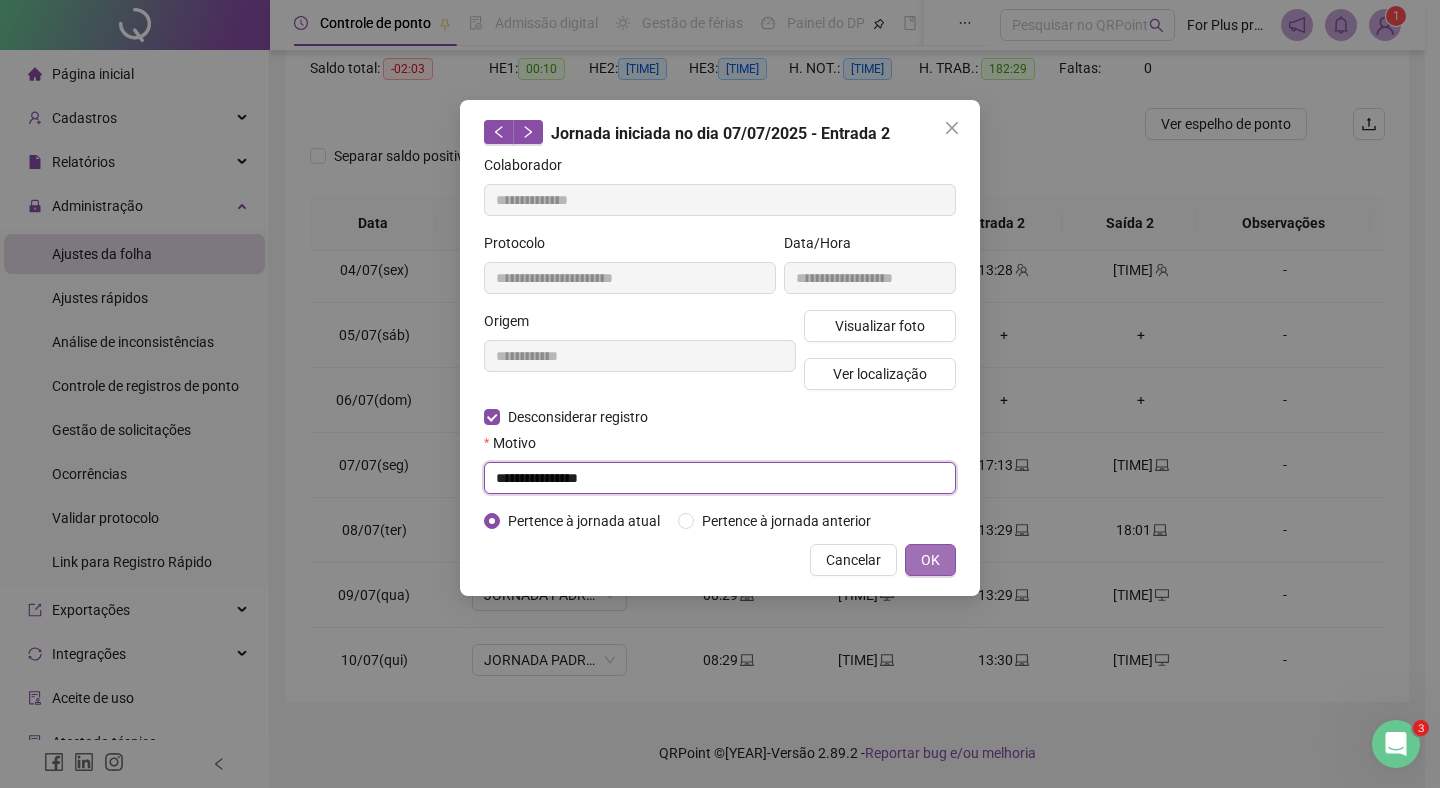 type on "**********" 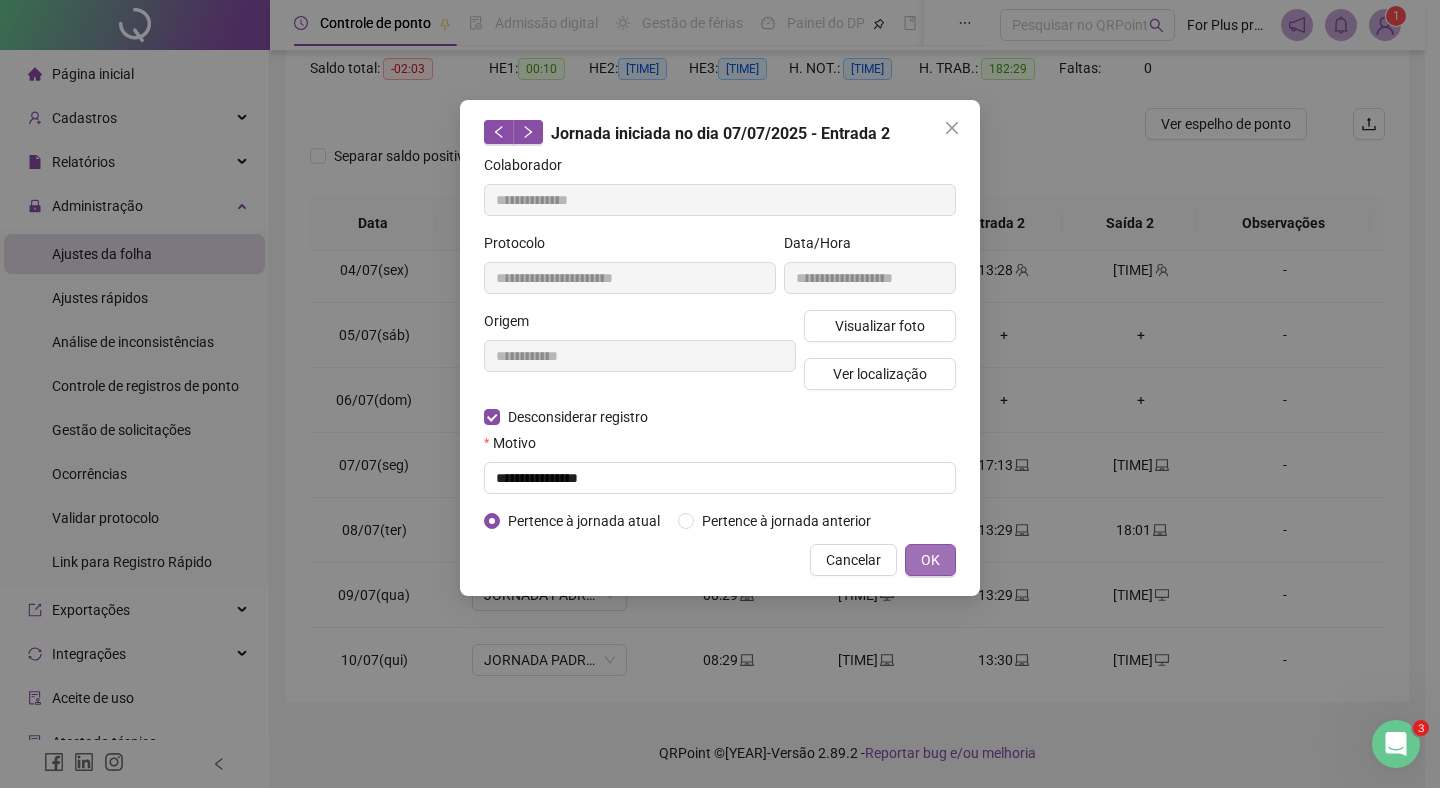 click on "OK" at bounding box center (930, 560) 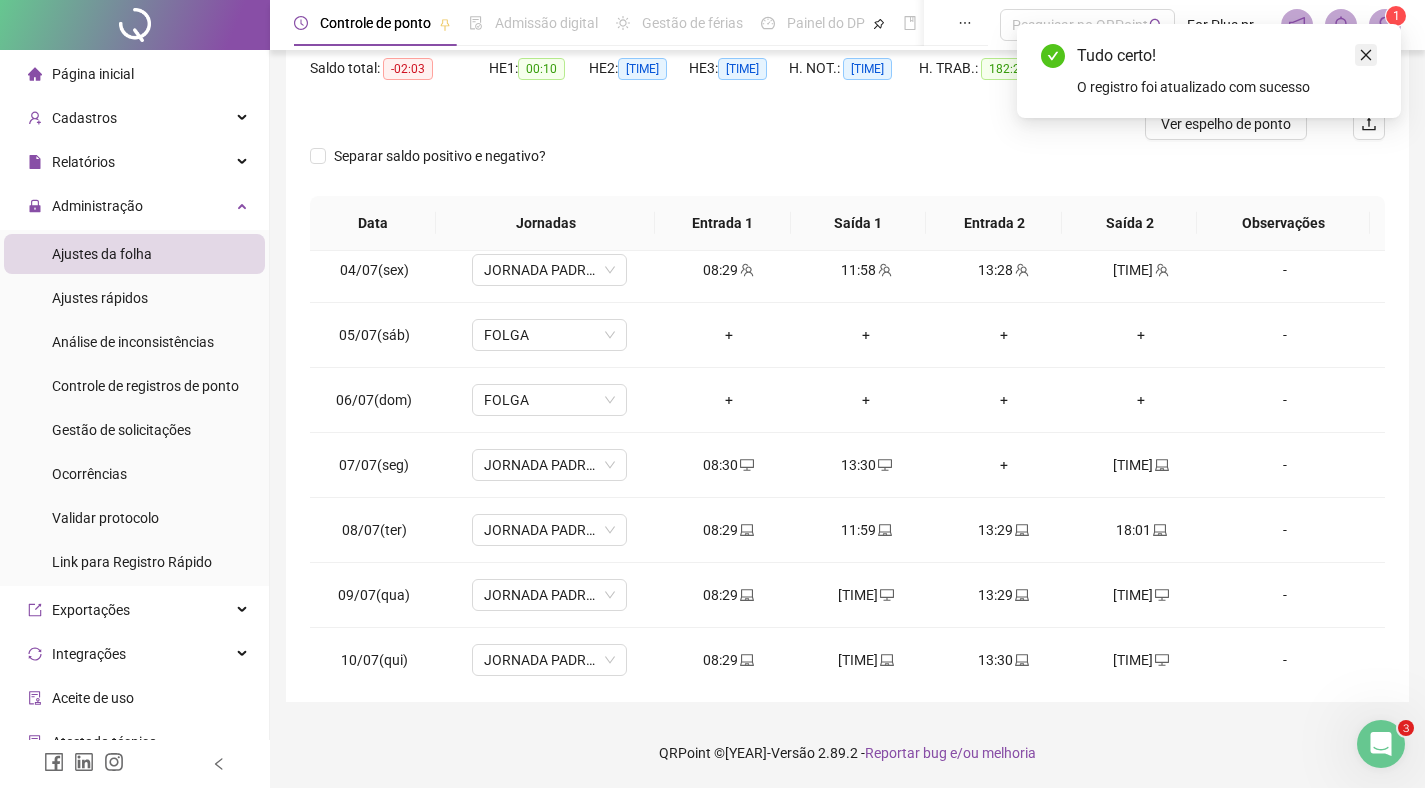 click 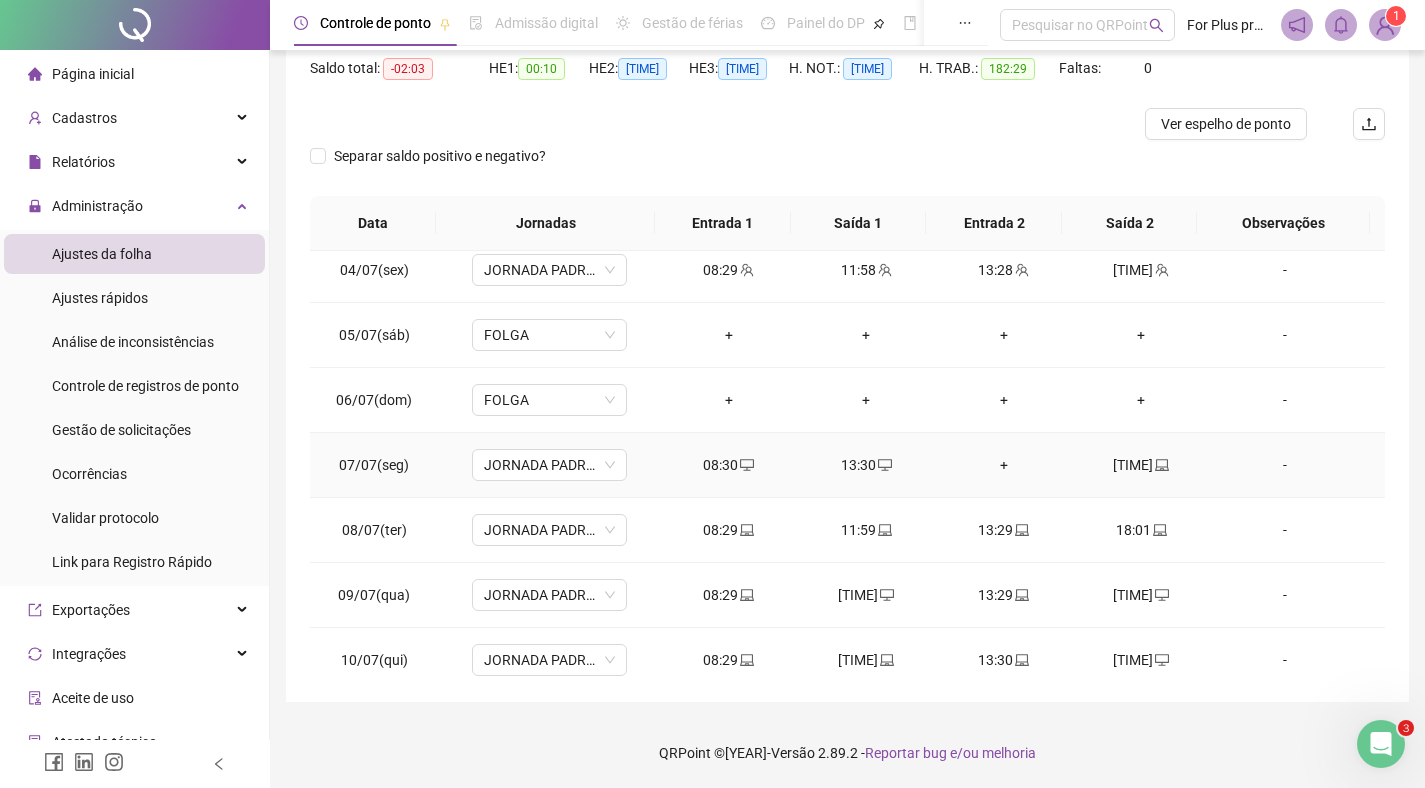 click on "+" at bounding box center [1004, 465] 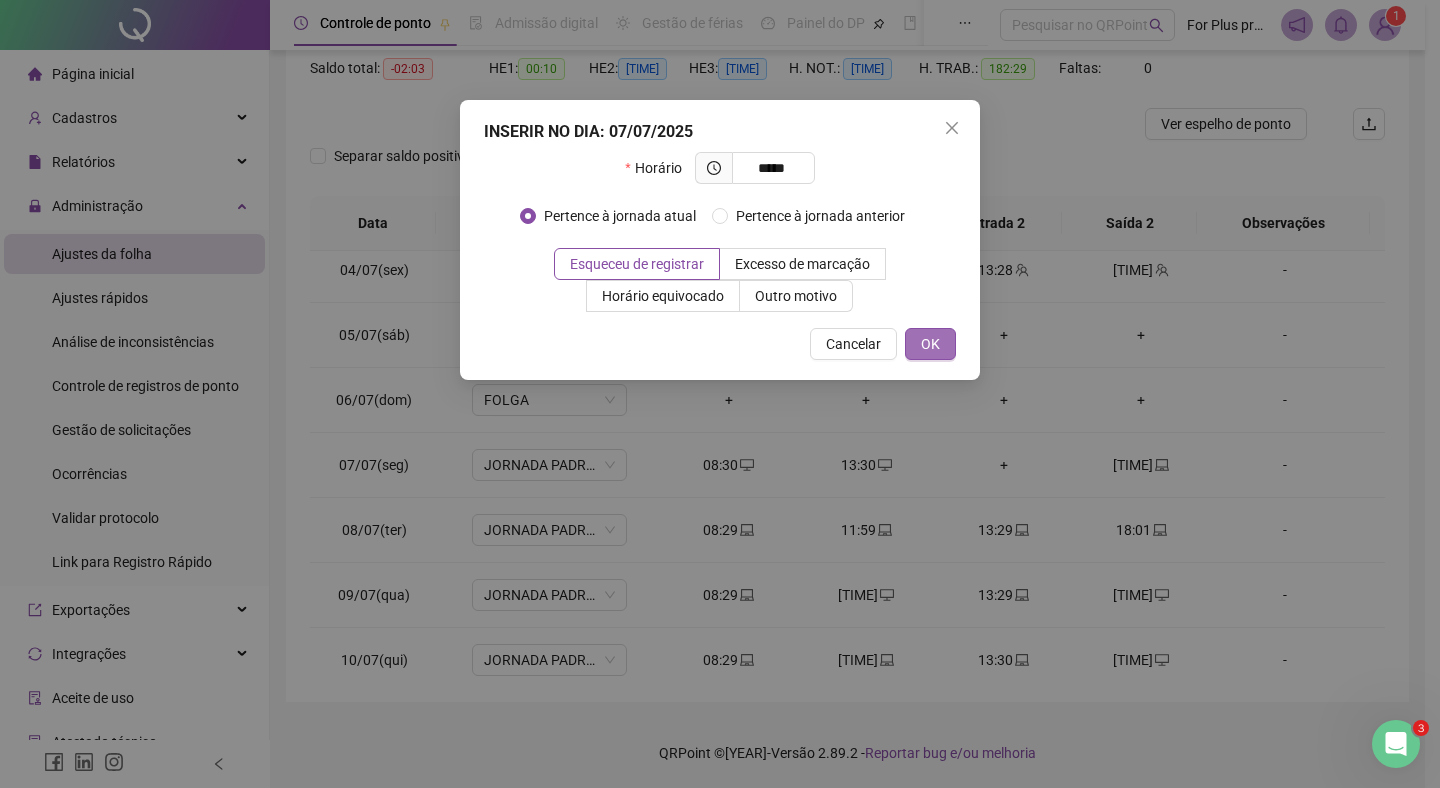 type on "*********" 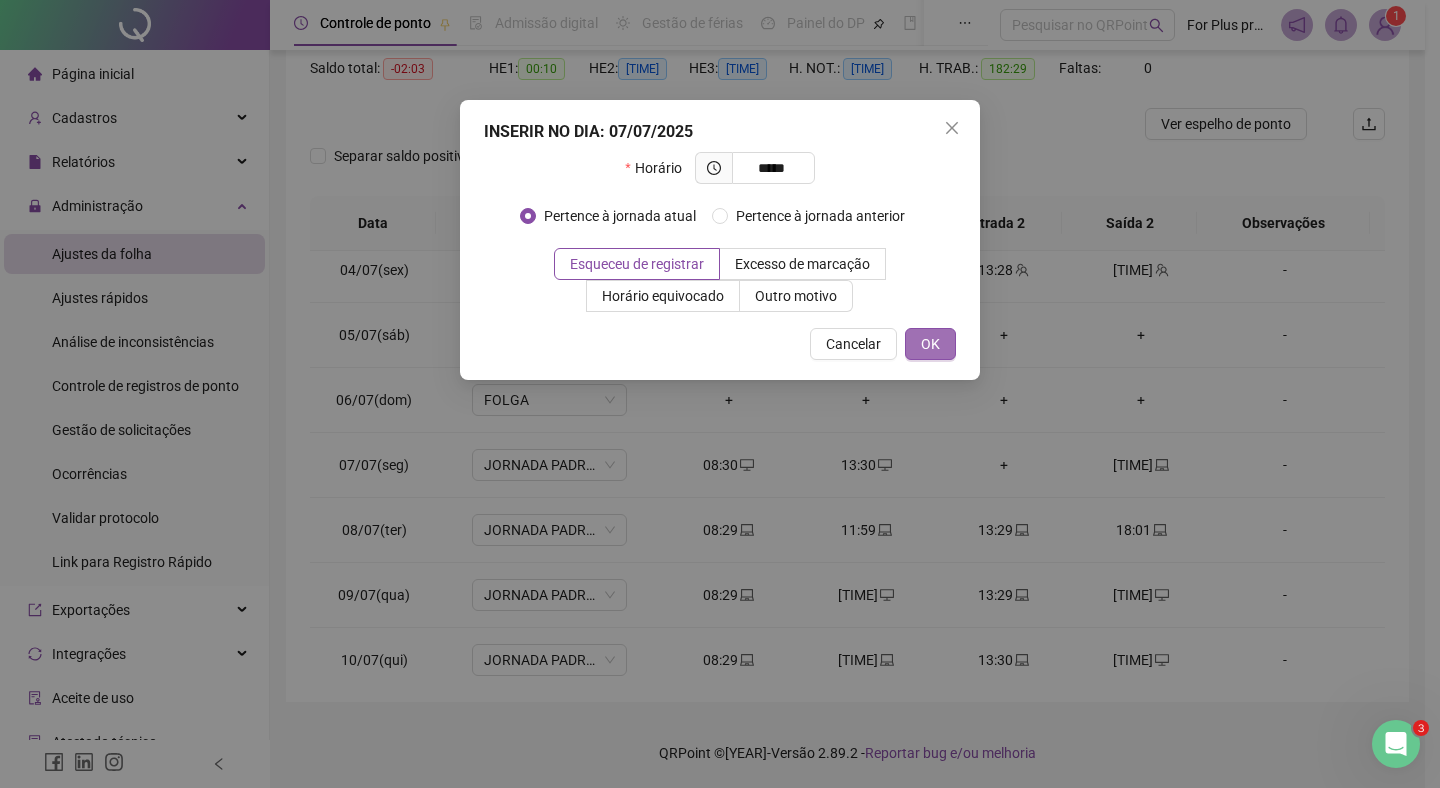 click on "OK" at bounding box center [930, 344] 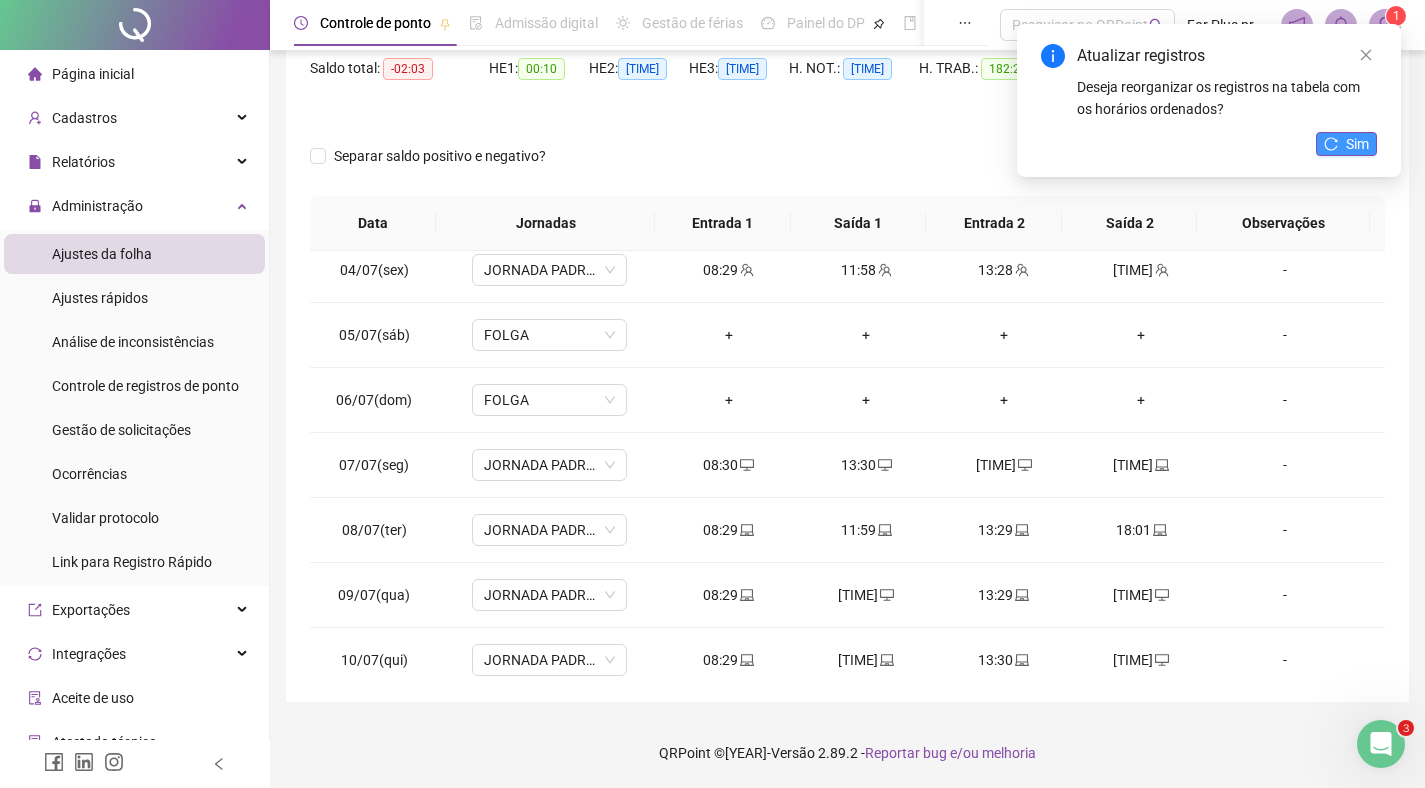 click on "Sim" at bounding box center [1346, 144] 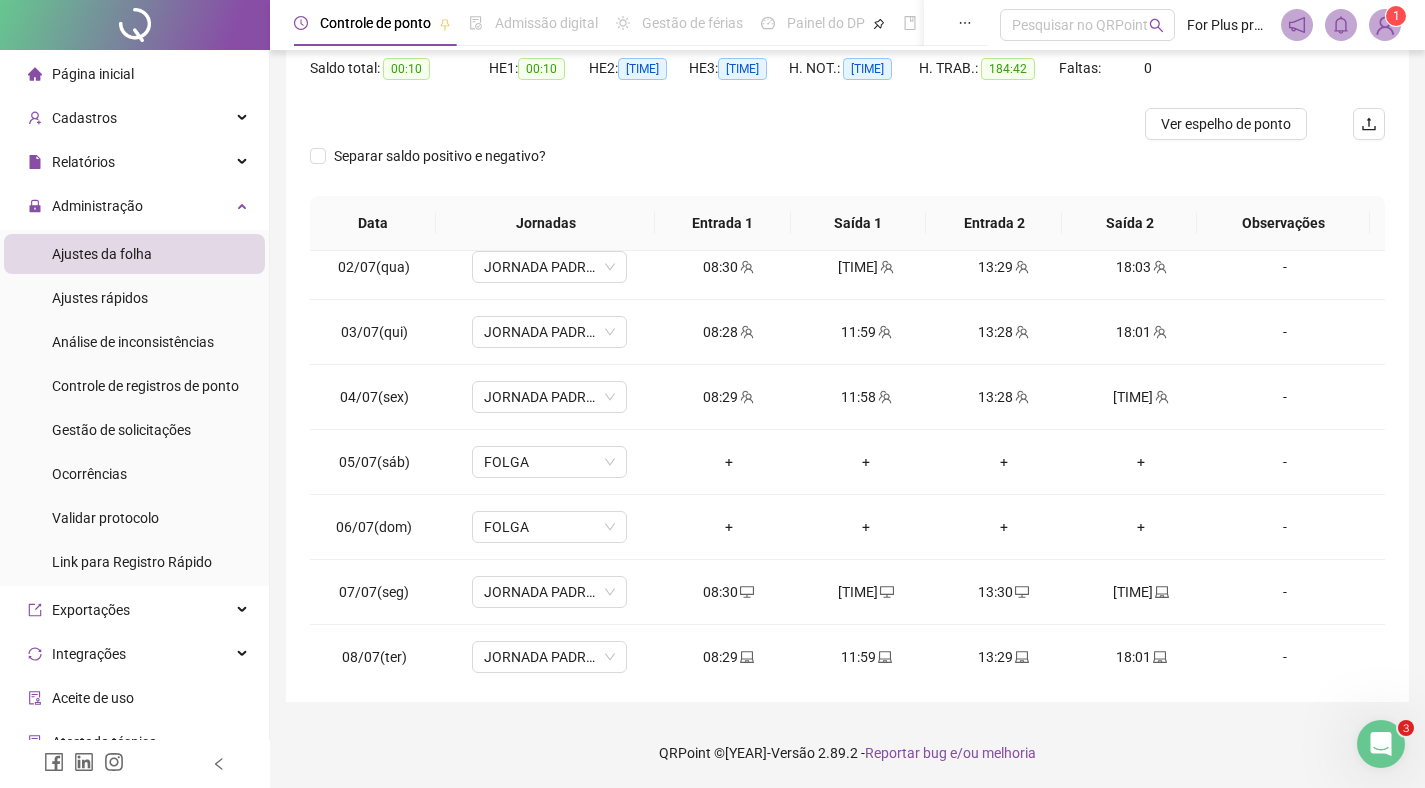 scroll, scrollTop: 0, scrollLeft: 0, axis: both 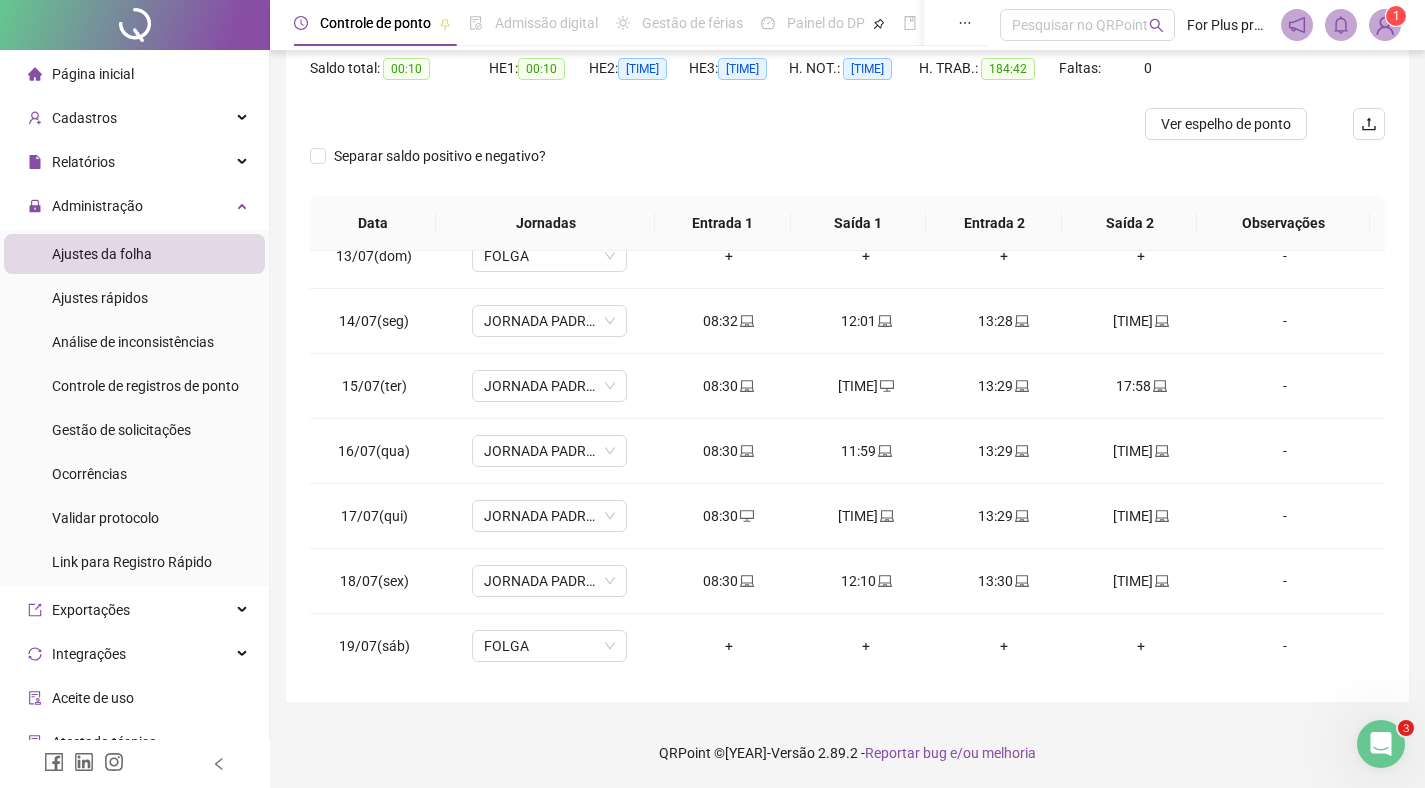 drag, startPoint x: 1386, startPoint y: 440, endPoint x: 1386, endPoint y: 451, distance: 11 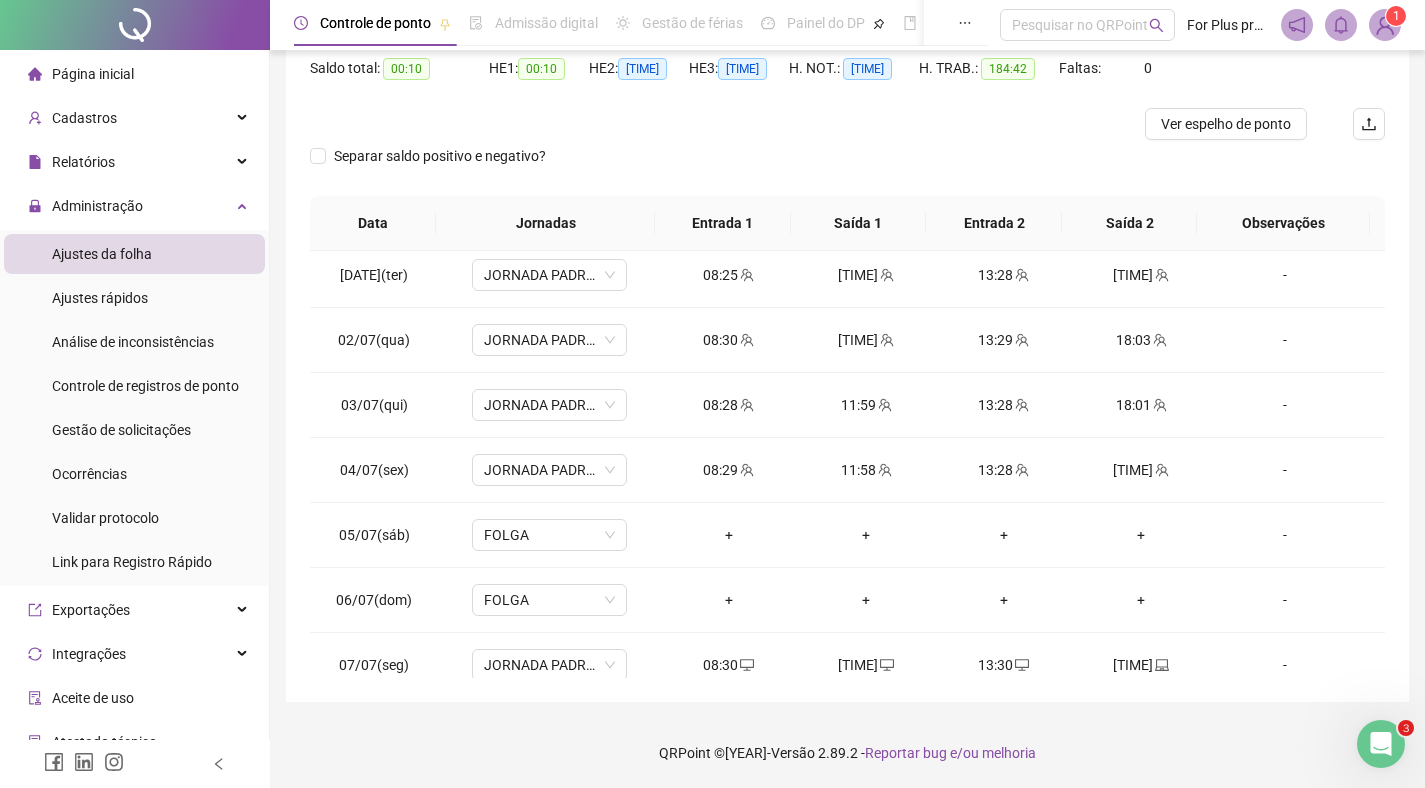 scroll, scrollTop: 0, scrollLeft: 0, axis: both 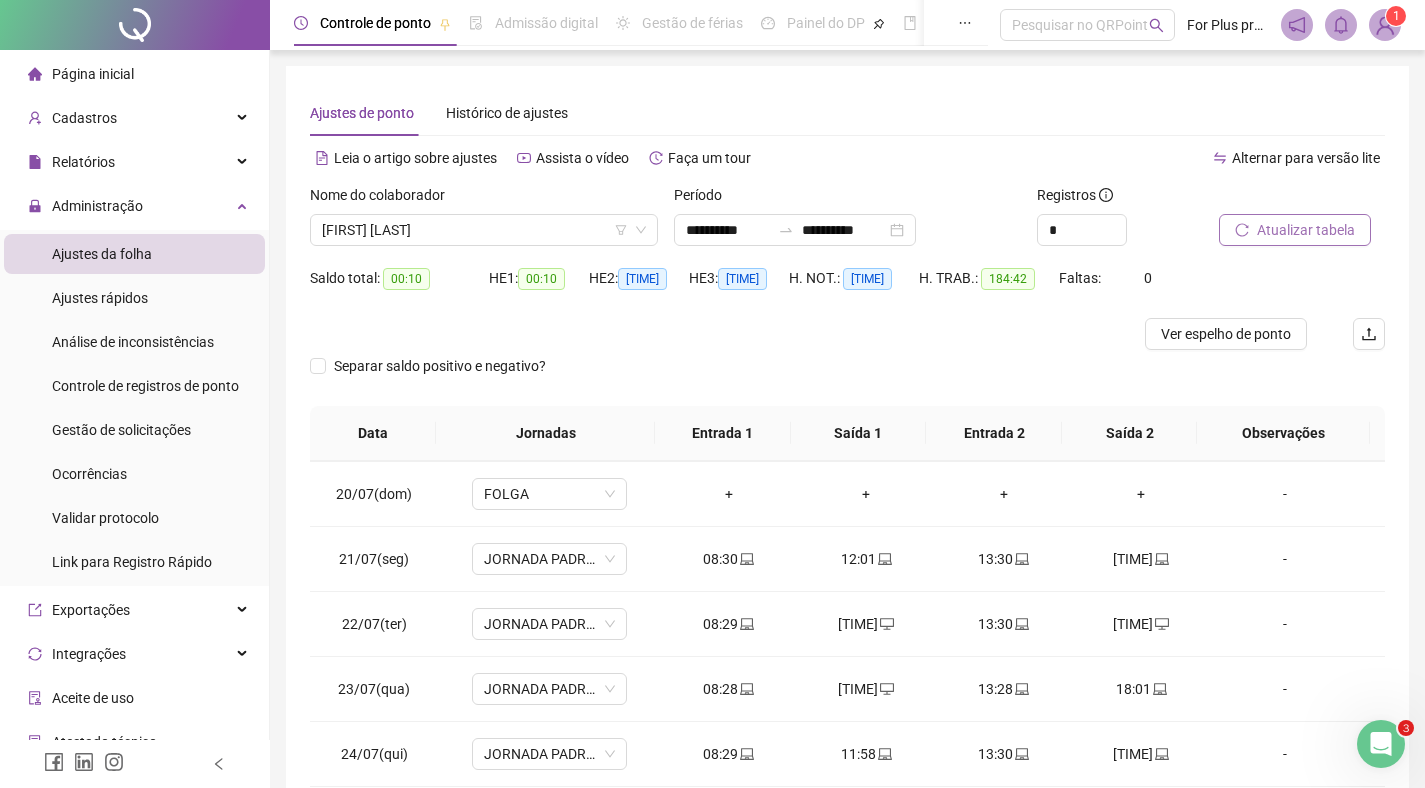 click on "Atualizar tabela" at bounding box center [1306, 230] 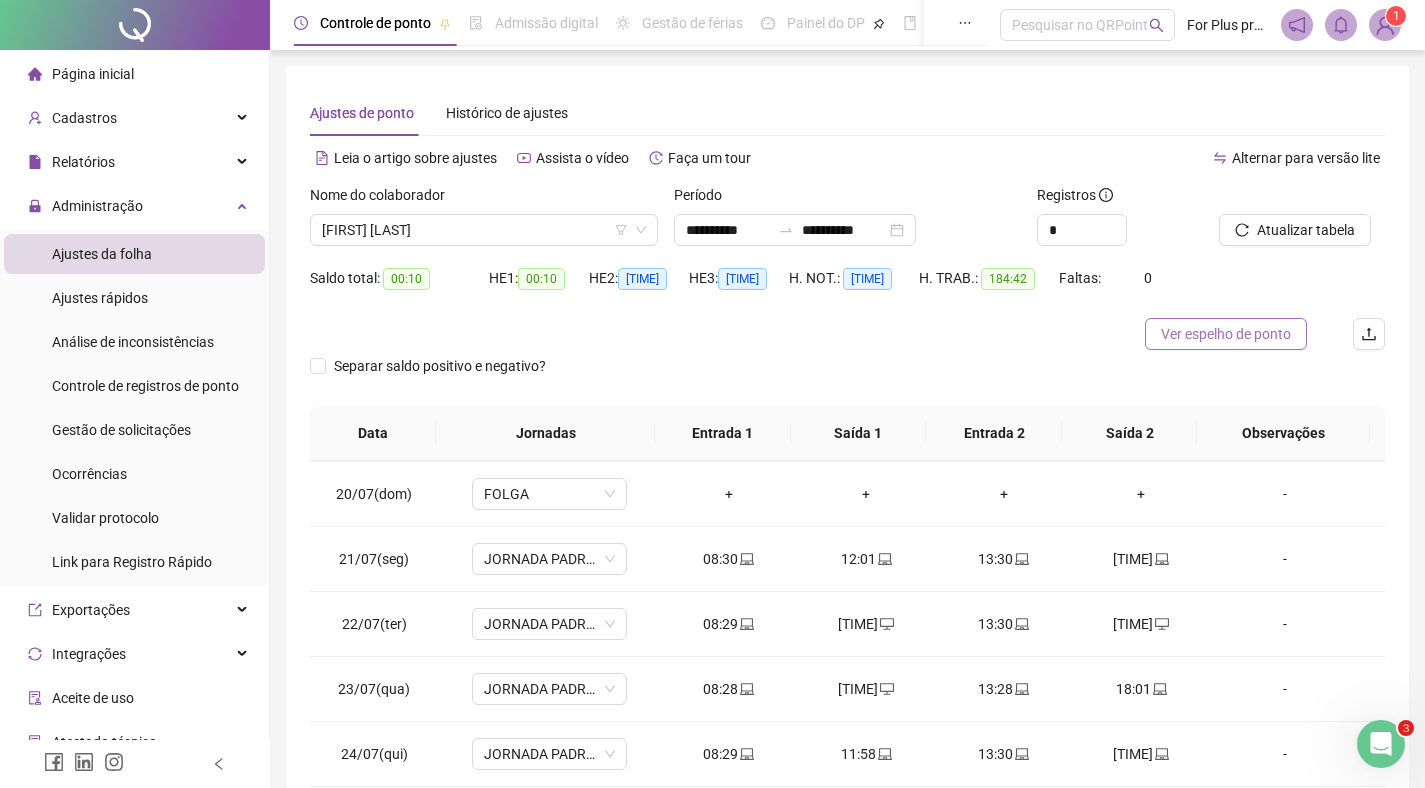 click on "Ver espelho de ponto" at bounding box center (1226, 334) 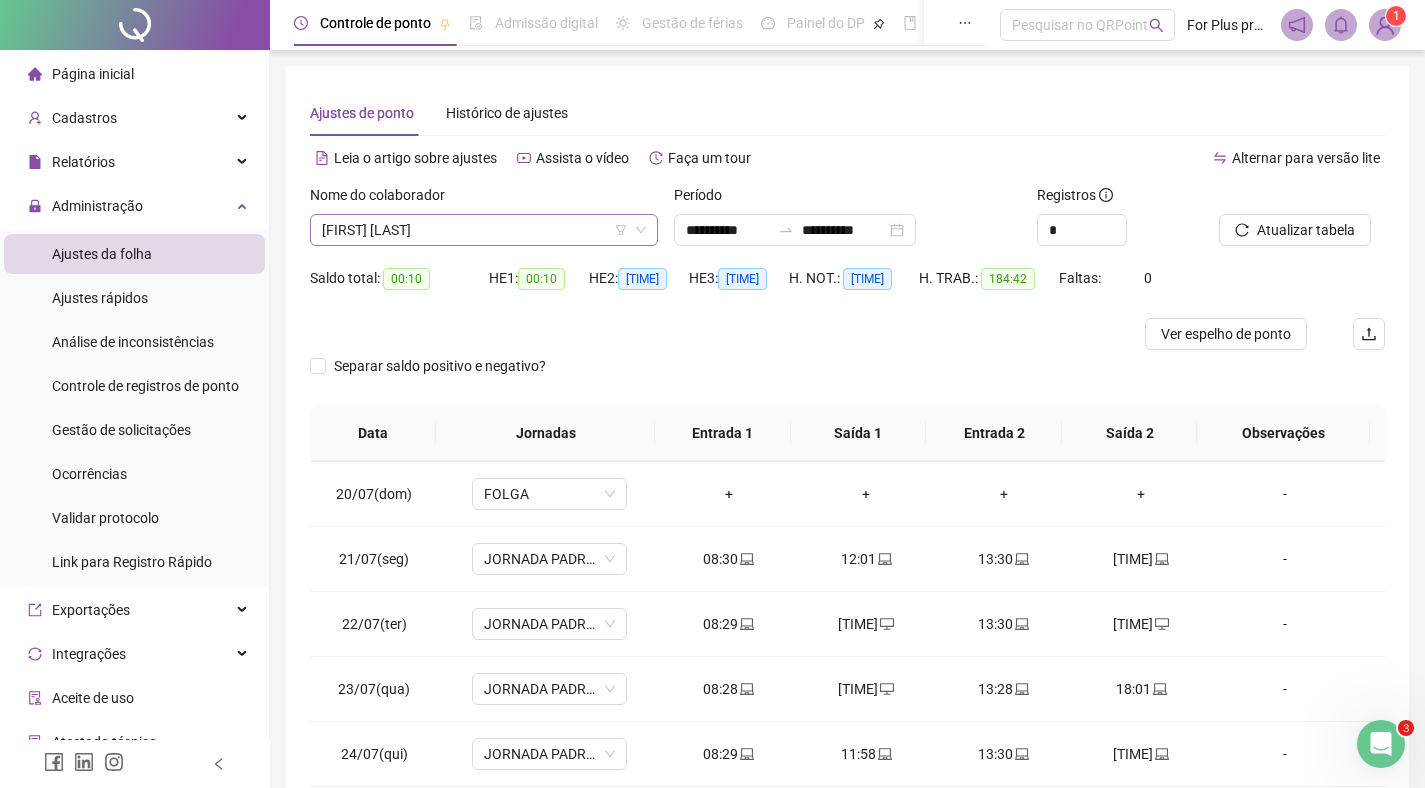 click on "[FIRST] [LAST]" at bounding box center [484, 230] 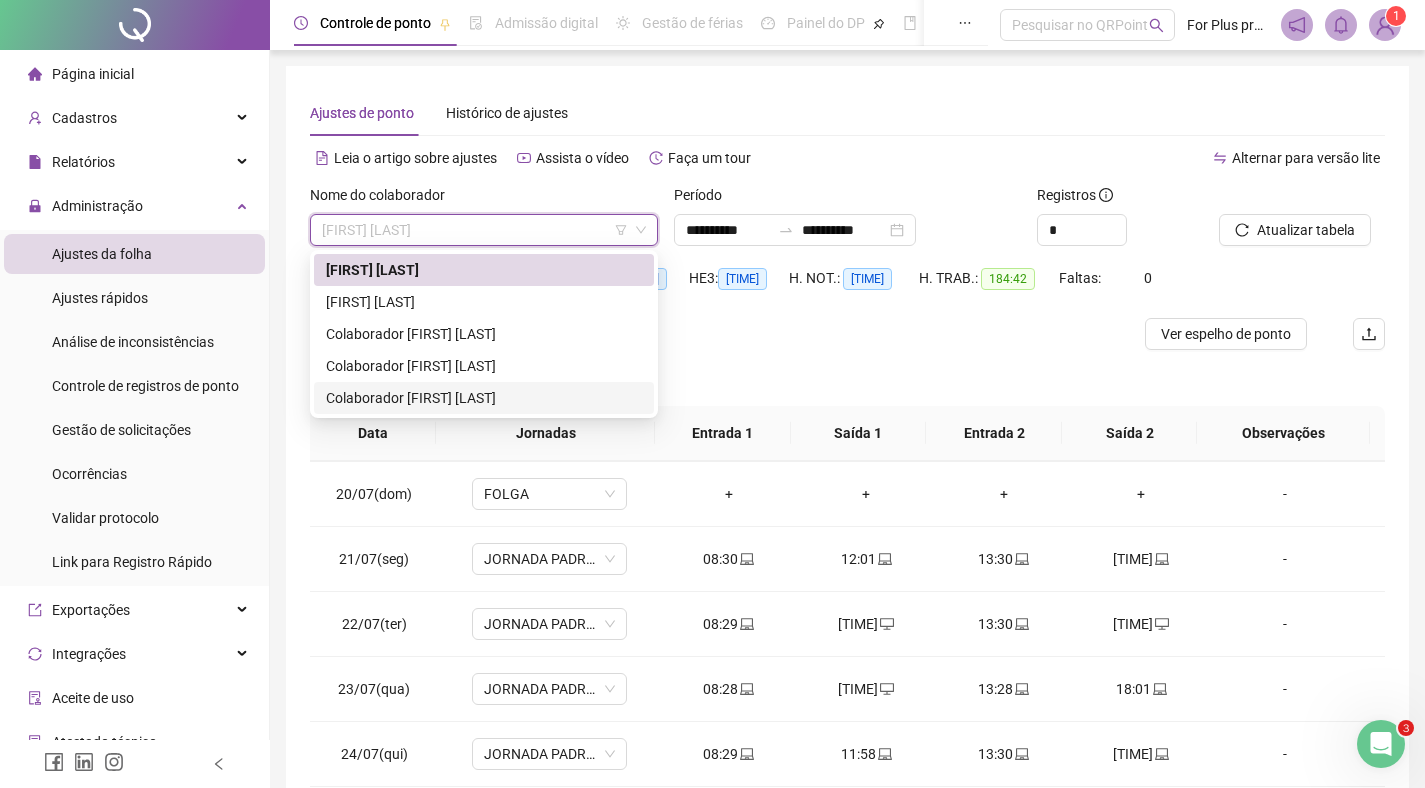 click on "Colaborador [FIRST] [LAST]" at bounding box center (484, 398) 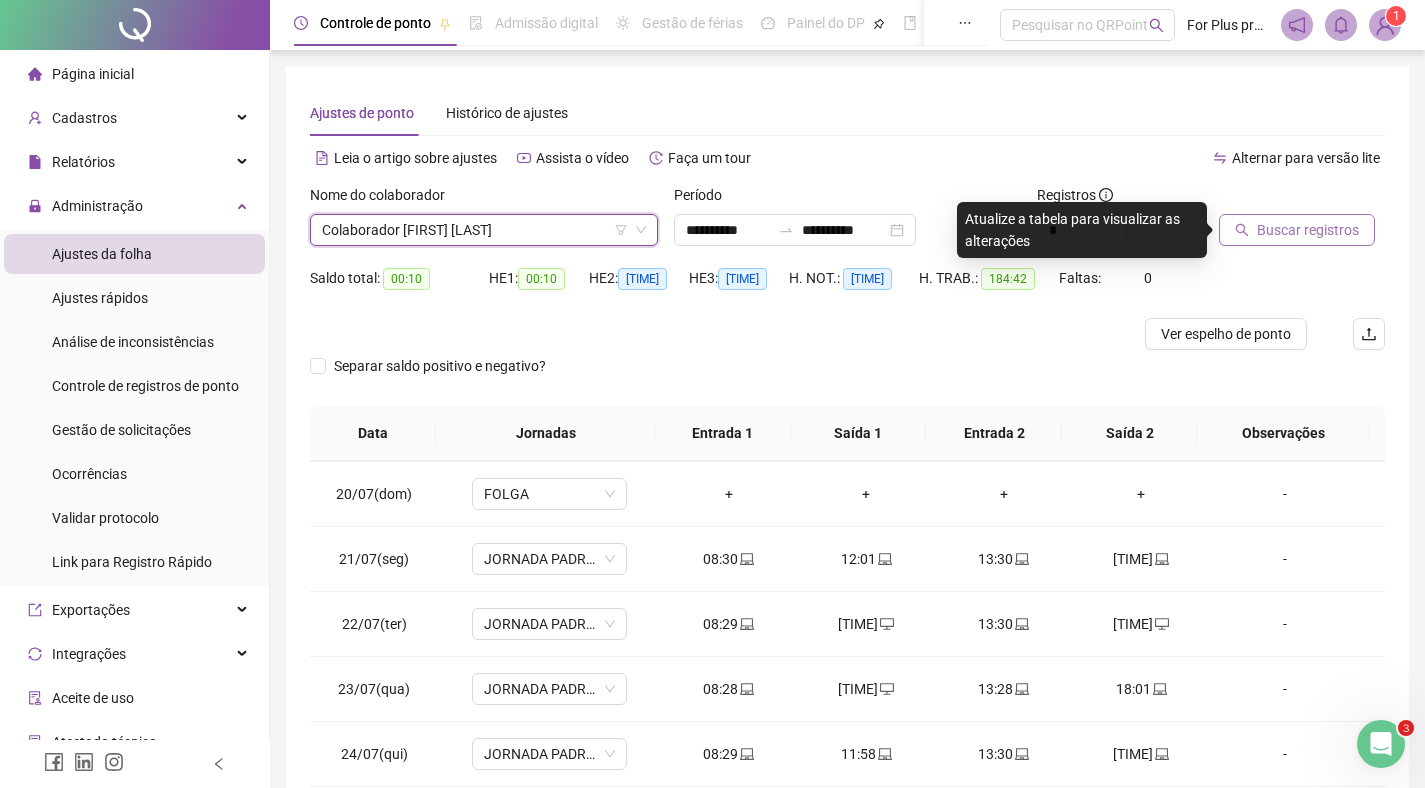click on "Buscar registros" at bounding box center [1308, 230] 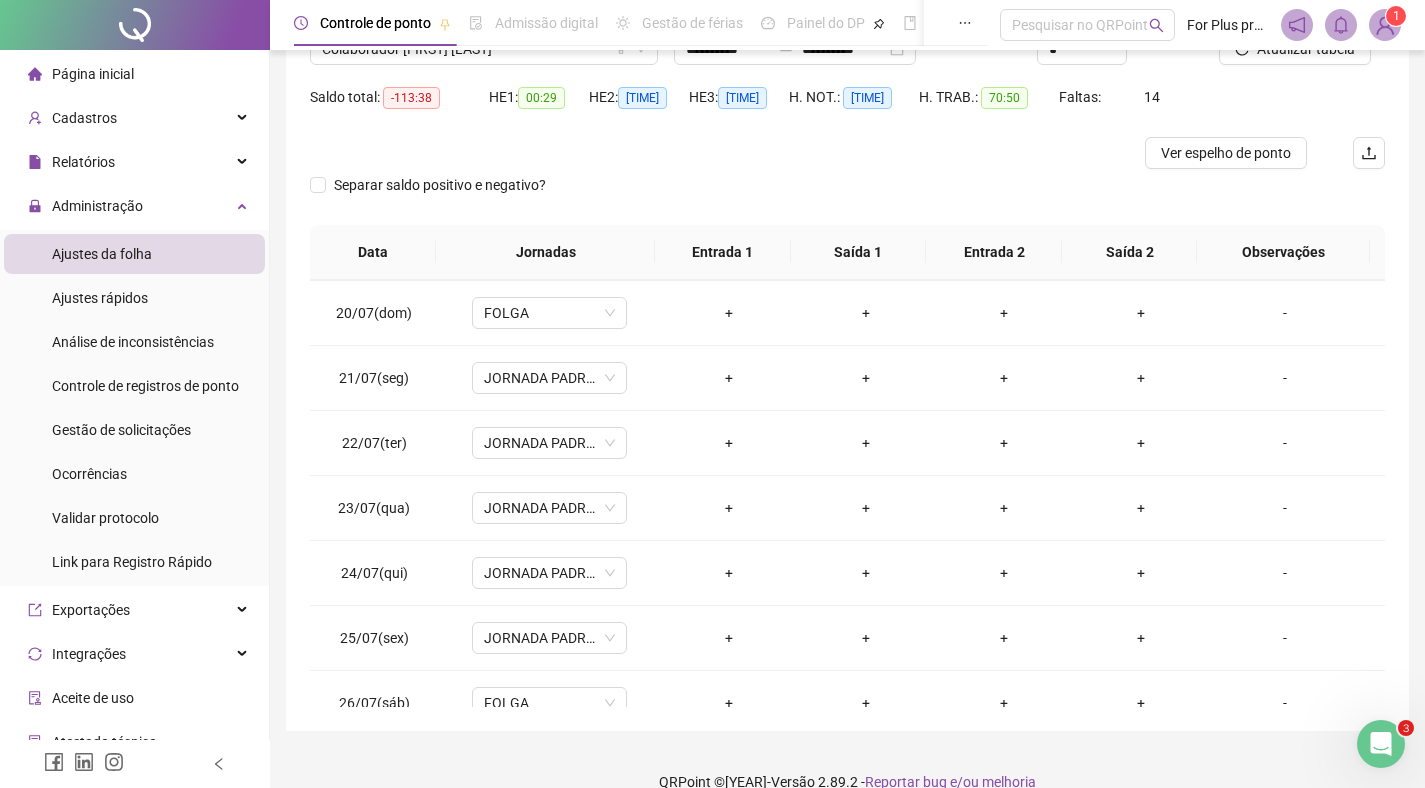 scroll, scrollTop: 210, scrollLeft: 0, axis: vertical 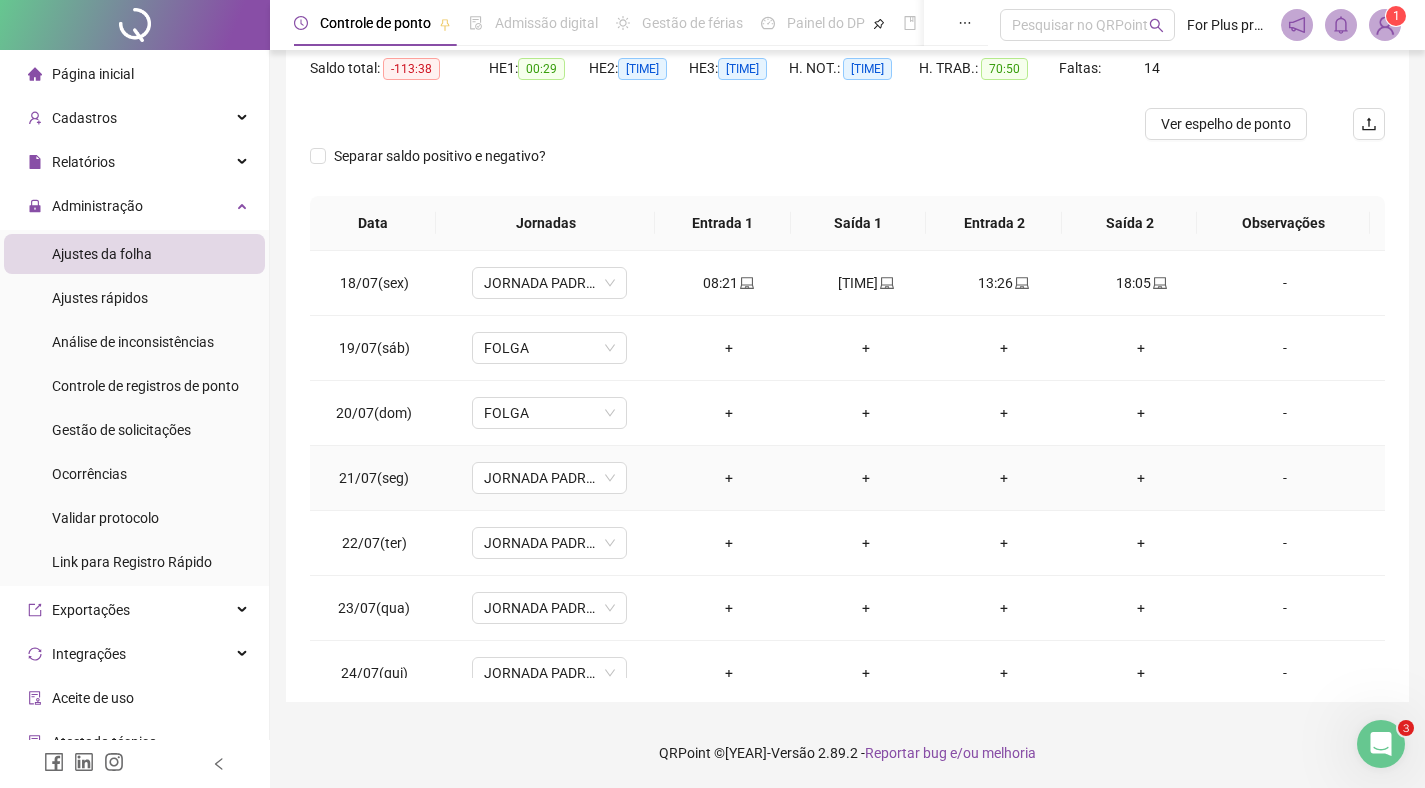 click on "+" at bounding box center (729, 478) 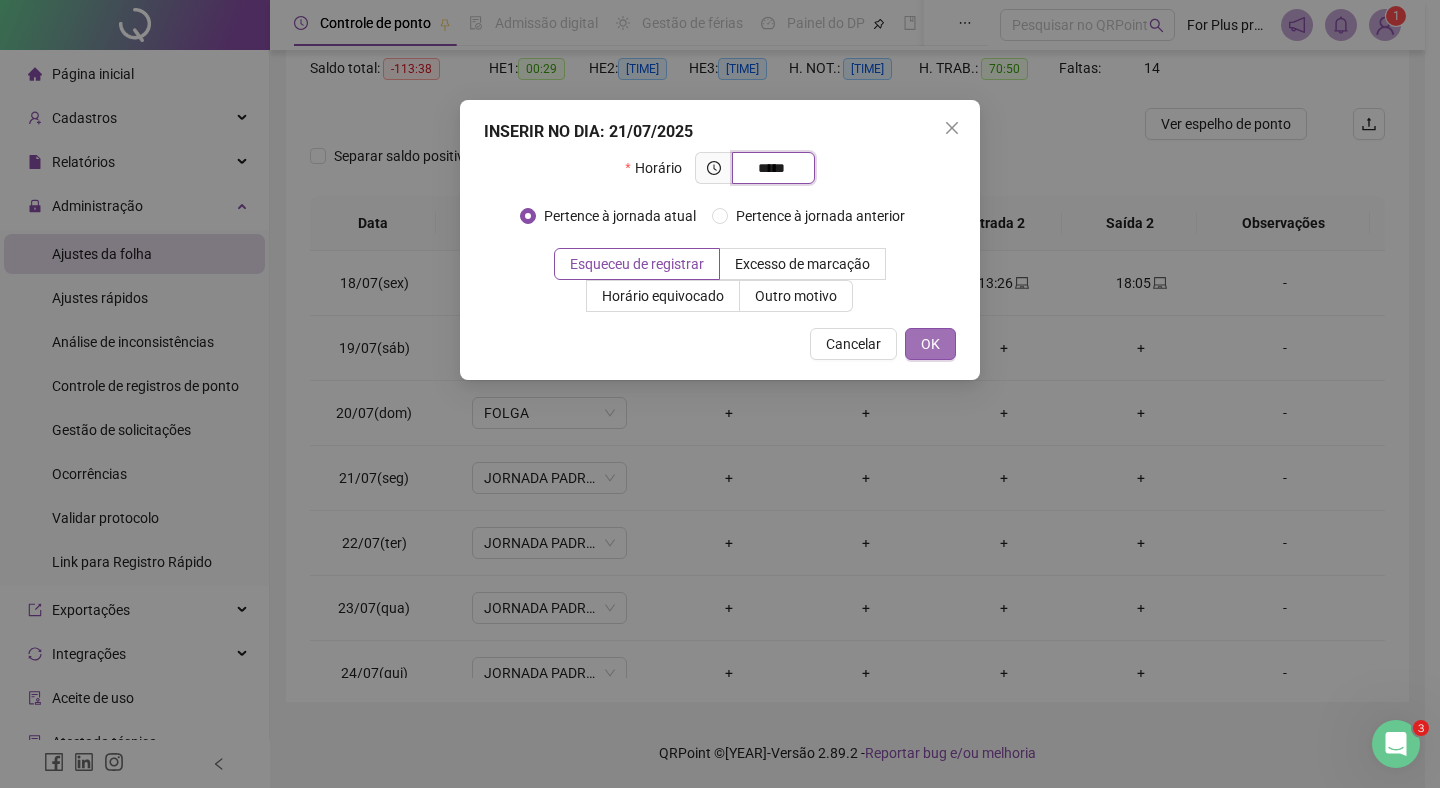 type on "*********" 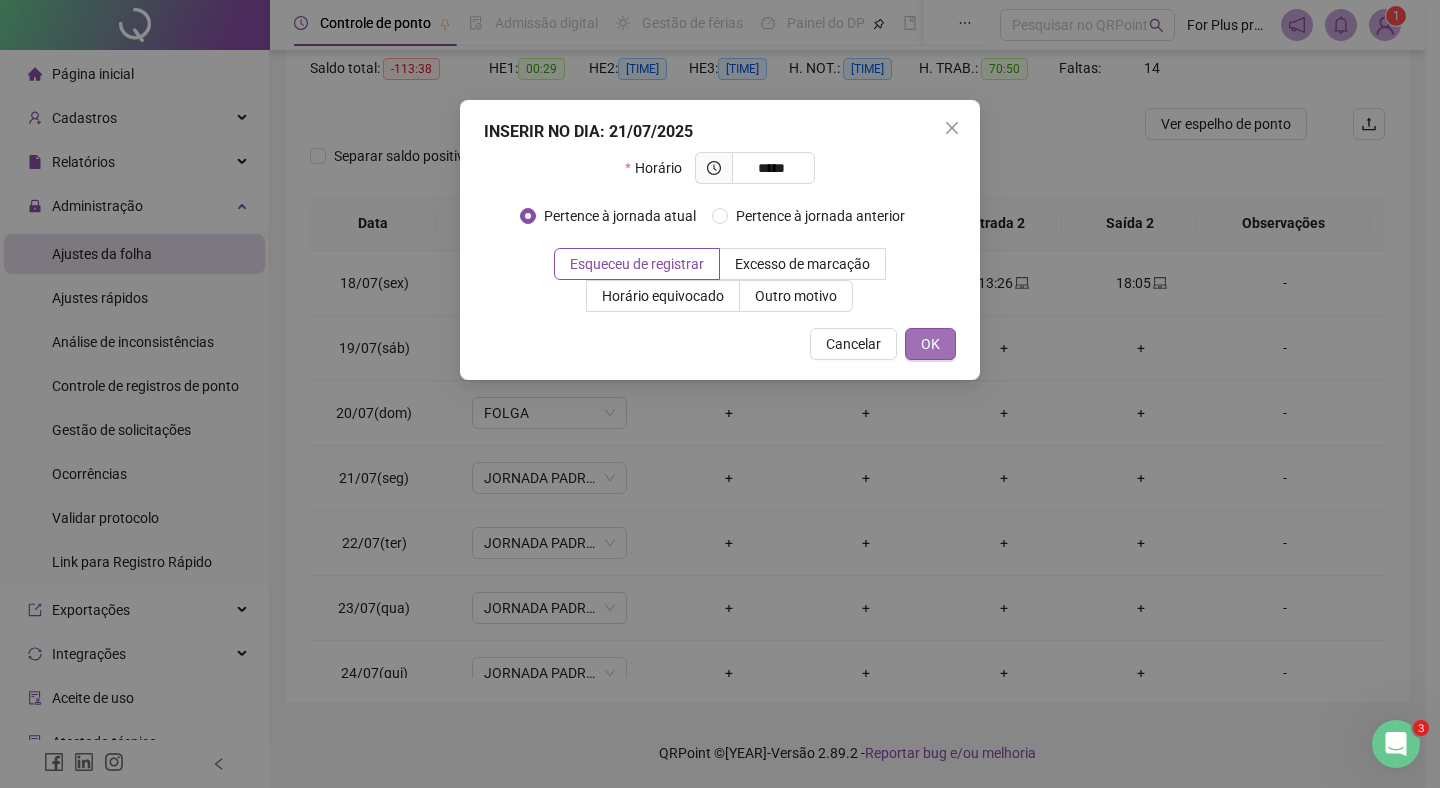 click on "OK" at bounding box center [930, 344] 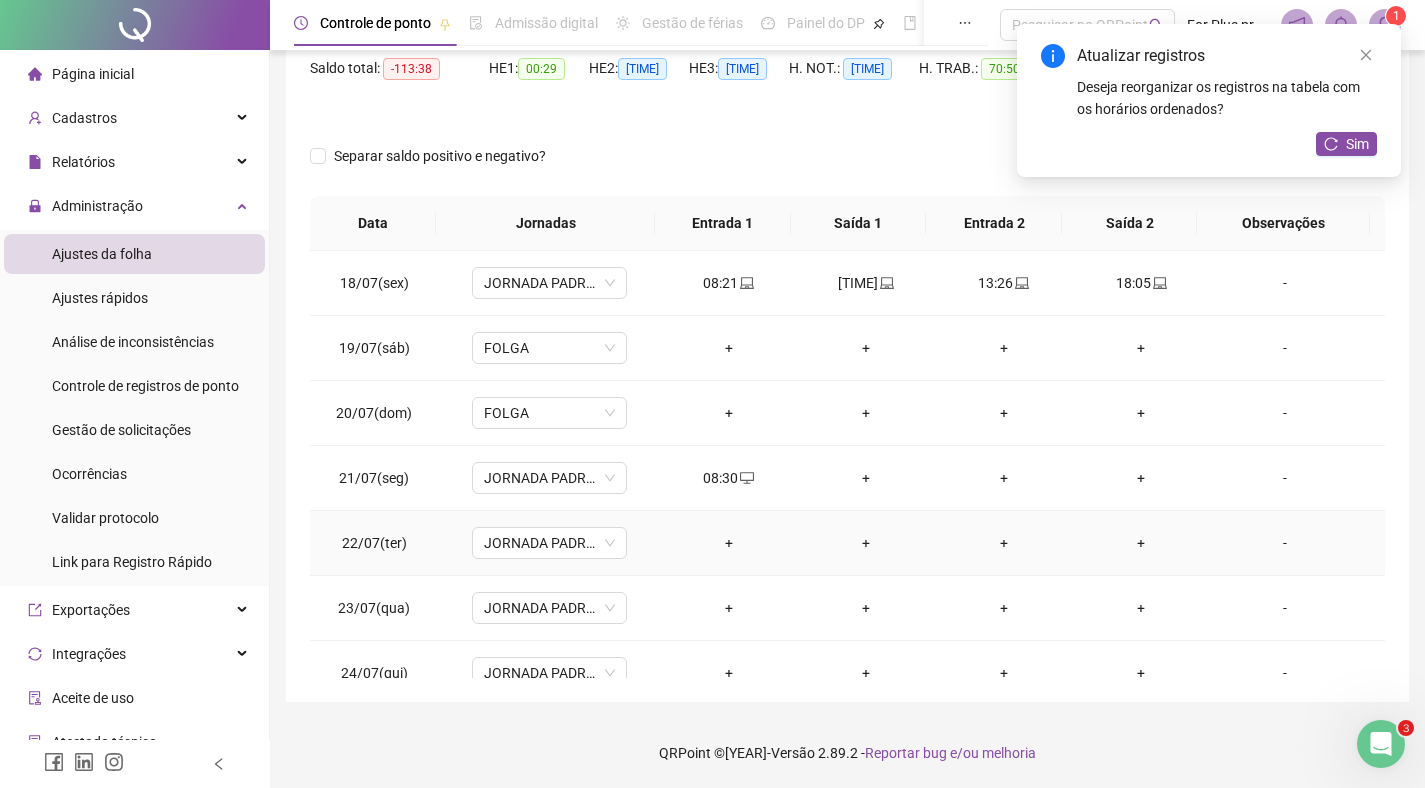 click on "+" at bounding box center (729, 543) 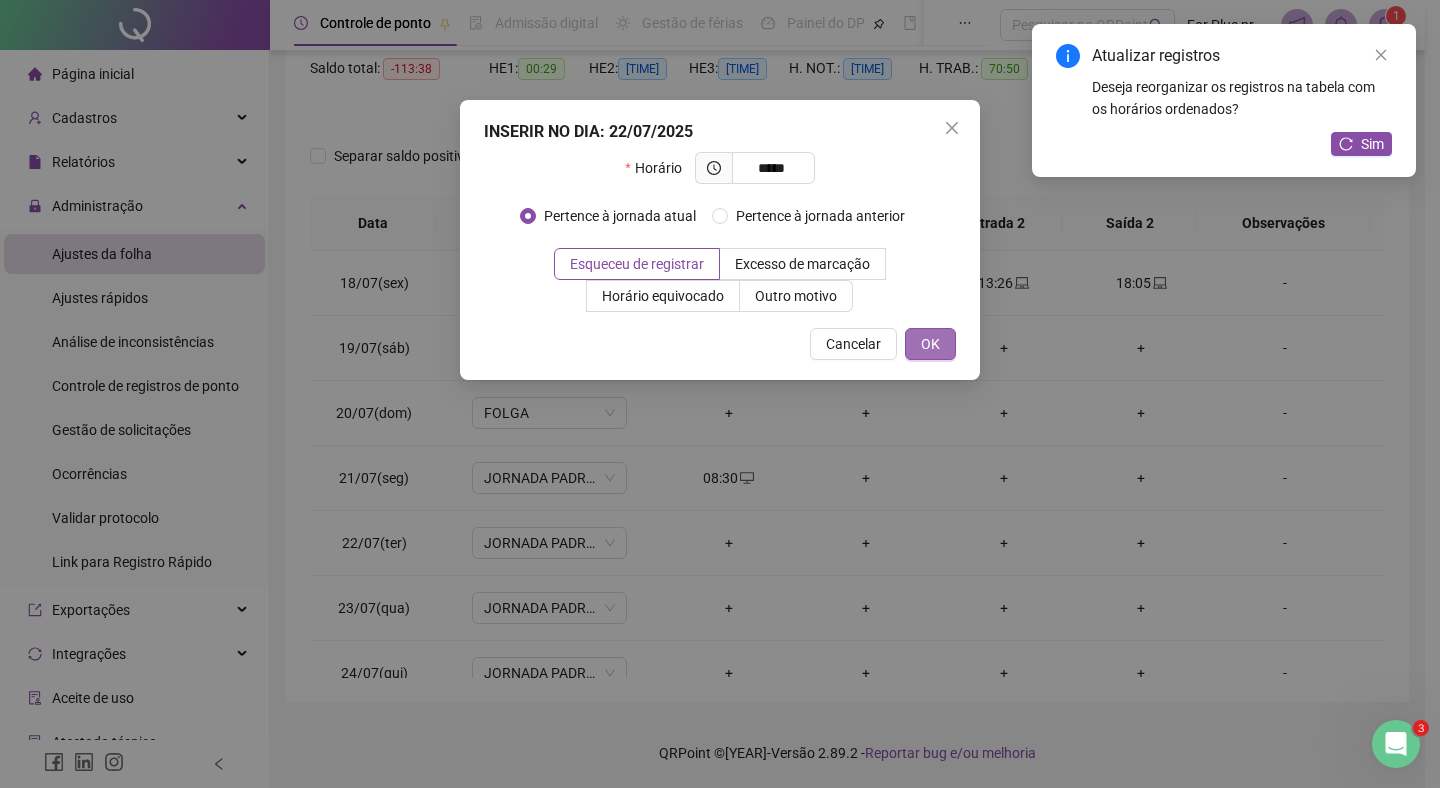 type on "*********" 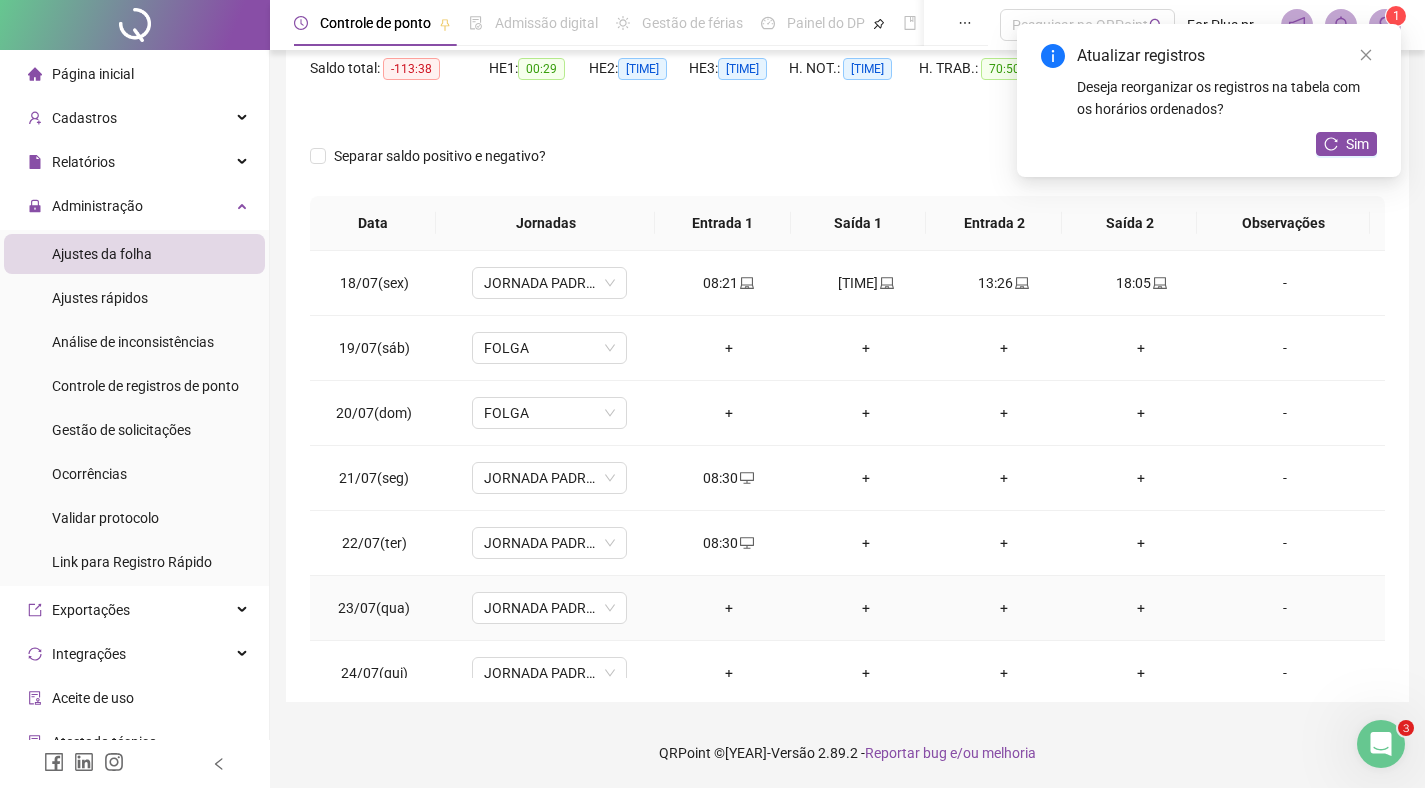 click on "+" at bounding box center (729, 608) 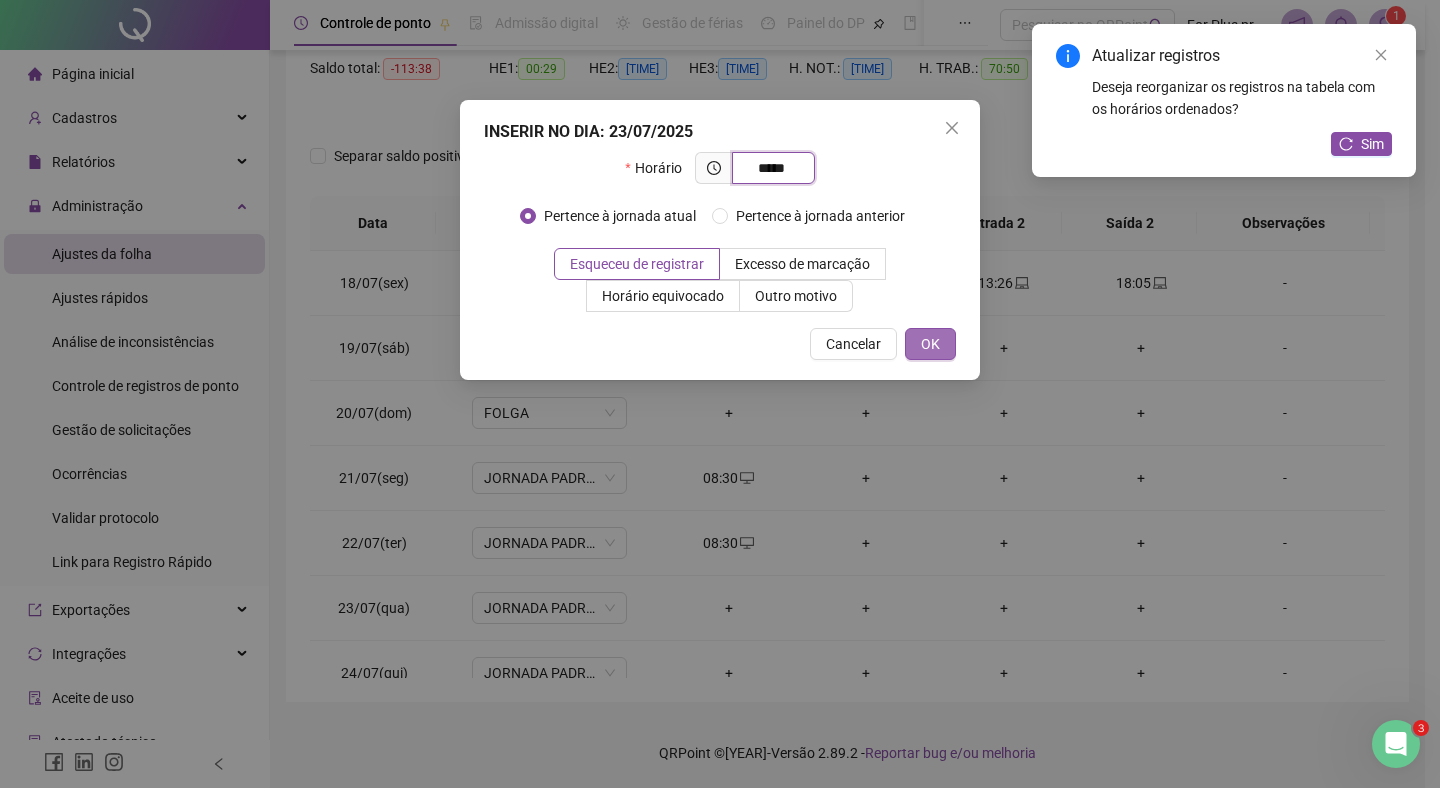 type on "*********" 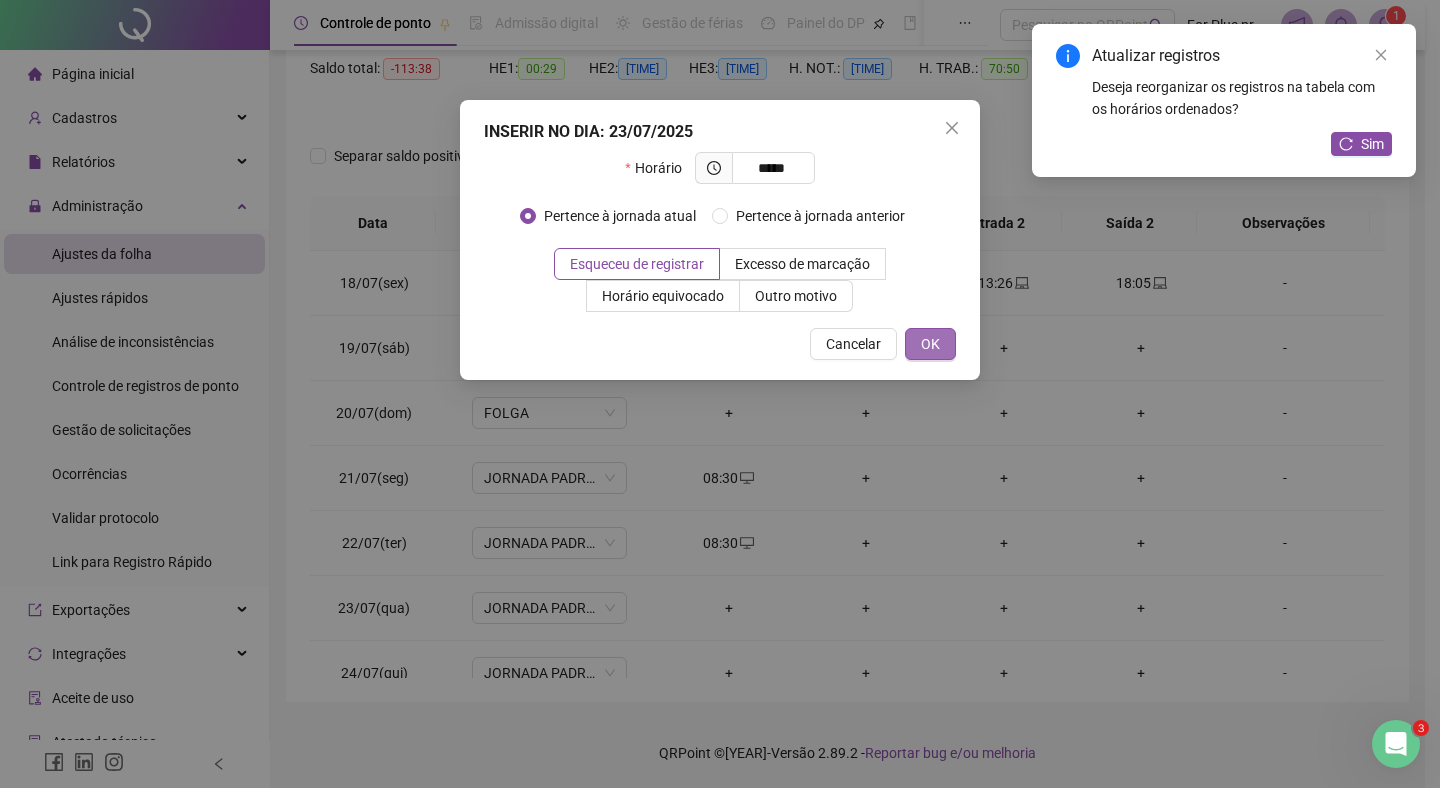 click on "OK" at bounding box center (930, 344) 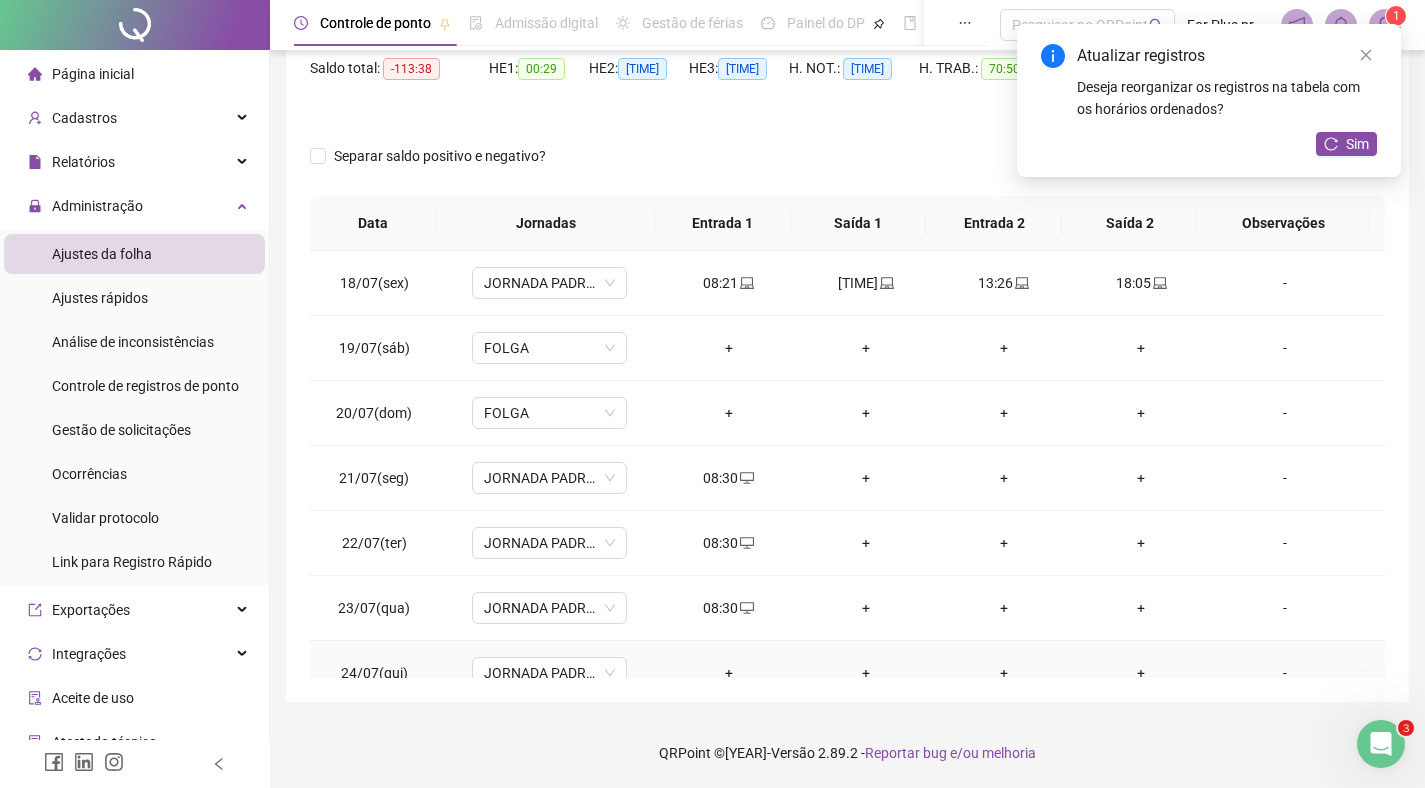 click on "+" at bounding box center [729, 673] 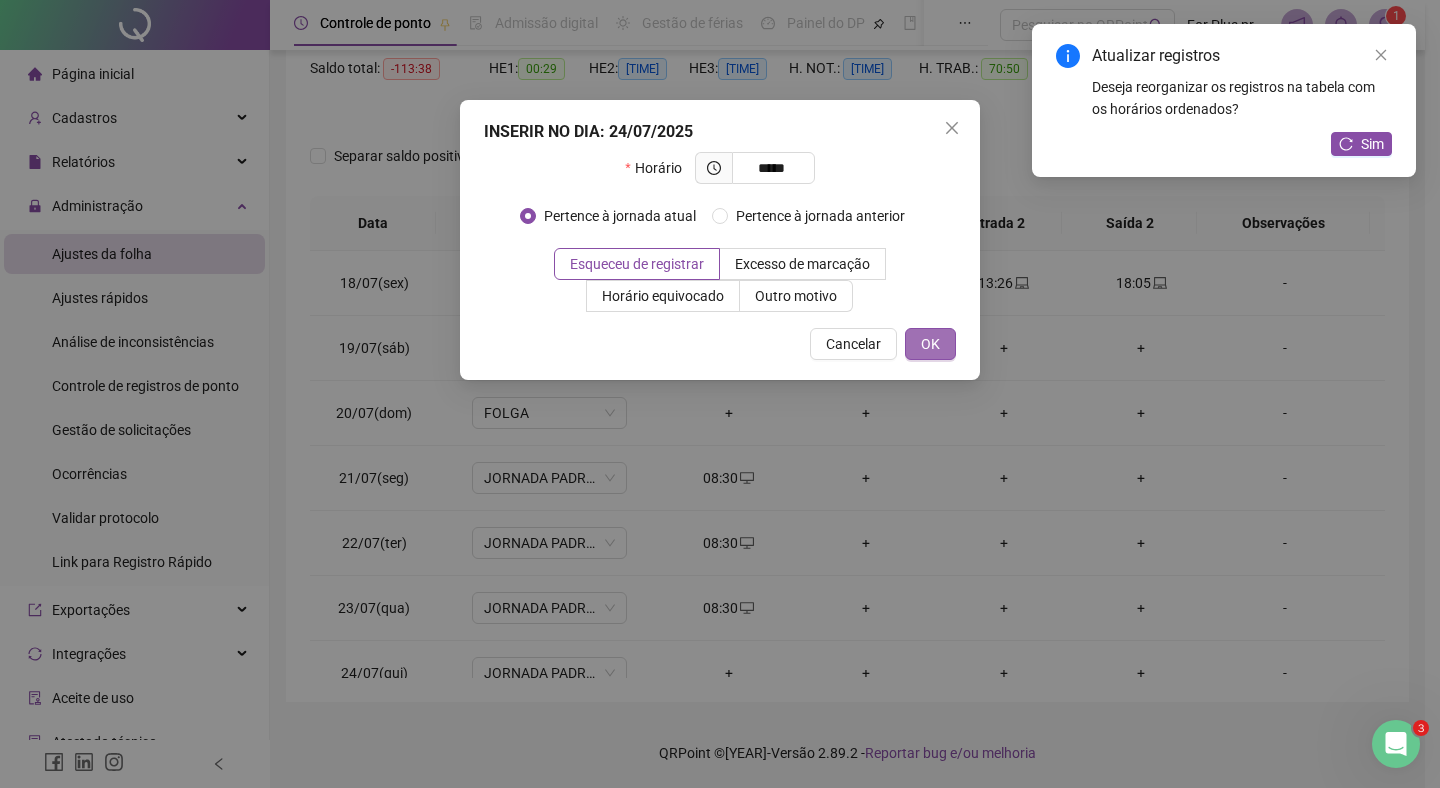 type on "*********" 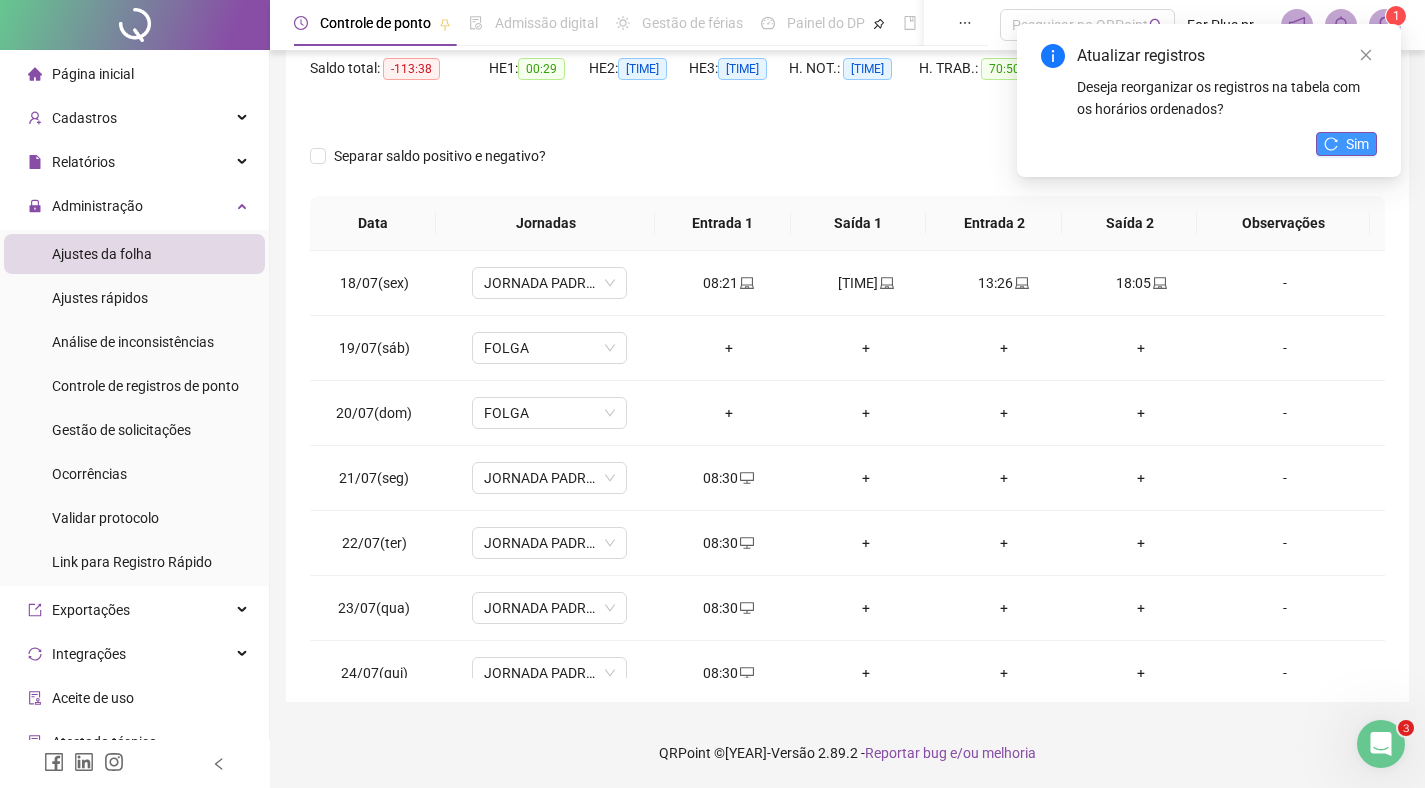 click on "Sim" at bounding box center [1346, 144] 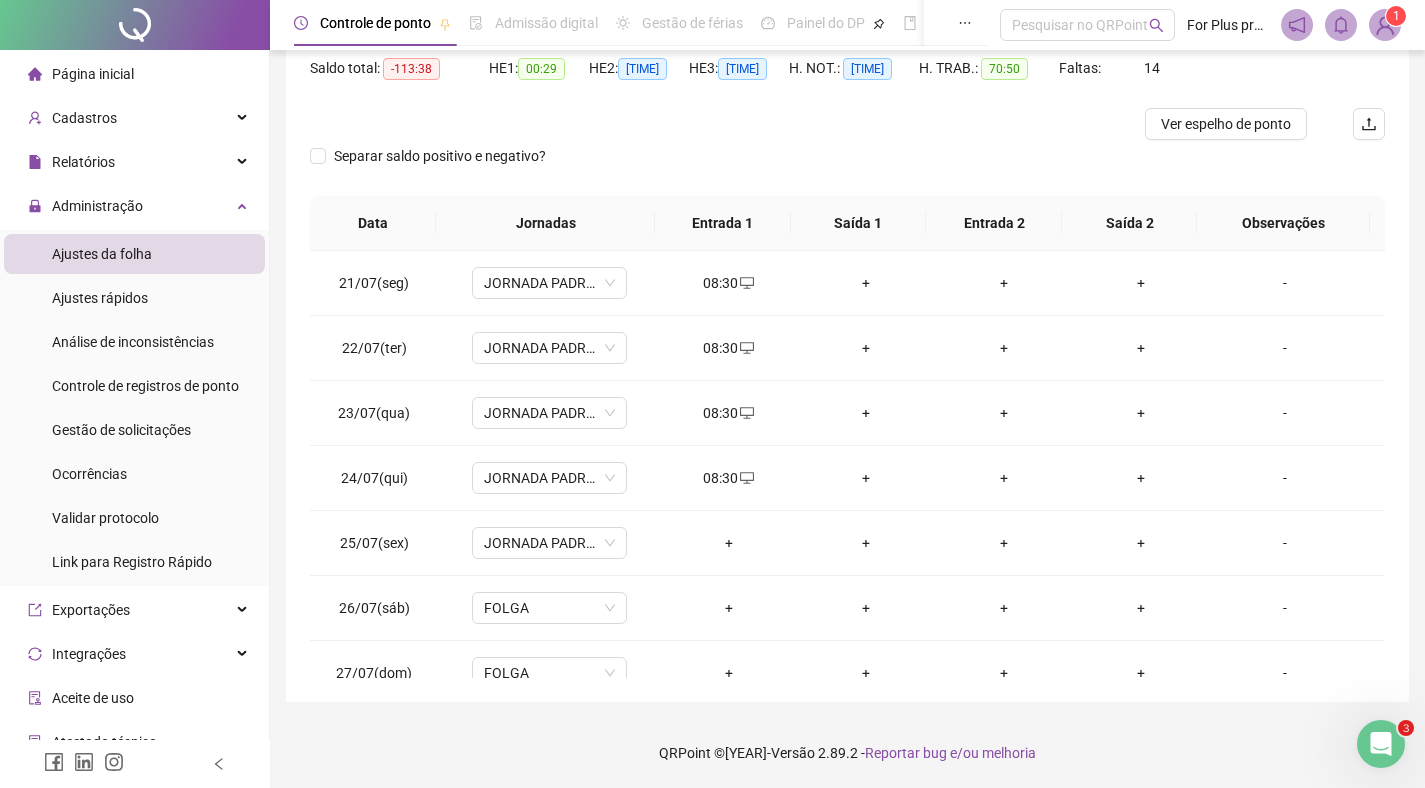 scroll, scrollTop: 1303, scrollLeft: 0, axis: vertical 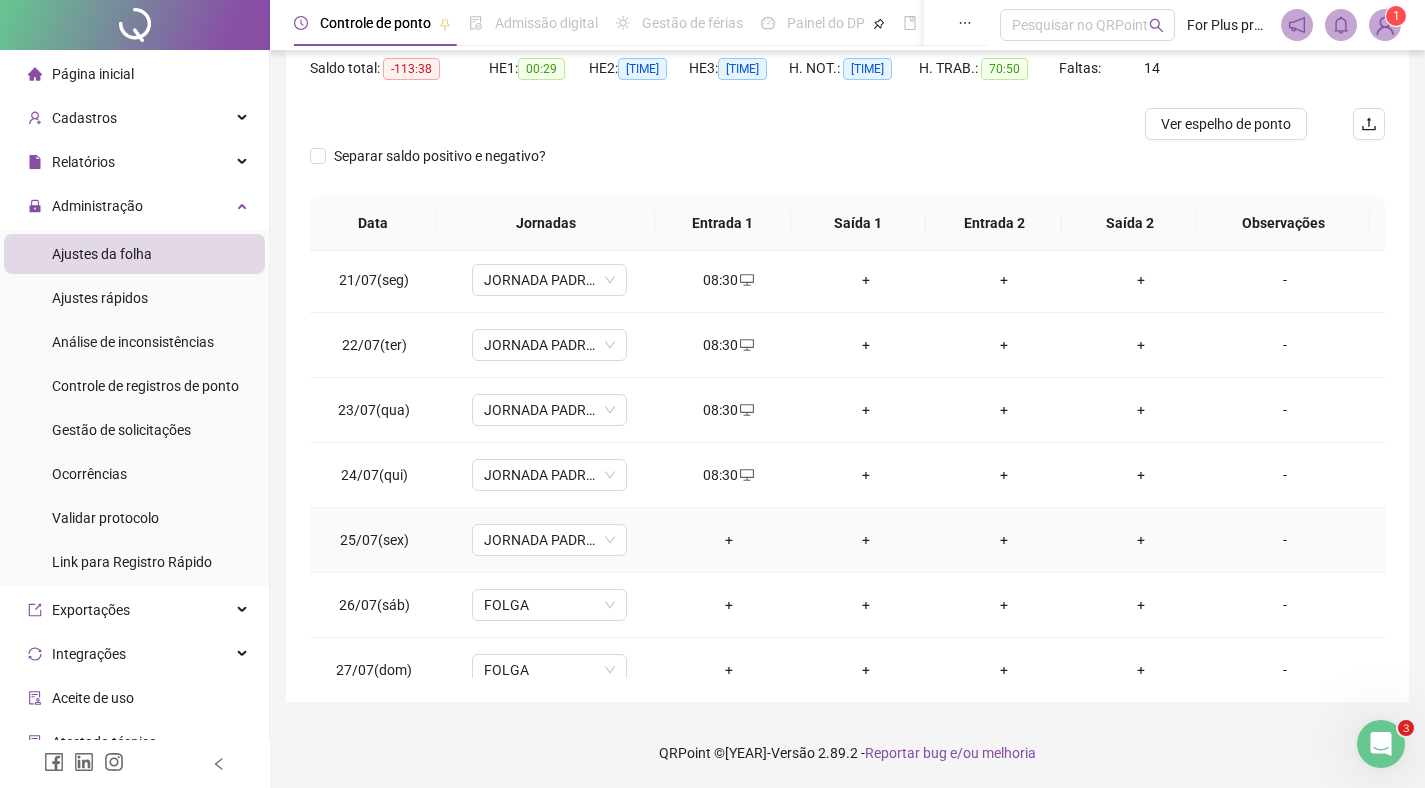 click on "+" at bounding box center [729, 540] 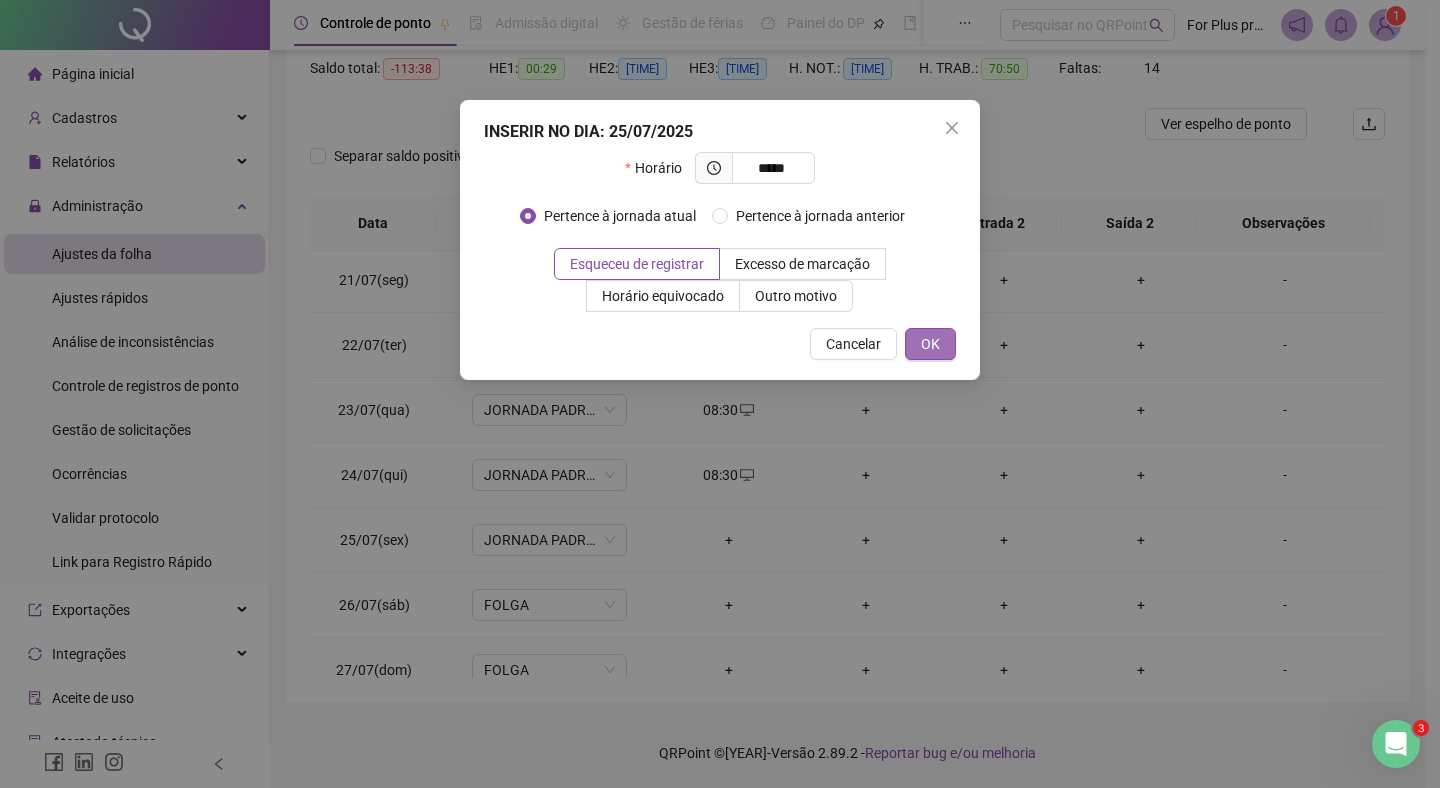 type on "*********" 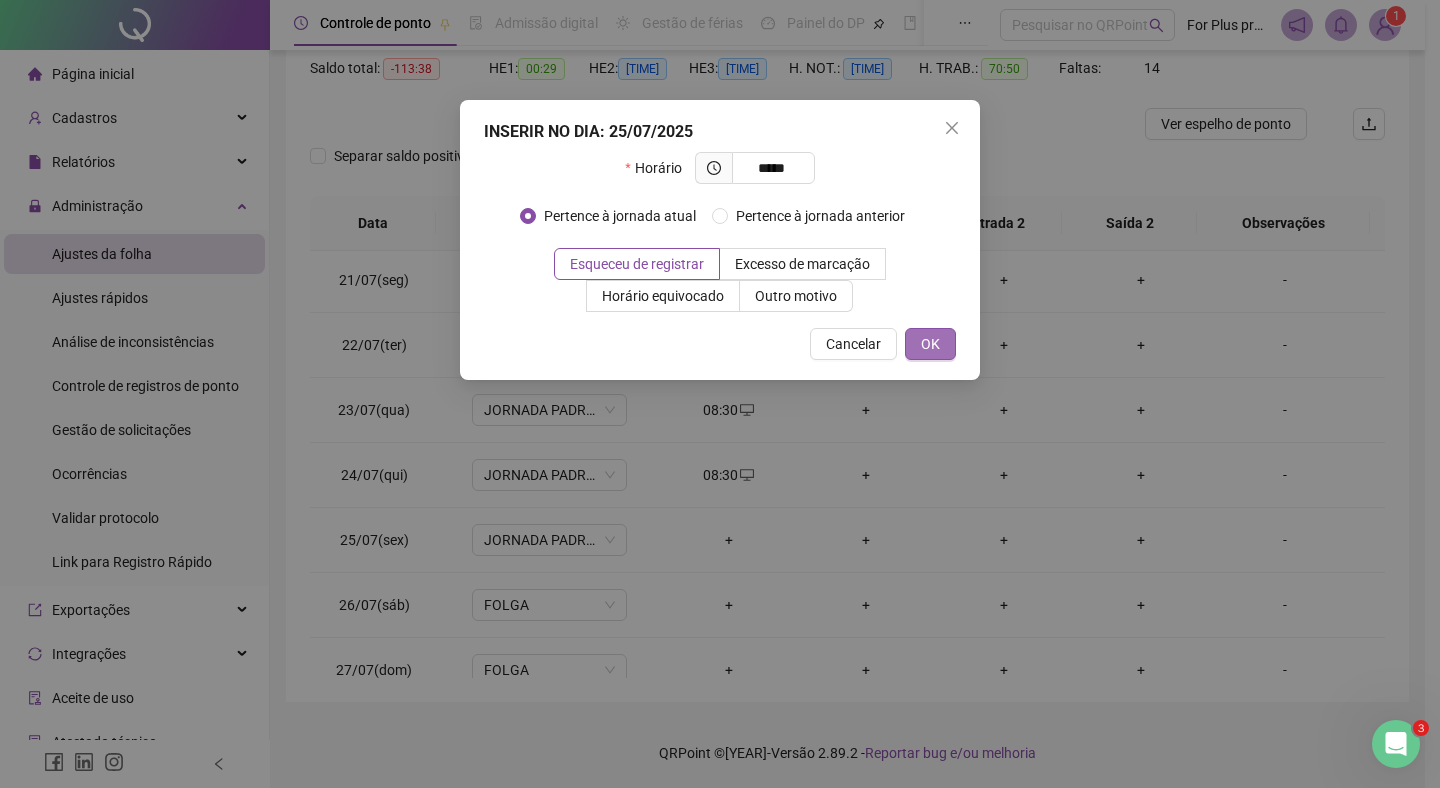 click on "OK" at bounding box center [930, 344] 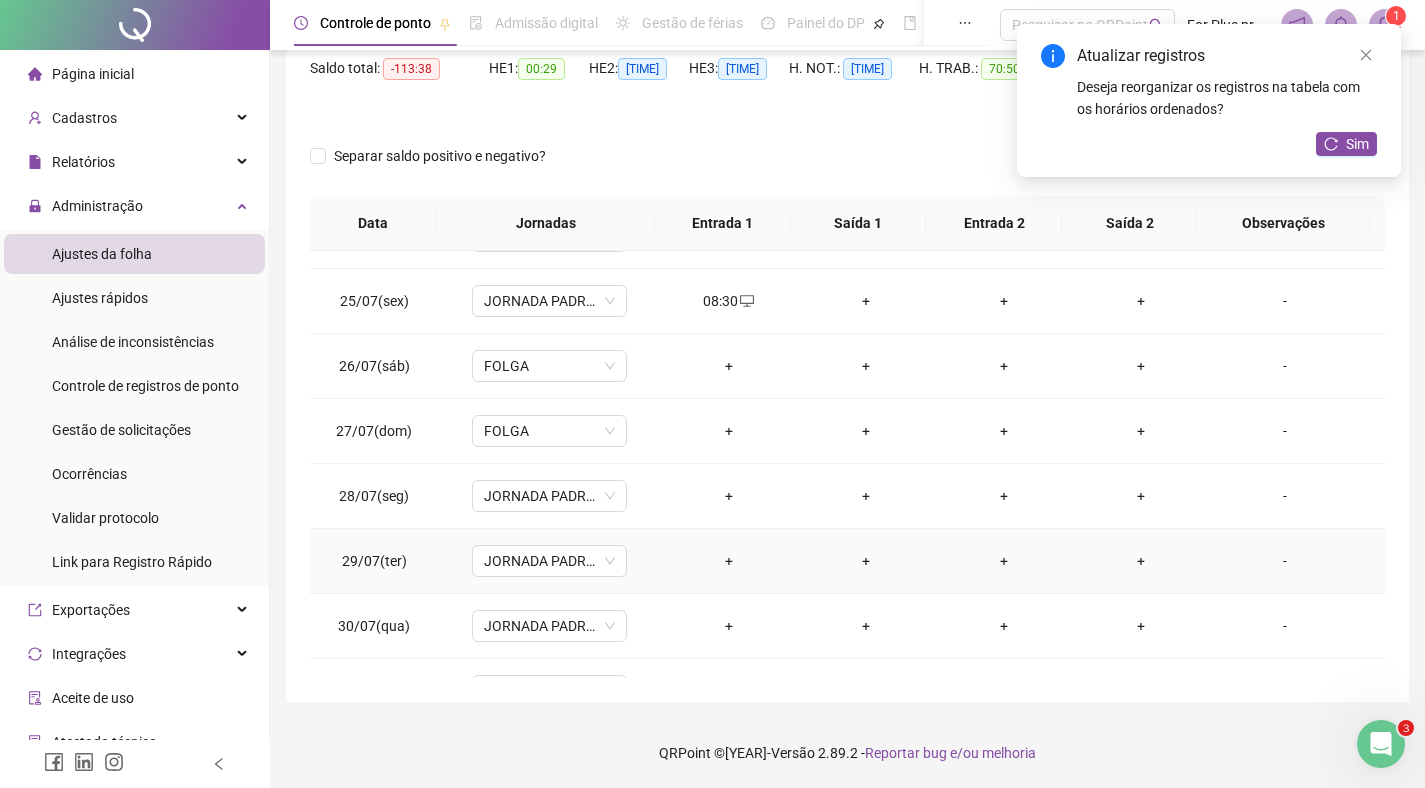 scroll, scrollTop: 1588, scrollLeft: 0, axis: vertical 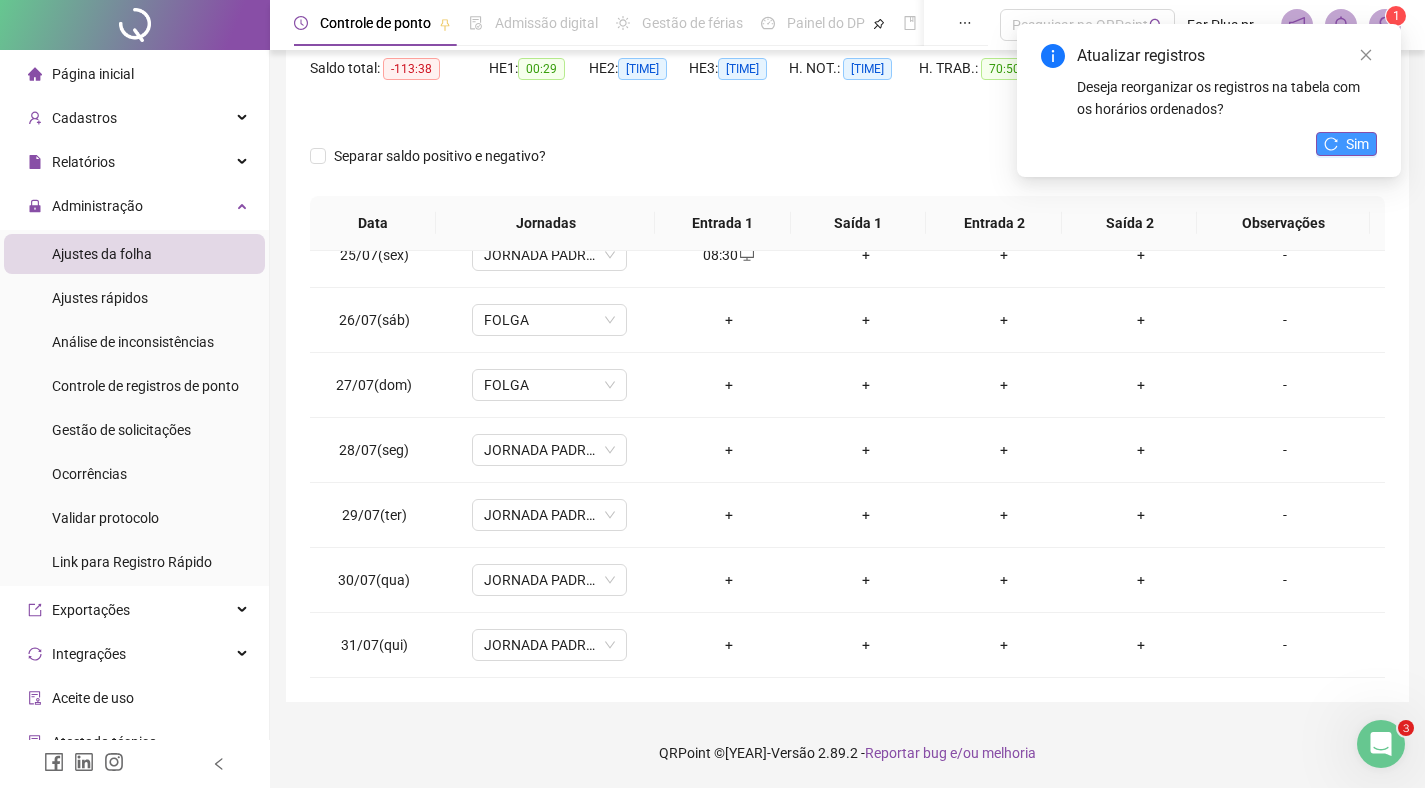 click on "Sim" at bounding box center (1357, 144) 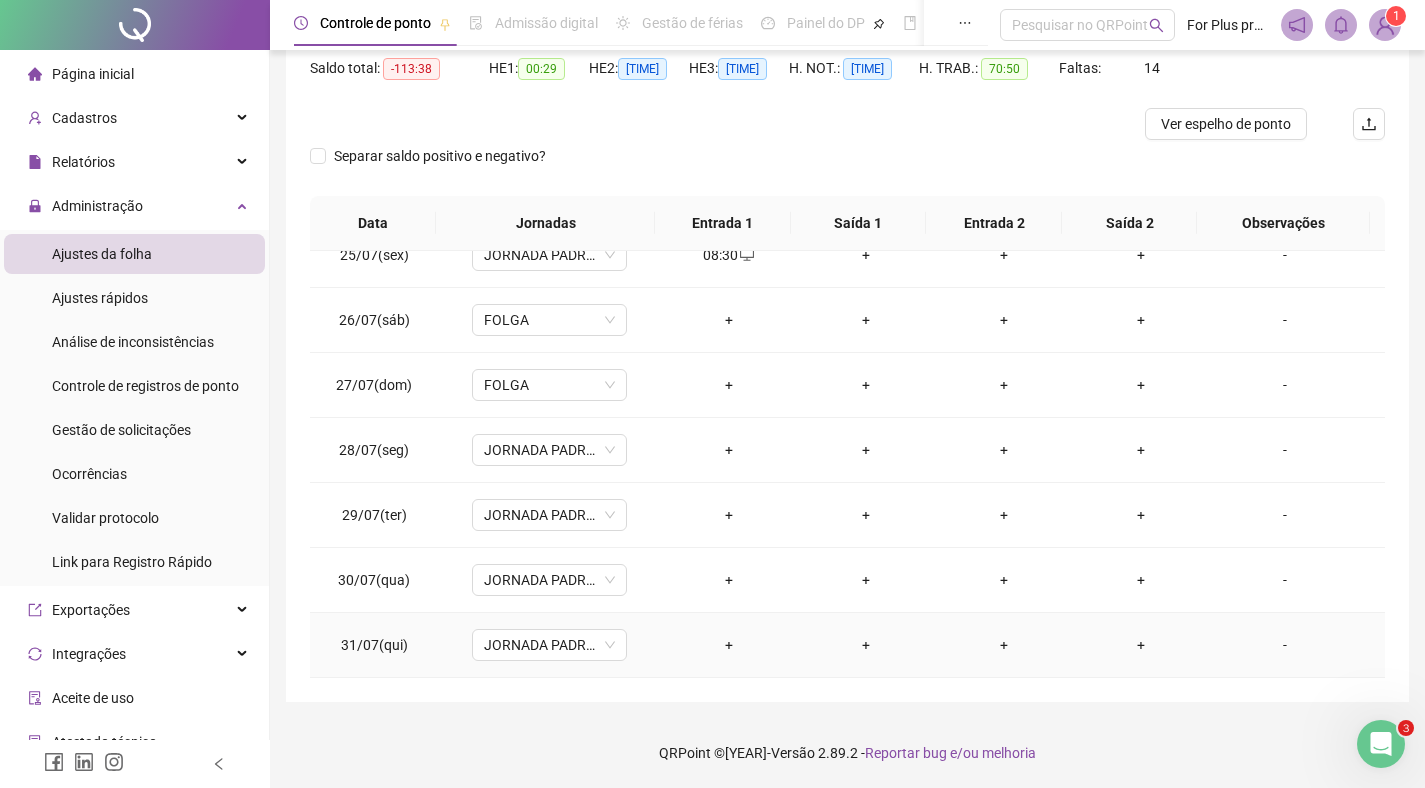click on "+" at bounding box center (729, 645) 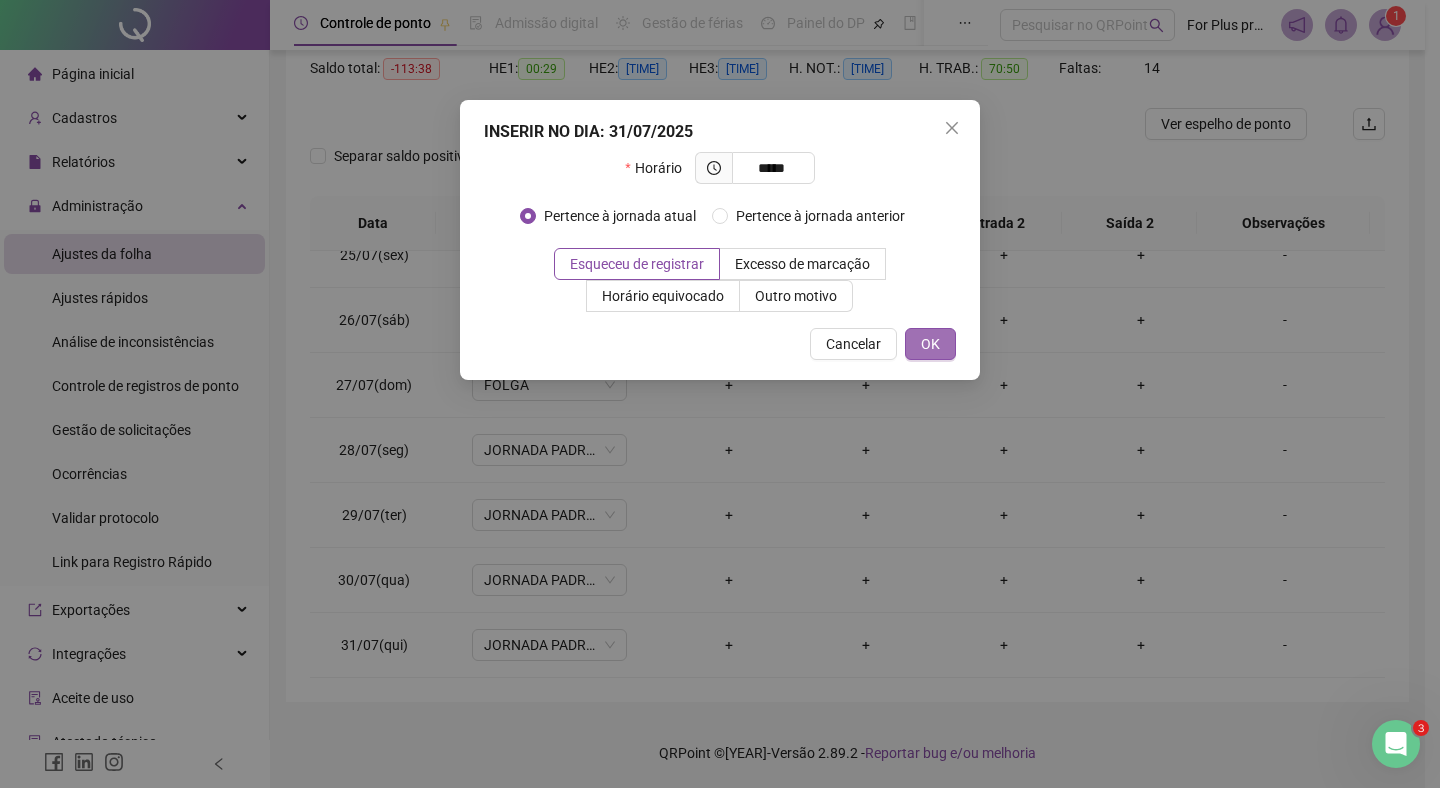 type on "*********" 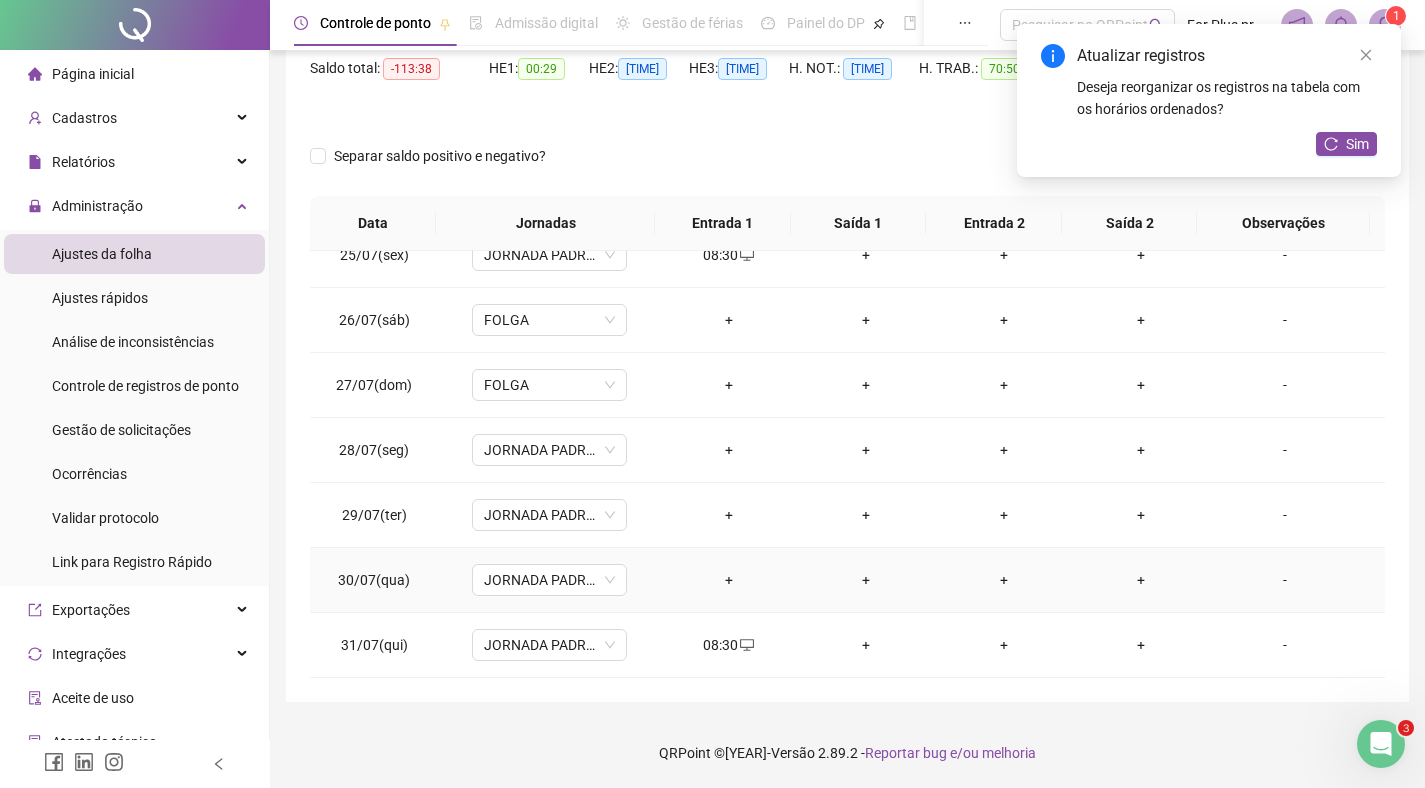 click on "+" at bounding box center (729, 580) 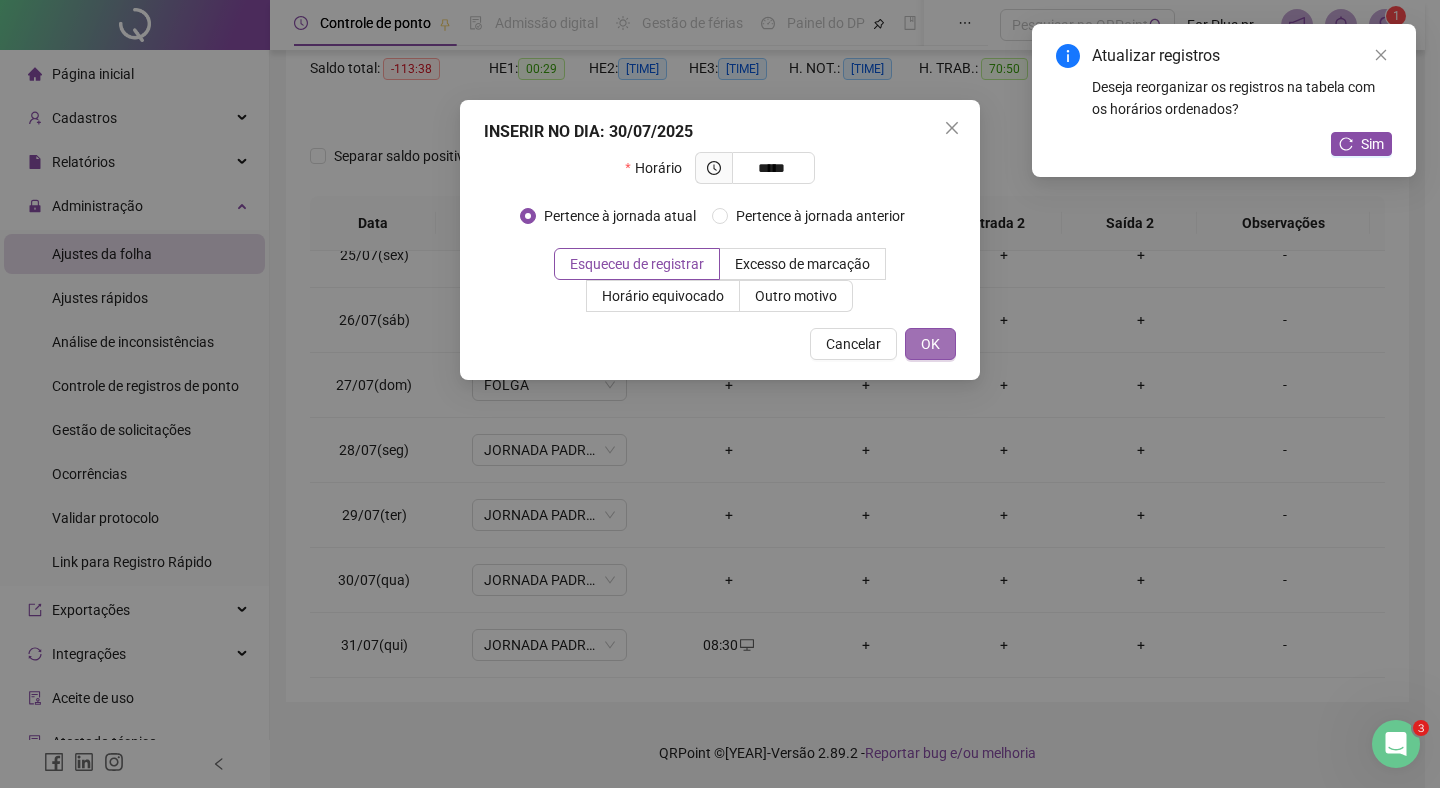 type on "*********" 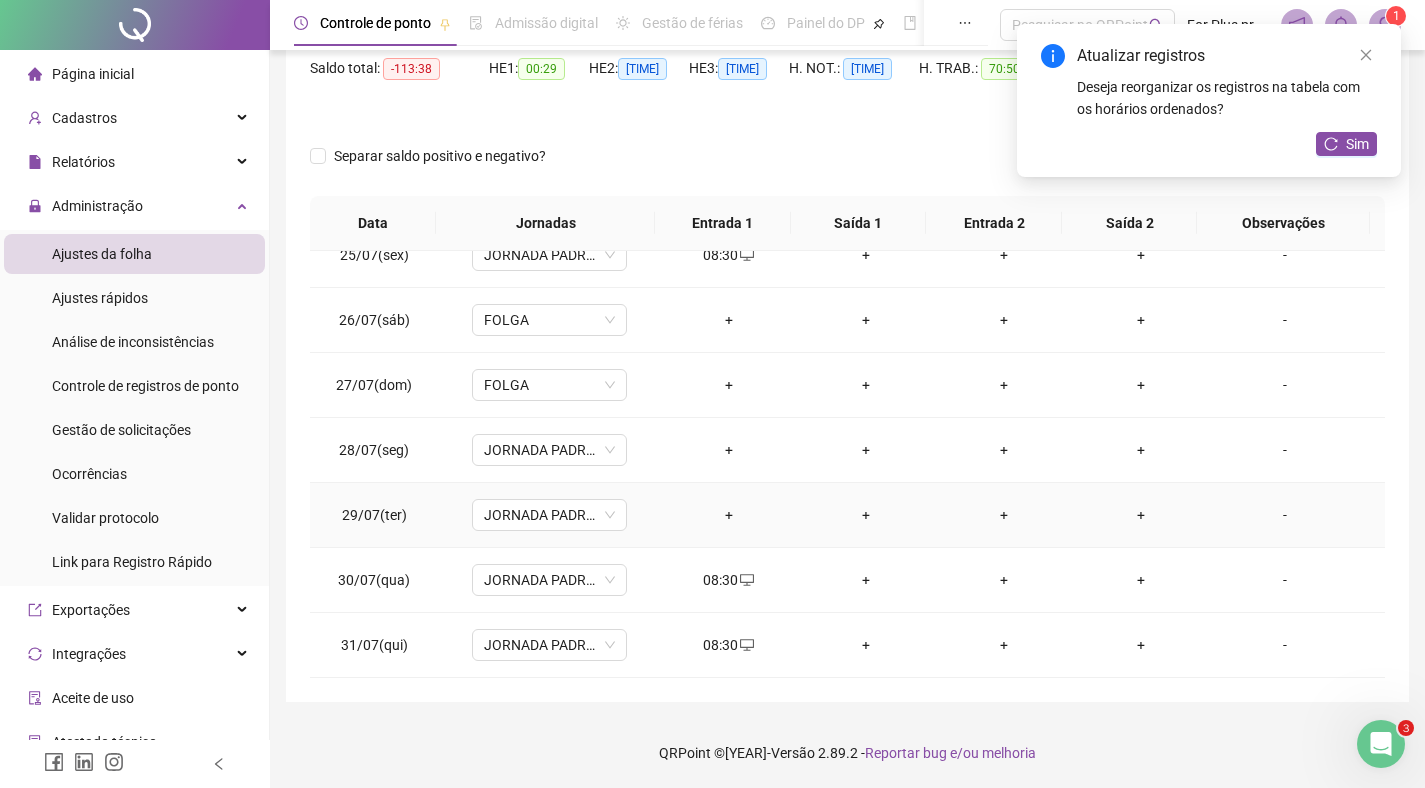 click on "+" at bounding box center (729, 515) 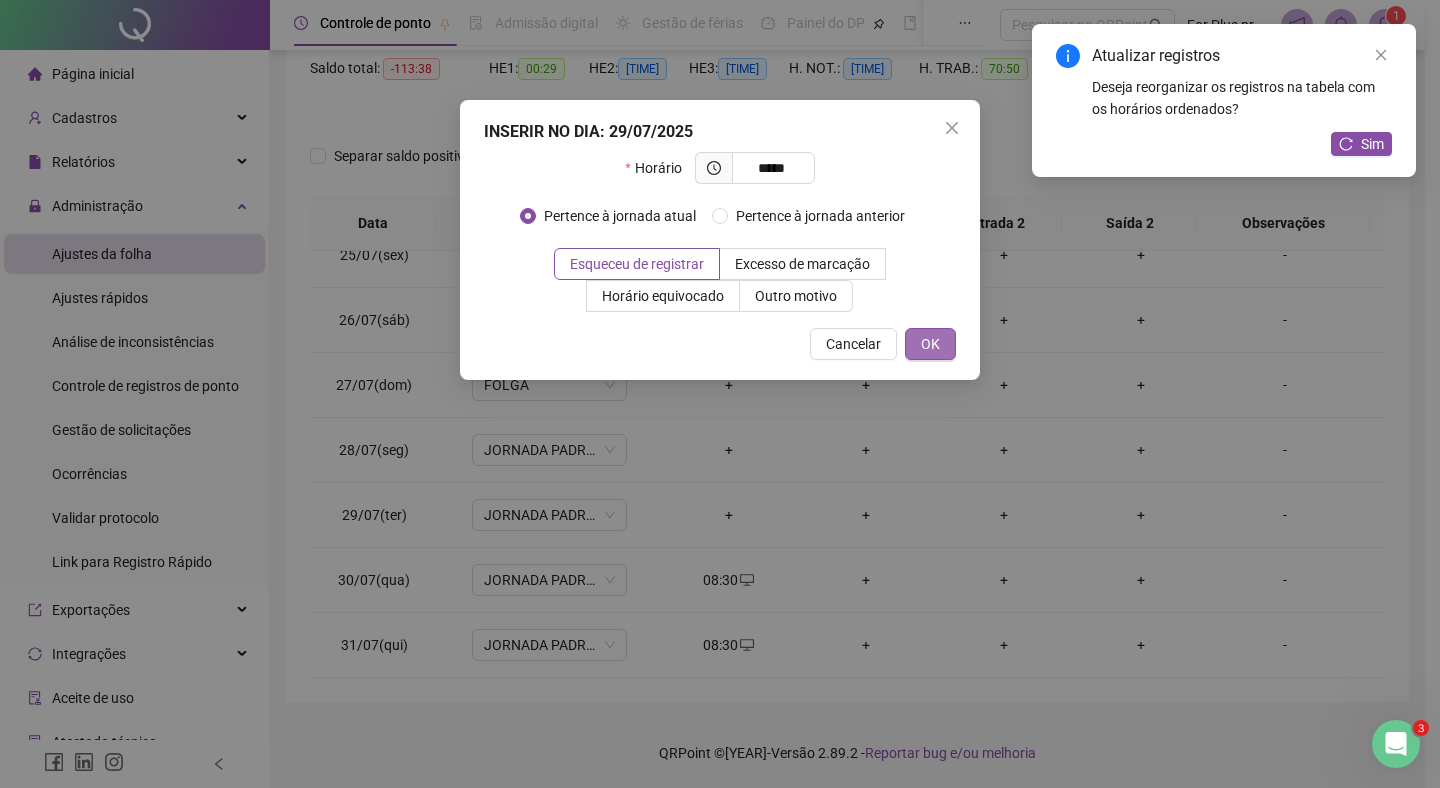 type on "*********" 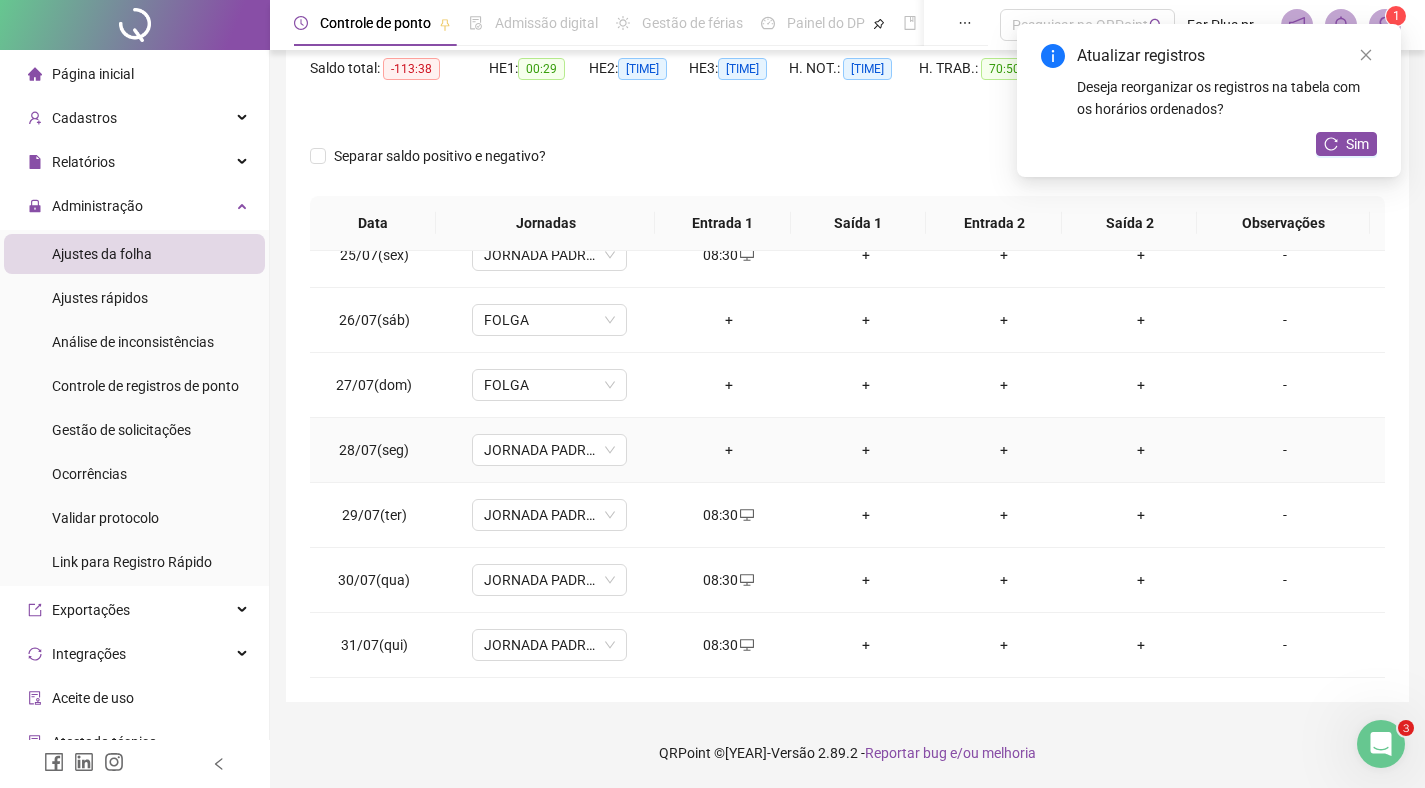 click on "+" at bounding box center [729, 450] 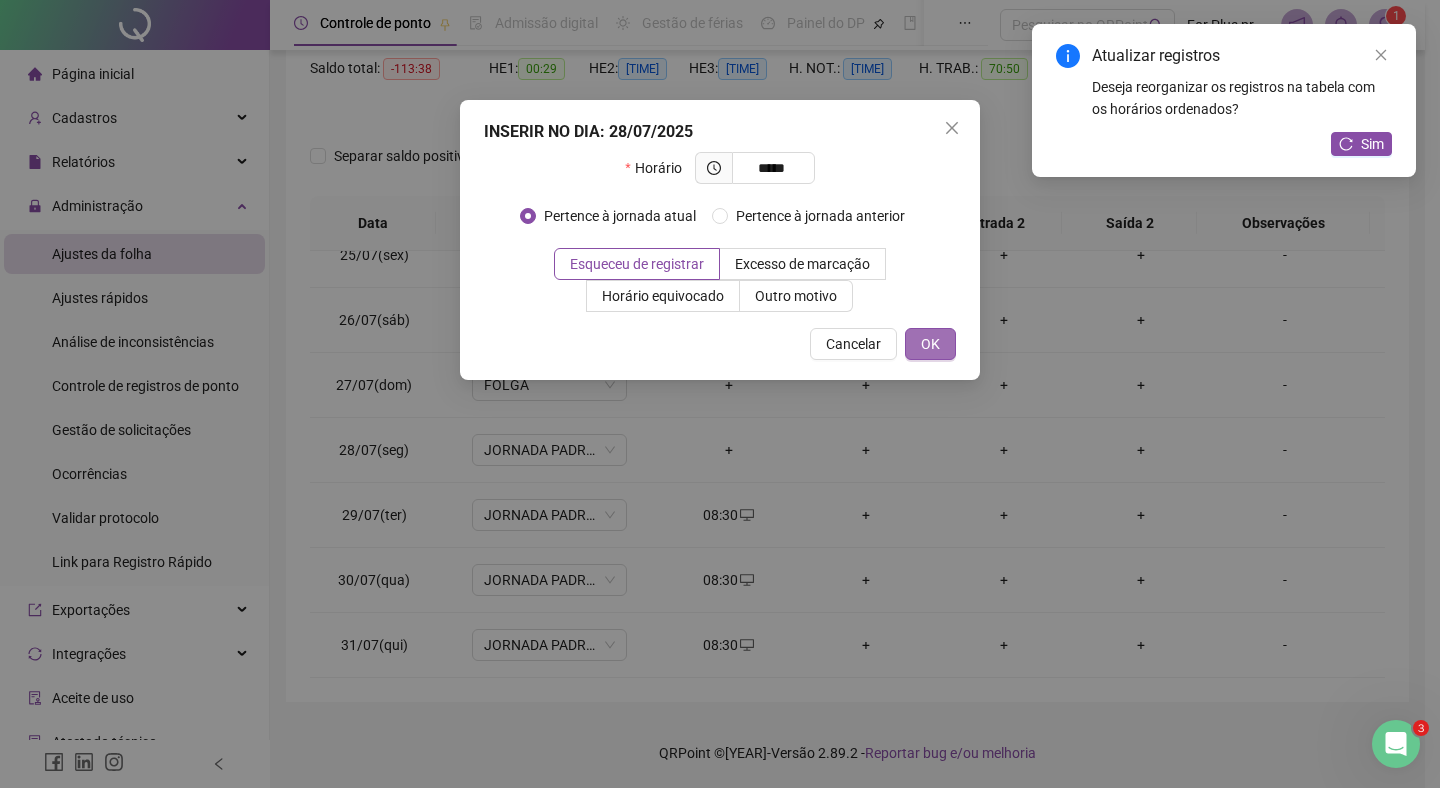 type on "*********" 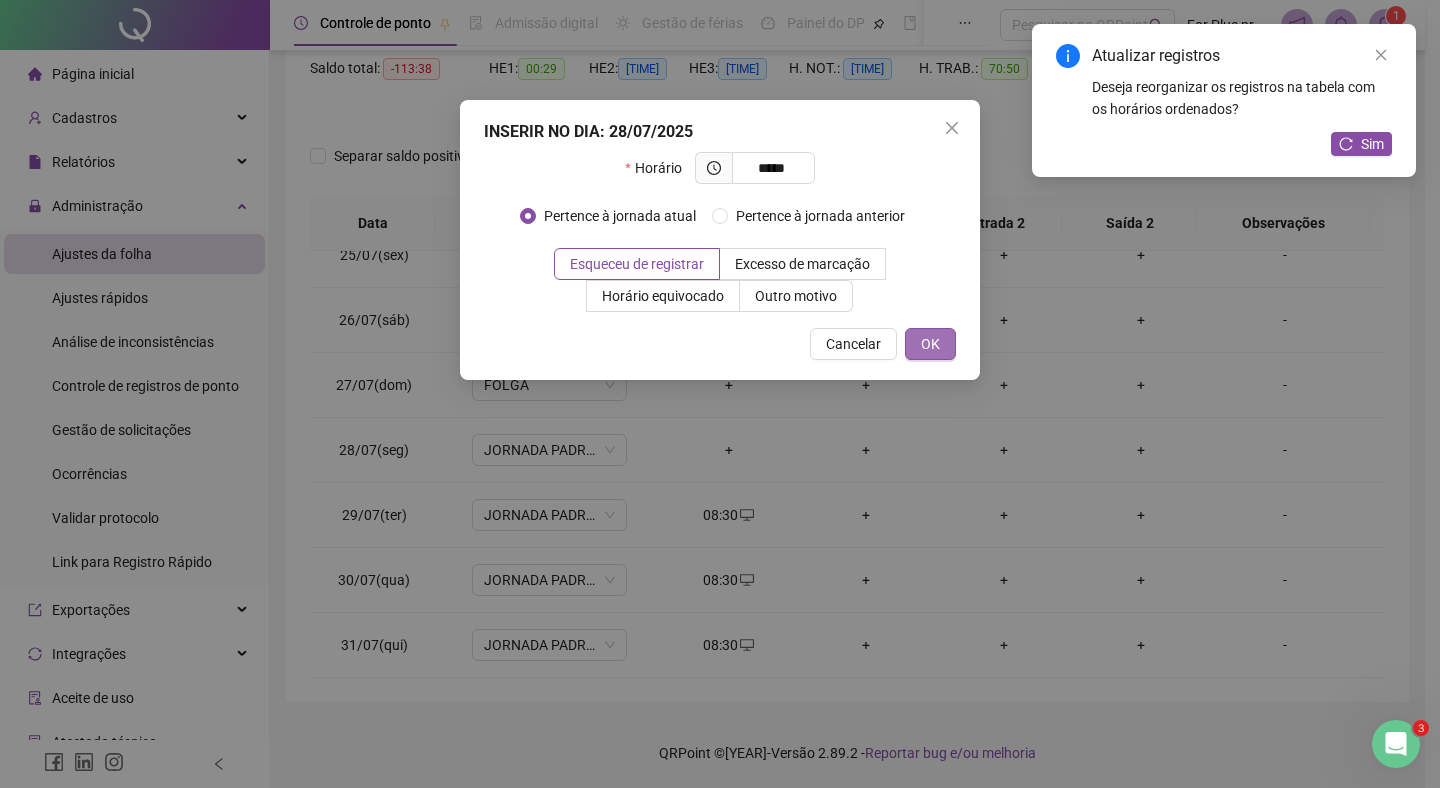 click on "OK" at bounding box center [930, 344] 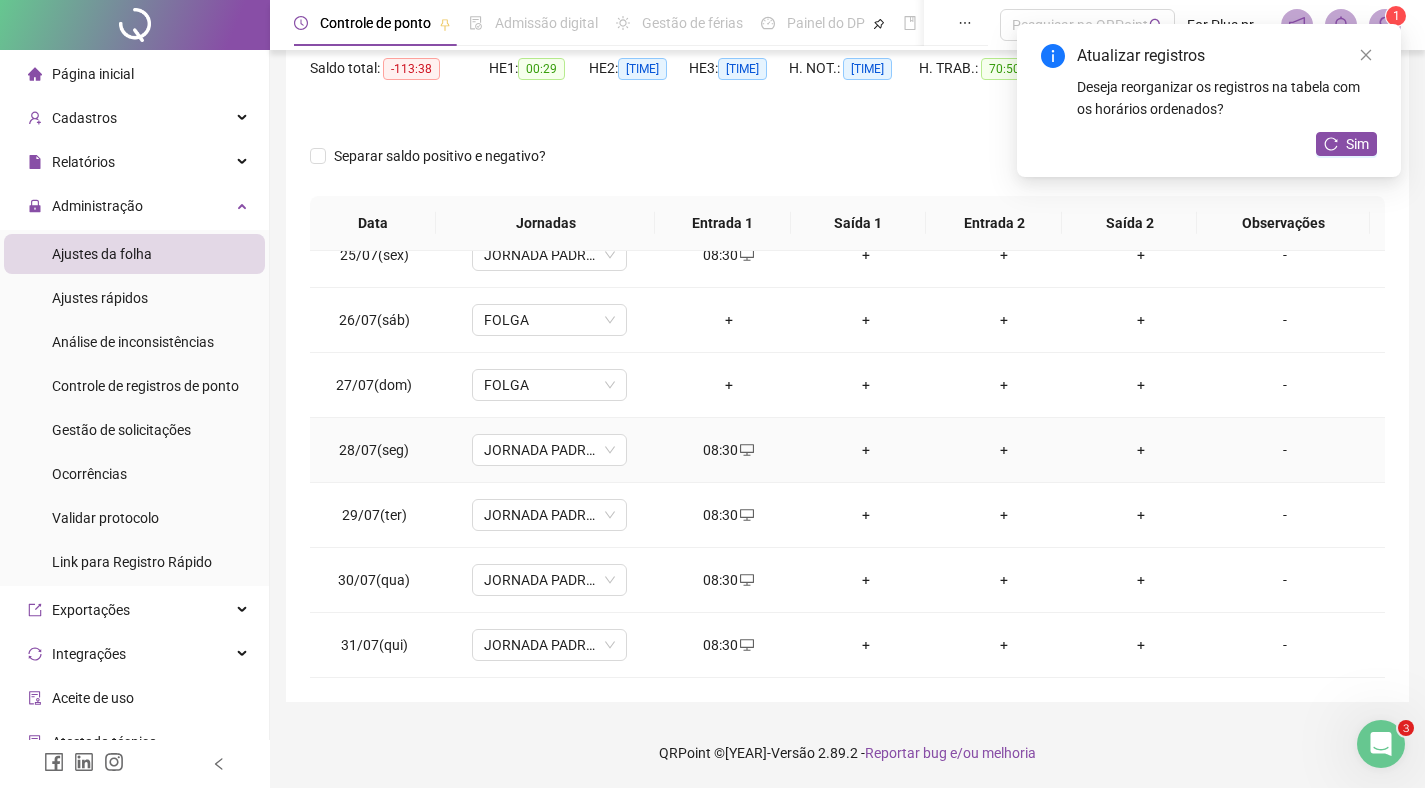 click on "+" at bounding box center (866, 450) 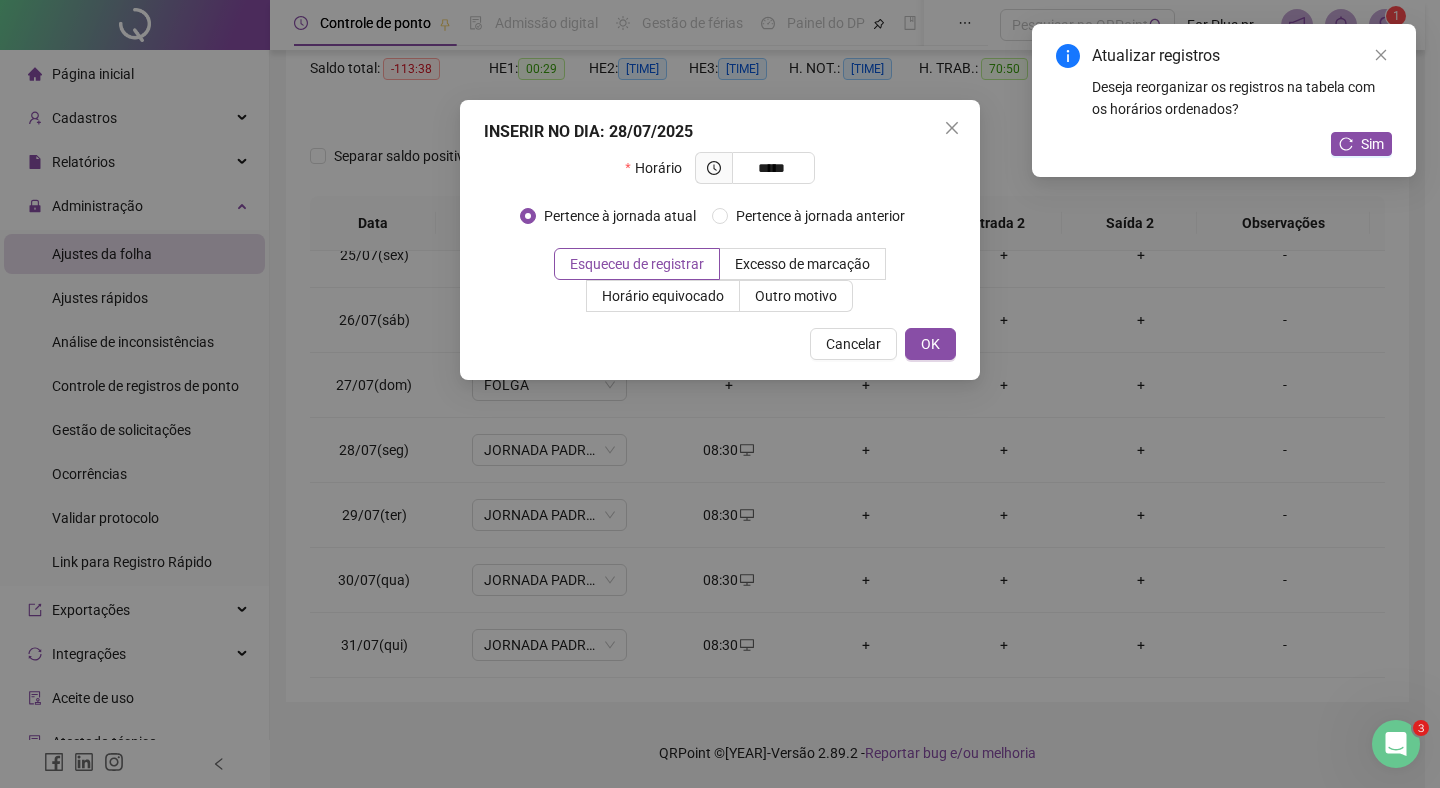 drag, startPoint x: 749, startPoint y: 160, endPoint x: 844, endPoint y: 168, distance: 95.33625 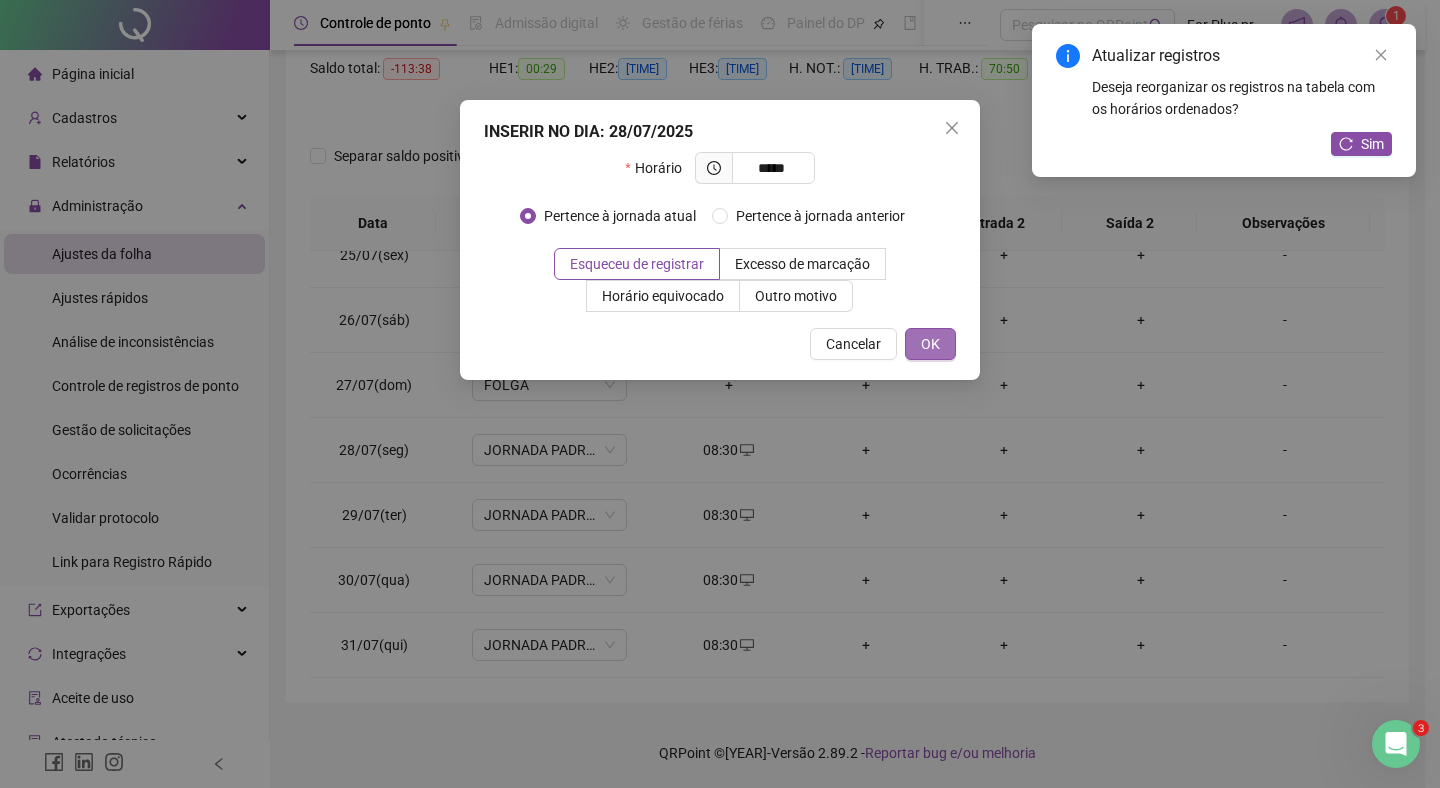 type on "*********" 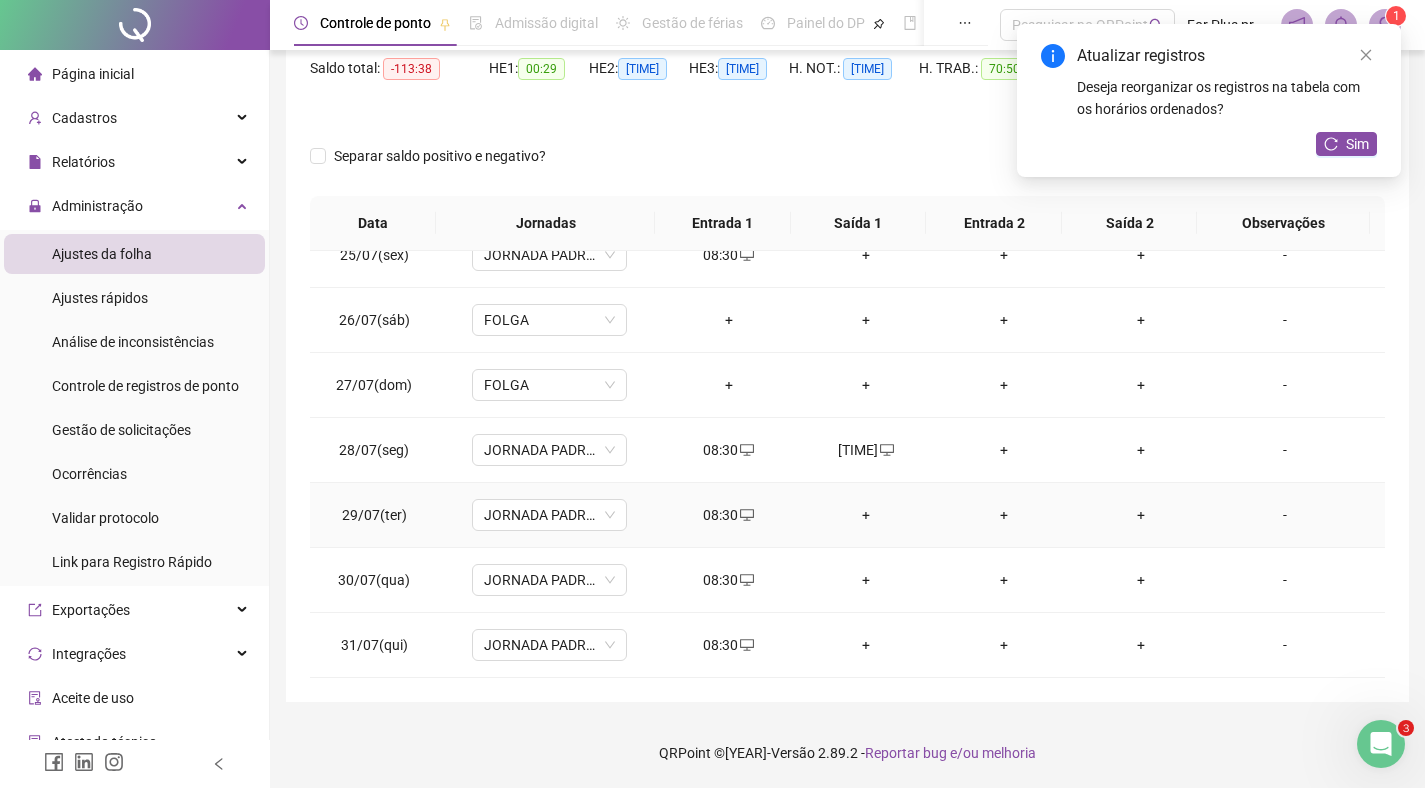 click on "+" at bounding box center (866, 515) 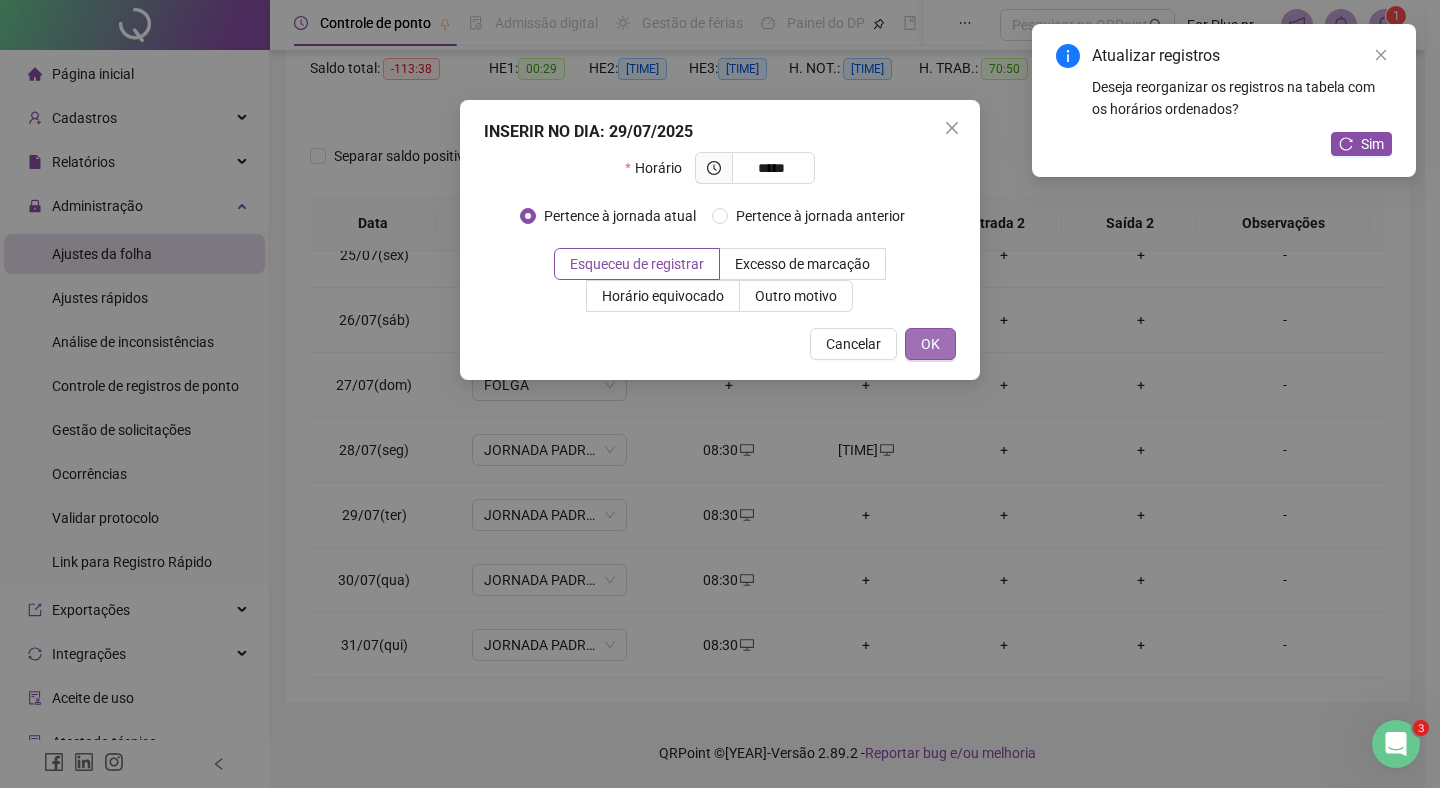 type on "*********" 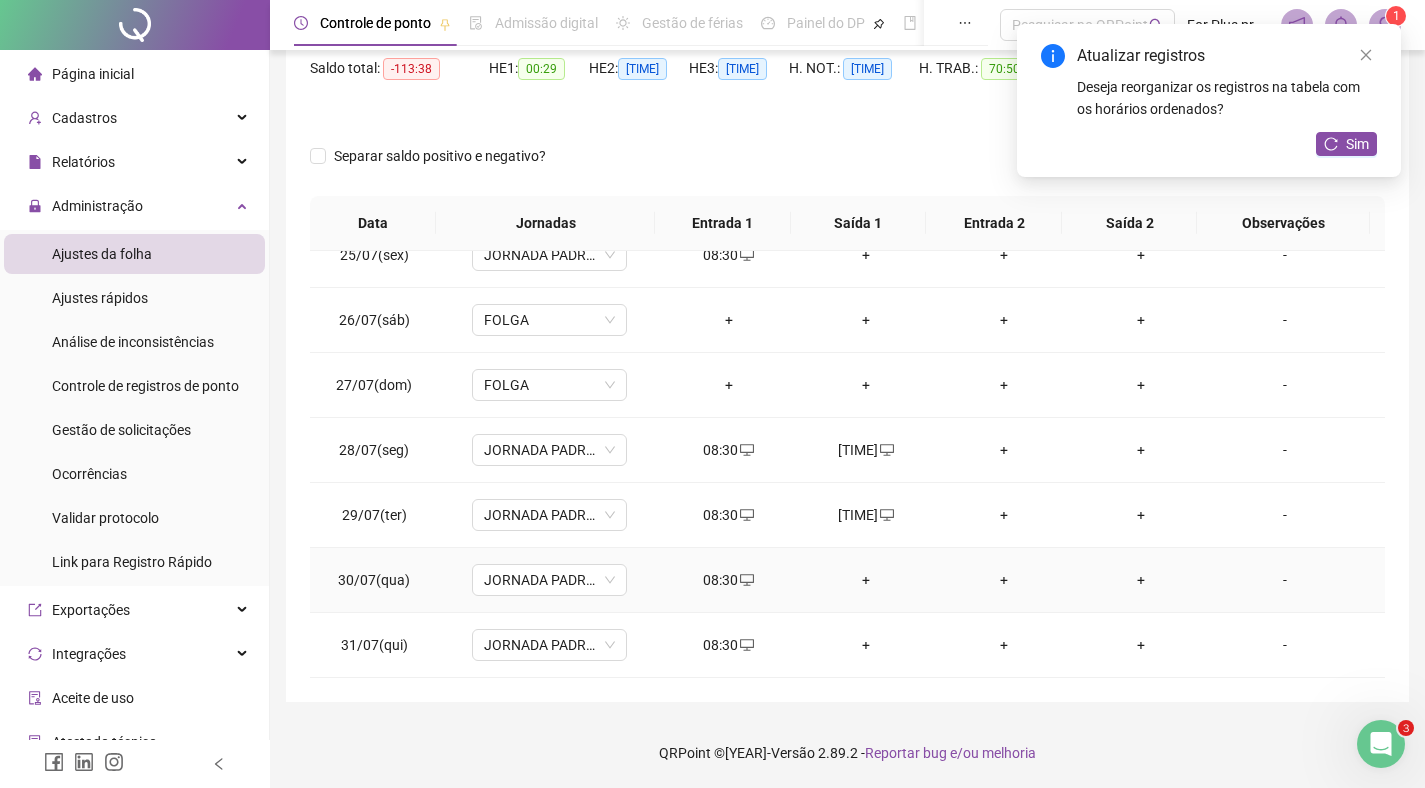 click on "+" at bounding box center [866, 580] 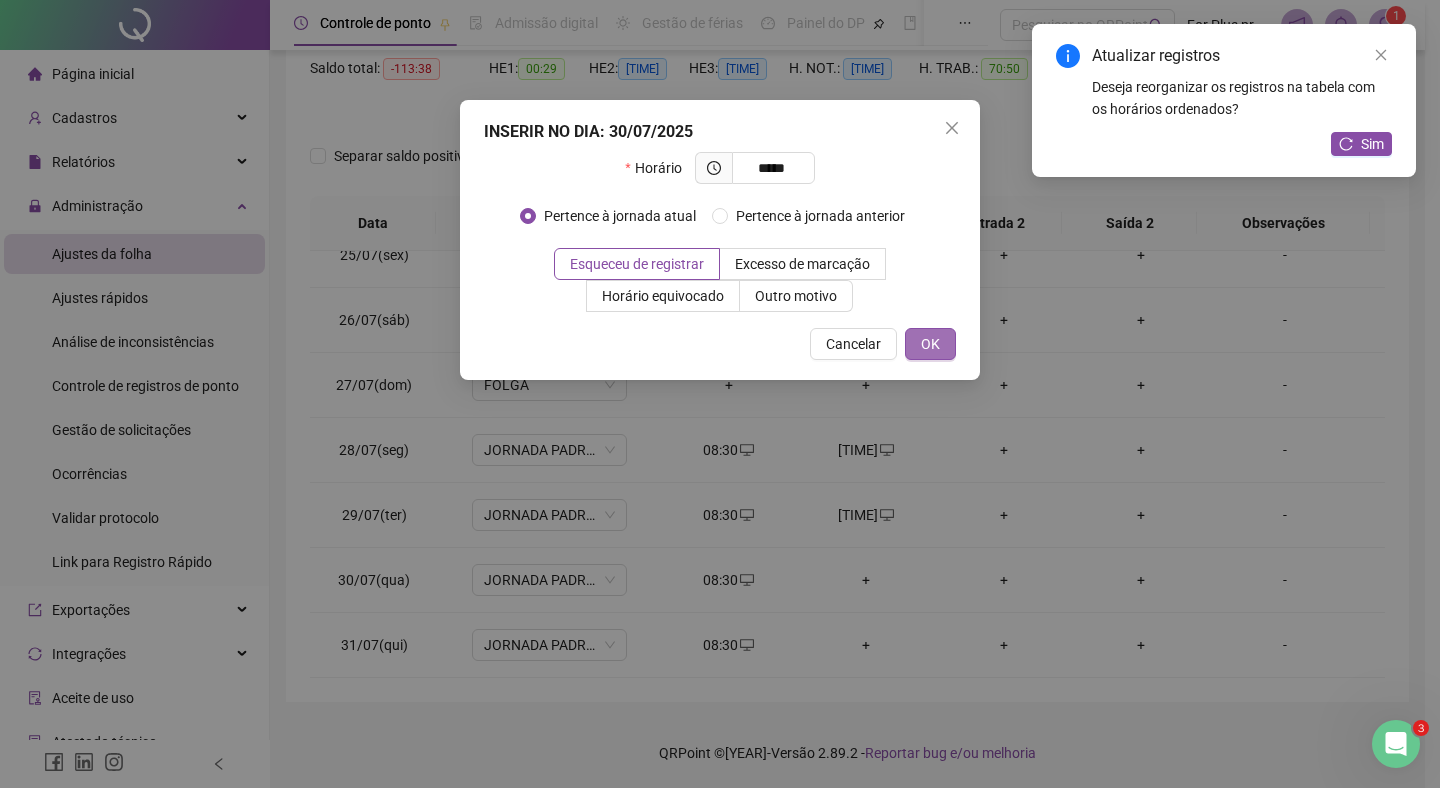 type on "*********" 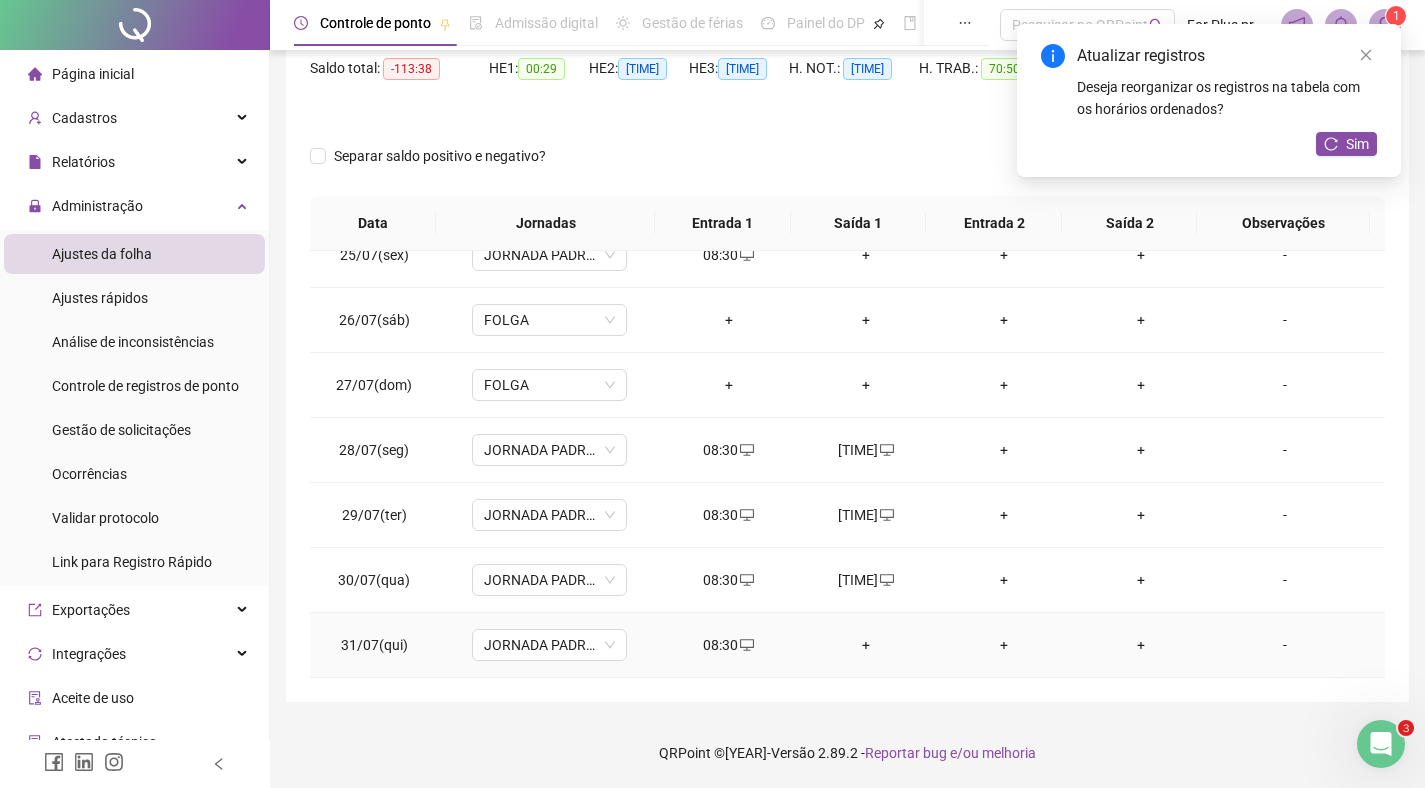 click on "+" at bounding box center (866, 645) 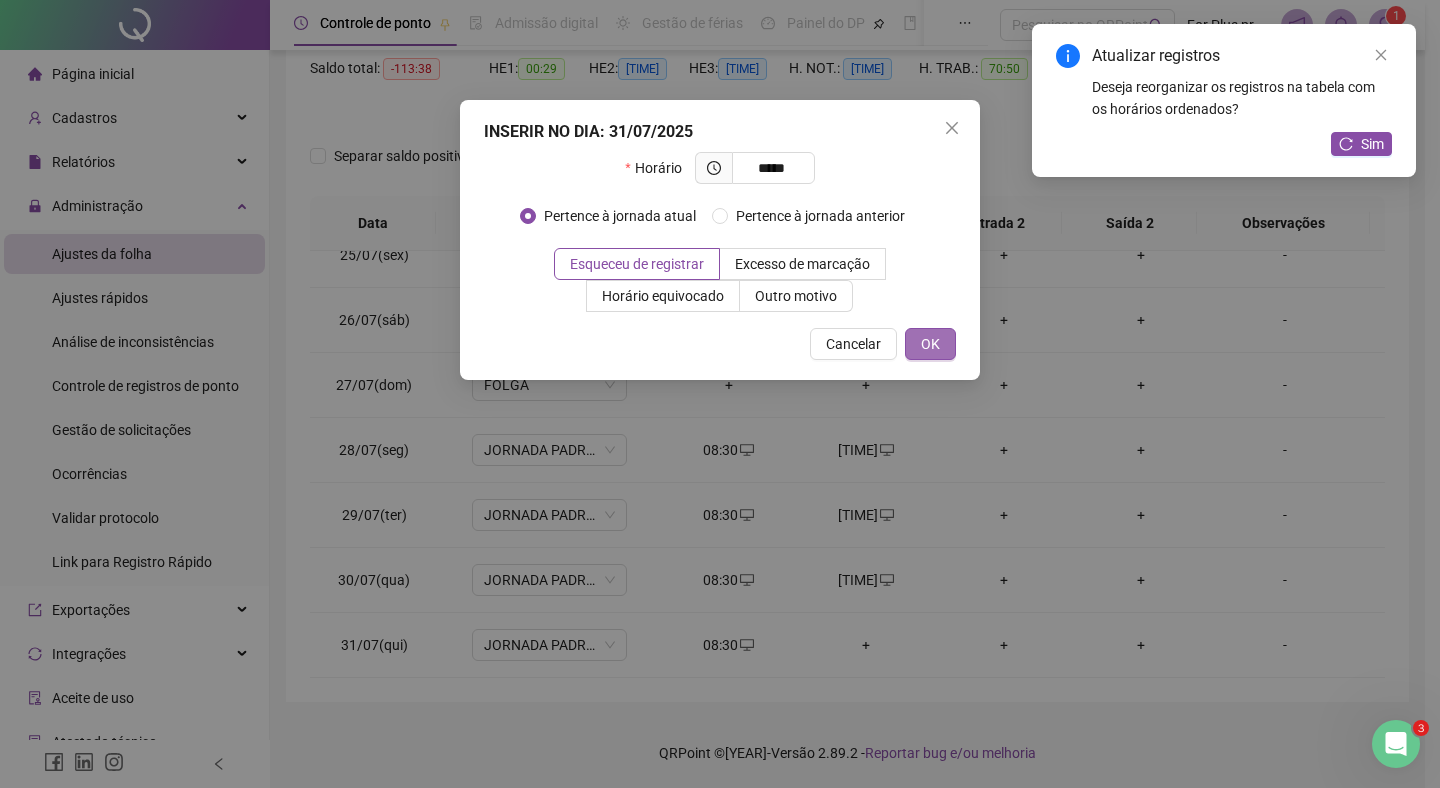 type on "*********" 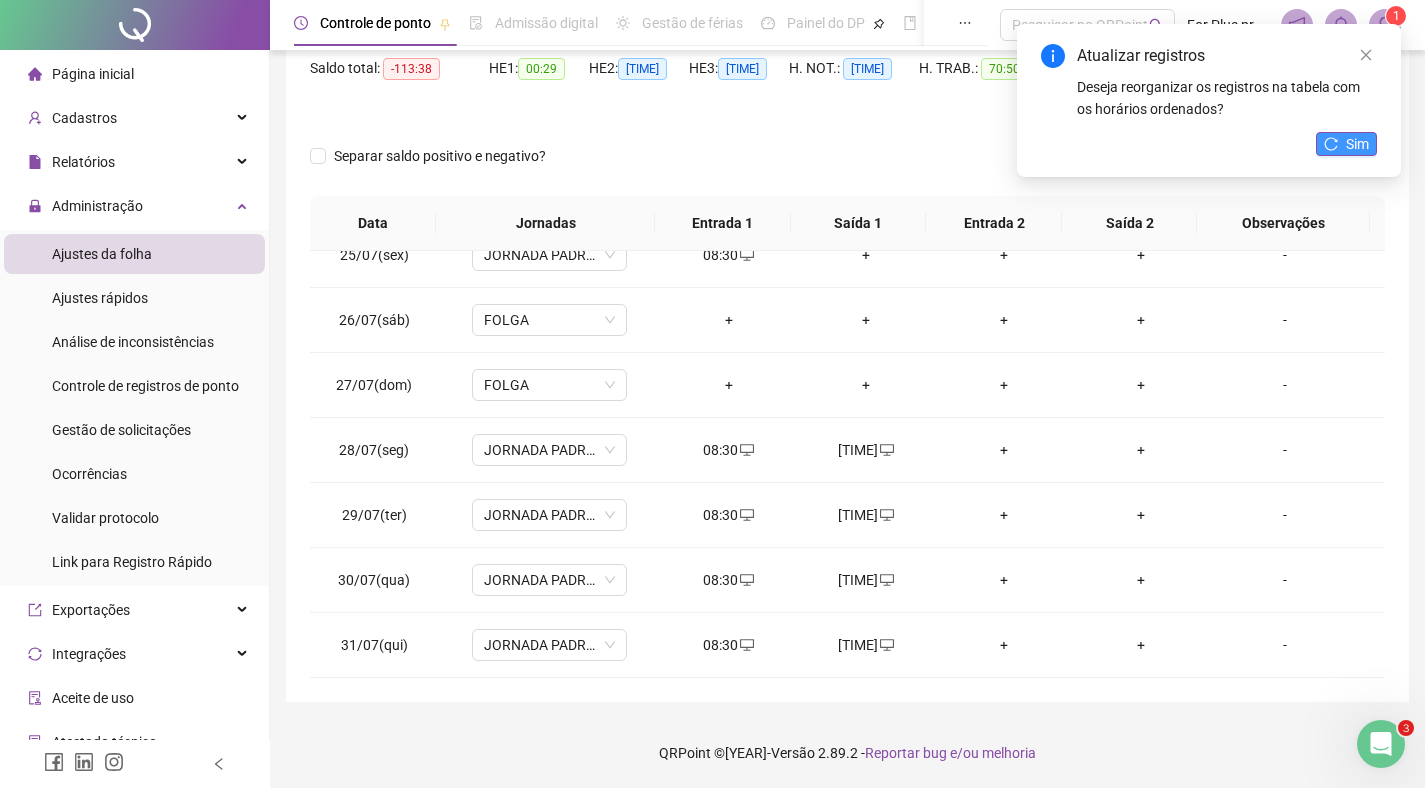 click on "Sim" at bounding box center (1357, 144) 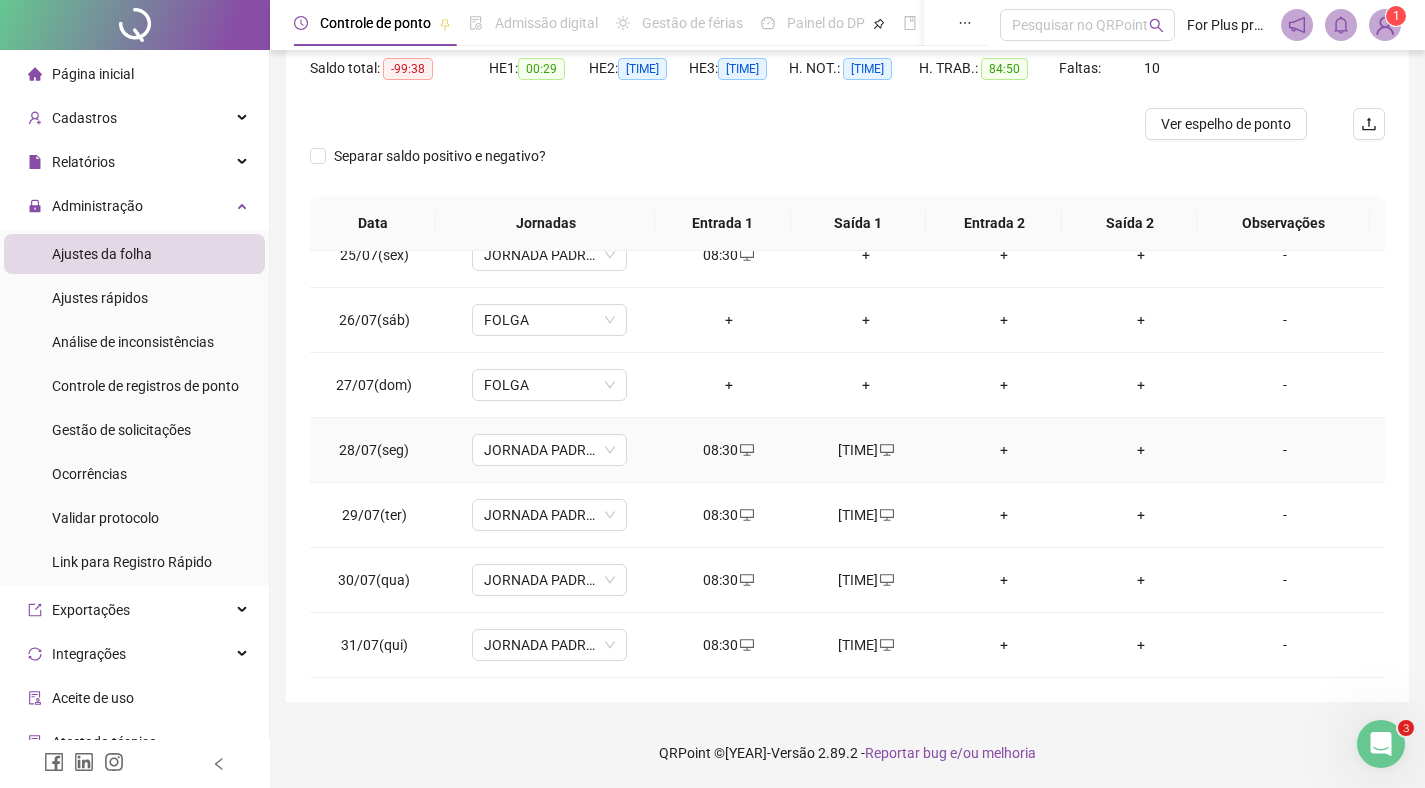 click on "+" at bounding box center [1004, 450] 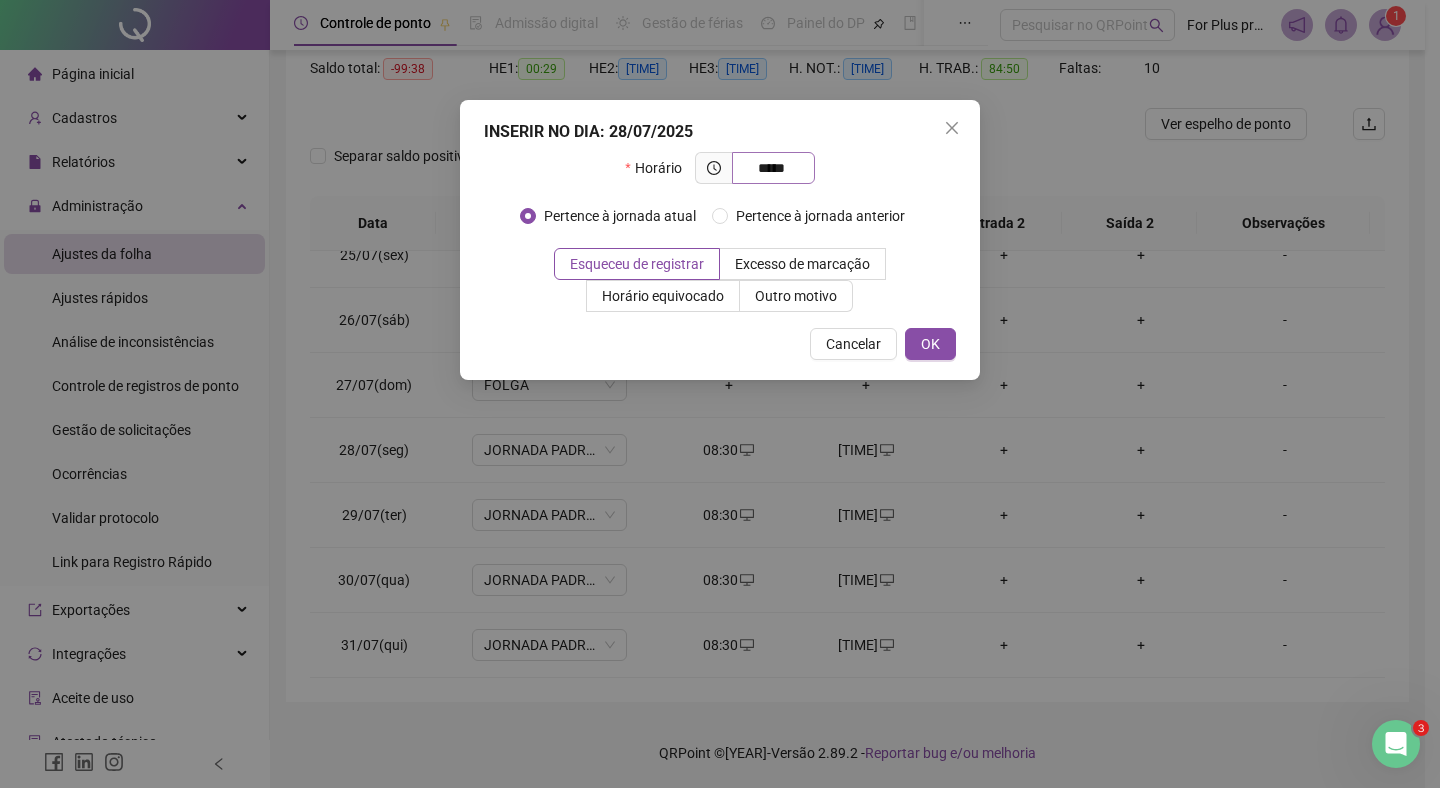 drag, startPoint x: 750, startPoint y: 161, endPoint x: 807, endPoint y: 167, distance: 57.31492 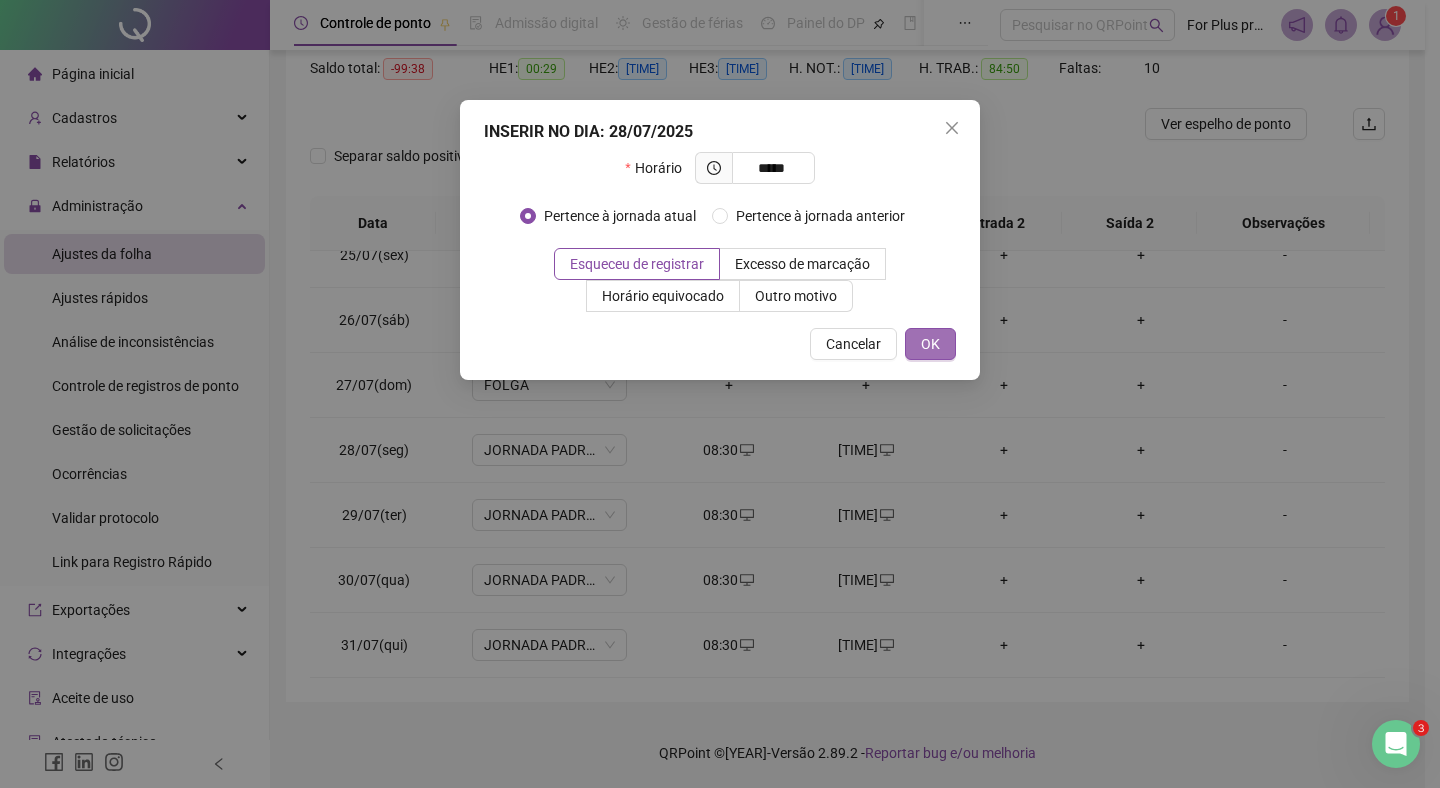 type on "*********" 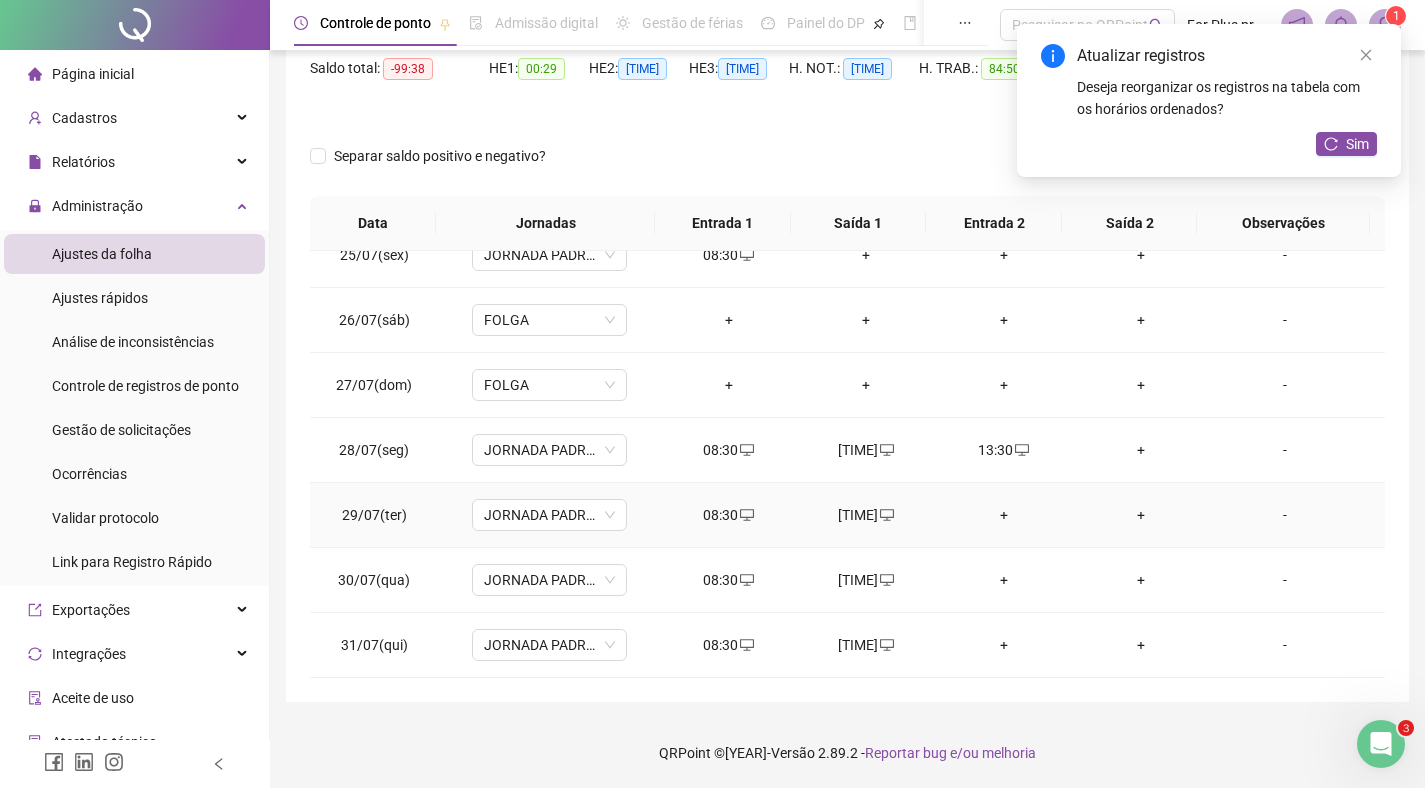 click on "+" at bounding box center (1004, 515) 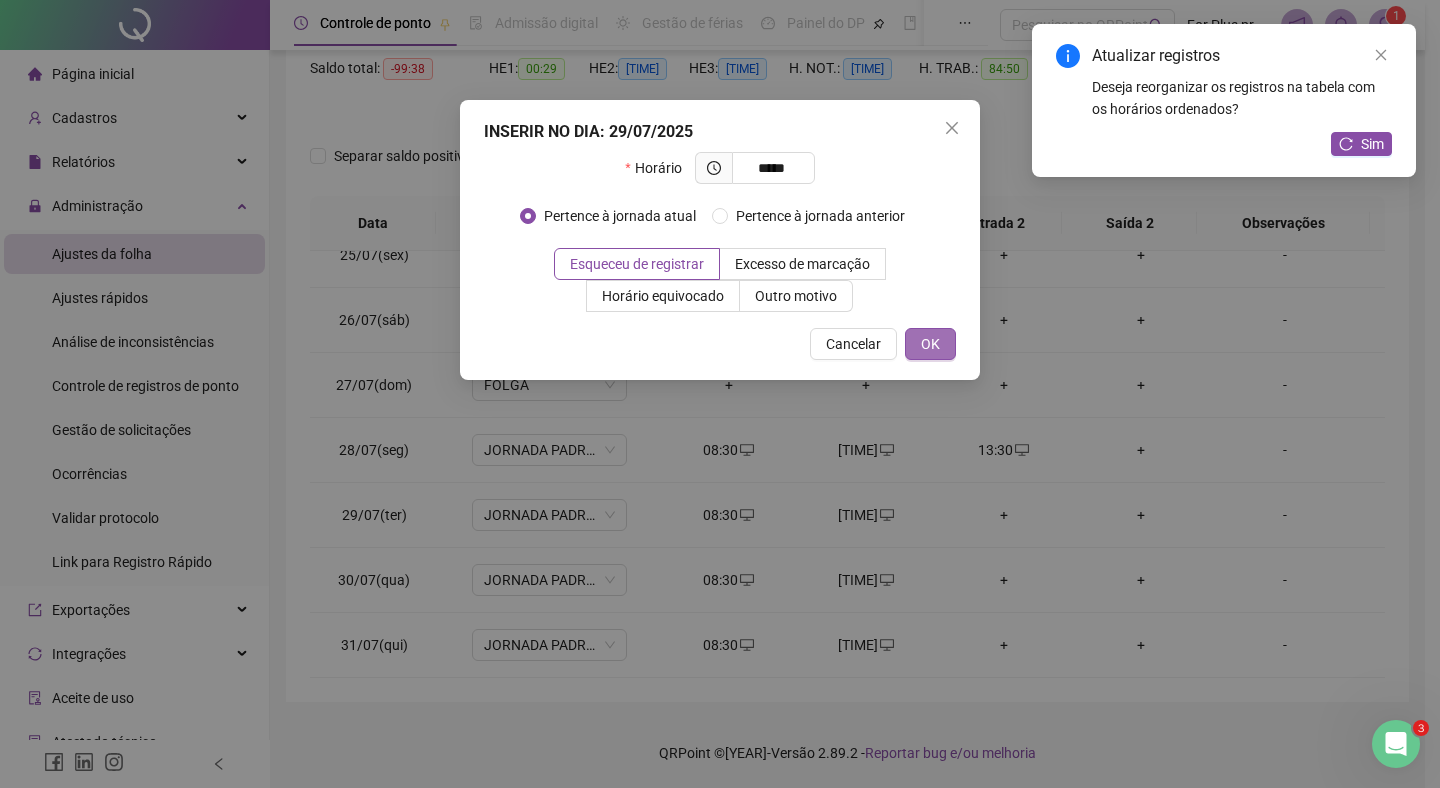 type on "*********" 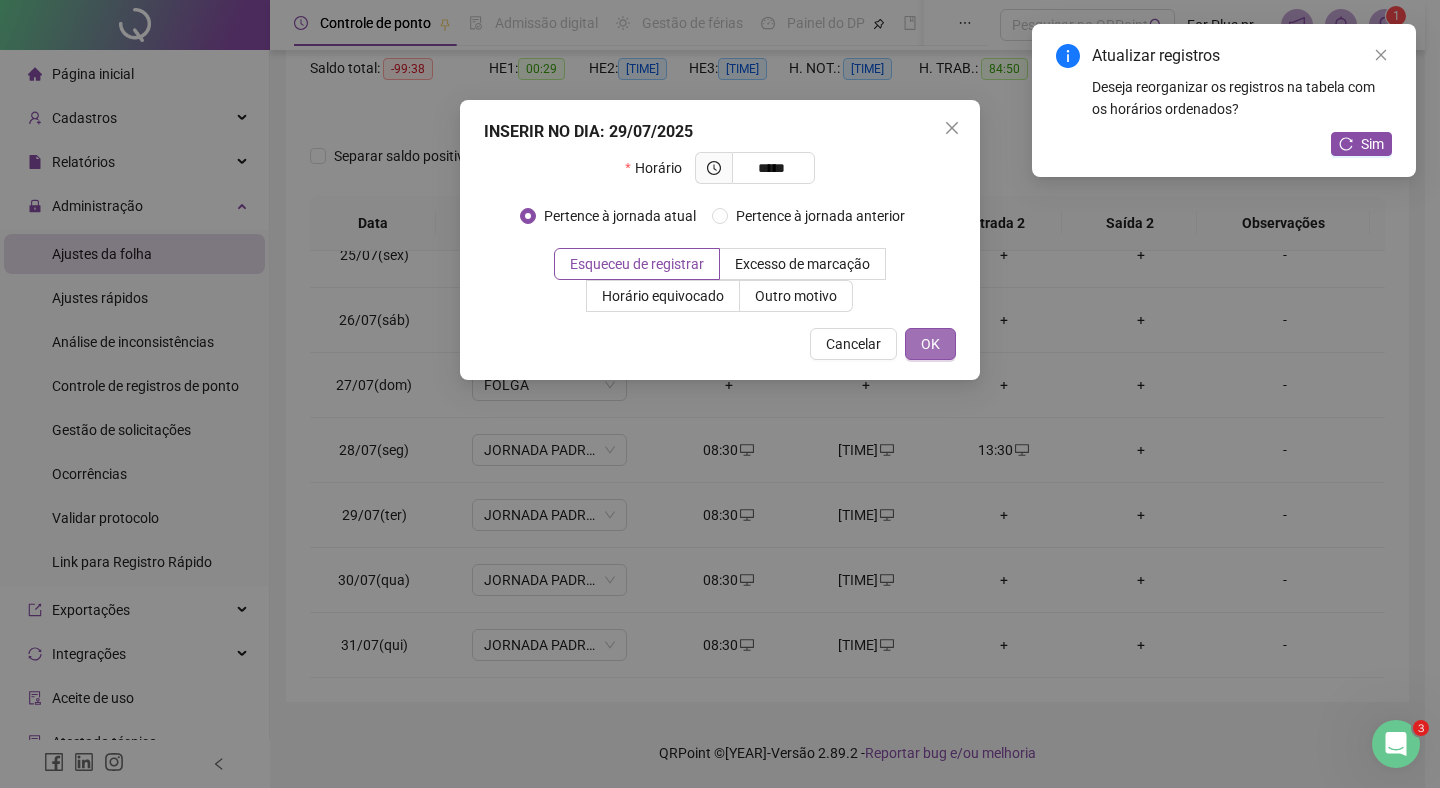 click on "OK" at bounding box center (930, 344) 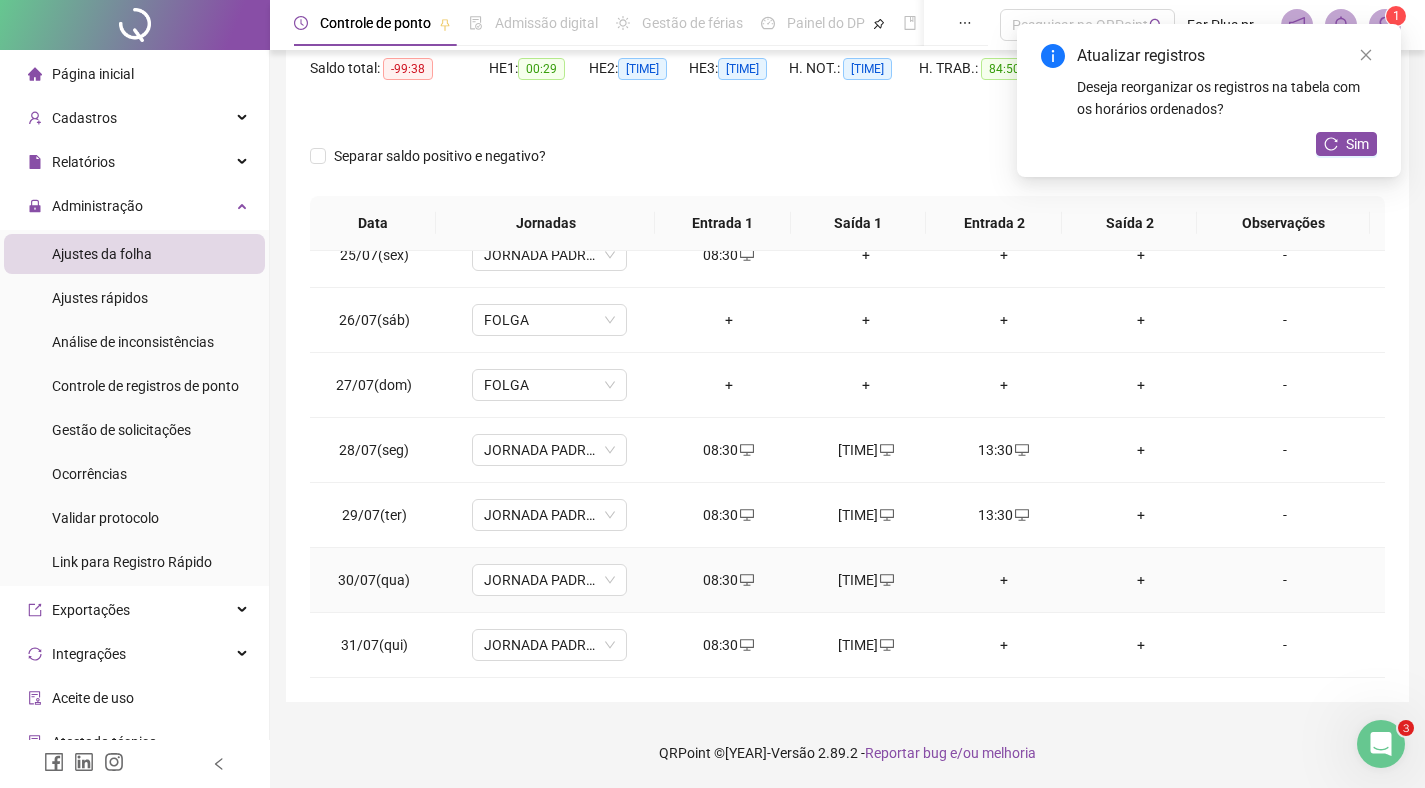 click on "+" at bounding box center (1004, 580) 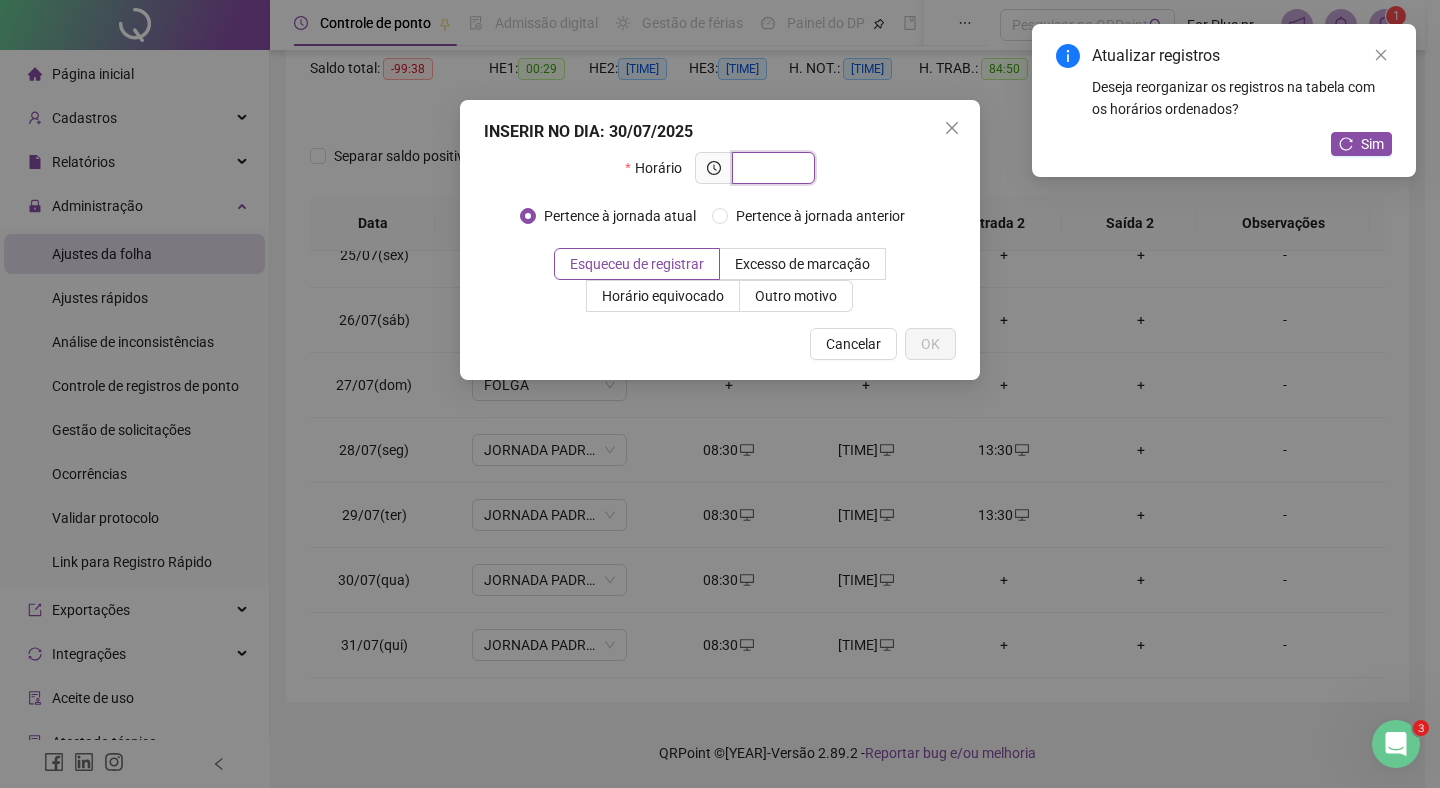 paste on "*********" 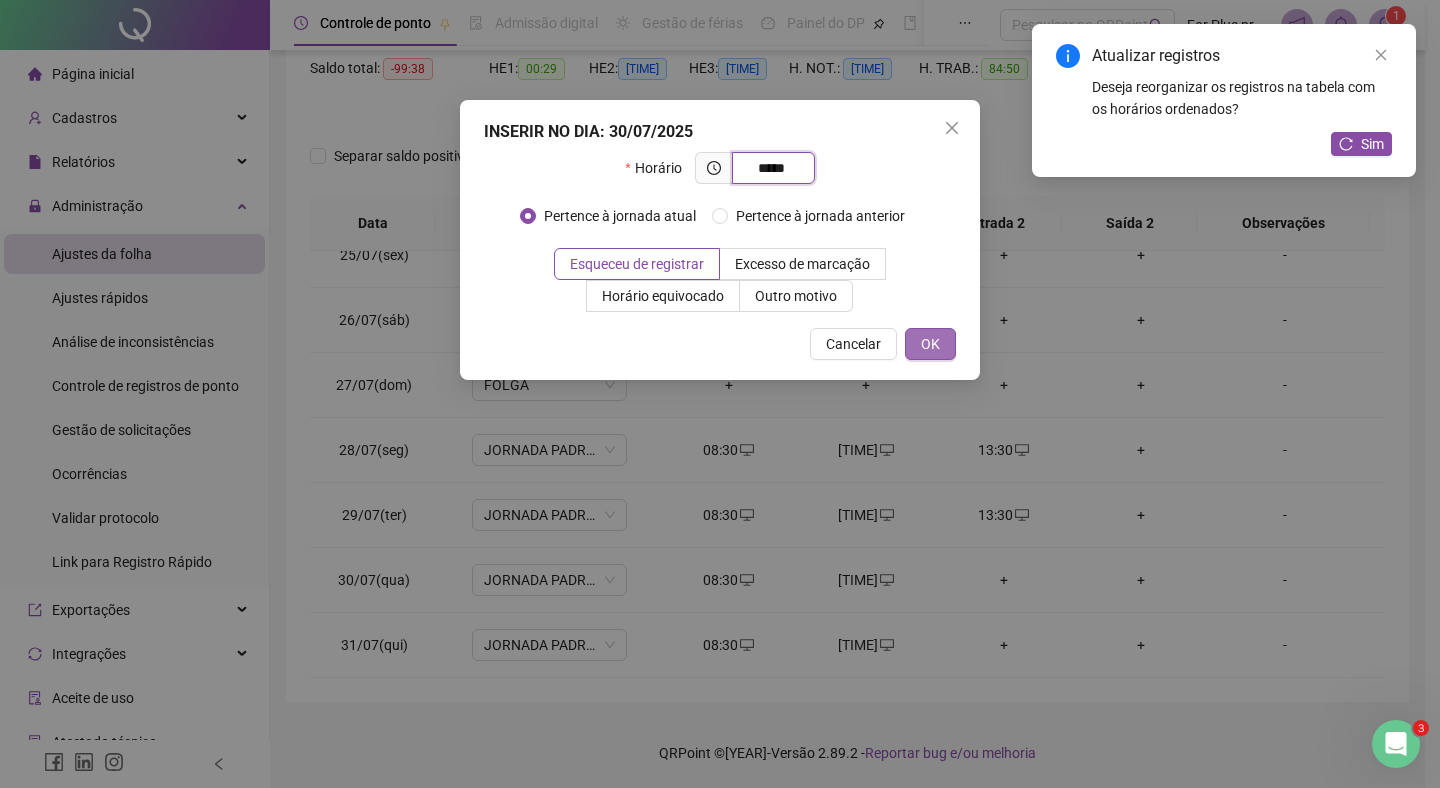type on "*********" 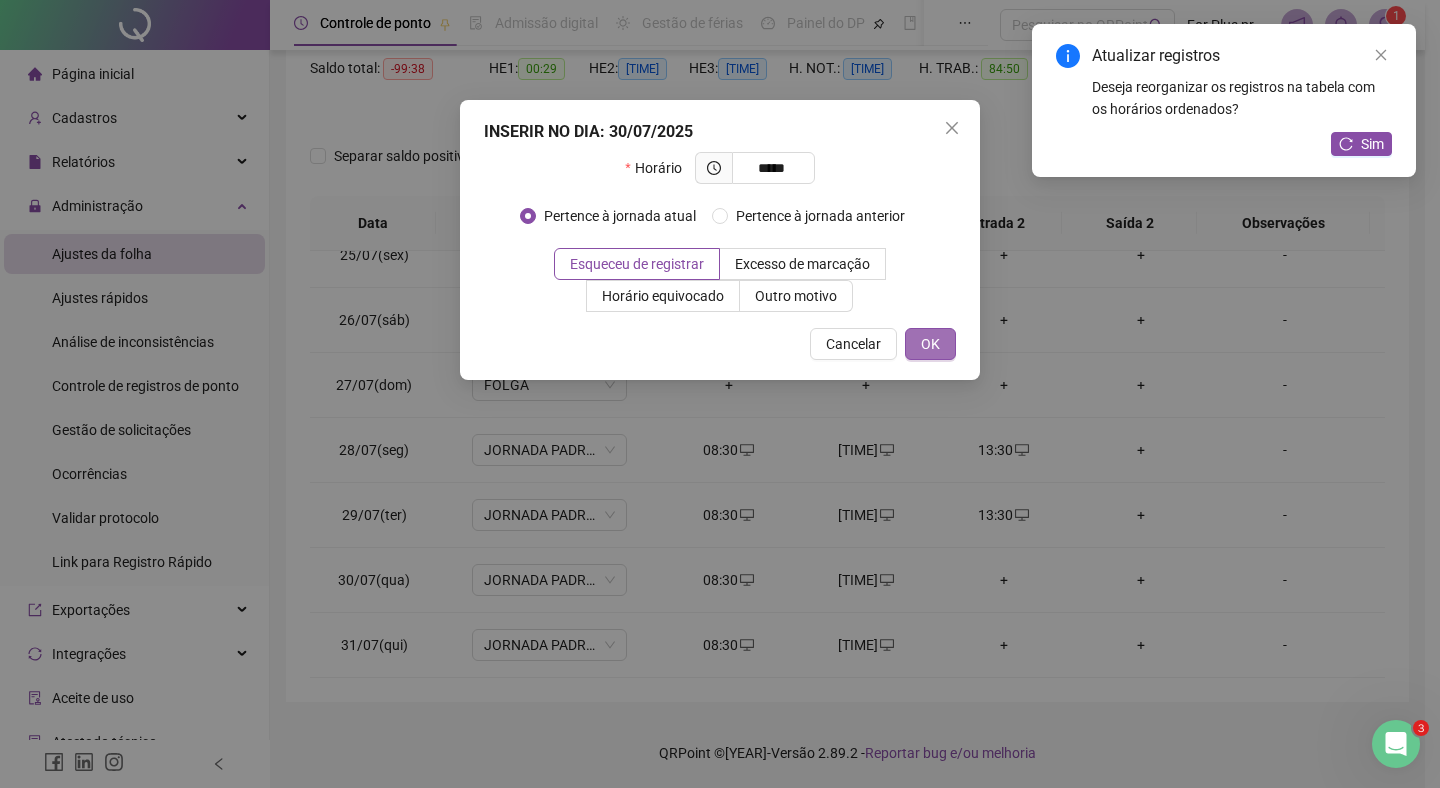 click on "OK" at bounding box center [930, 344] 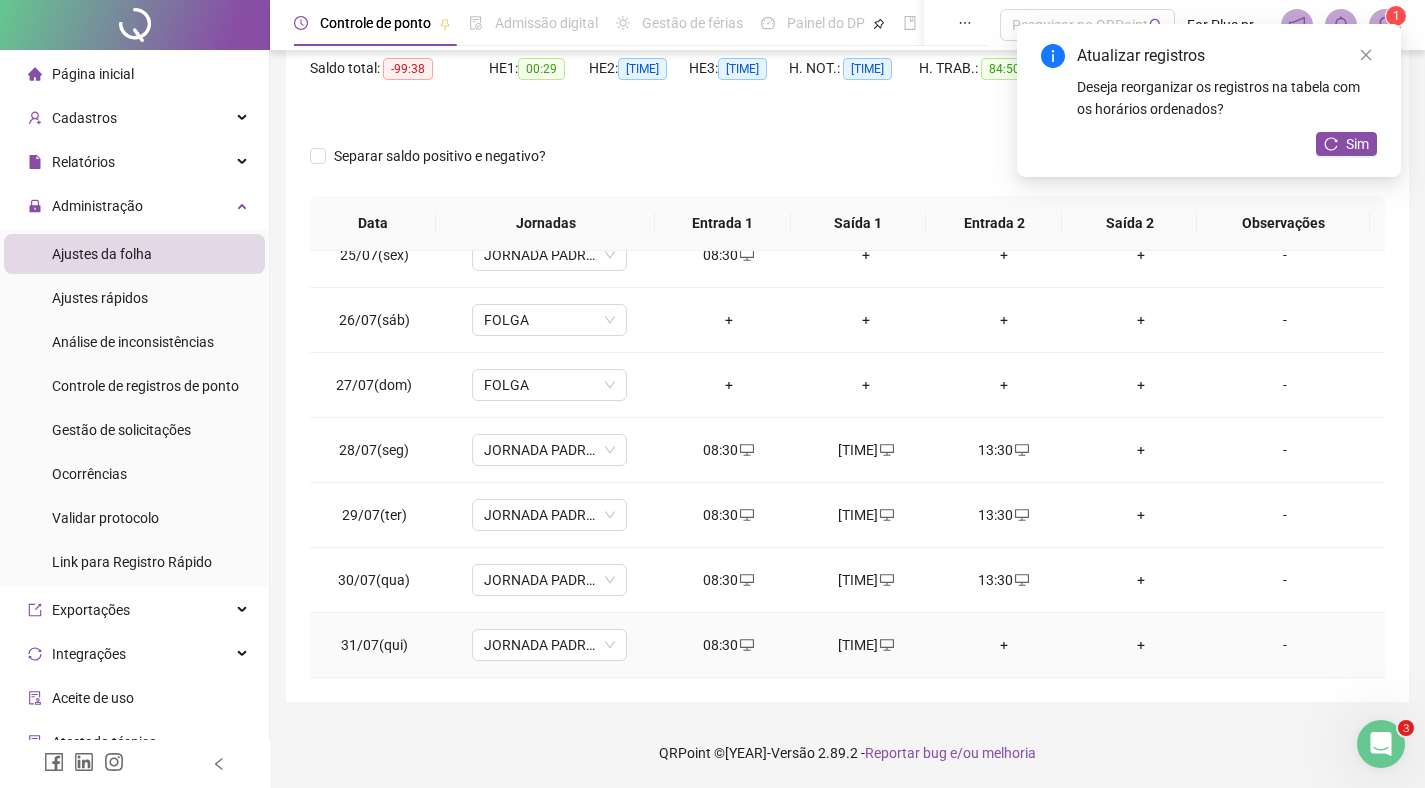 click on "+" at bounding box center [1004, 645] 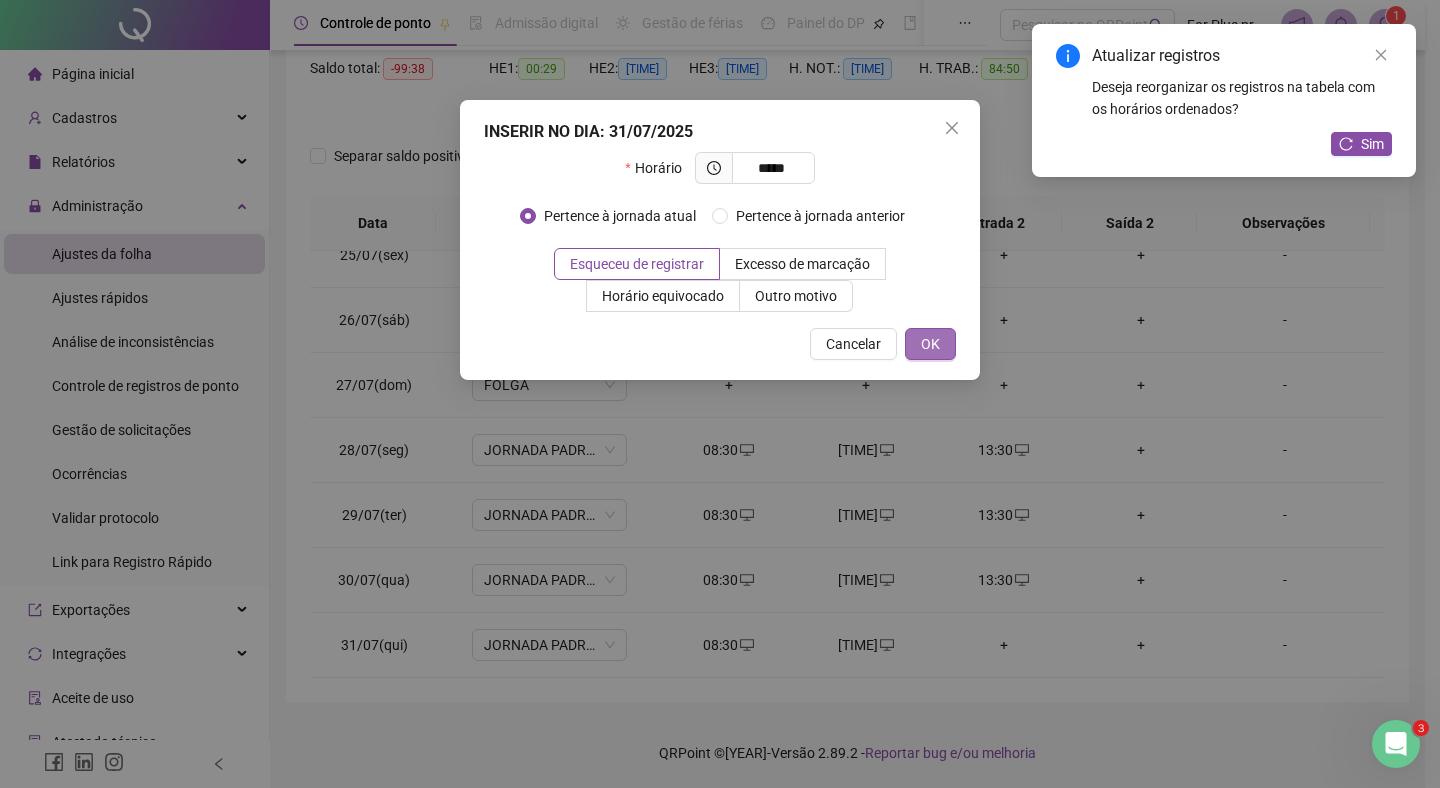 type on "*********" 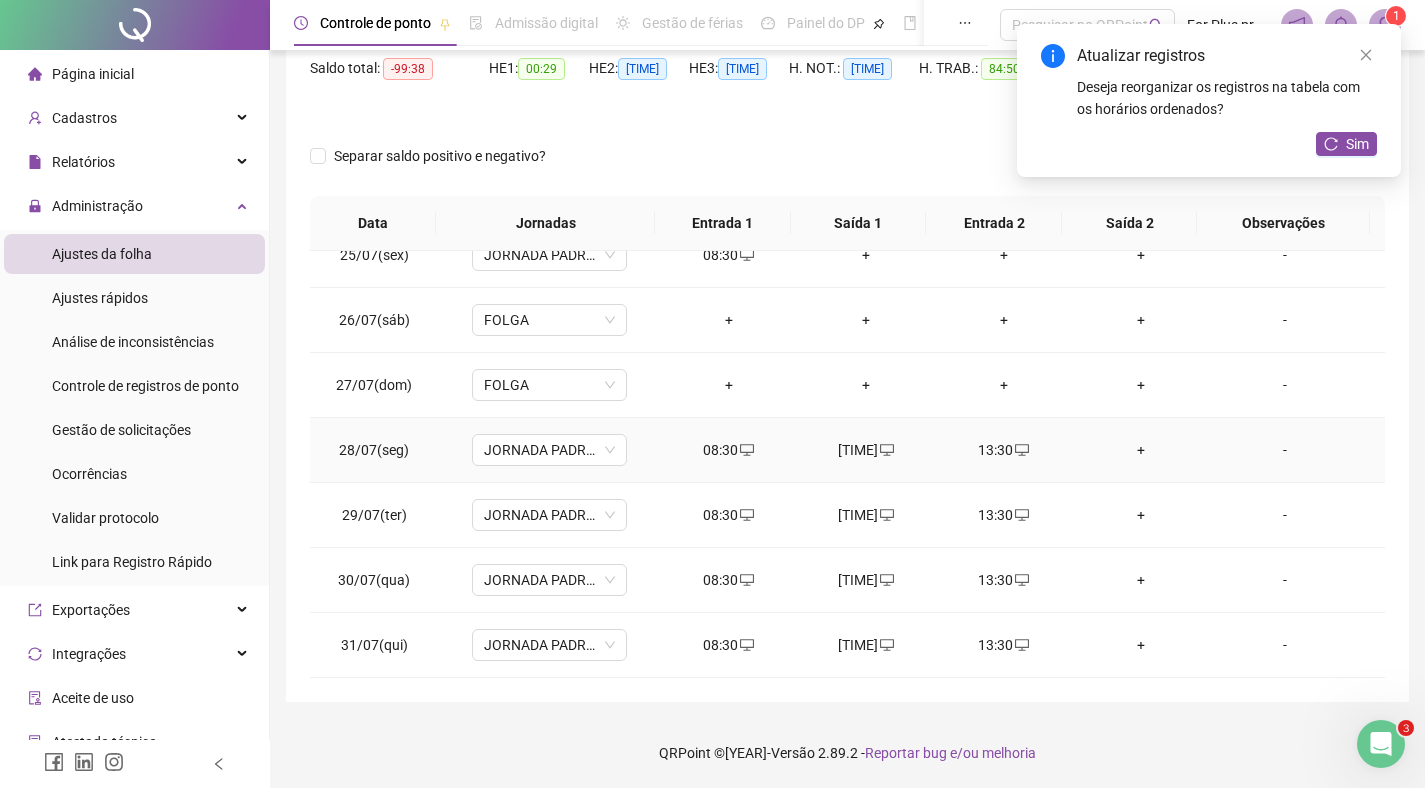 click on "+" at bounding box center [1142, 450] 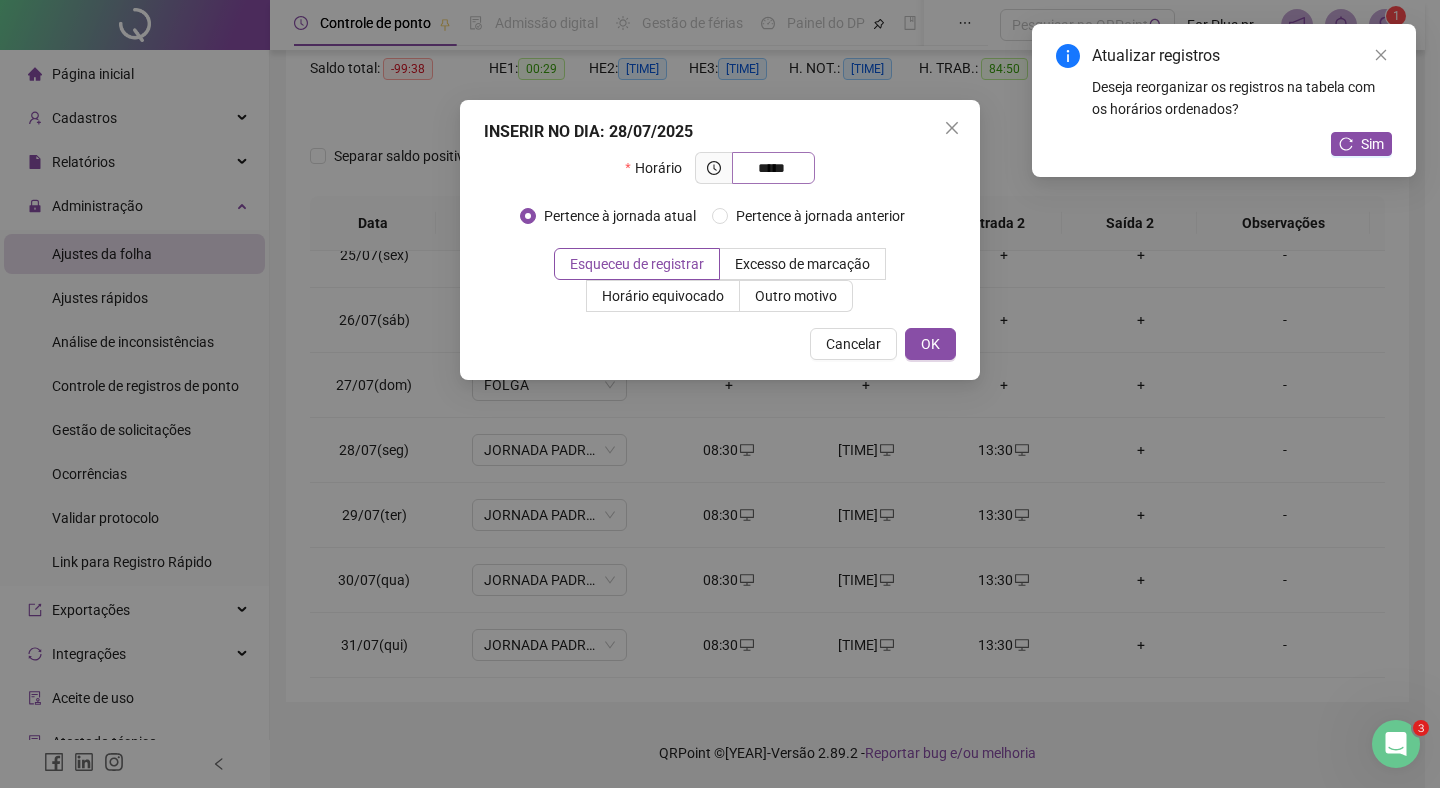 drag, startPoint x: 754, startPoint y: 159, endPoint x: 799, endPoint y: 162, distance: 45.099888 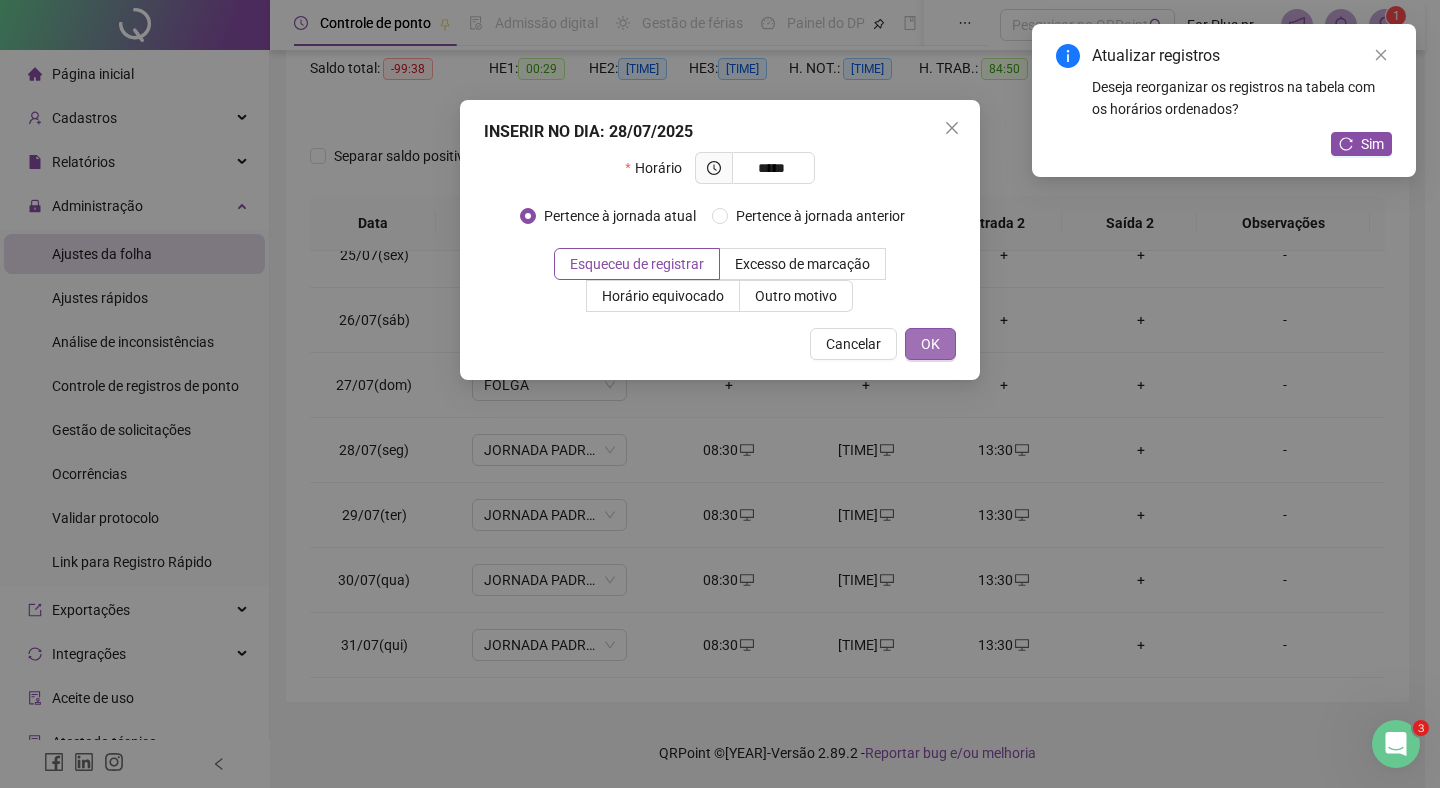 type on "*********" 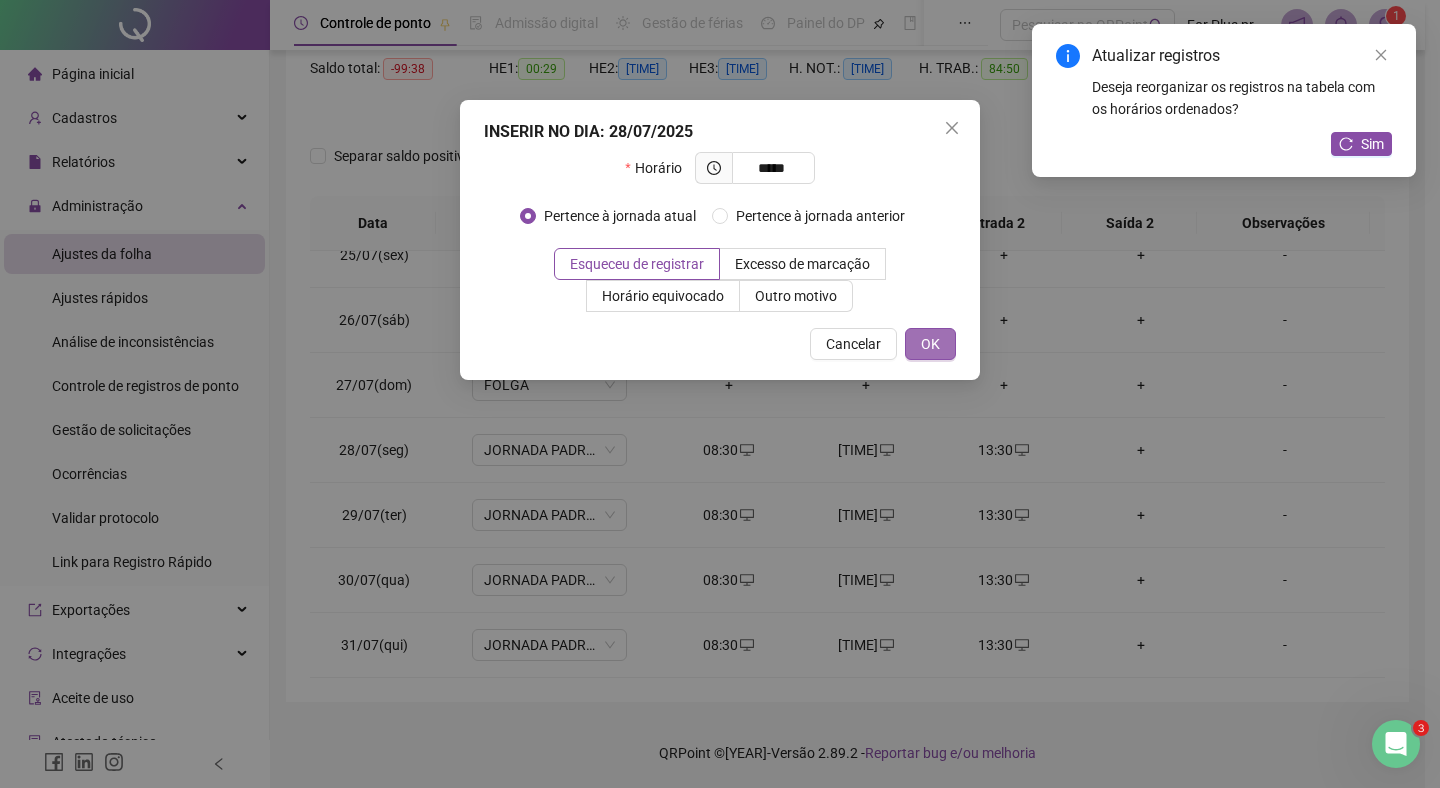 click on "OK" at bounding box center (930, 344) 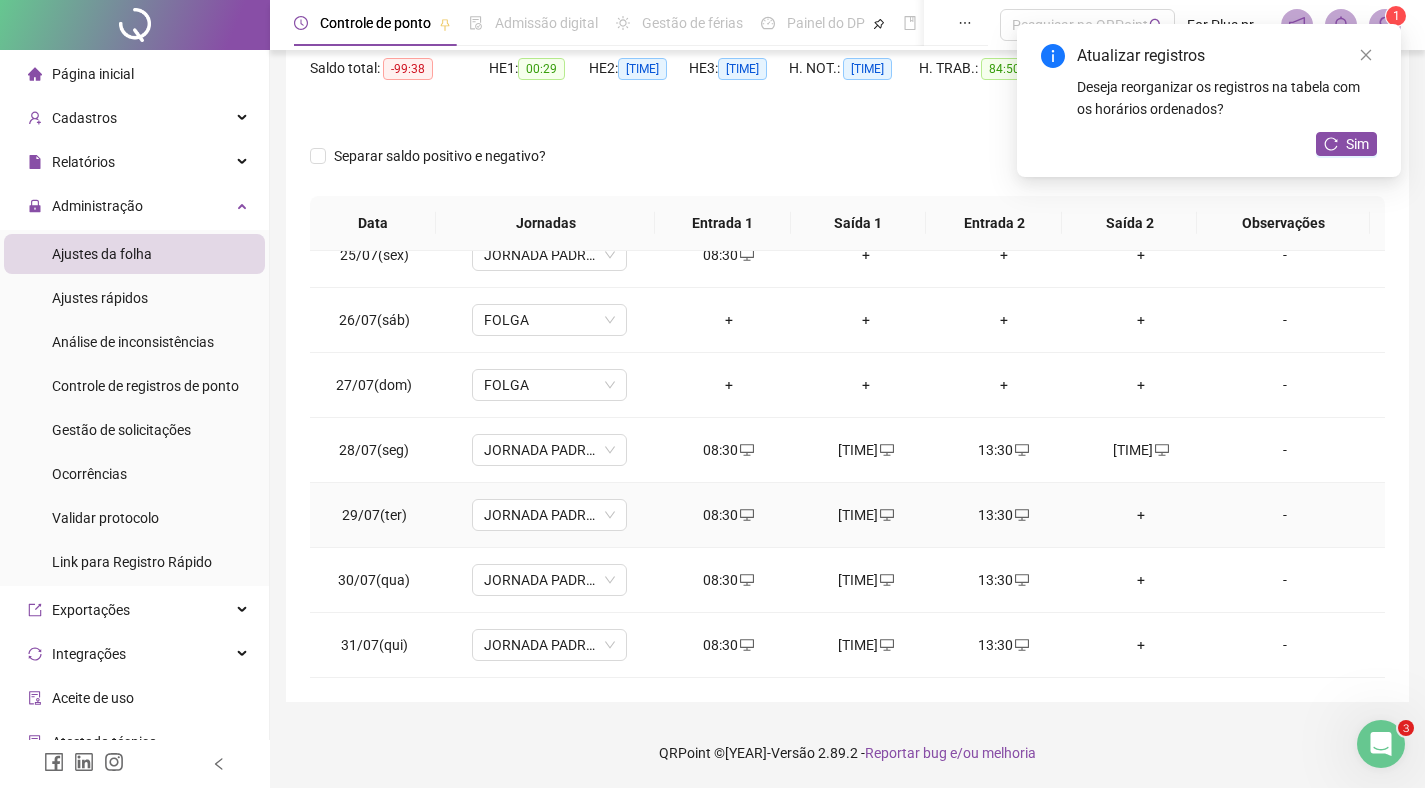 click on "+" at bounding box center [1142, 515] 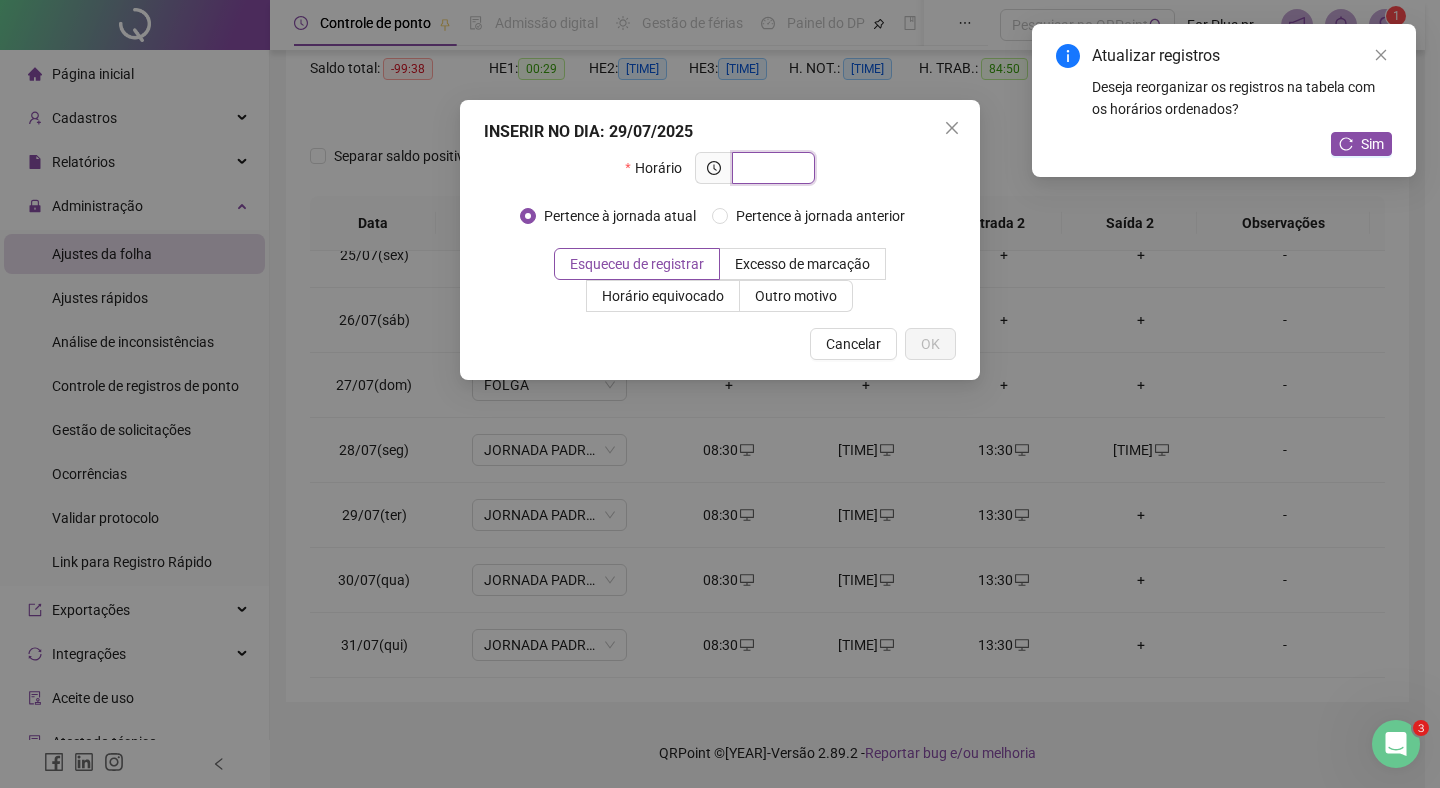 paste on "*********" 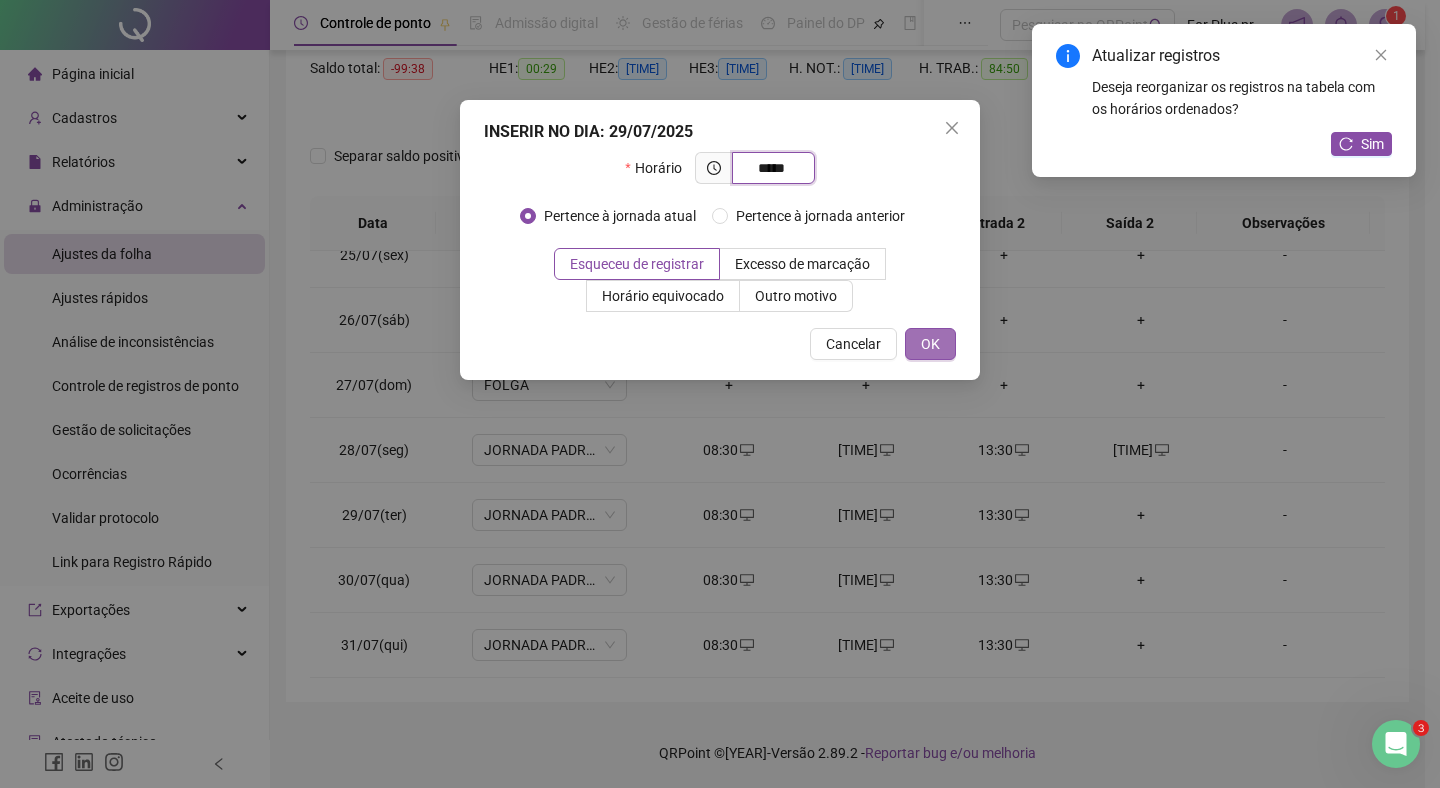 type on "*********" 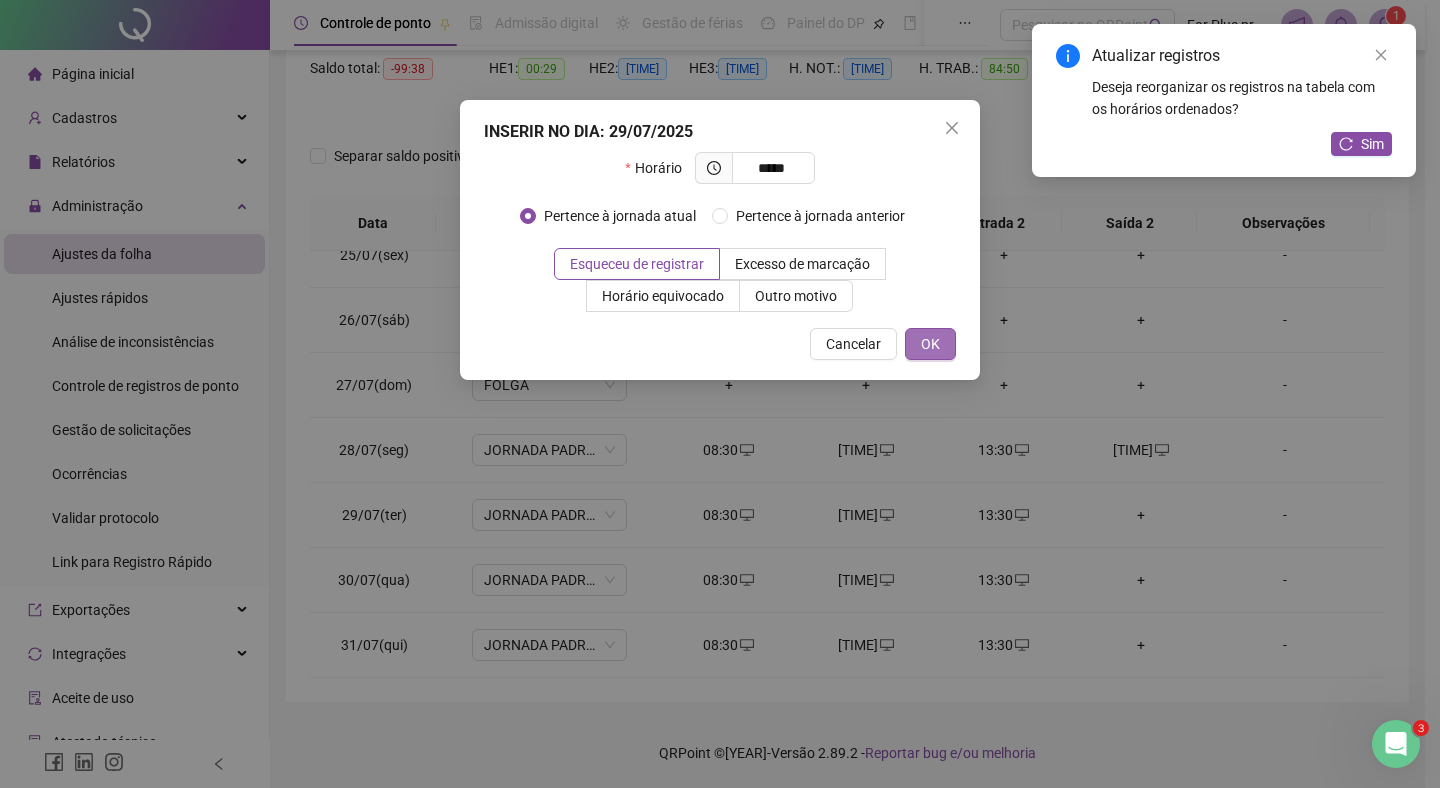 click on "OK" at bounding box center (930, 344) 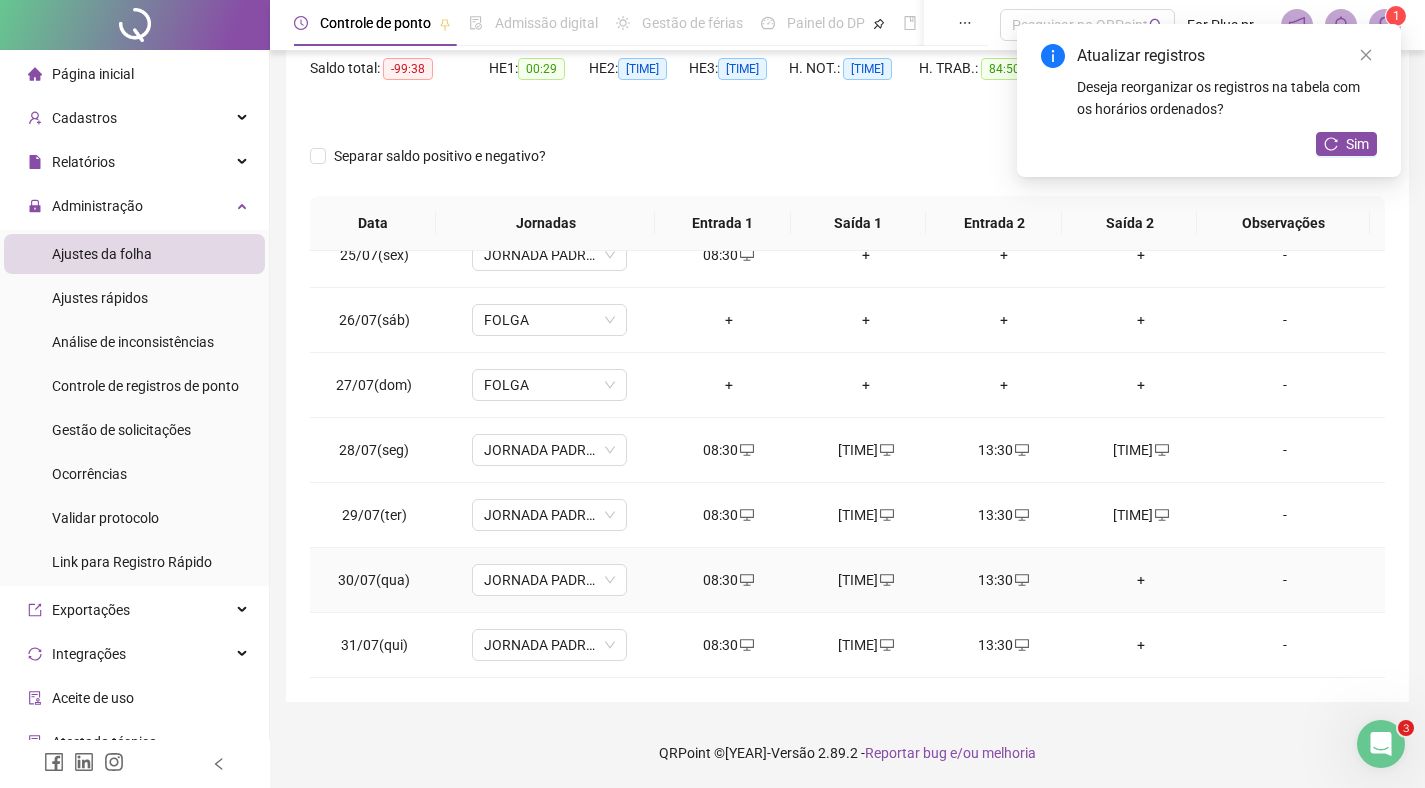 click on "+" at bounding box center [1142, 580] 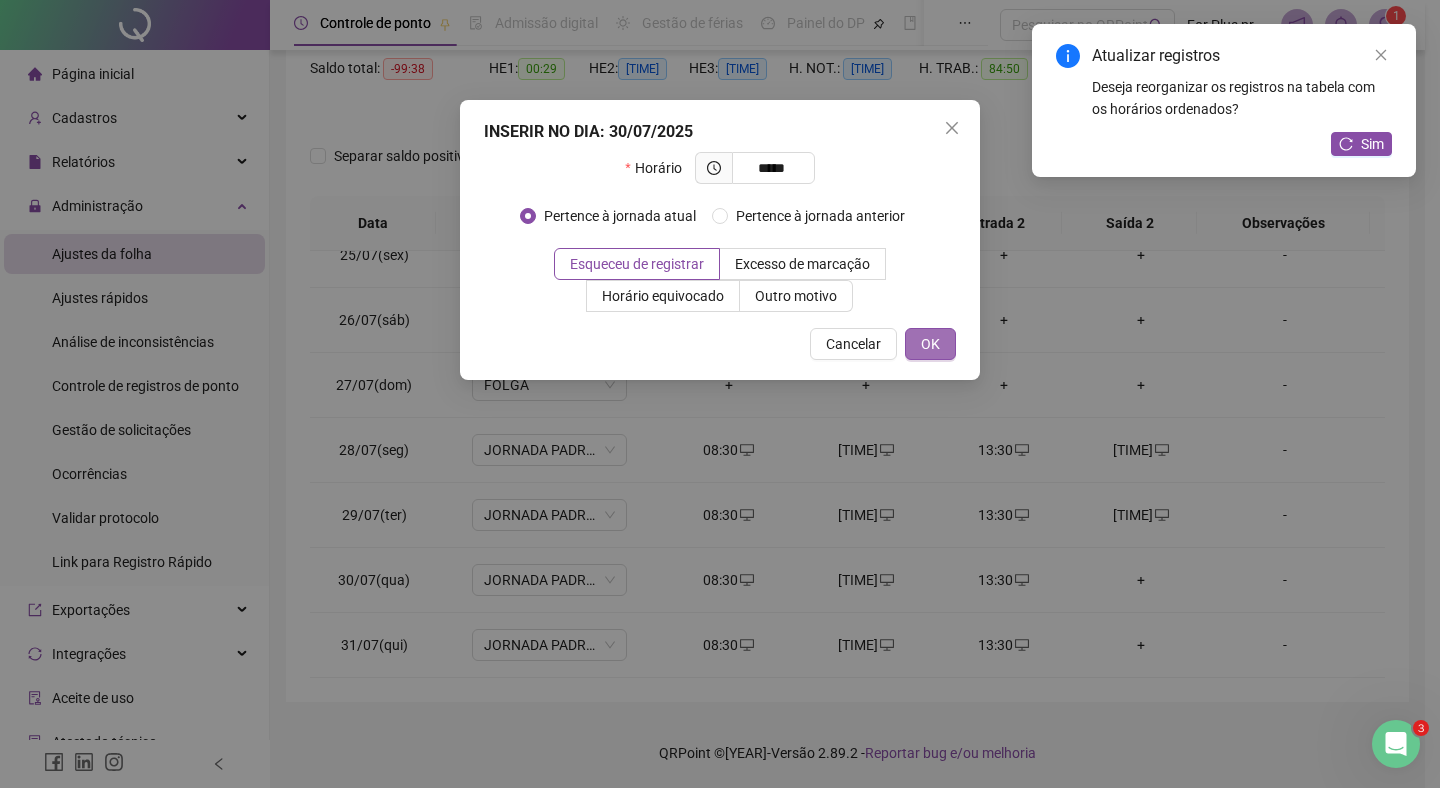 type on "*********" 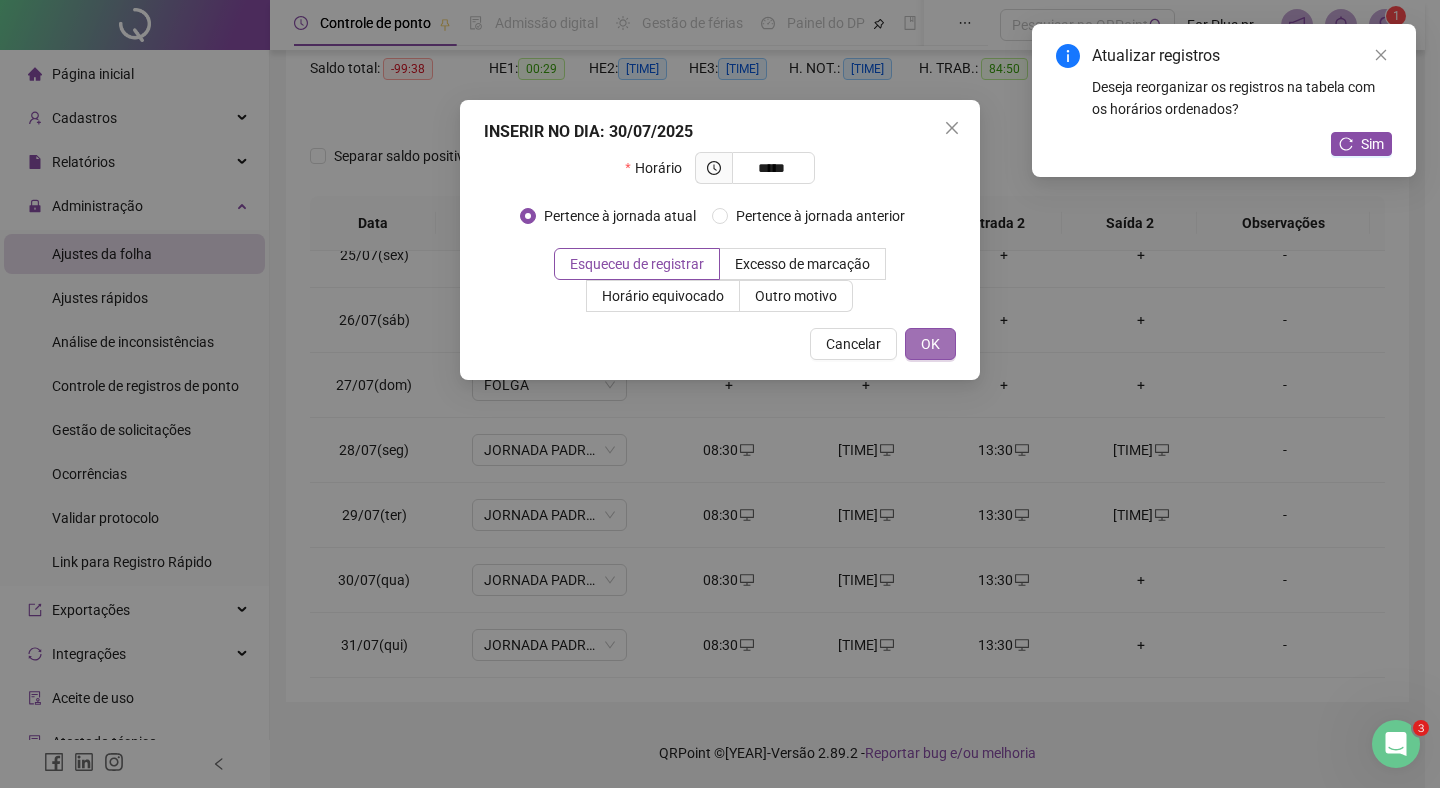 click on "OK" at bounding box center (930, 344) 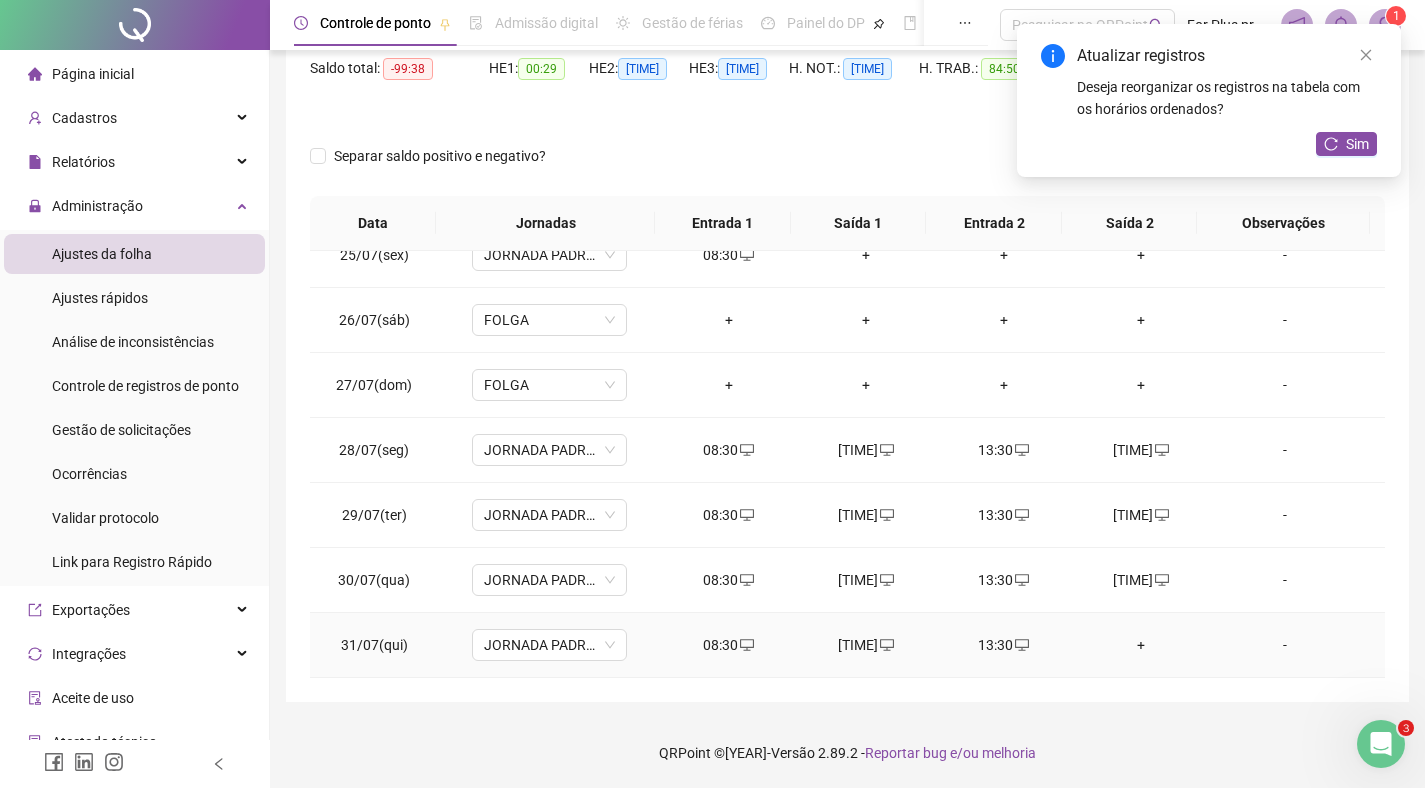 click on "+" at bounding box center (1142, 645) 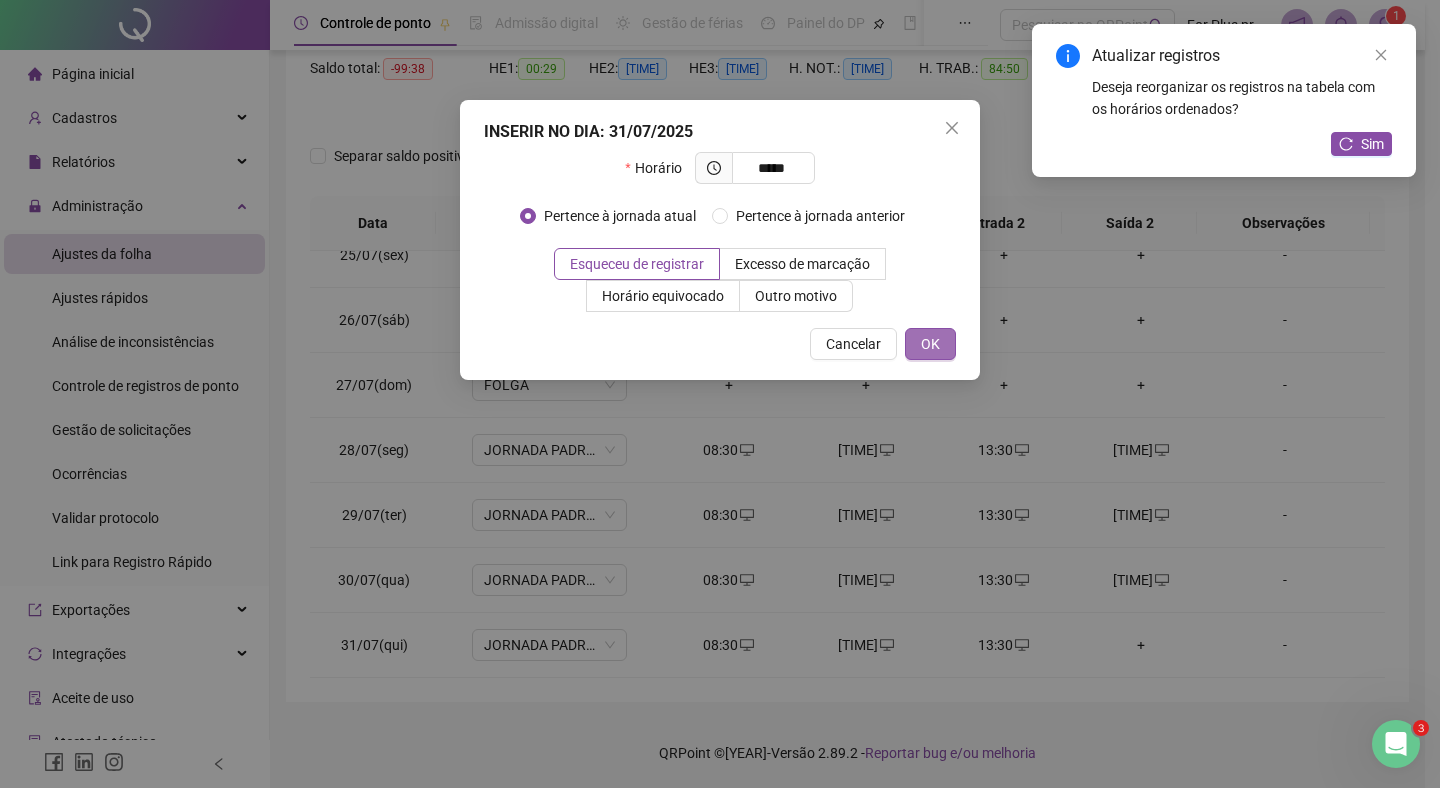 type on "*********" 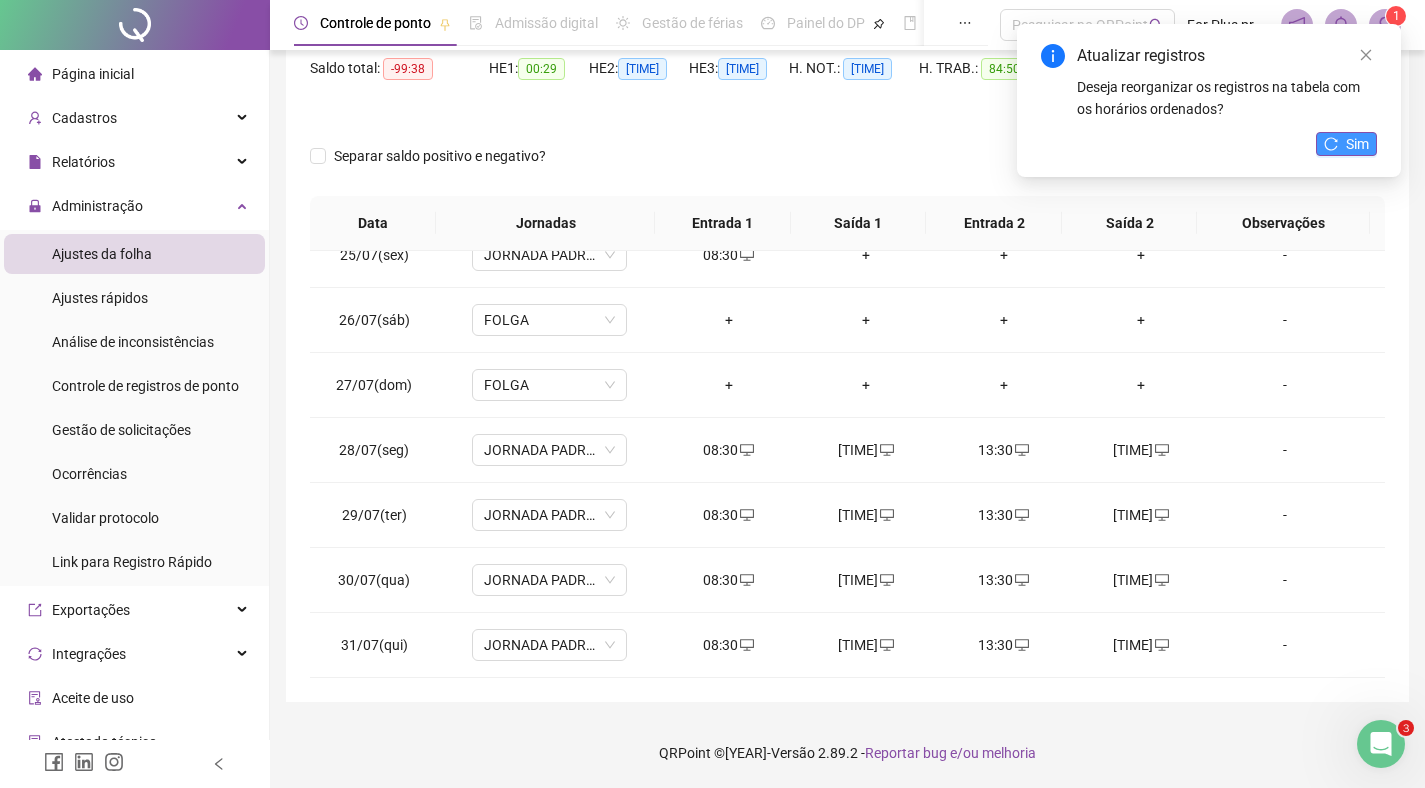 click on "Sim" at bounding box center (1346, 144) 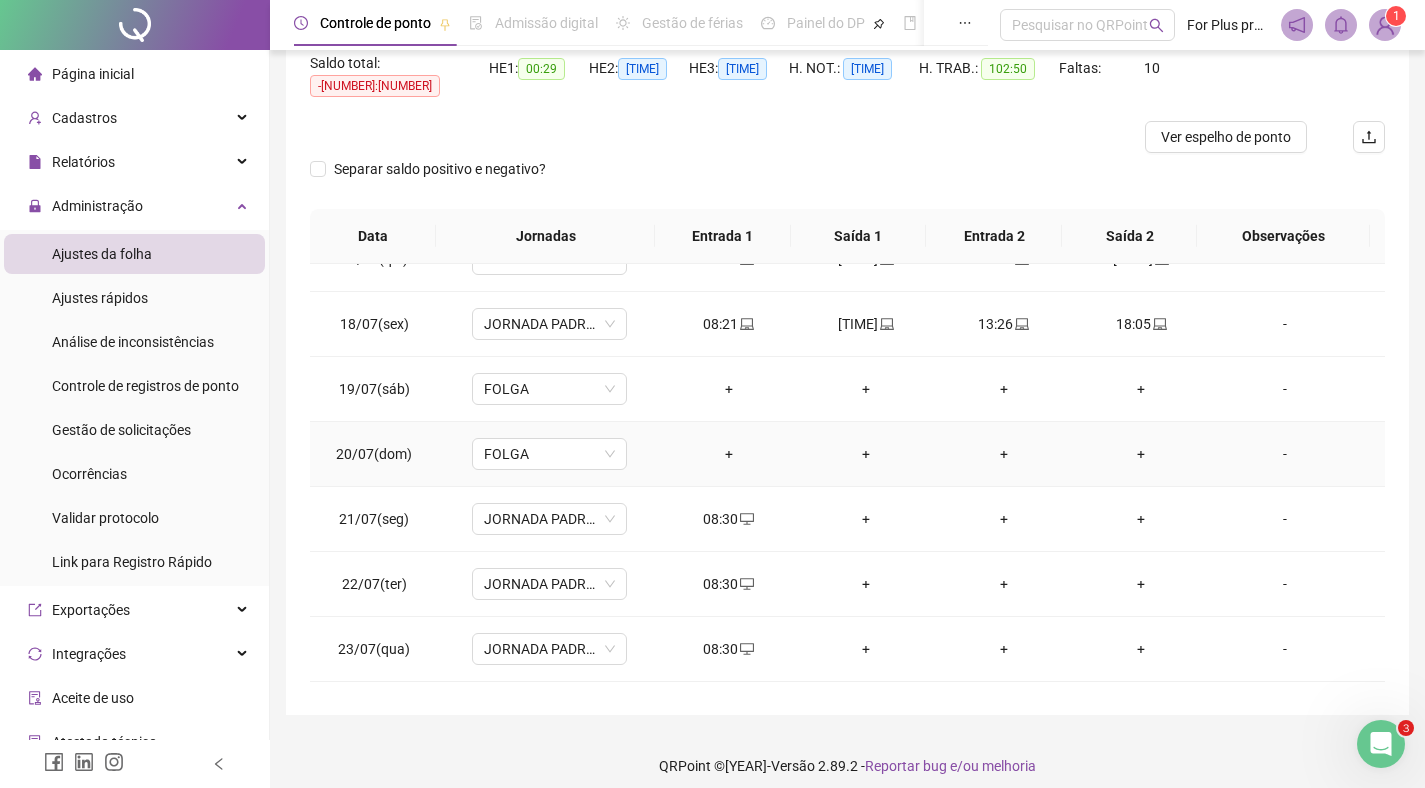 scroll, scrollTop: 1265, scrollLeft: 0, axis: vertical 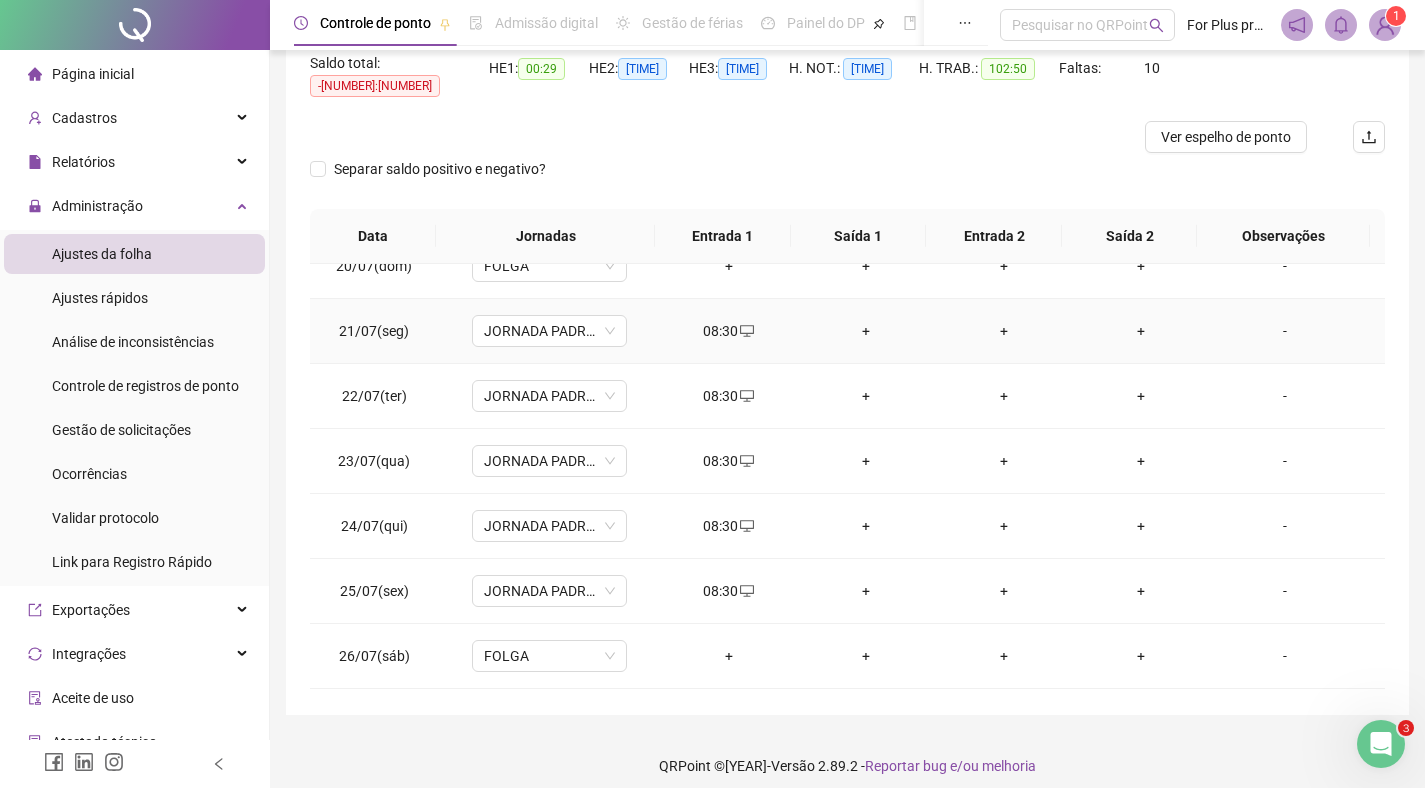 click on "+" at bounding box center (866, 331) 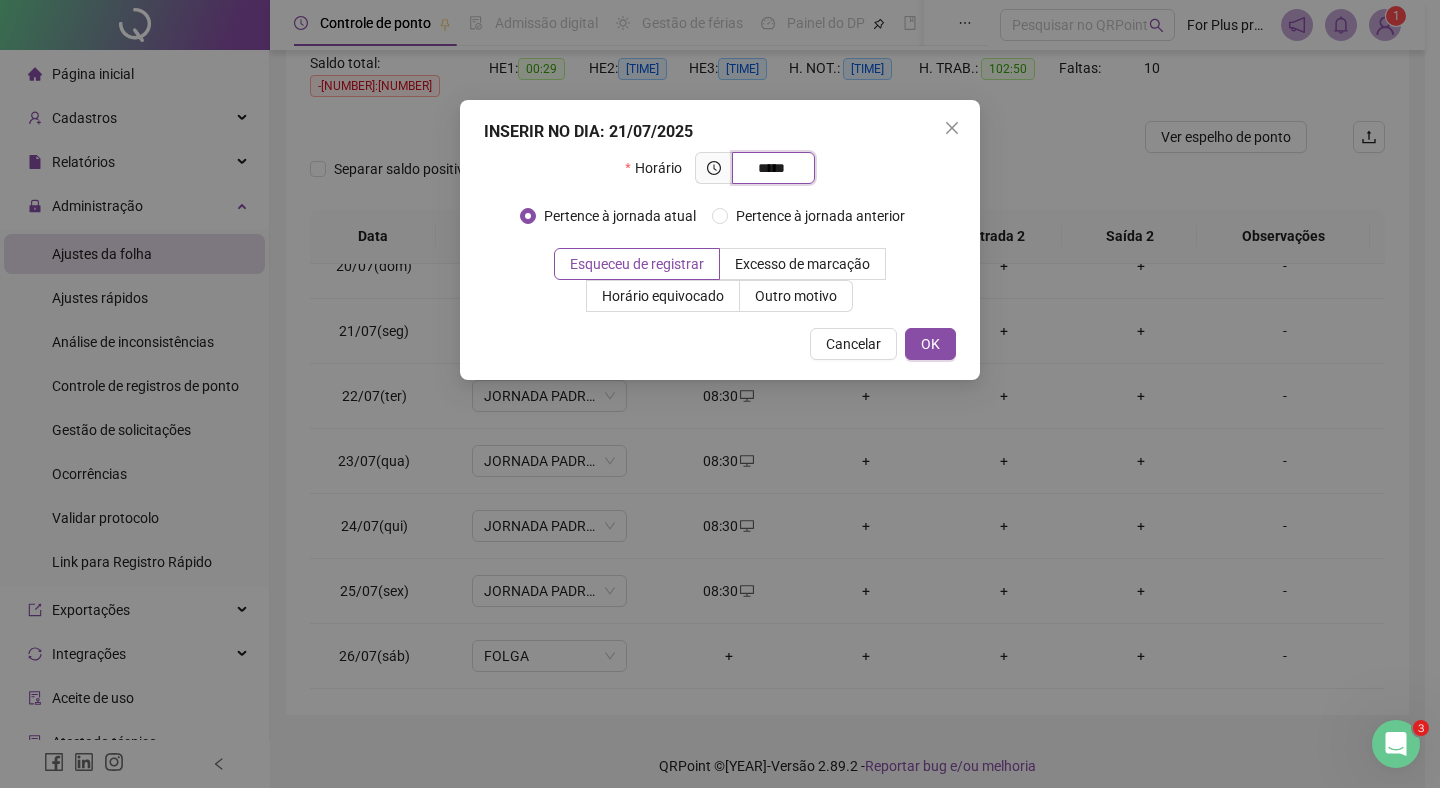 drag, startPoint x: 755, startPoint y: 165, endPoint x: 800, endPoint y: 165, distance: 45 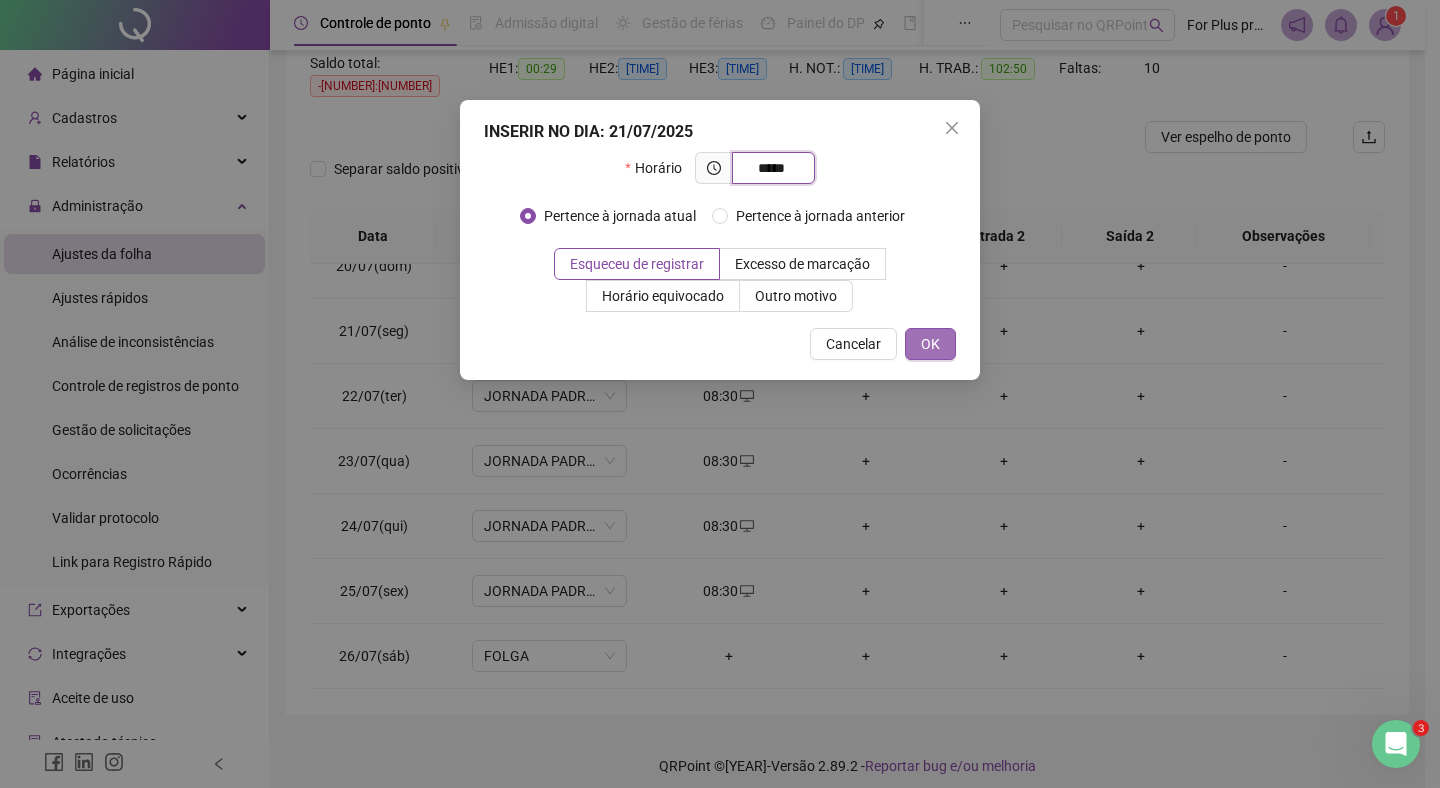 type on "*********" 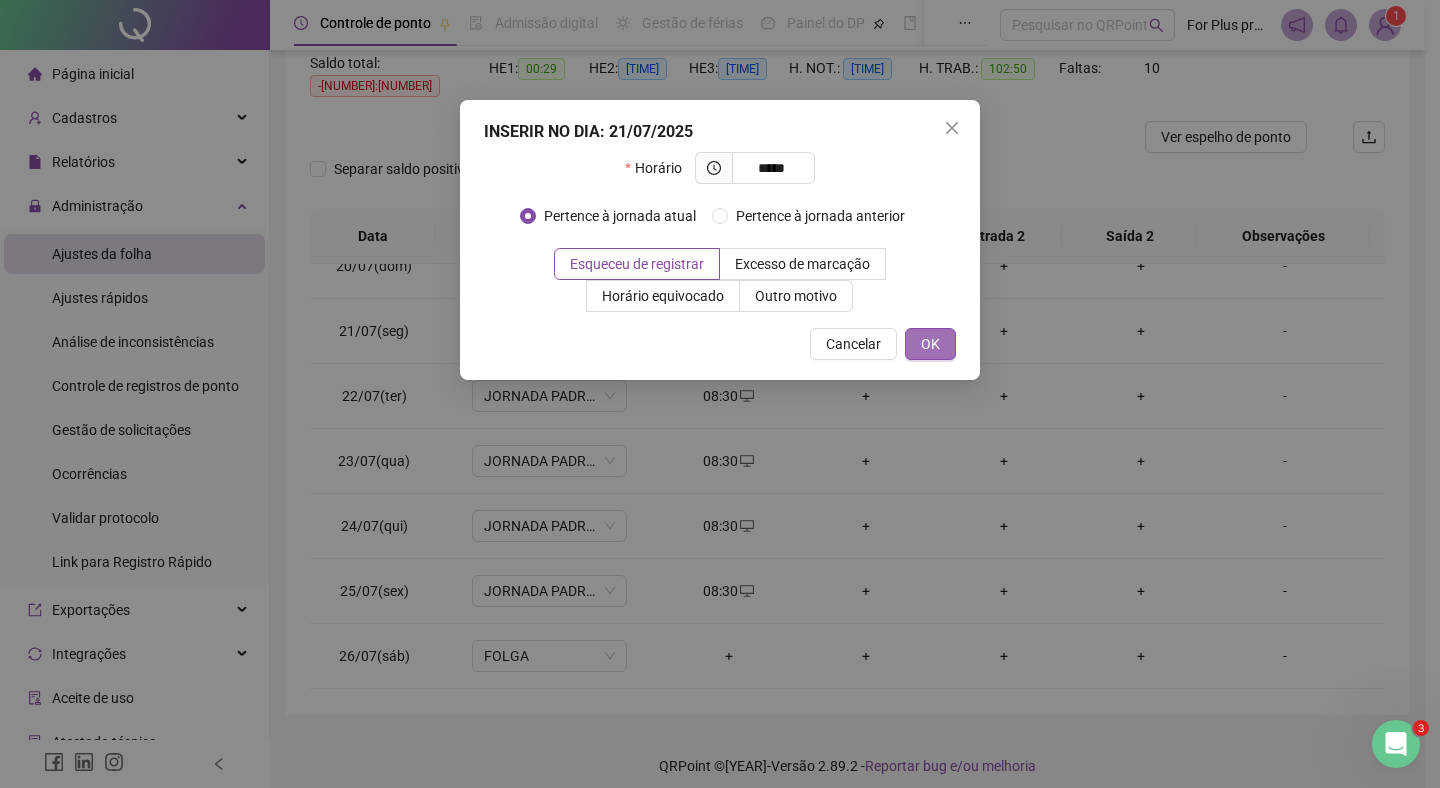 click on "OK" at bounding box center (930, 344) 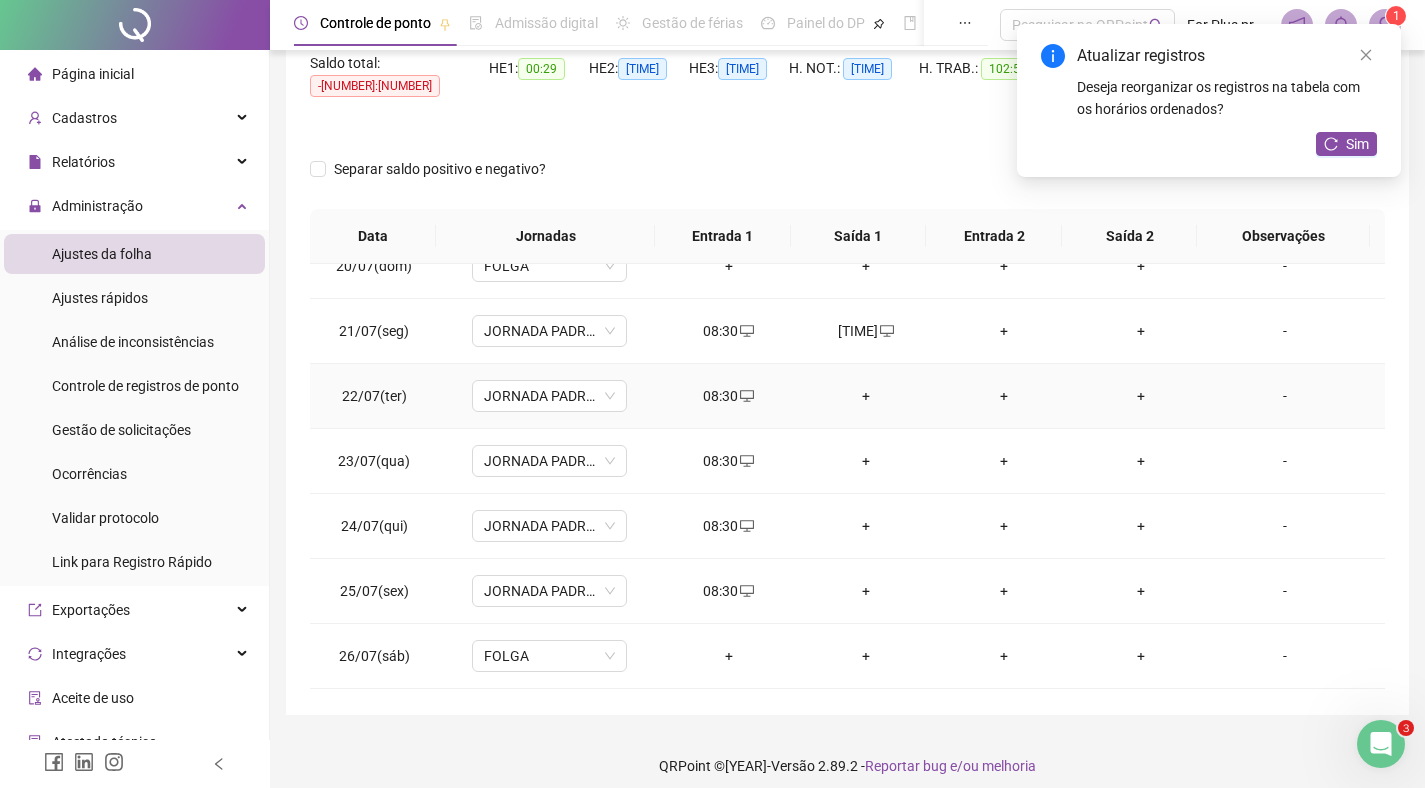 click on "+" at bounding box center [866, 396] 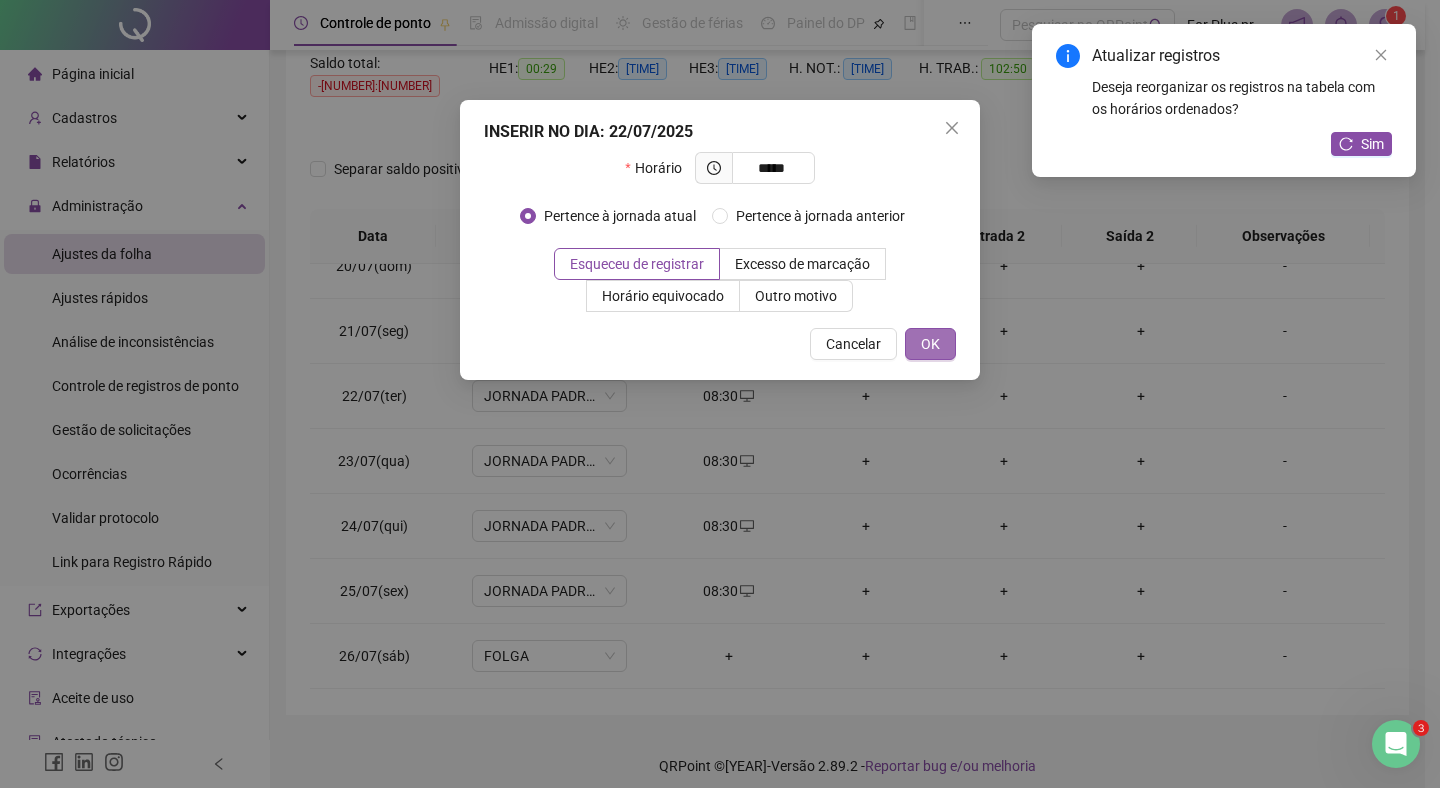 type on "*********" 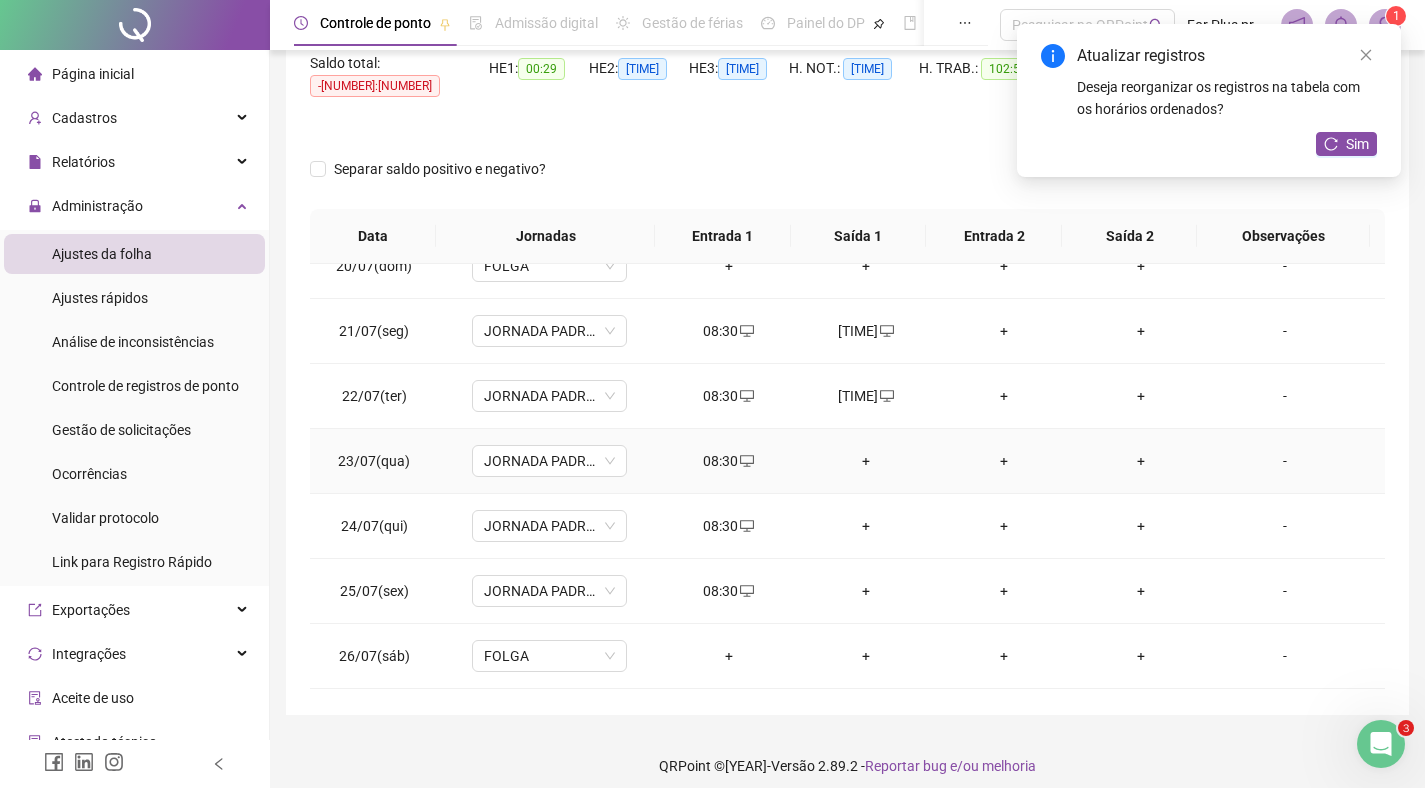 click on "+" at bounding box center (866, 461) 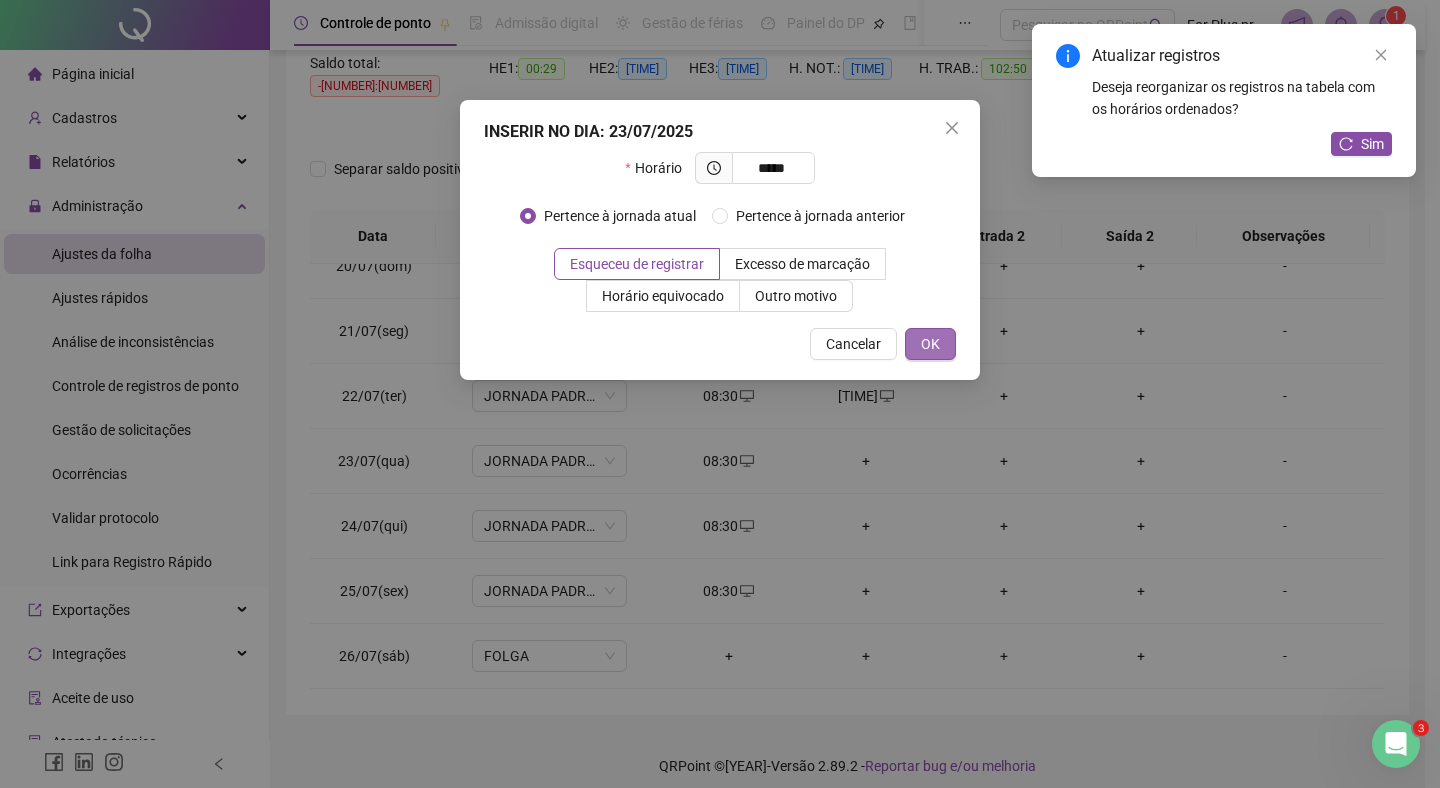 type on "*********" 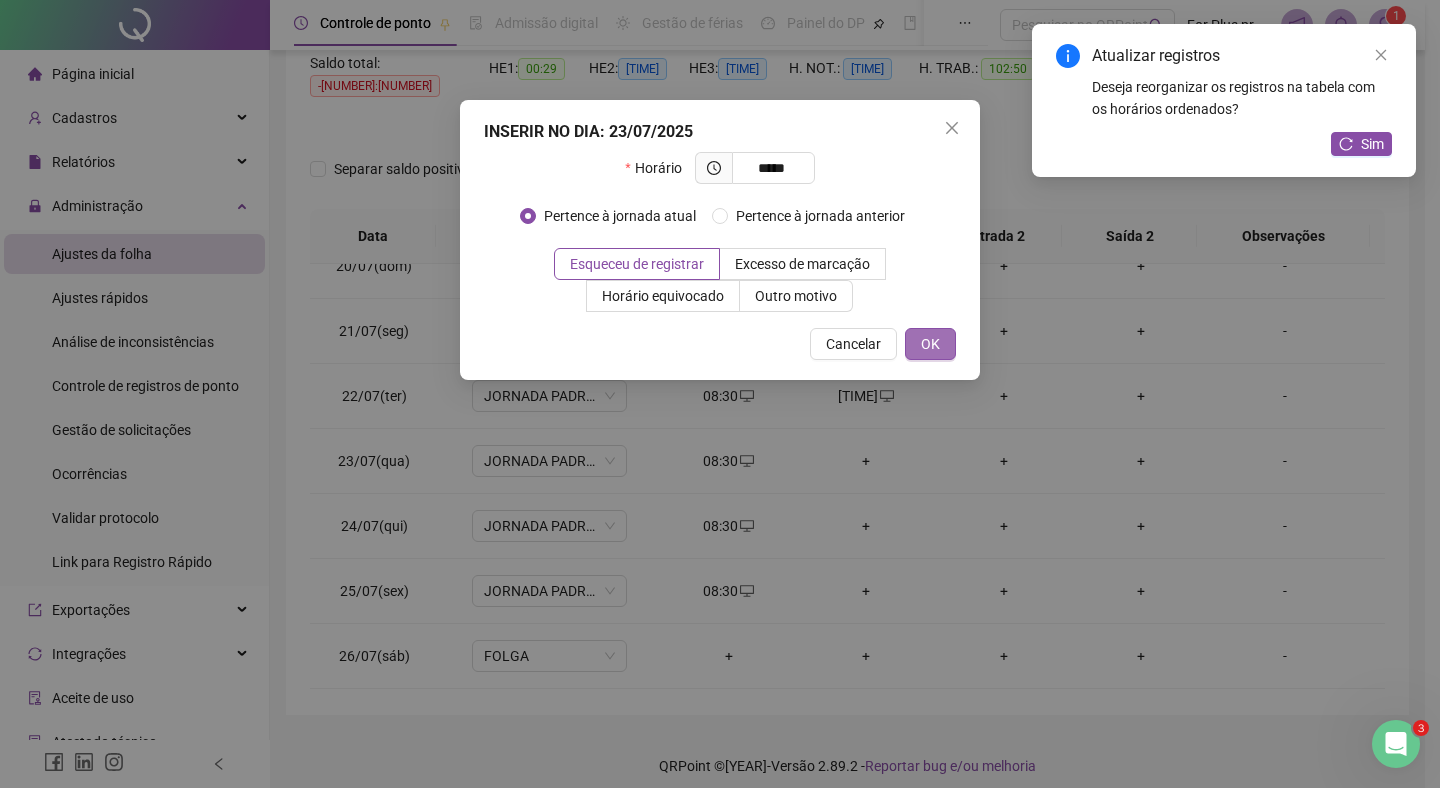 click on "OK" at bounding box center (930, 344) 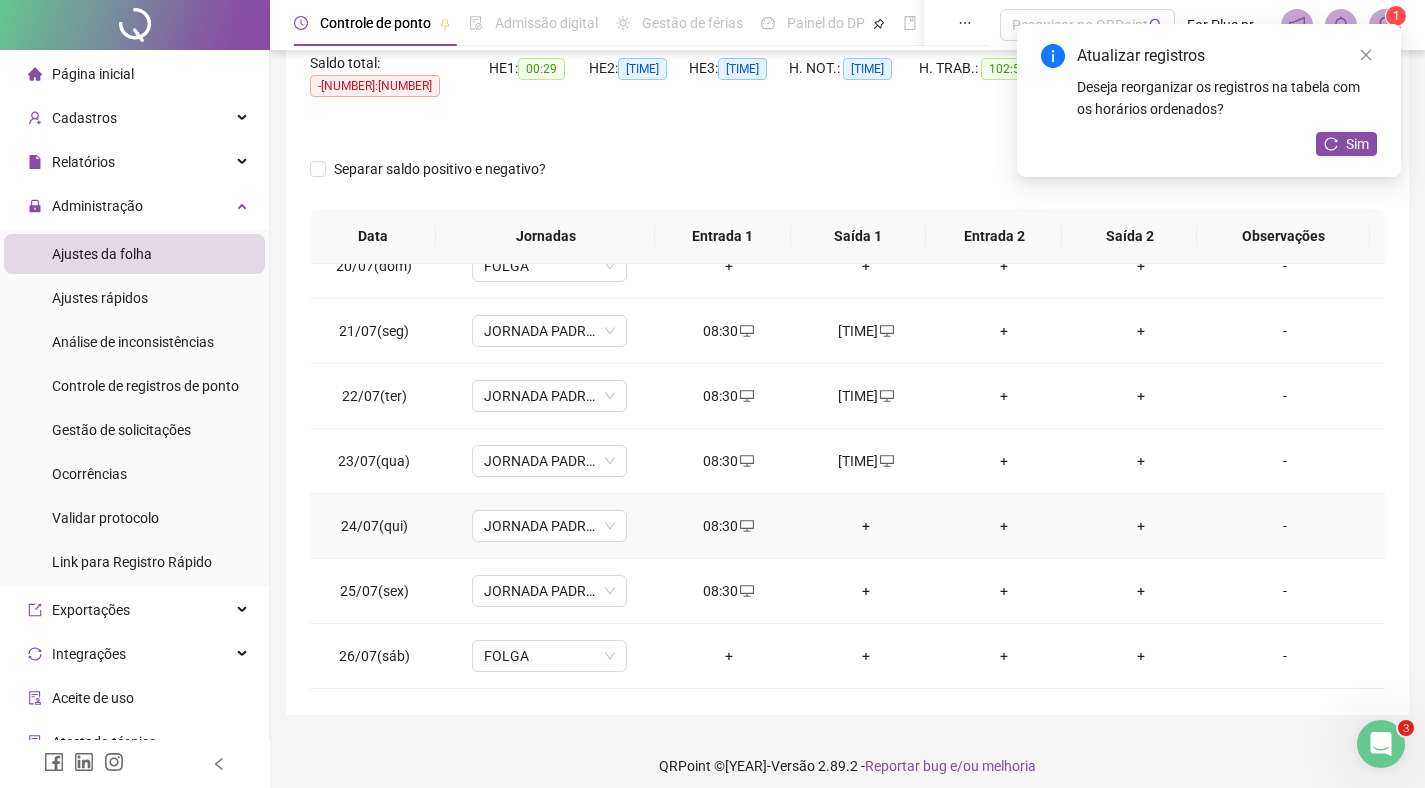 click on "+" at bounding box center [866, 526] 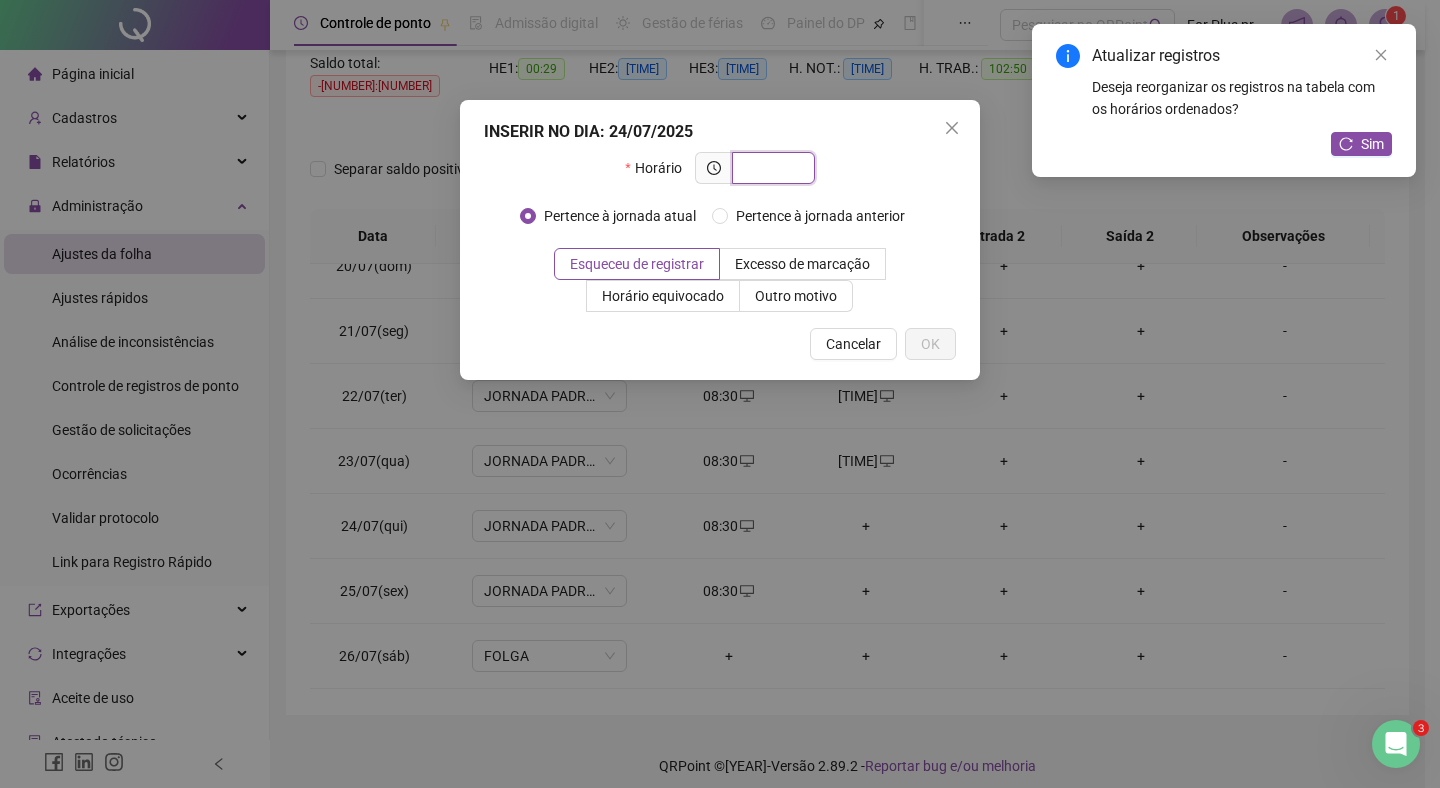 paste on "*********" 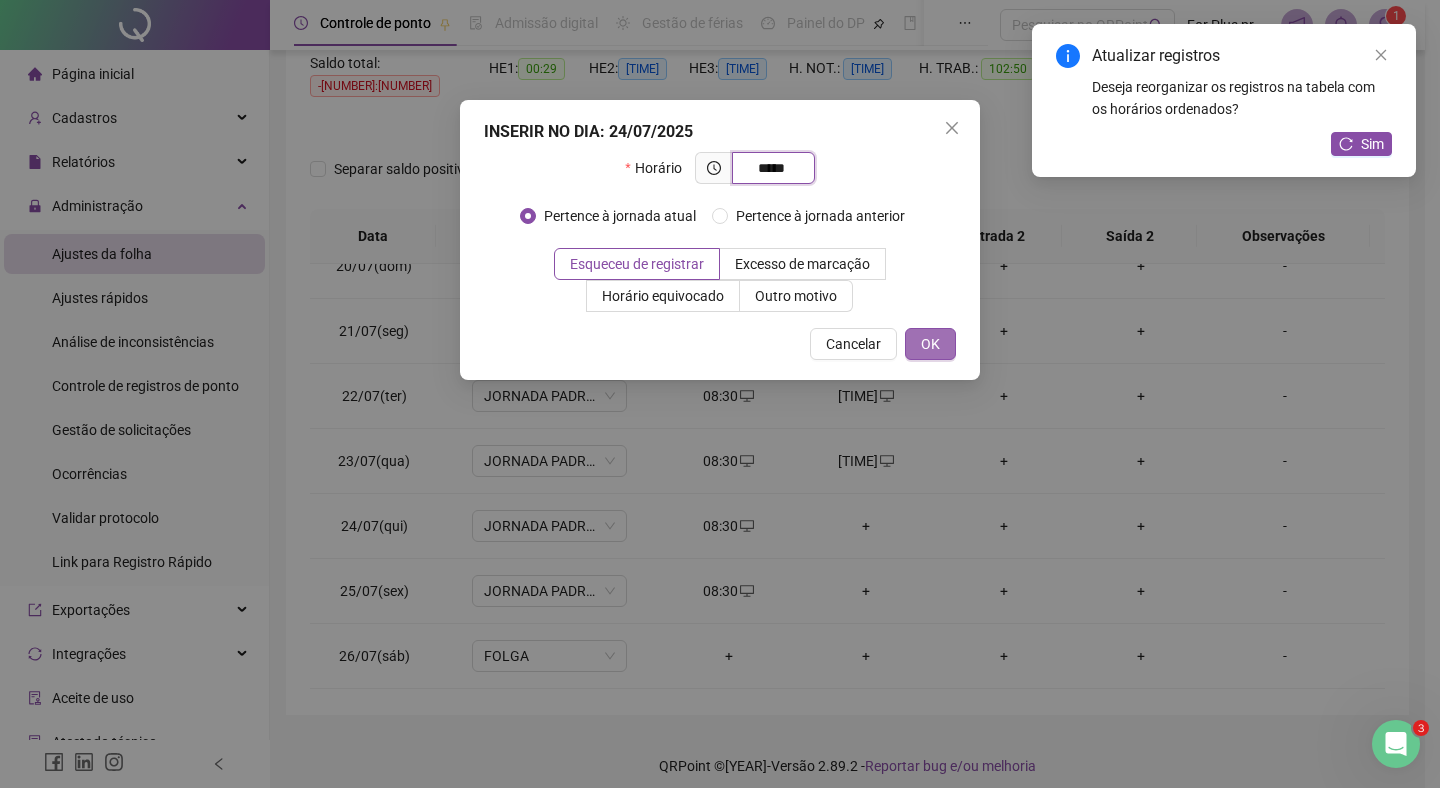 type on "*********" 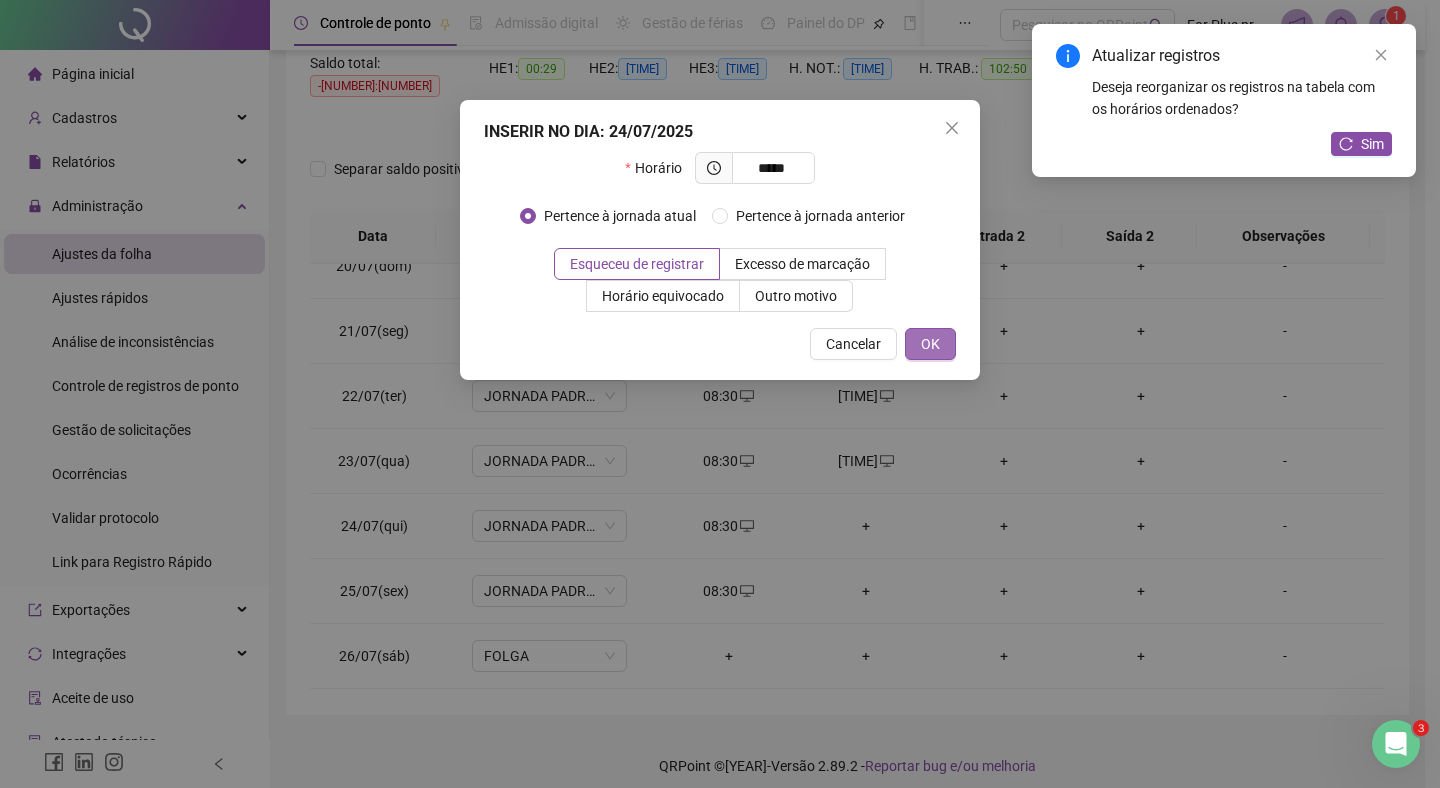 click on "OK" at bounding box center (930, 344) 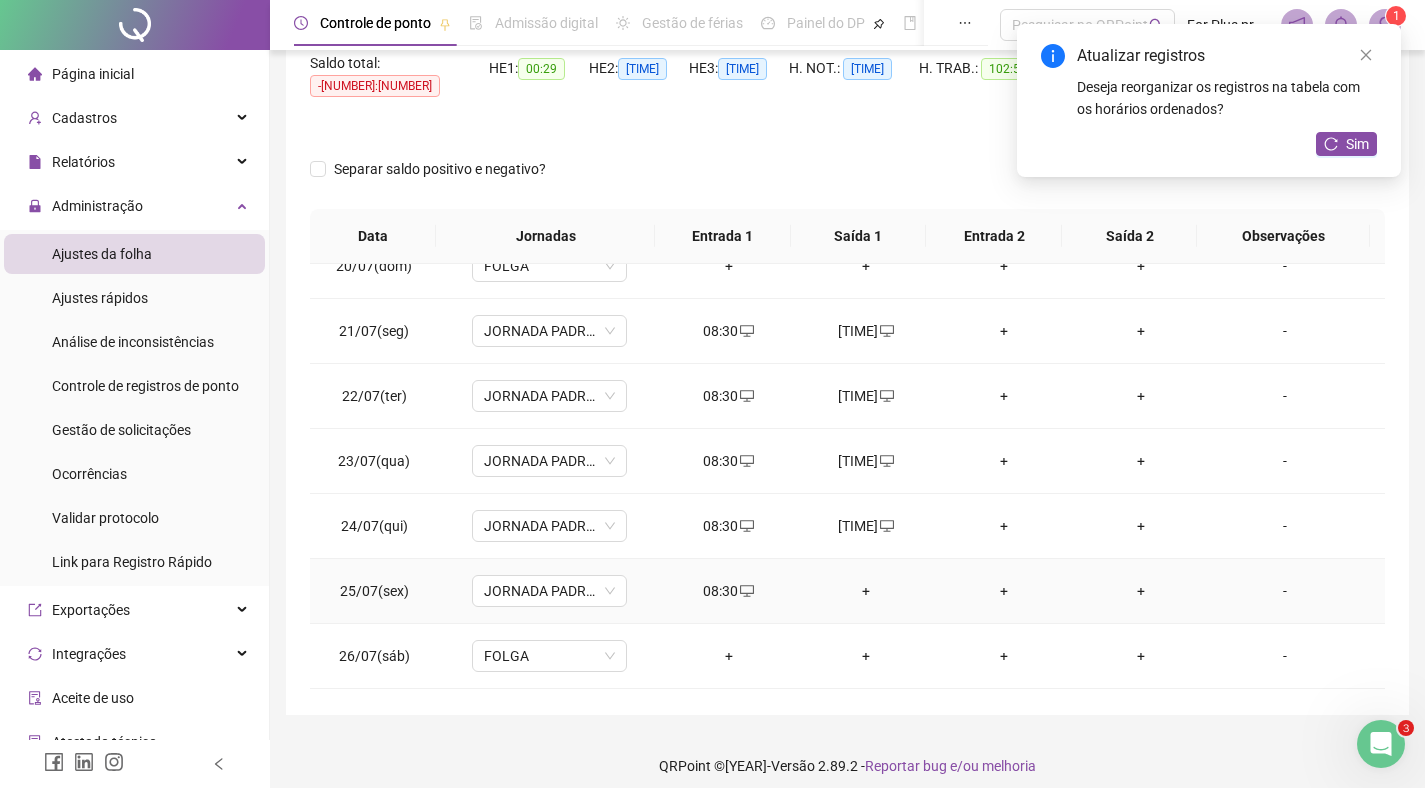 click on "+" at bounding box center (866, 591) 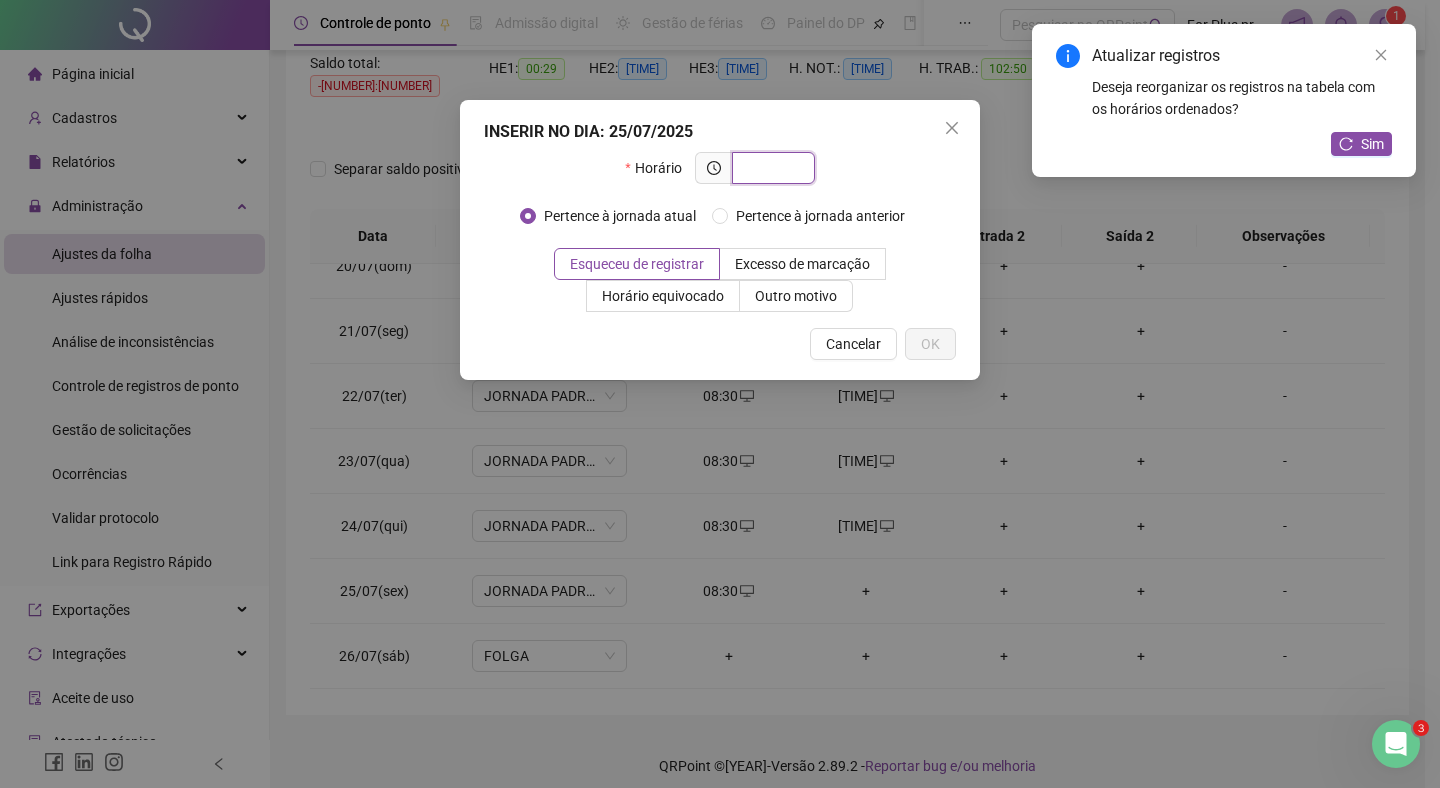 paste on "*********" 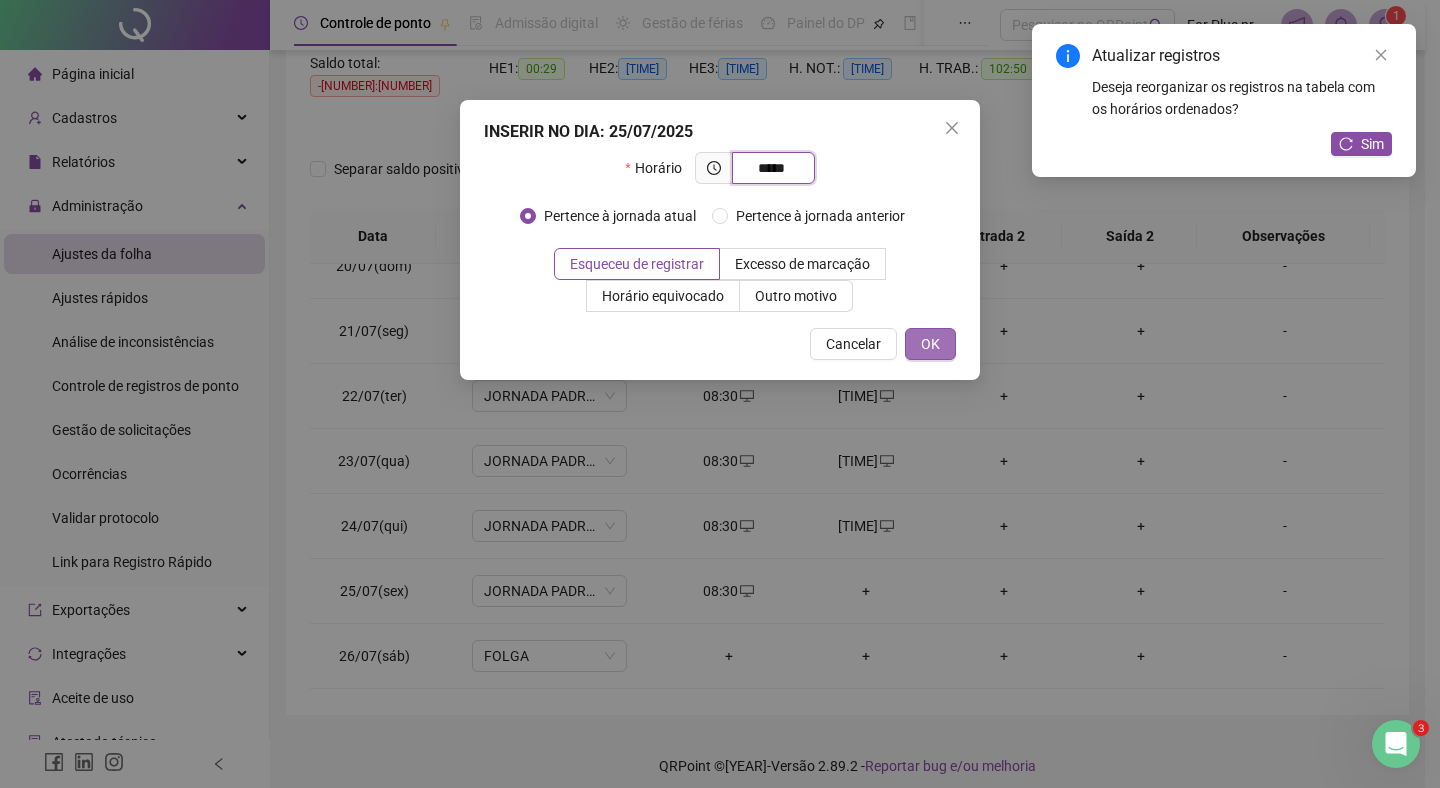 type on "*********" 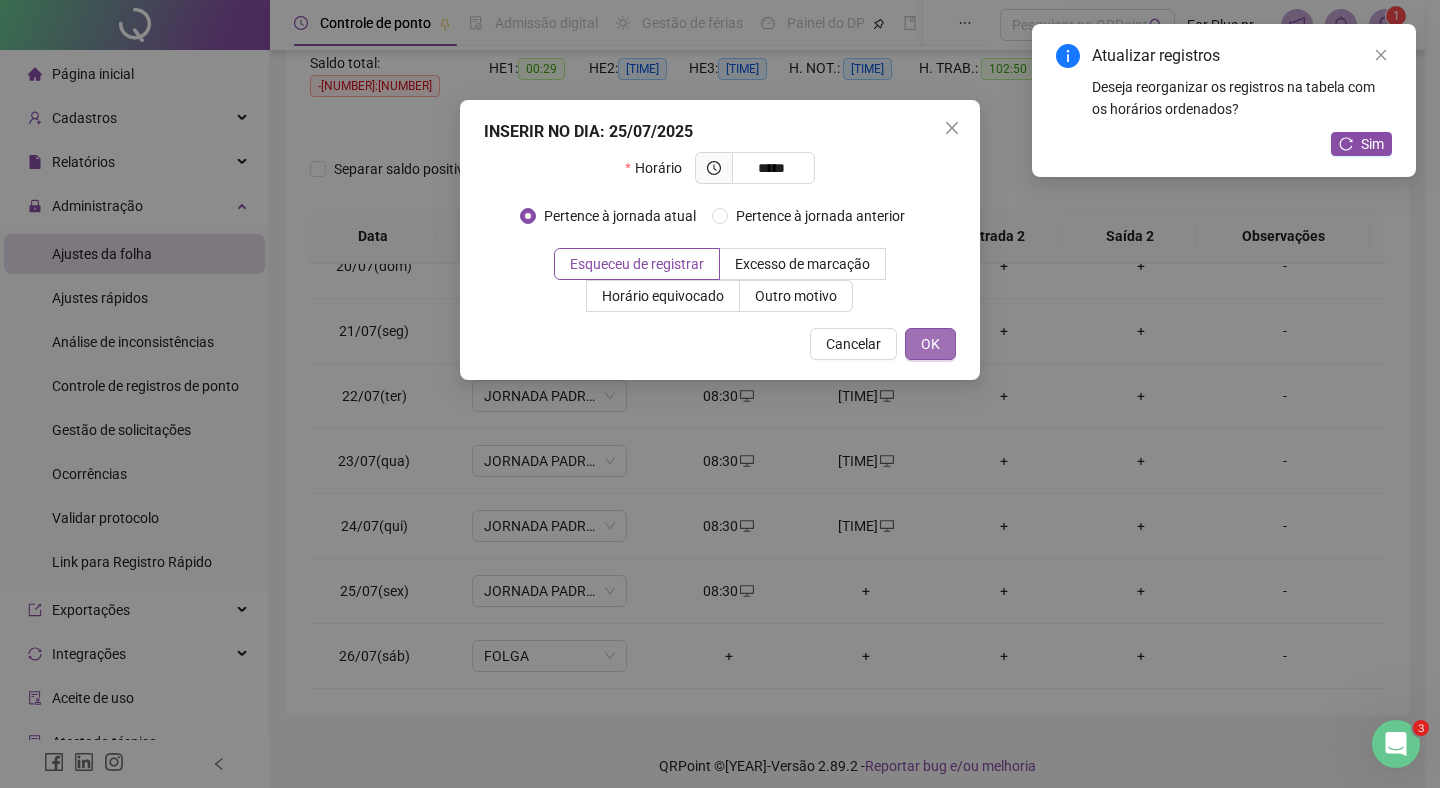 click on "OK" at bounding box center (930, 344) 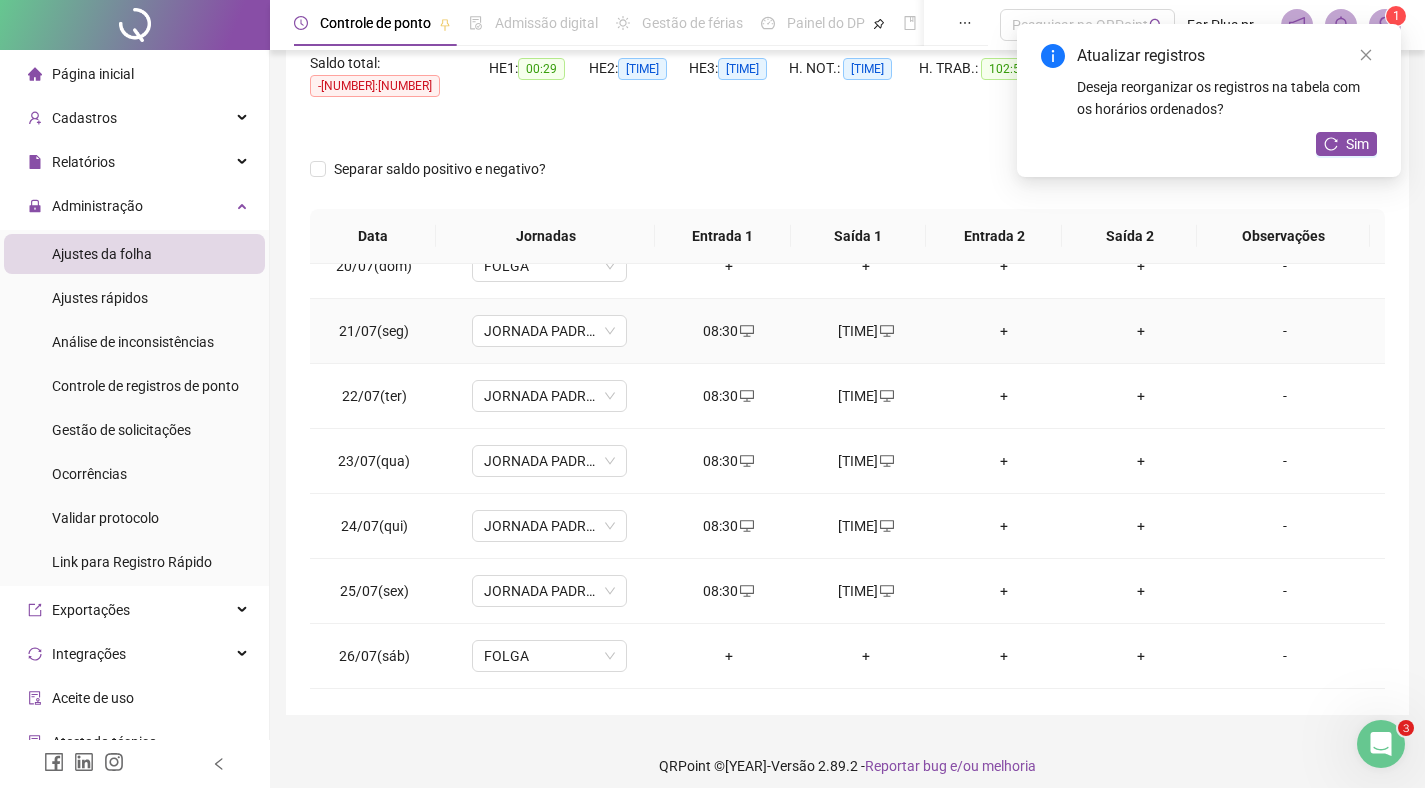 click on "+" at bounding box center [1004, 331] 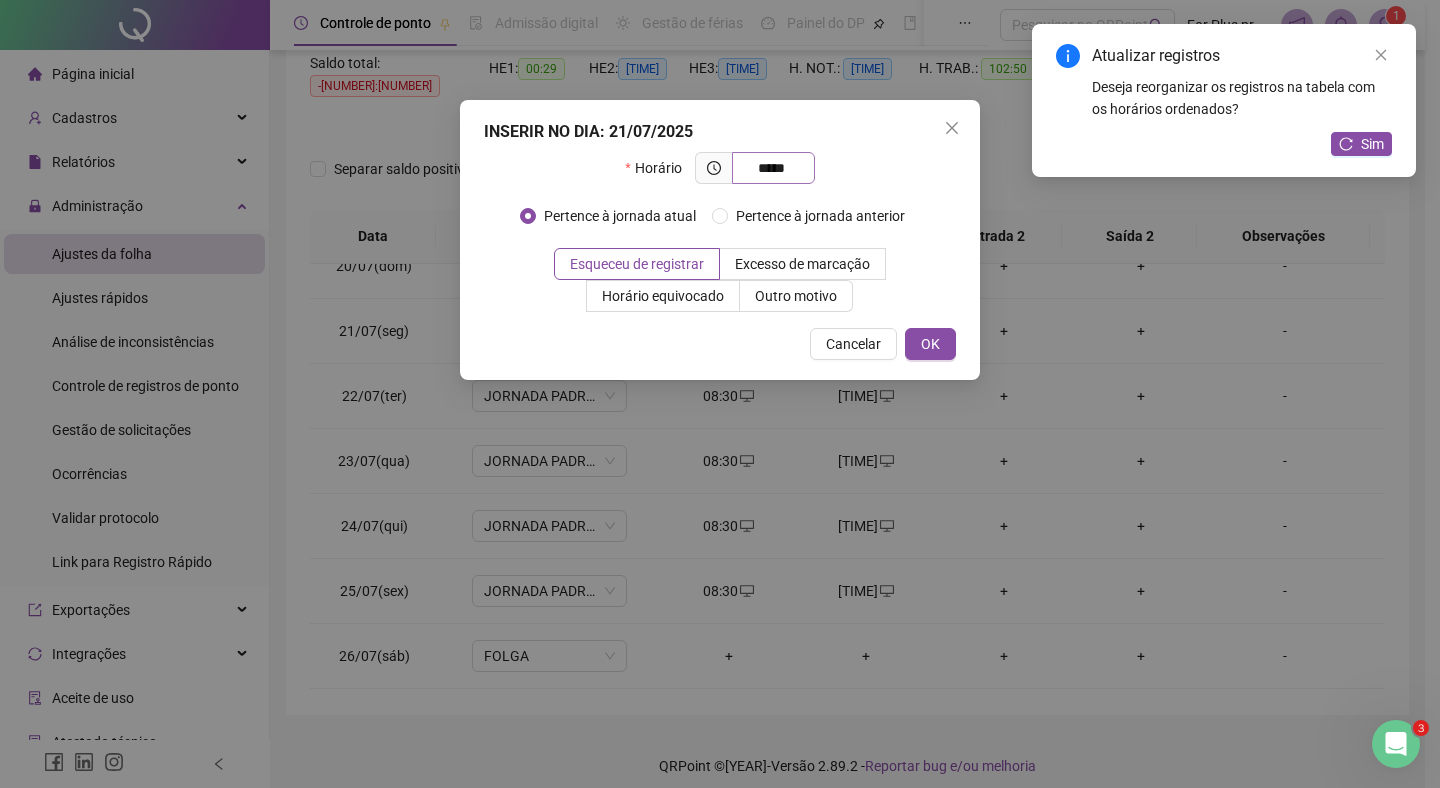drag, startPoint x: 758, startPoint y: 164, endPoint x: 800, endPoint y: 170, distance: 42.426407 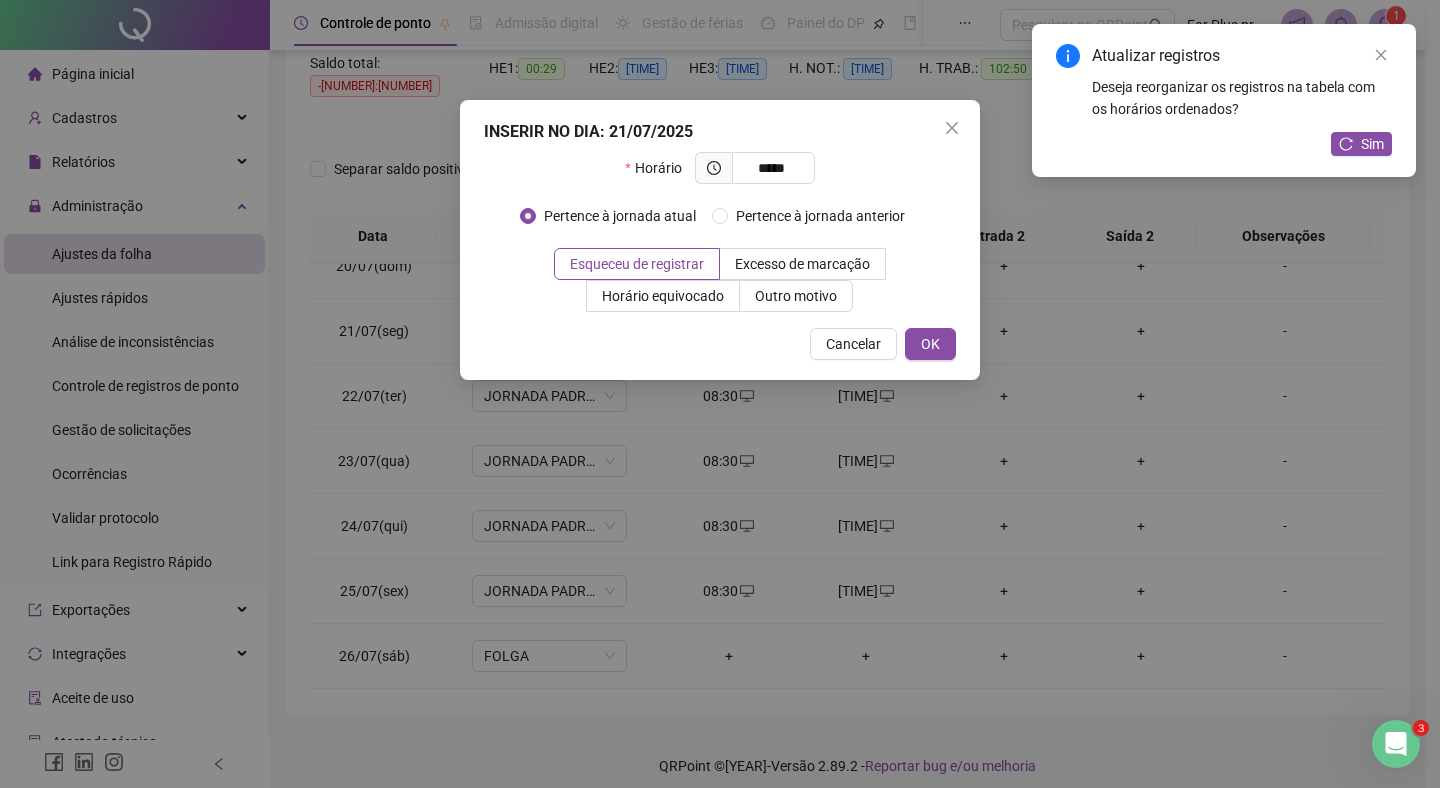 drag, startPoint x: 752, startPoint y: 165, endPoint x: 822, endPoint y: 170, distance: 70.178345 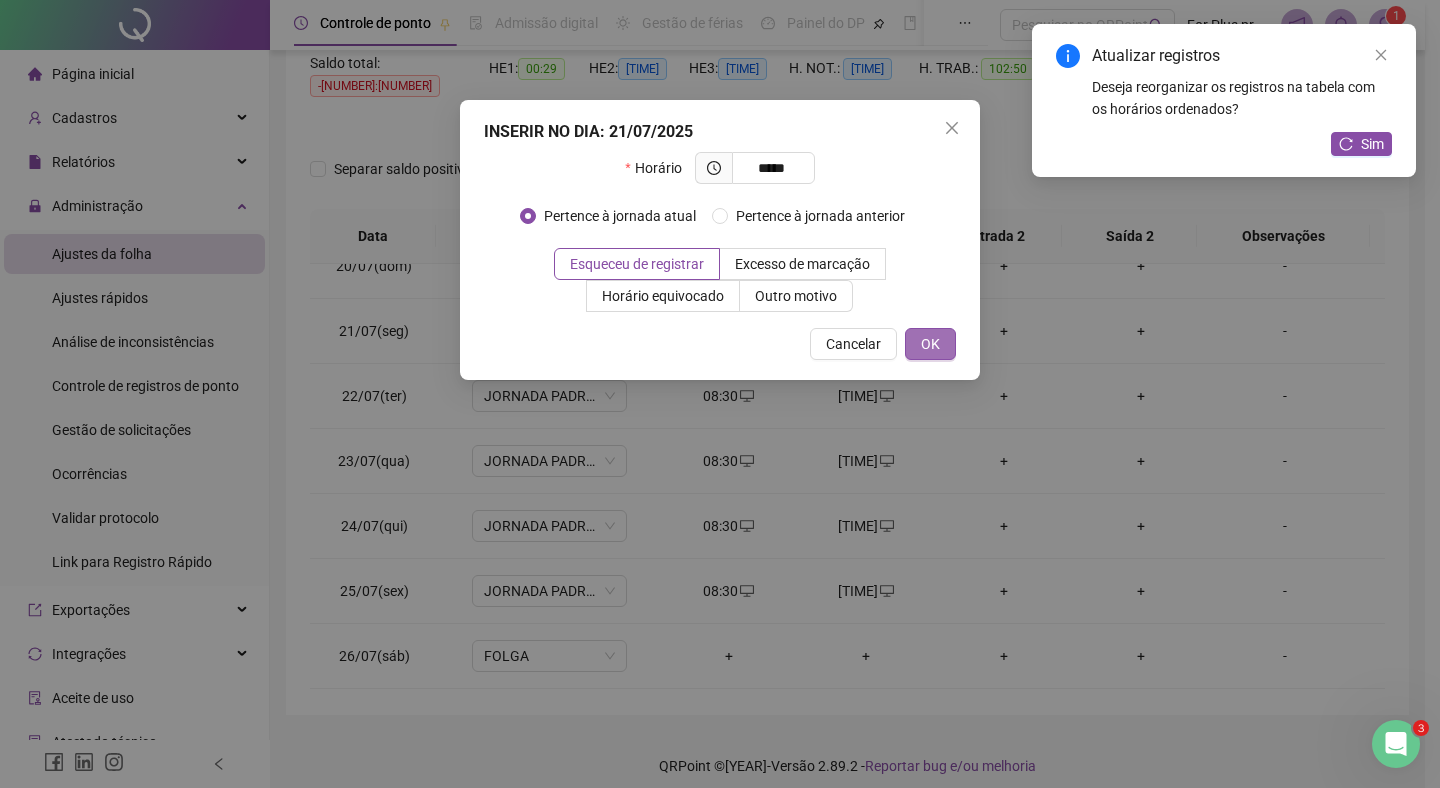 type on "*********" 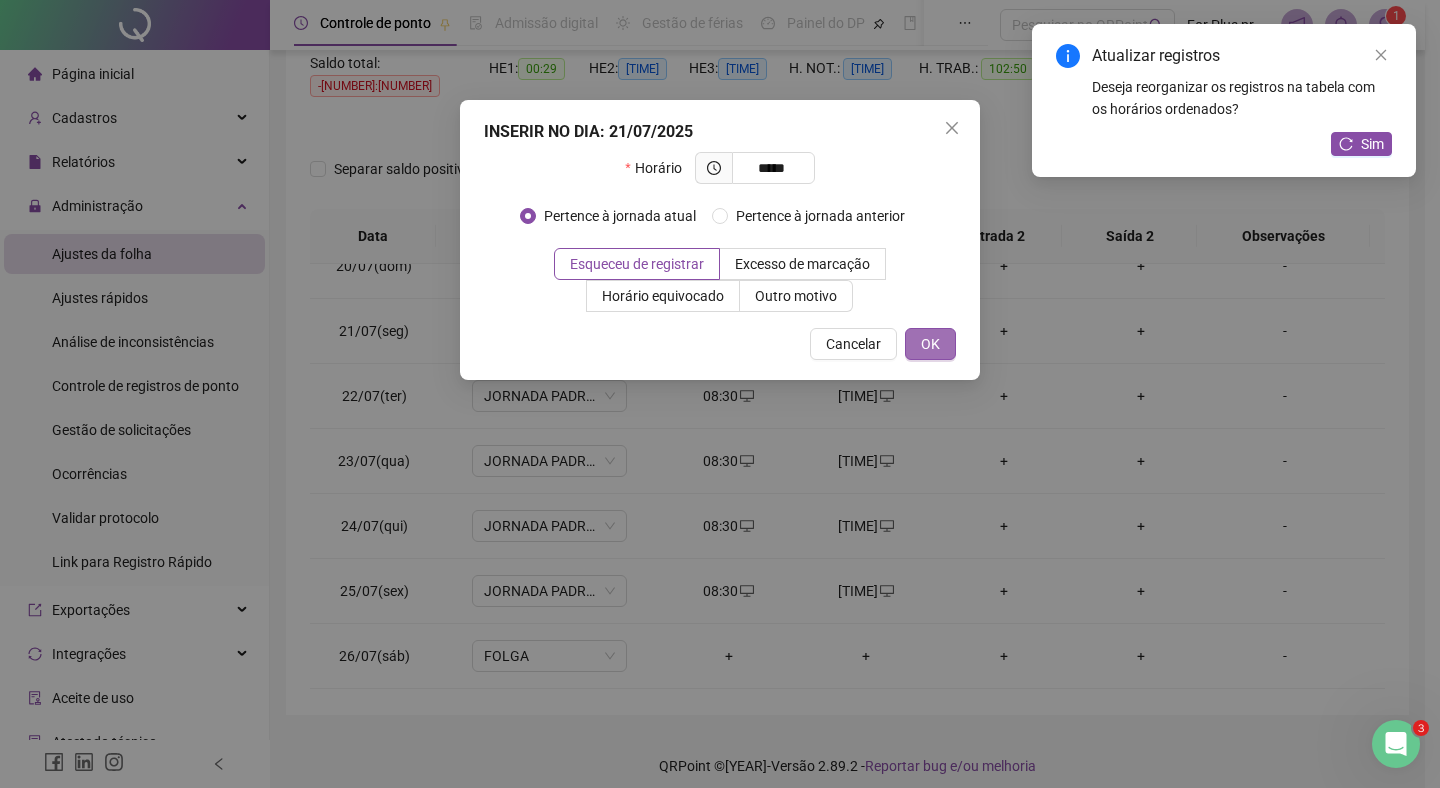 click on "OK" at bounding box center (930, 344) 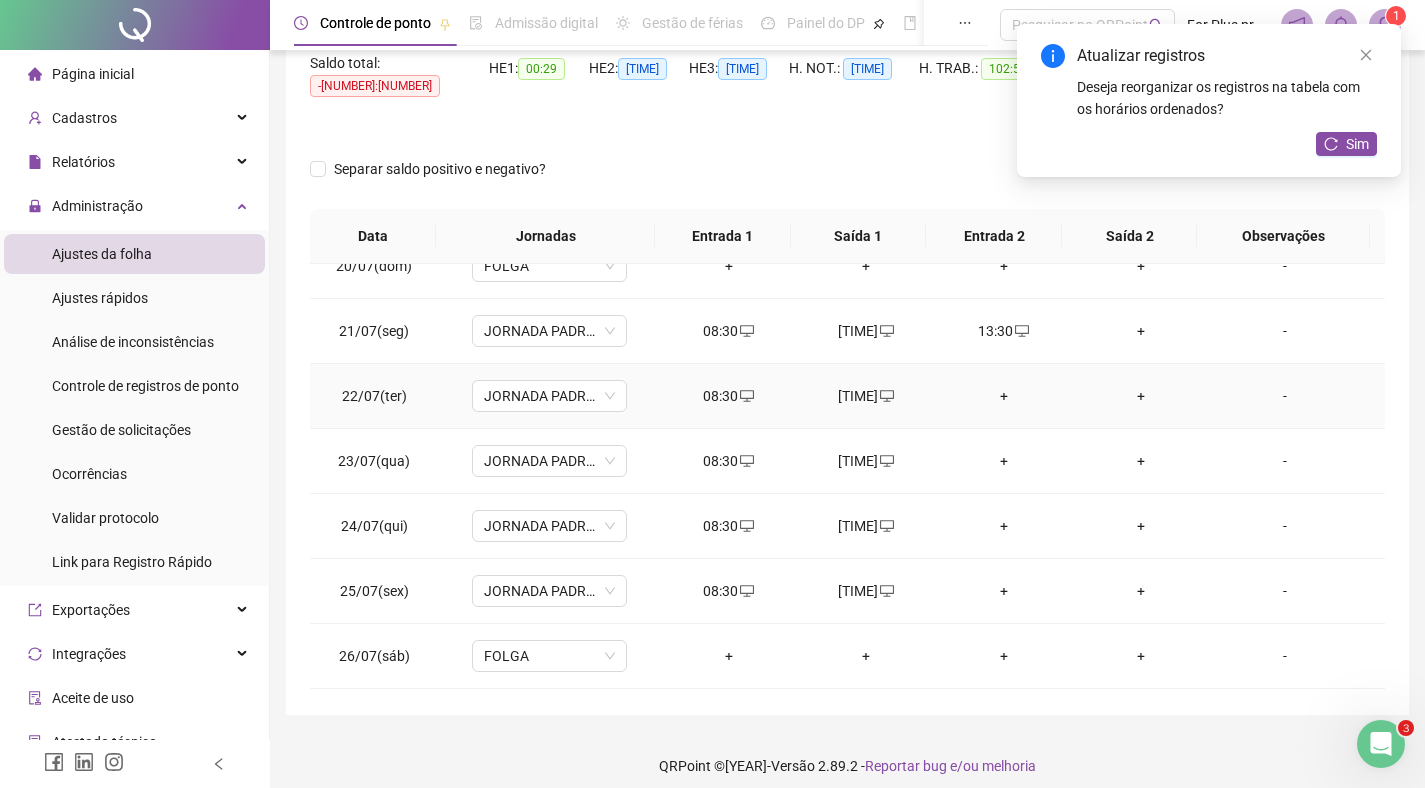 click on "+" at bounding box center [1004, 396] 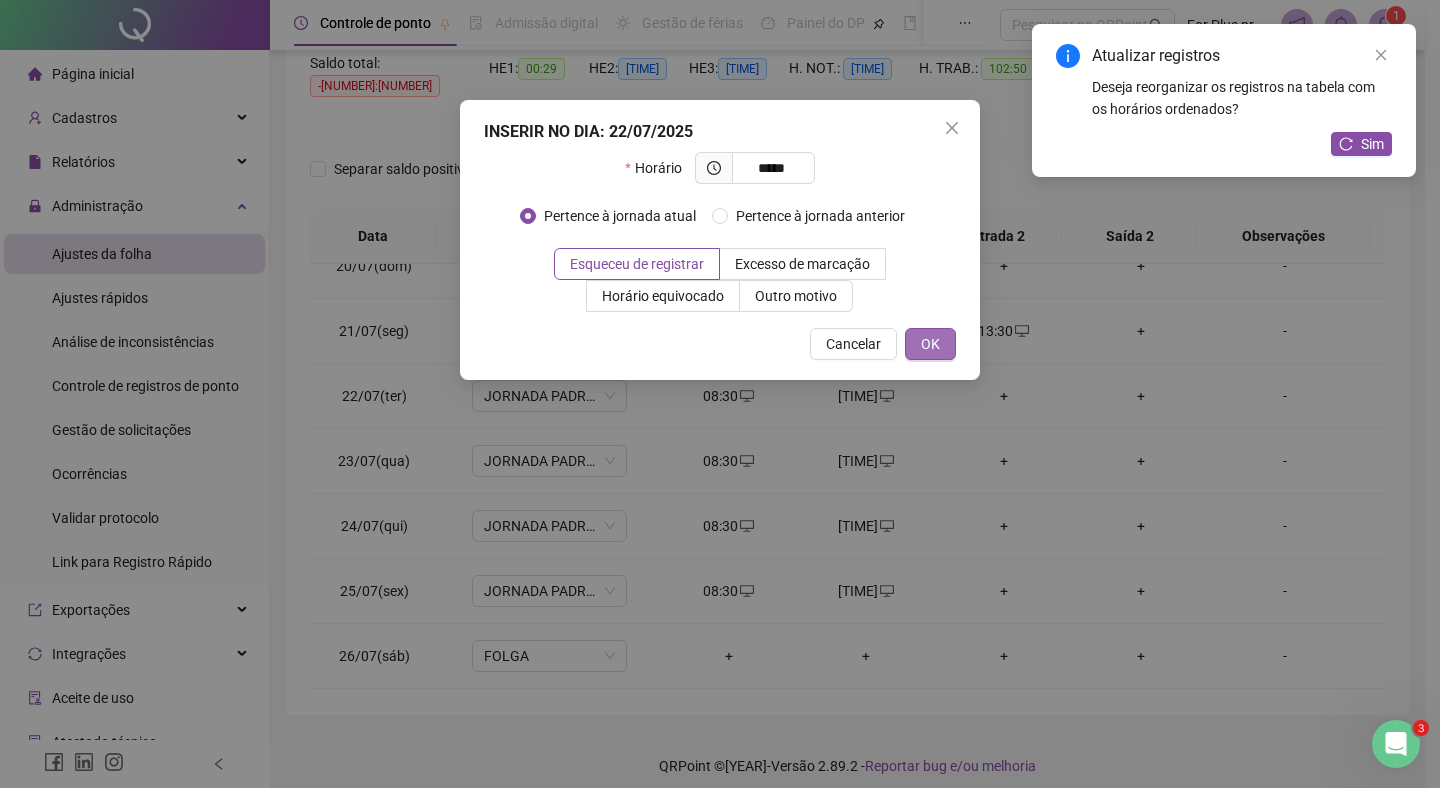 type on "*********" 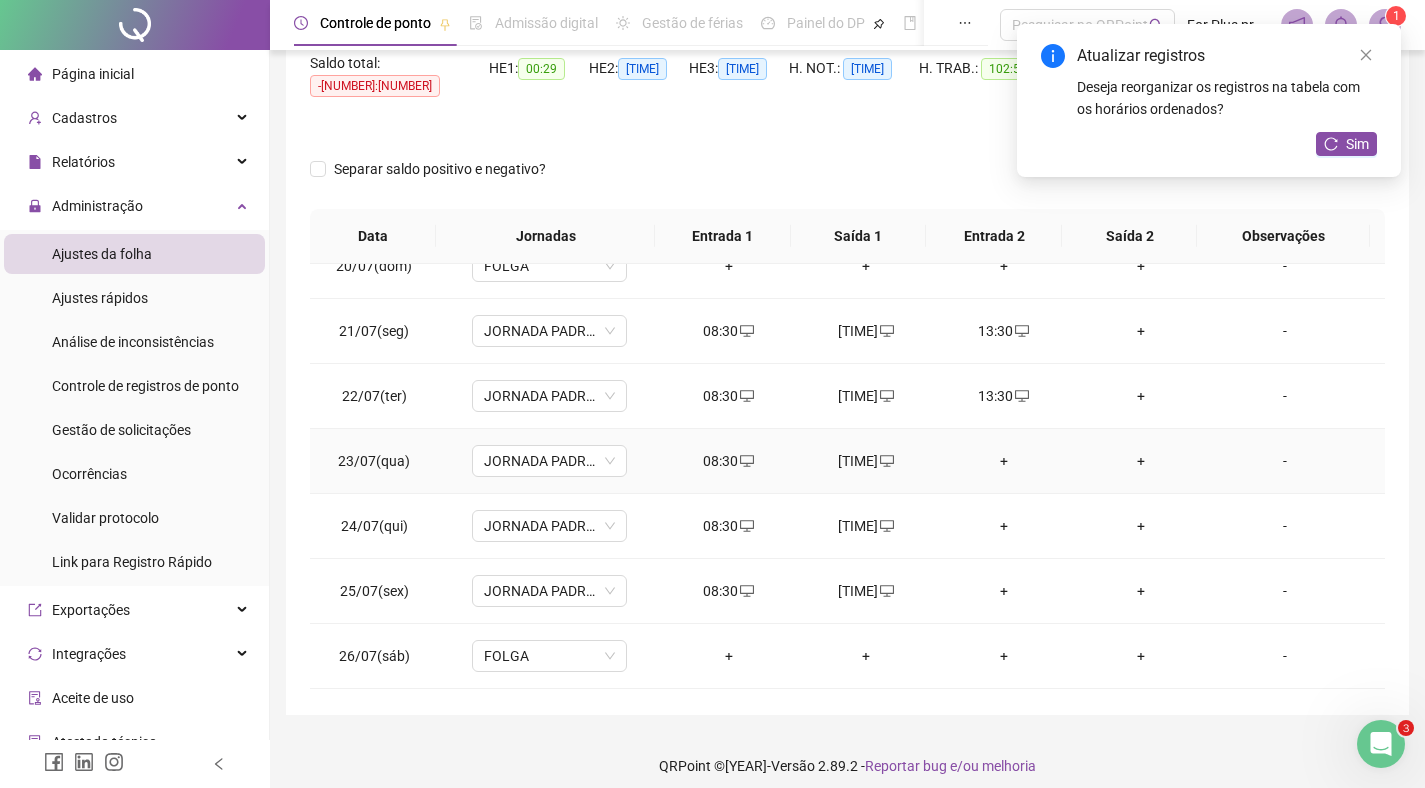 click on "+" at bounding box center (1004, 461) 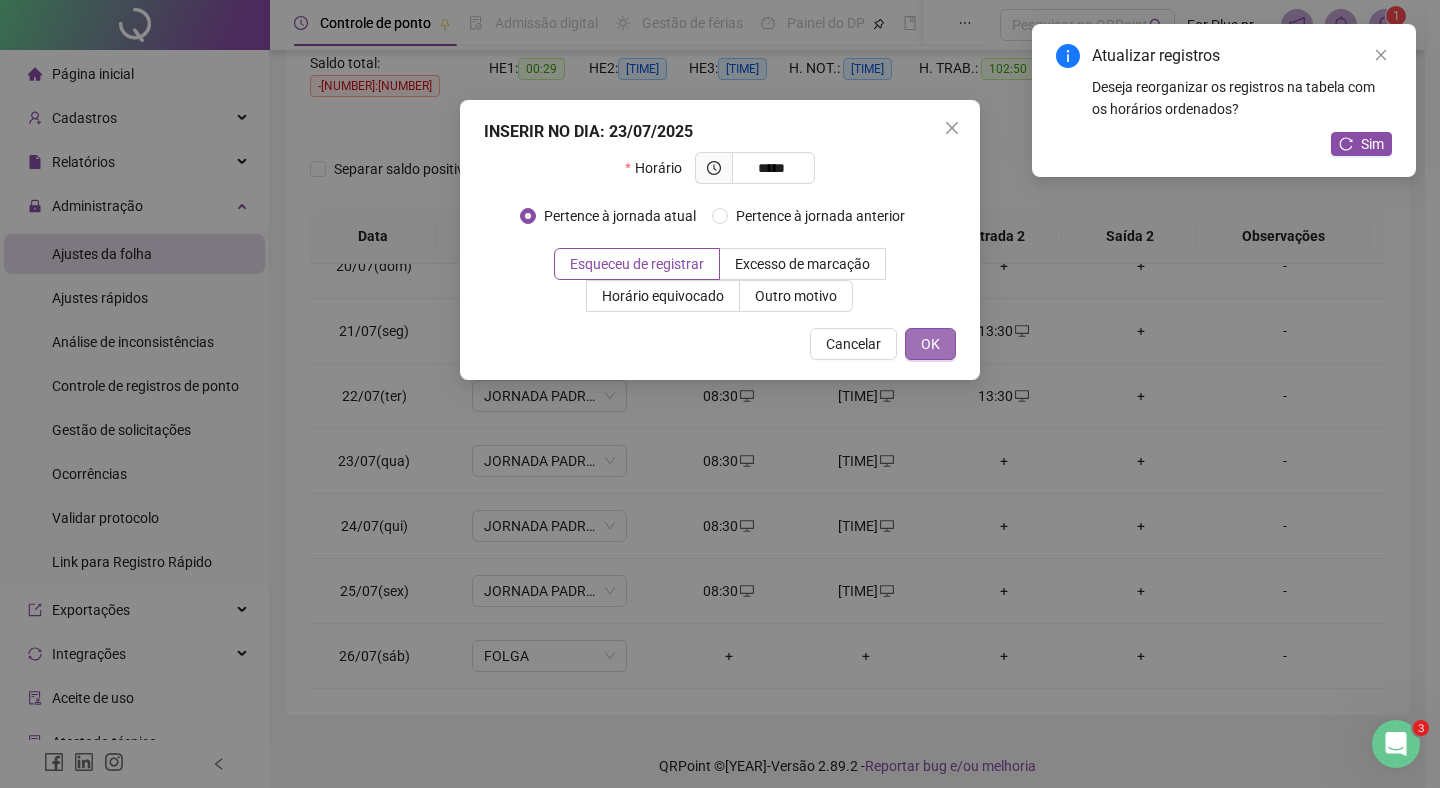 type on "*********" 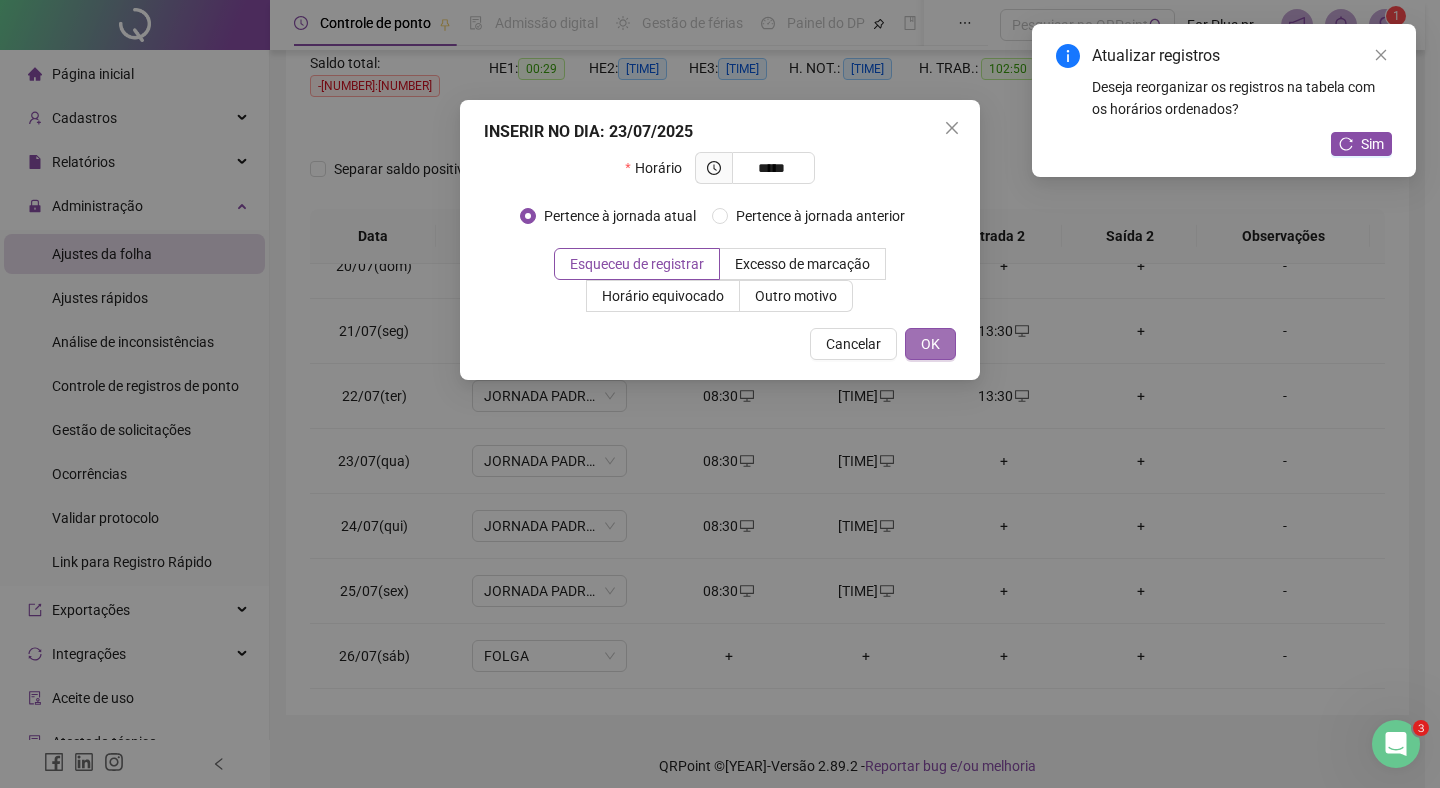 click on "OK" at bounding box center (930, 344) 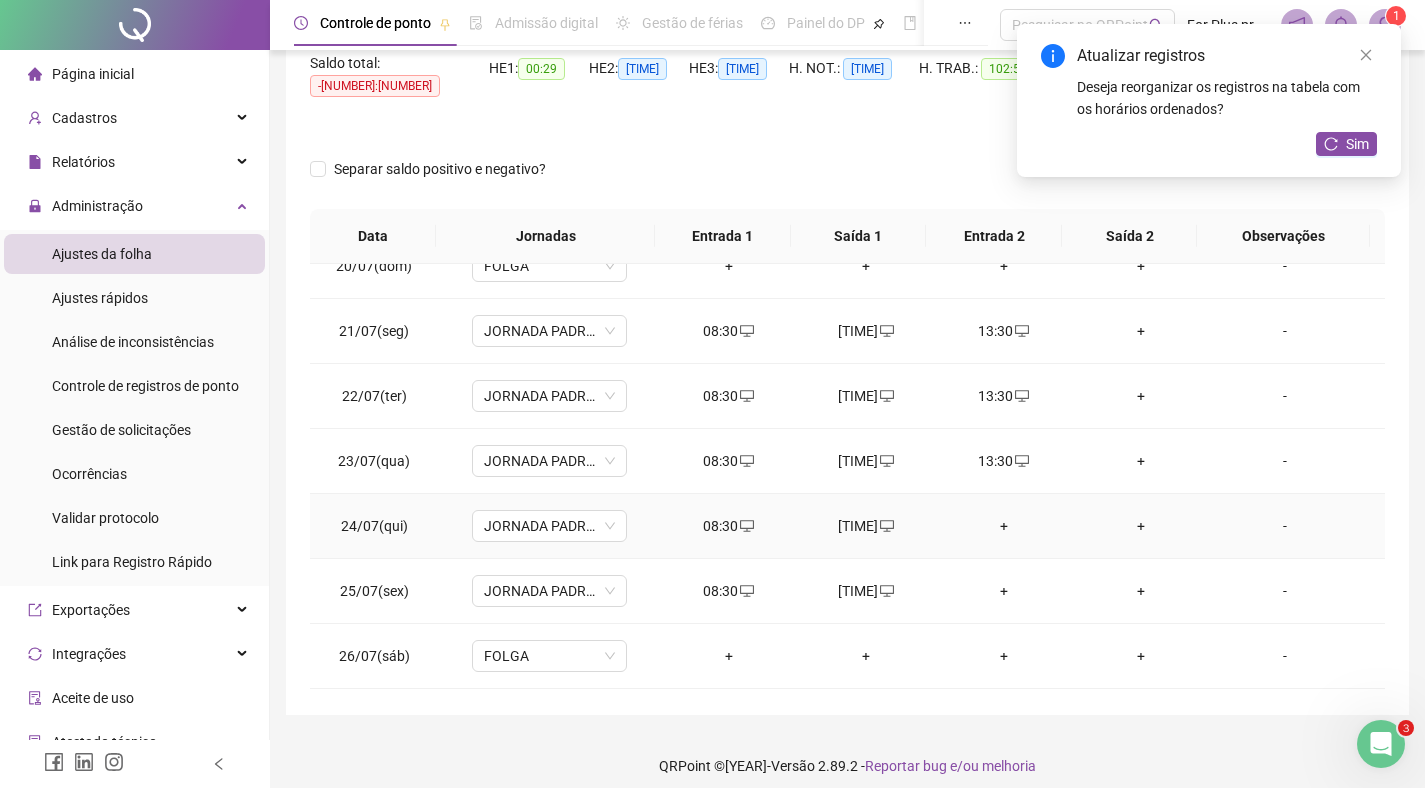 click on "+" at bounding box center [1004, 526] 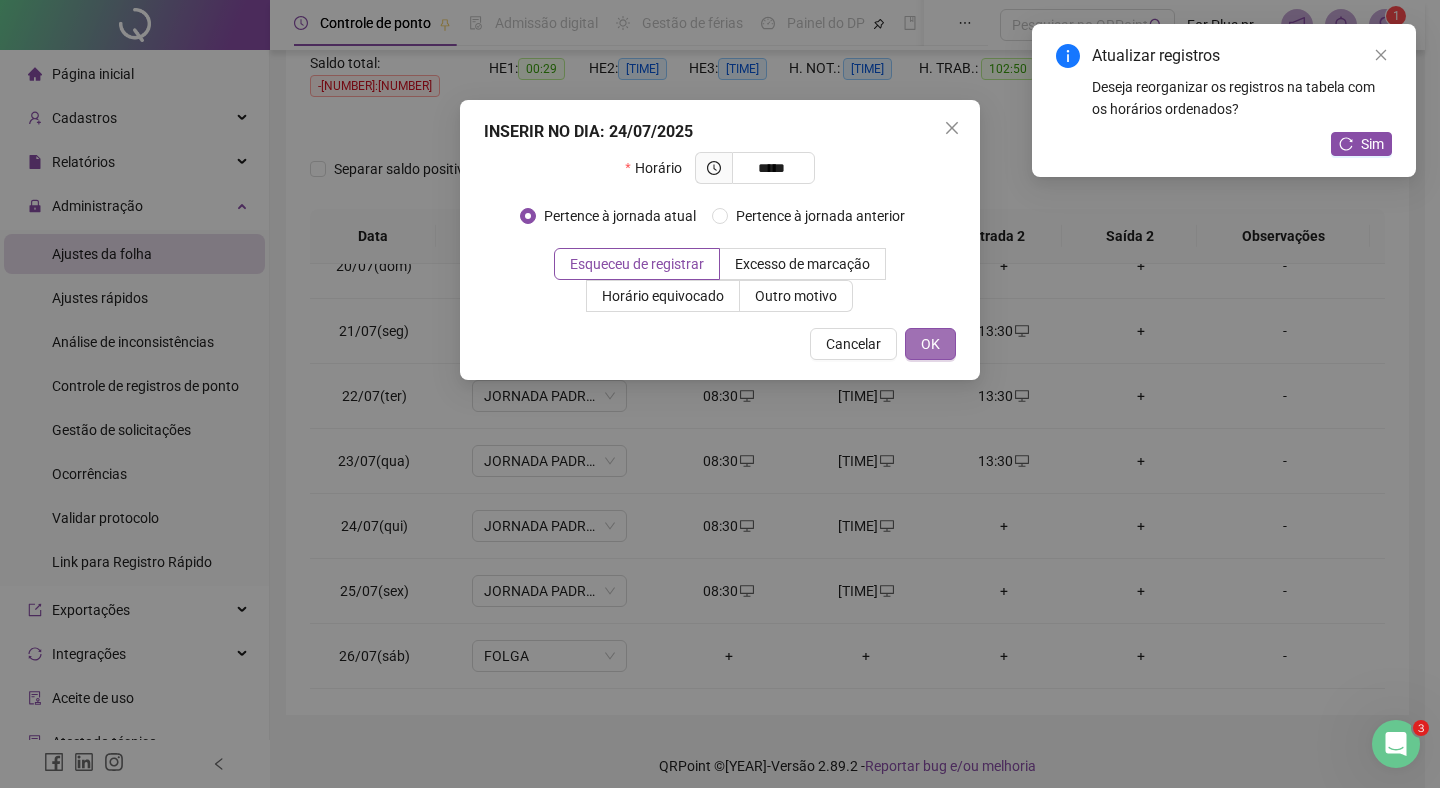 type on "*********" 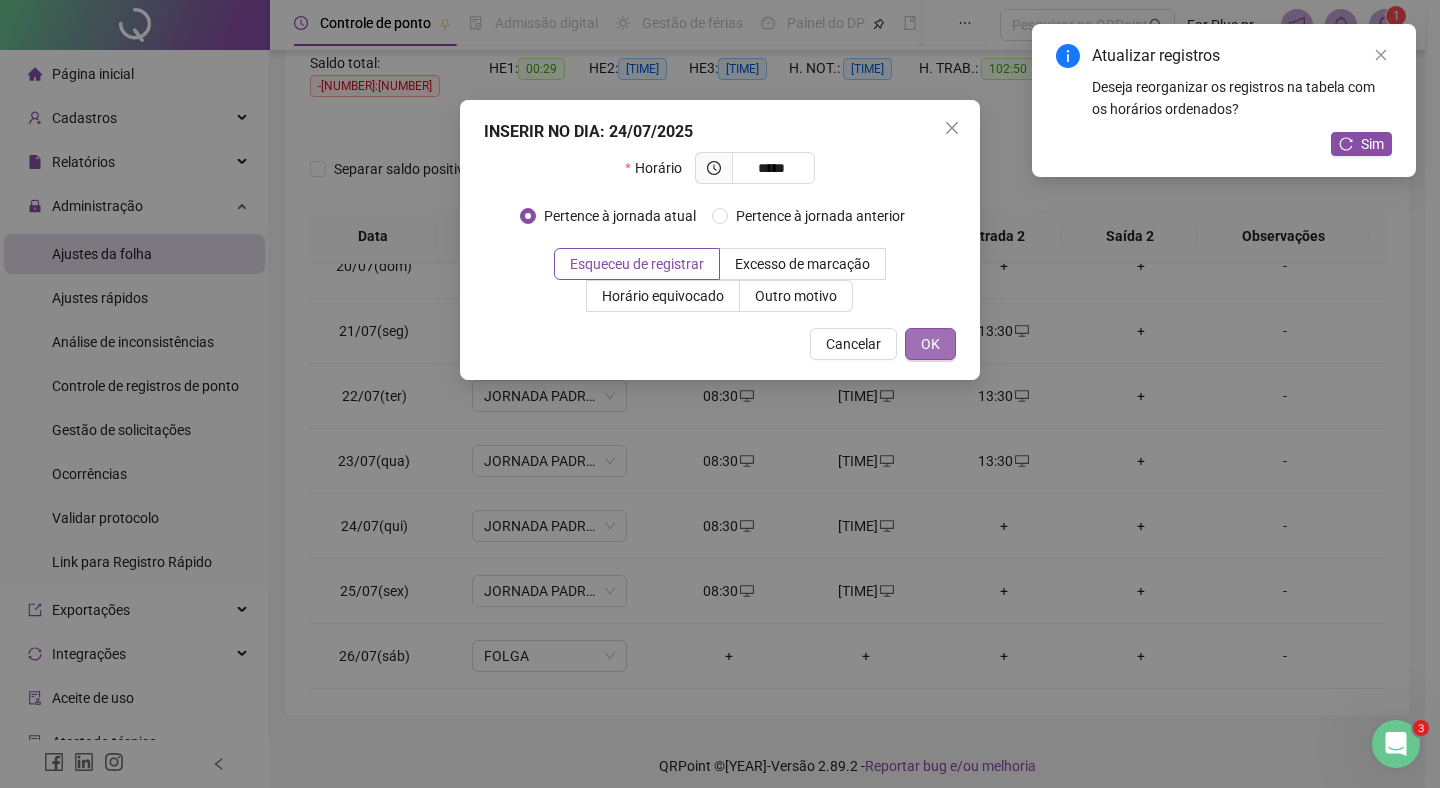 click on "OK" at bounding box center (930, 344) 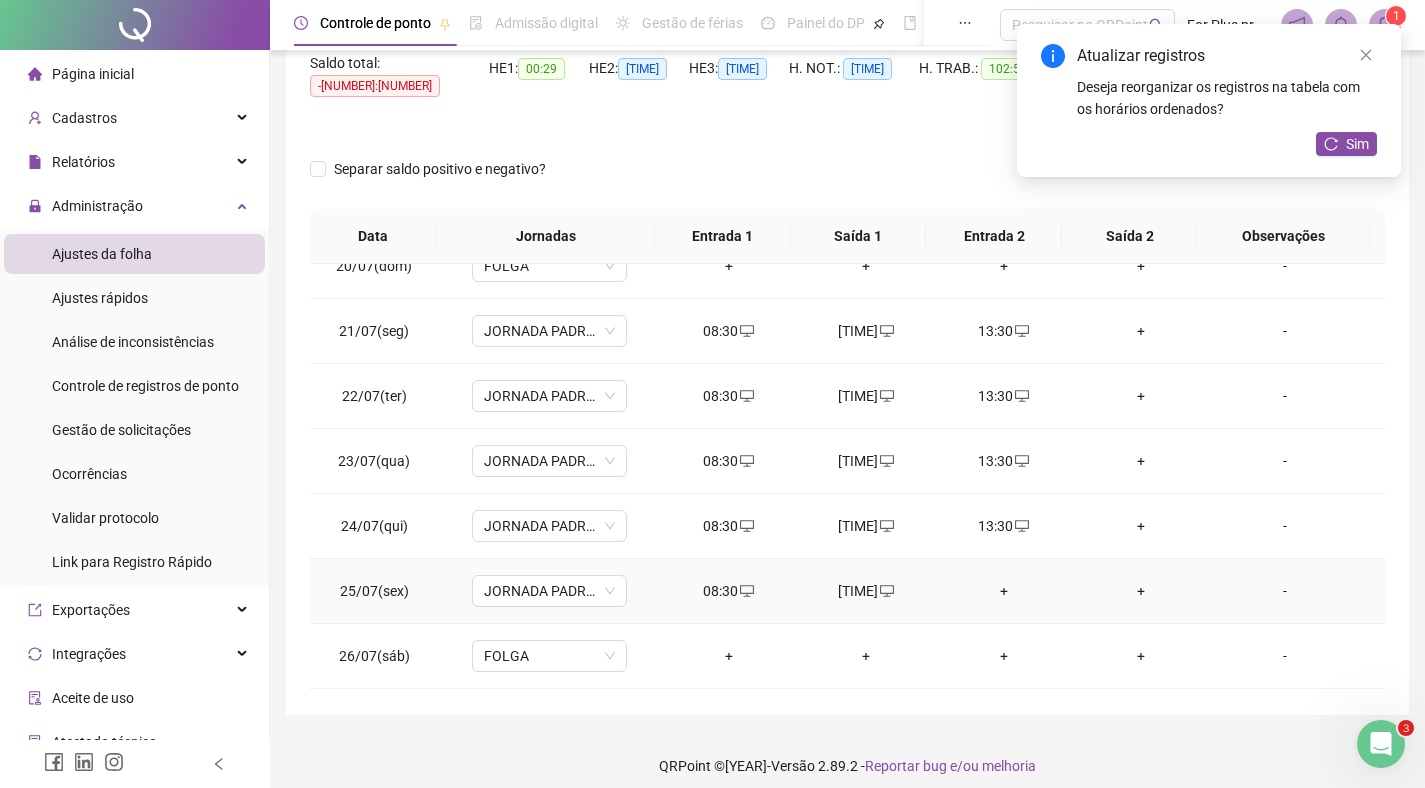 click on "+" at bounding box center [1004, 591] 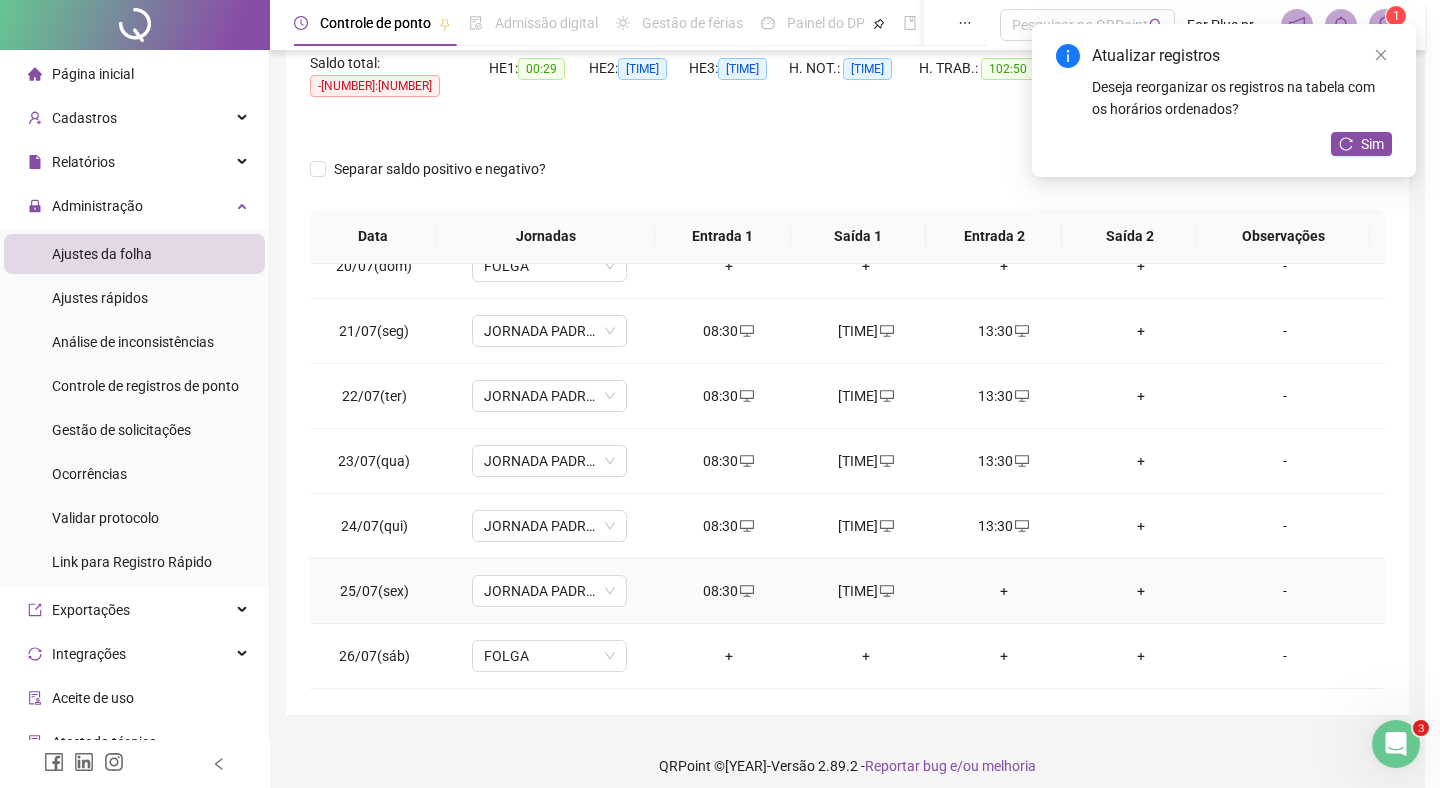 paste on "*********" 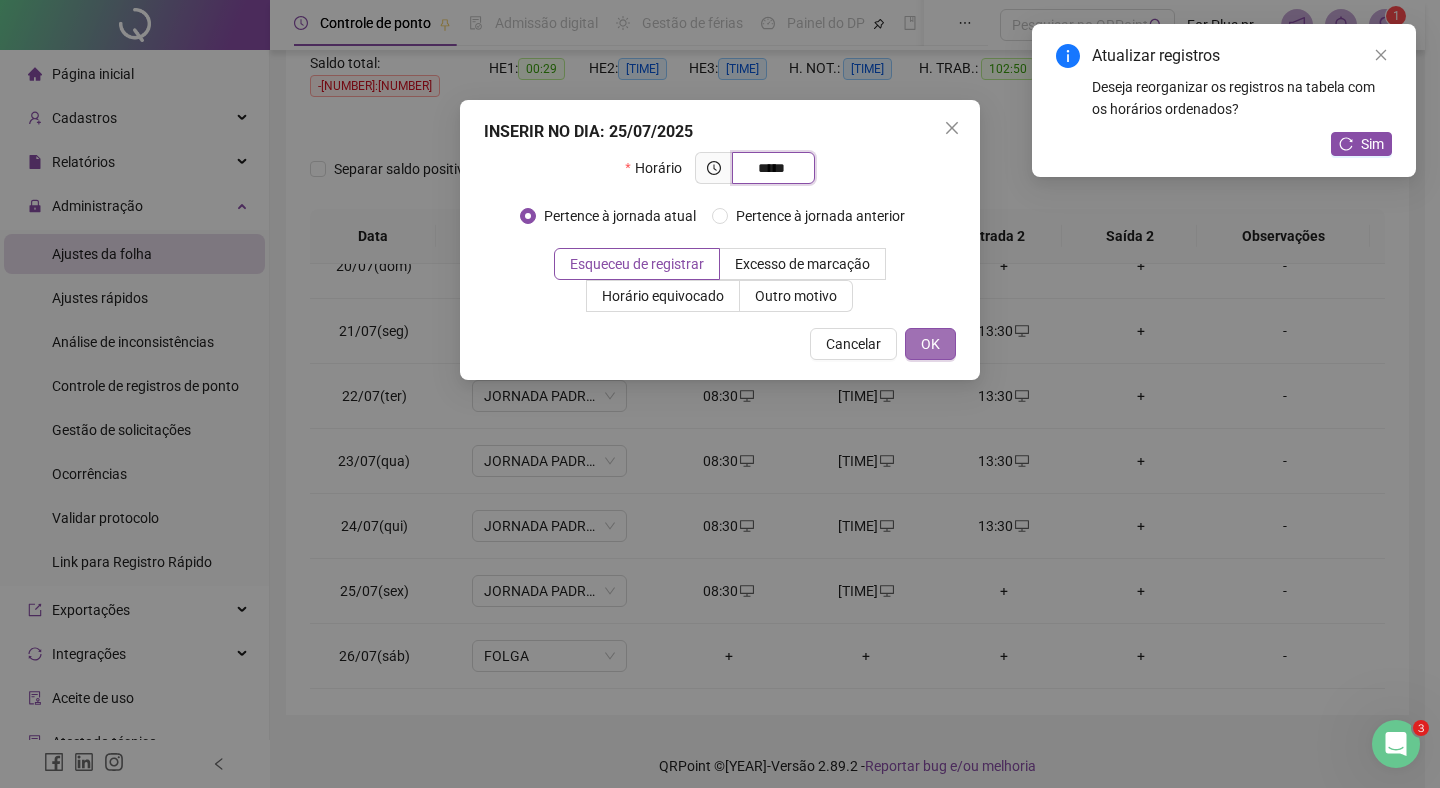 type on "*********" 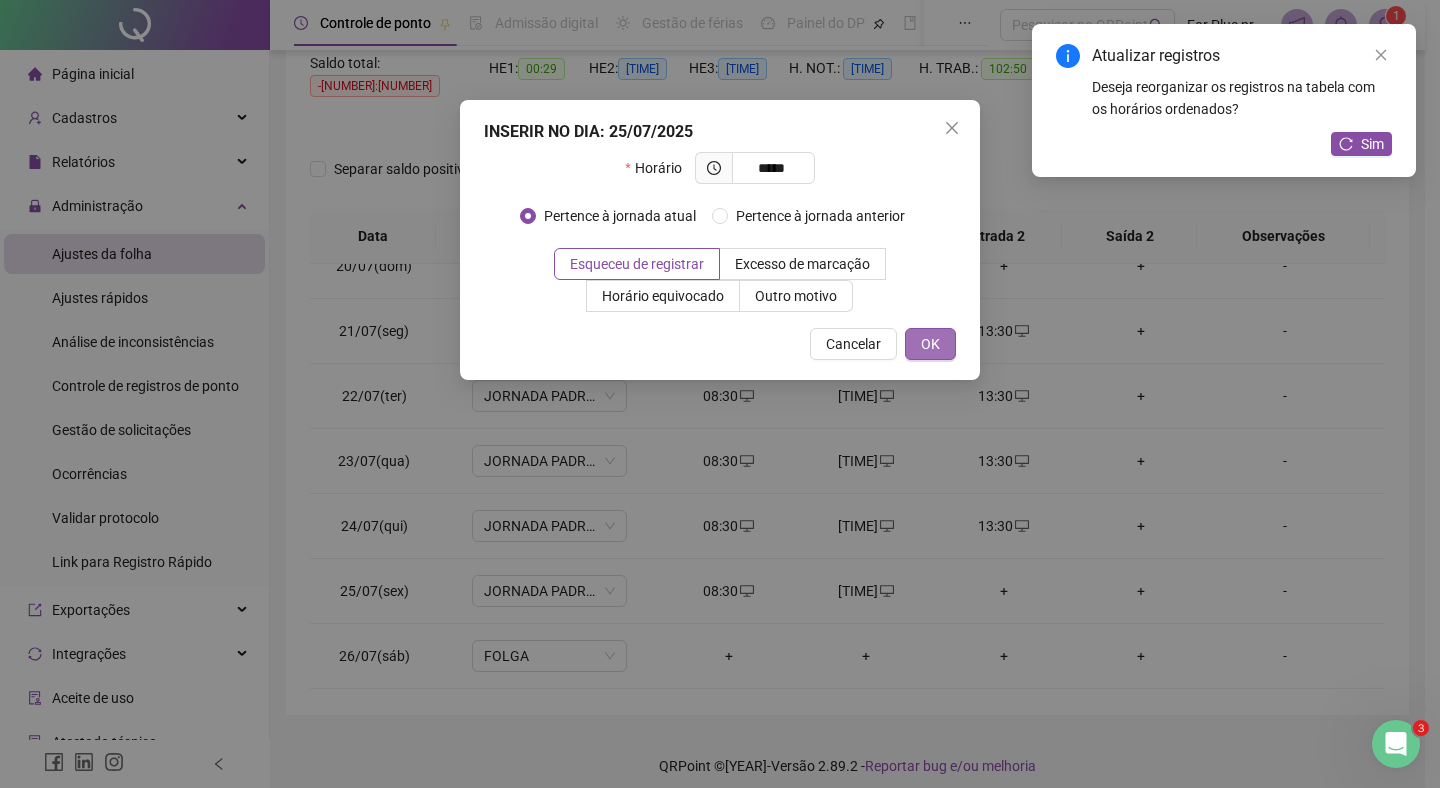 click on "OK" at bounding box center (930, 344) 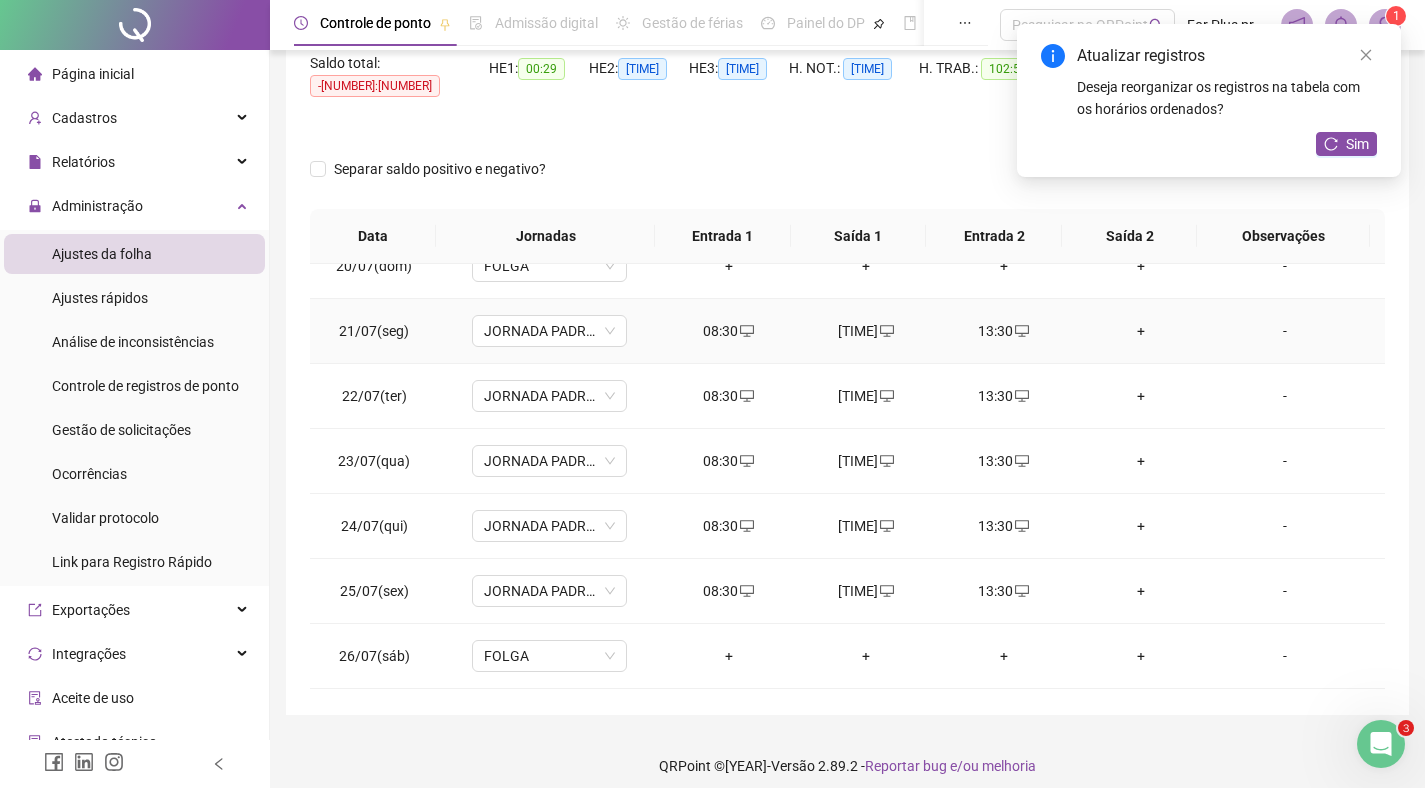 click on "+" at bounding box center [1142, 331] 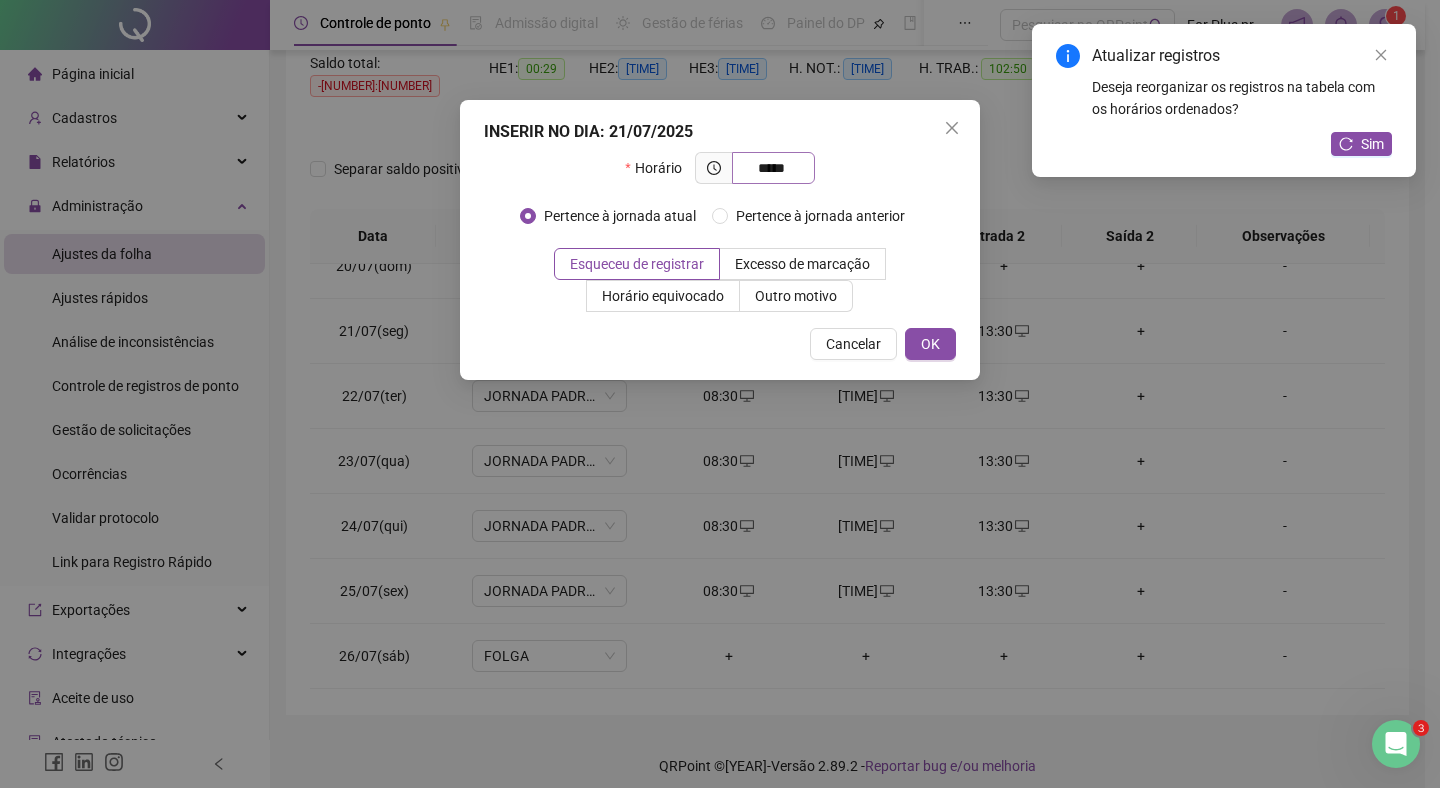 drag, startPoint x: 752, startPoint y: 168, endPoint x: 814, endPoint y: 171, distance: 62.072536 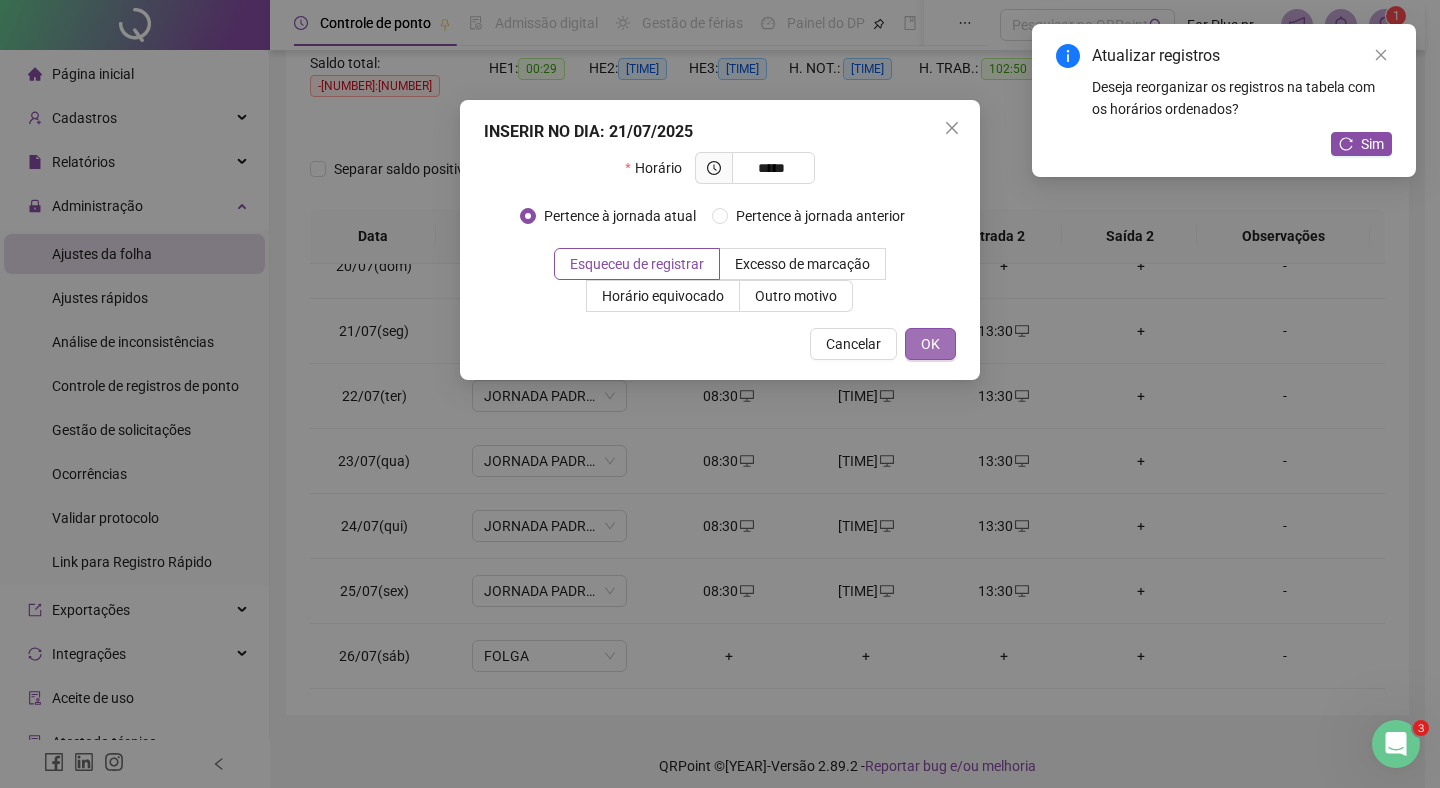 type on "*********" 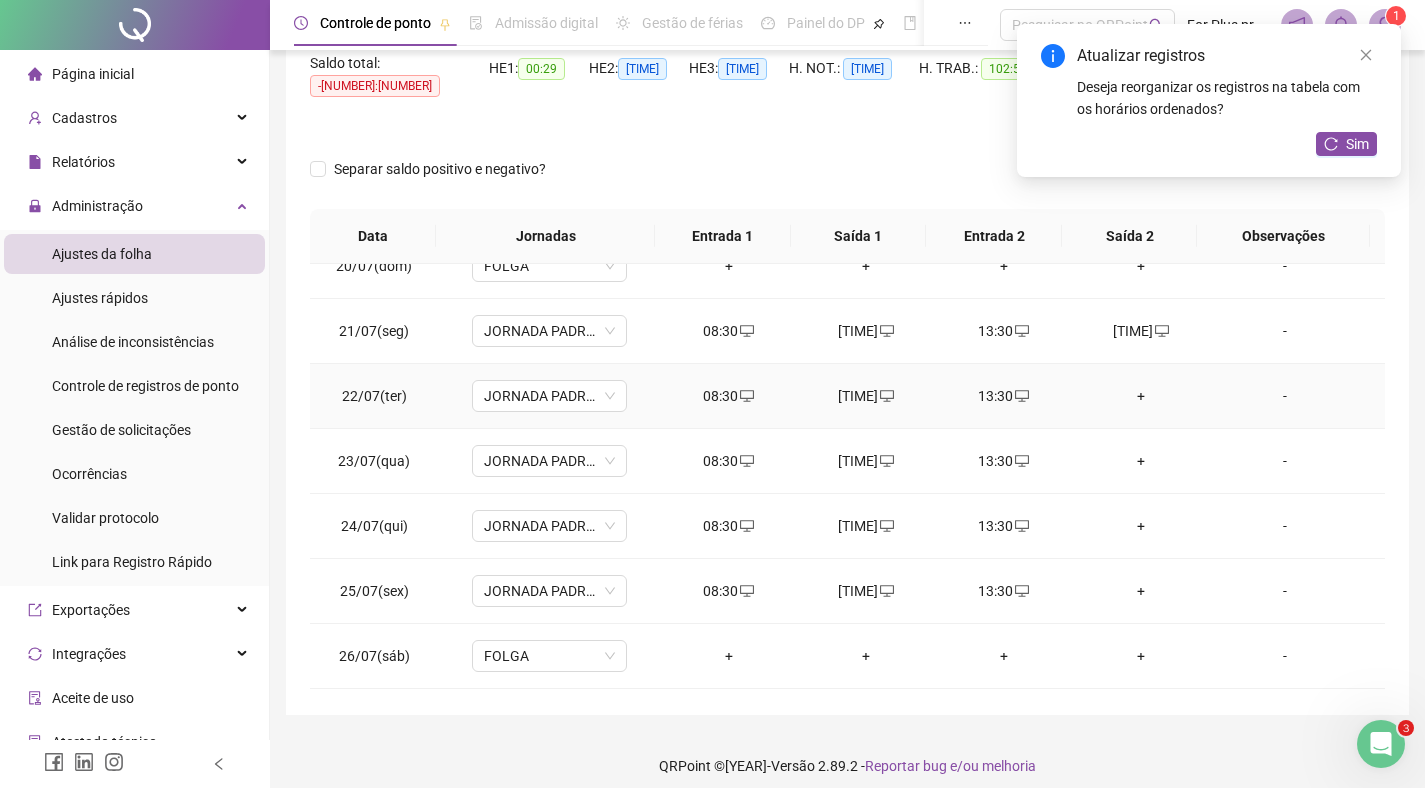 click on "+" at bounding box center [1142, 396] 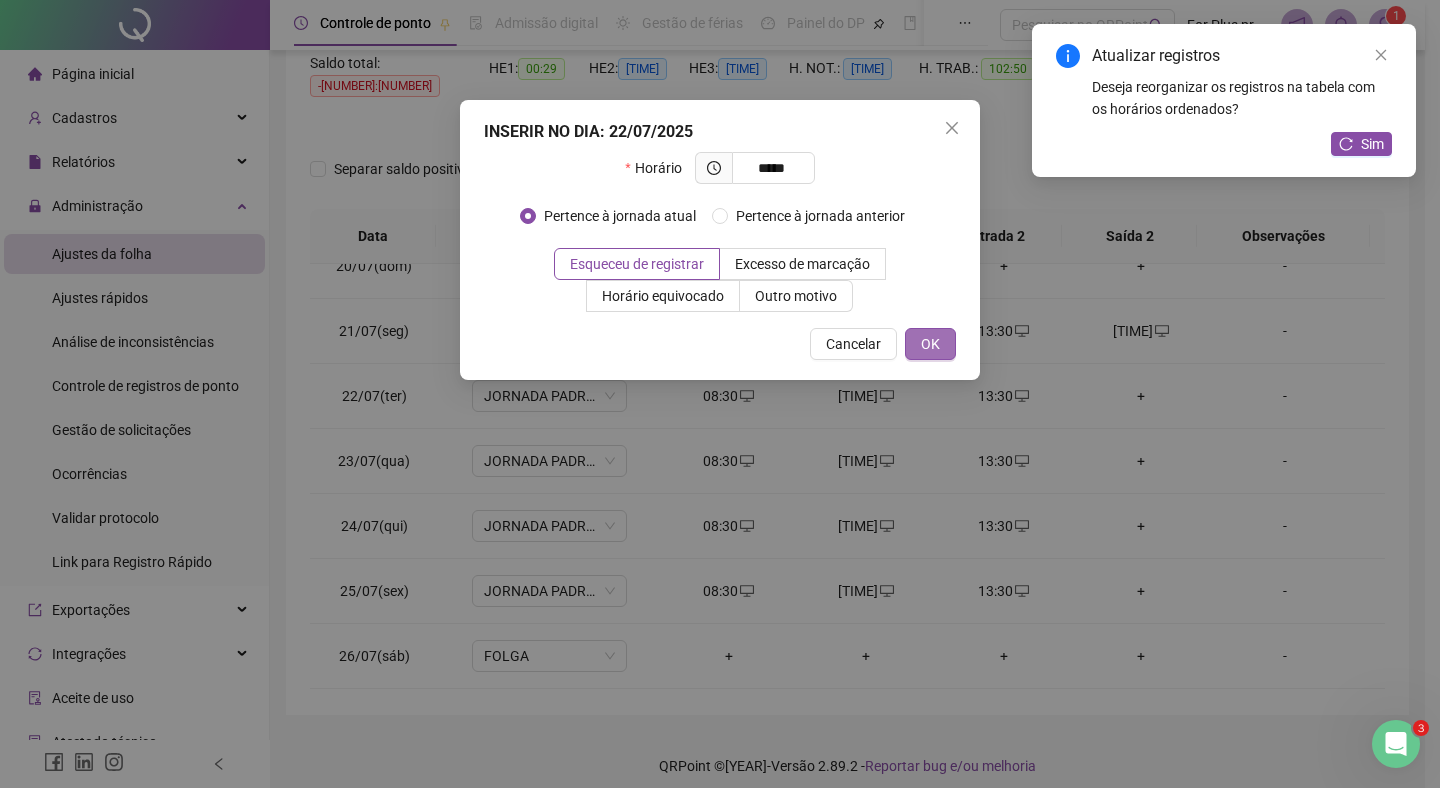 type on "*********" 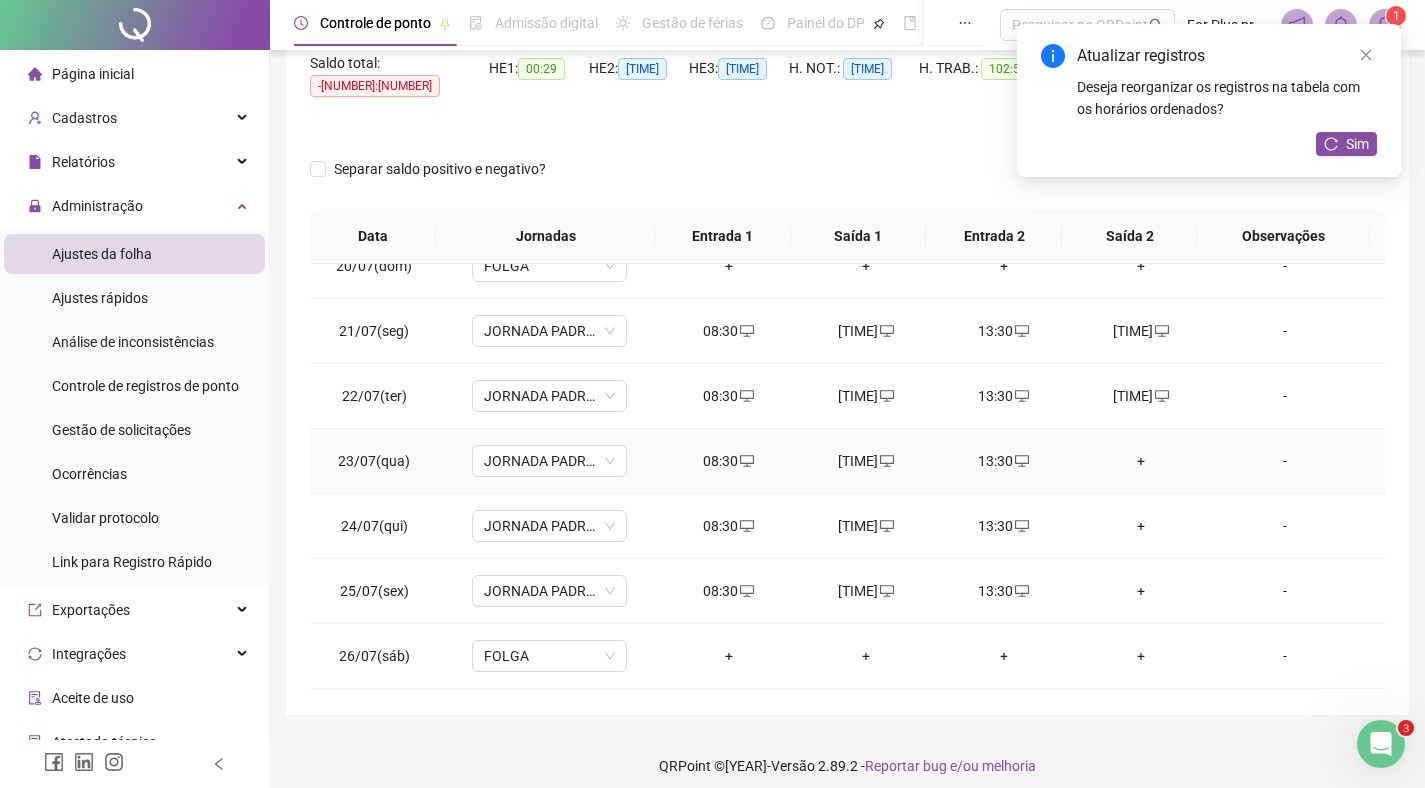 click on "+" at bounding box center (1142, 461) 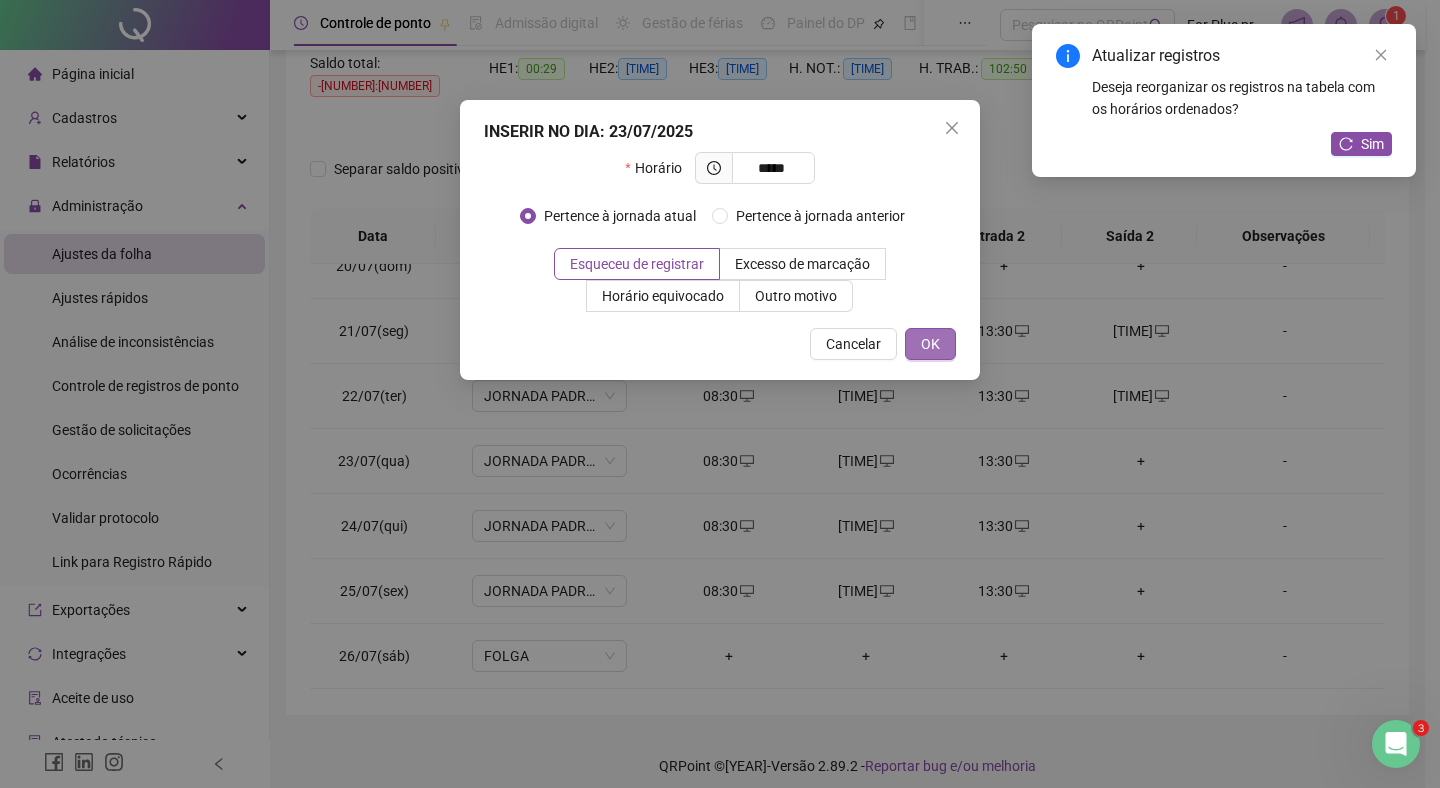 type on "*********" 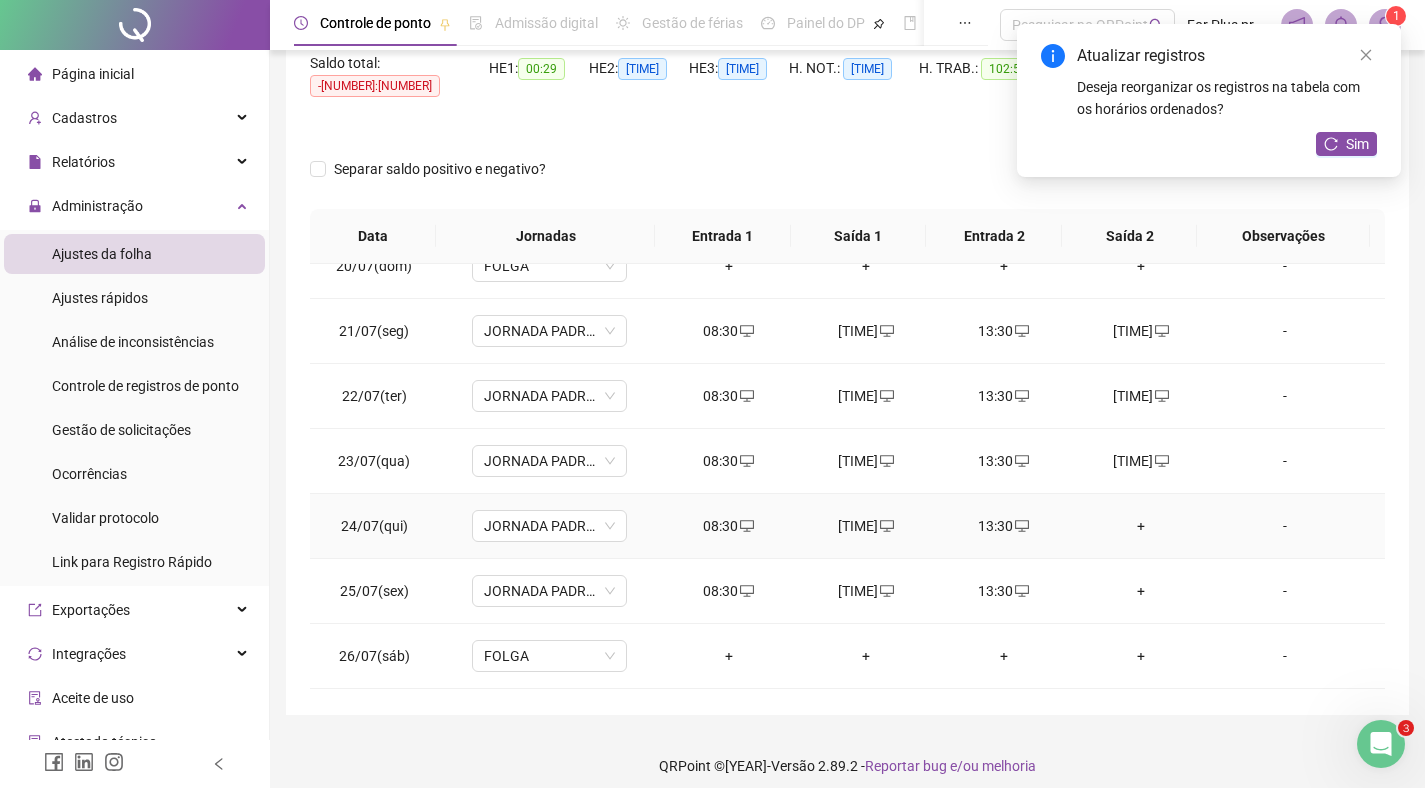 click on "+" at bounding box center (1142, 526) 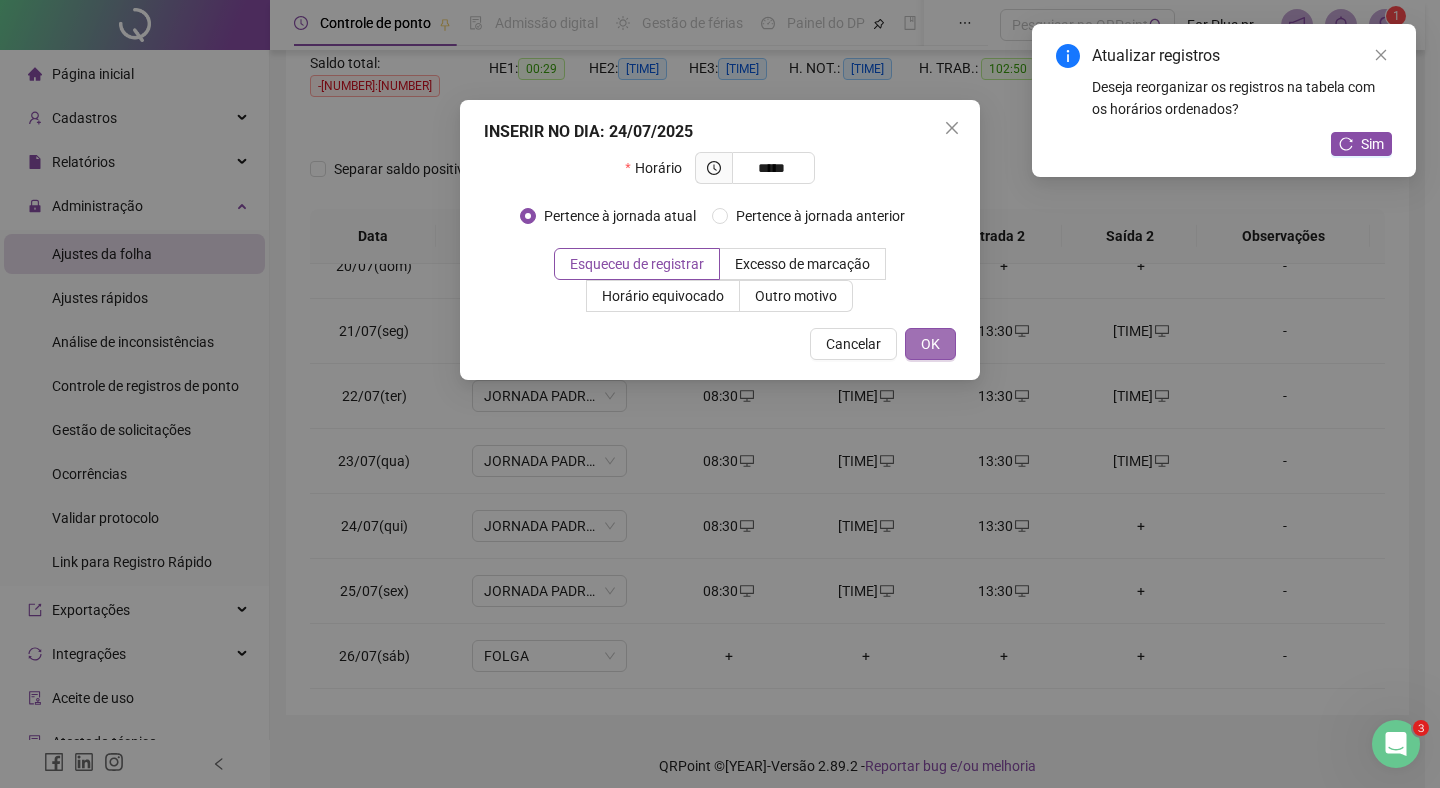type on "*********" 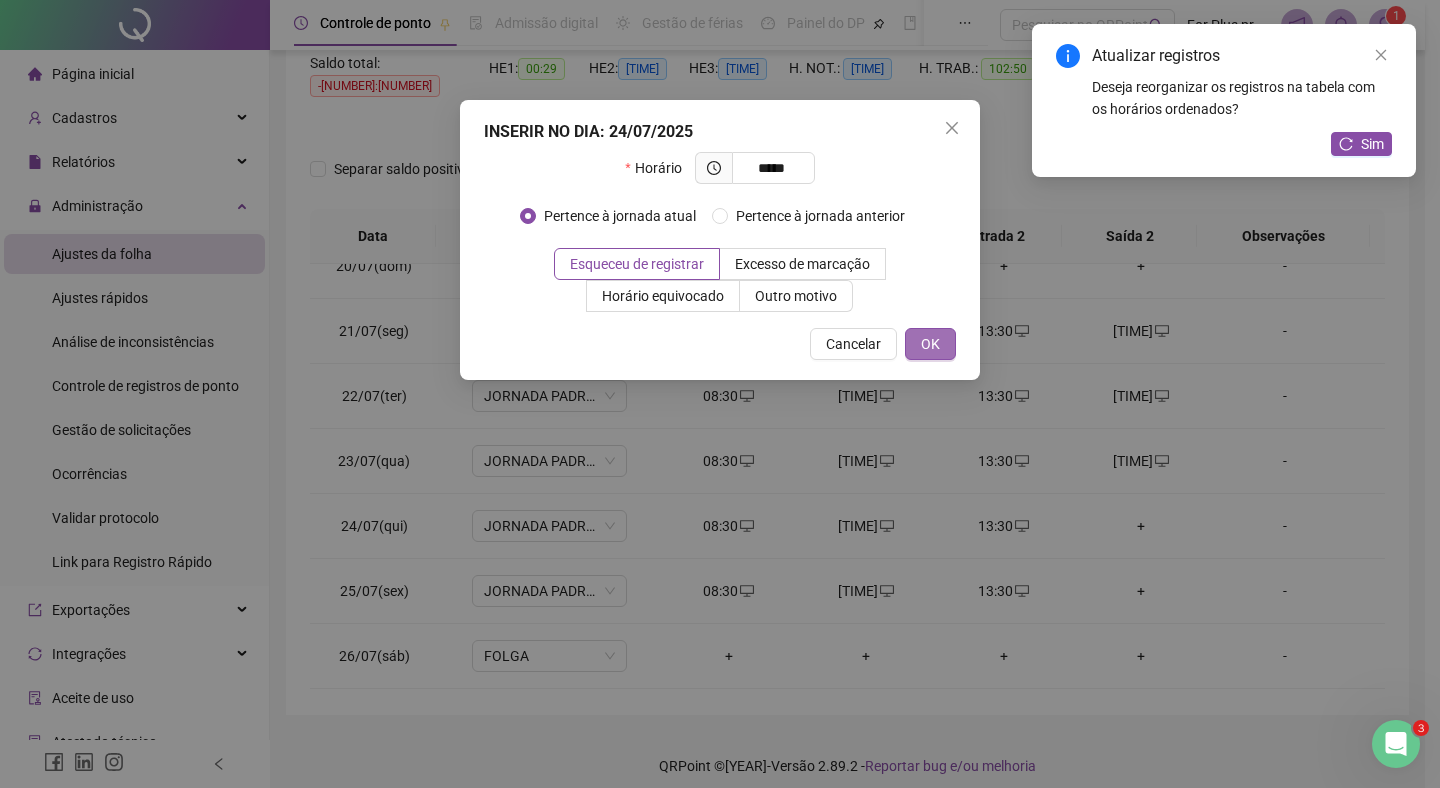 click on "OK" at bounding box center (930, 344) 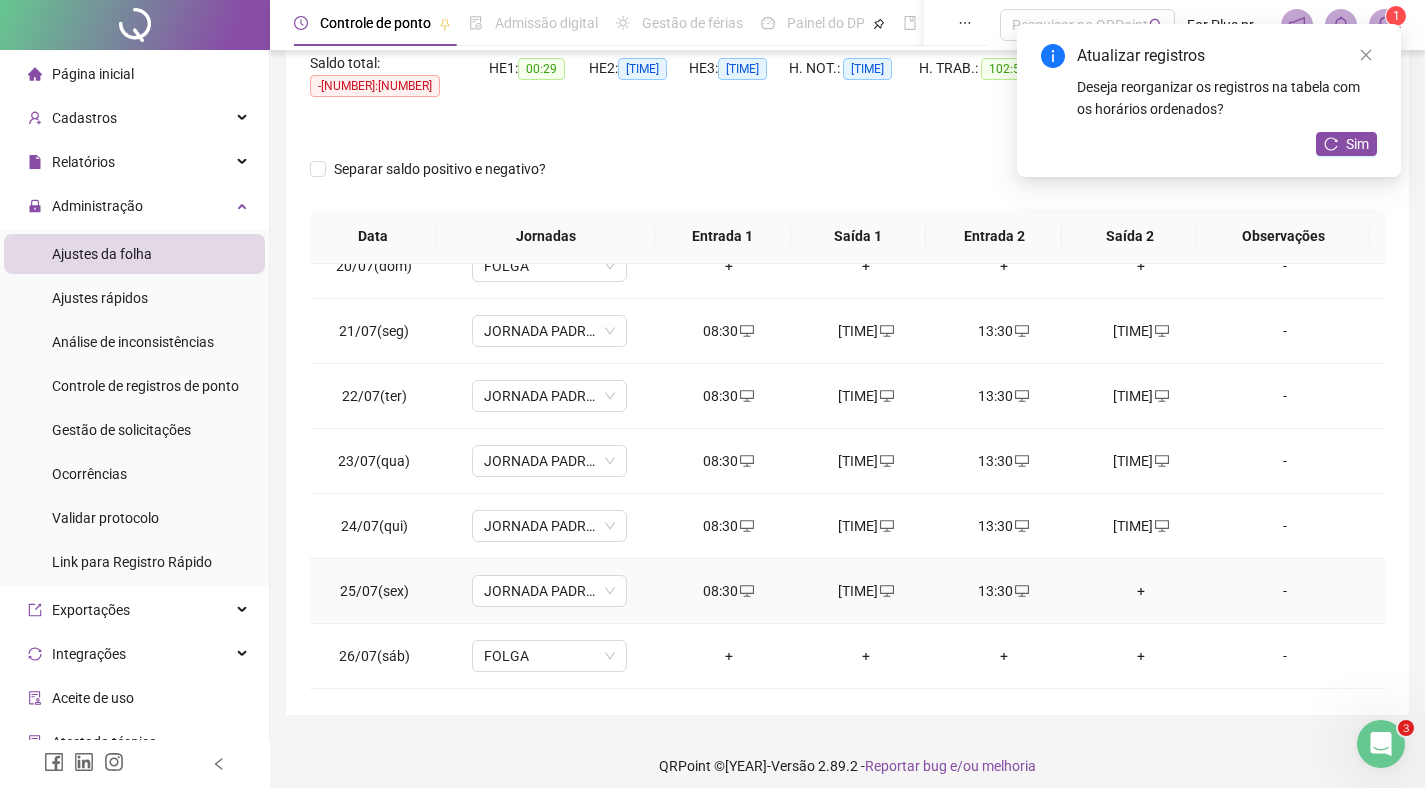 drag, startPoint x: 1120, startPoint y: 563, endPoint x: 1119, endPoint y: 574, distance: 11.045361 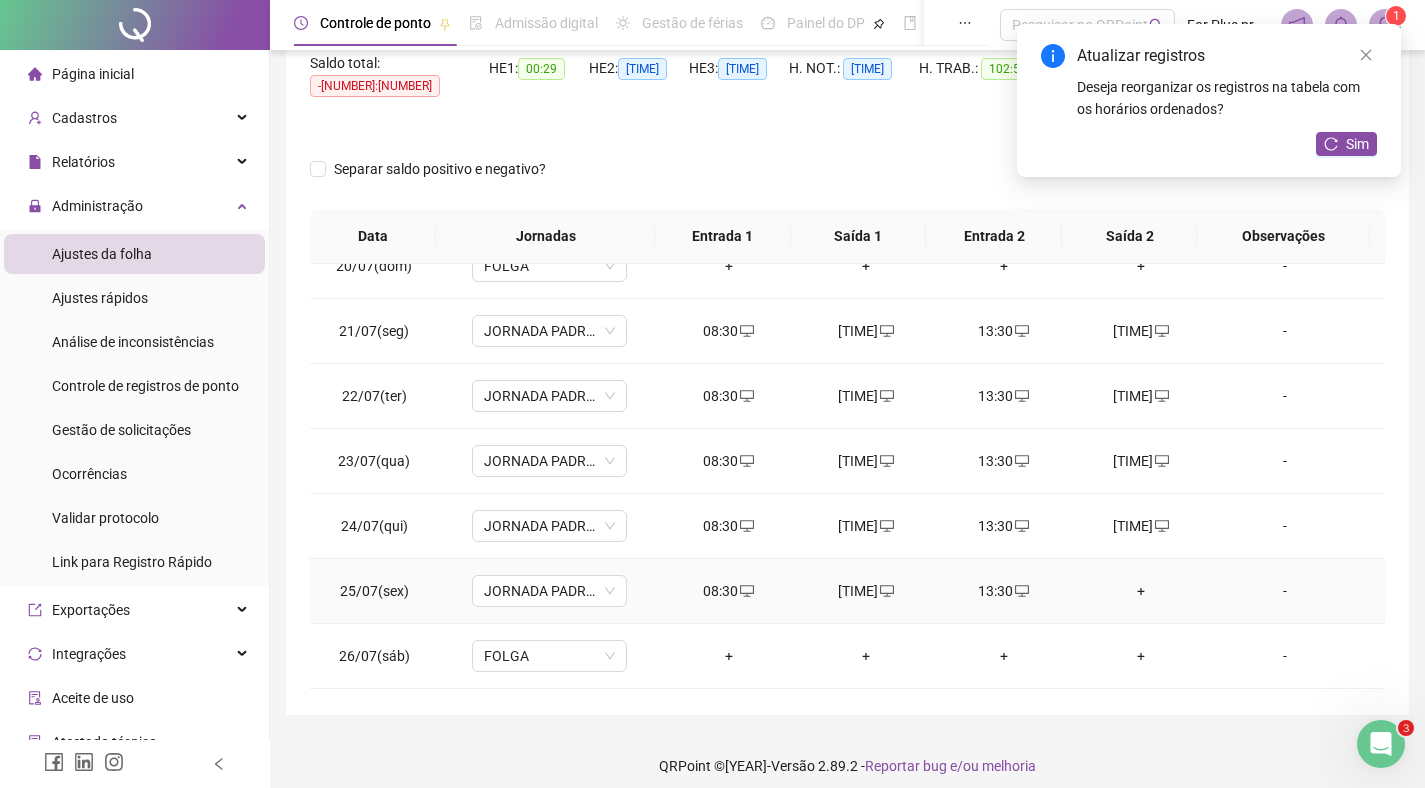 click on "+" at bounding box center (1142, 591) 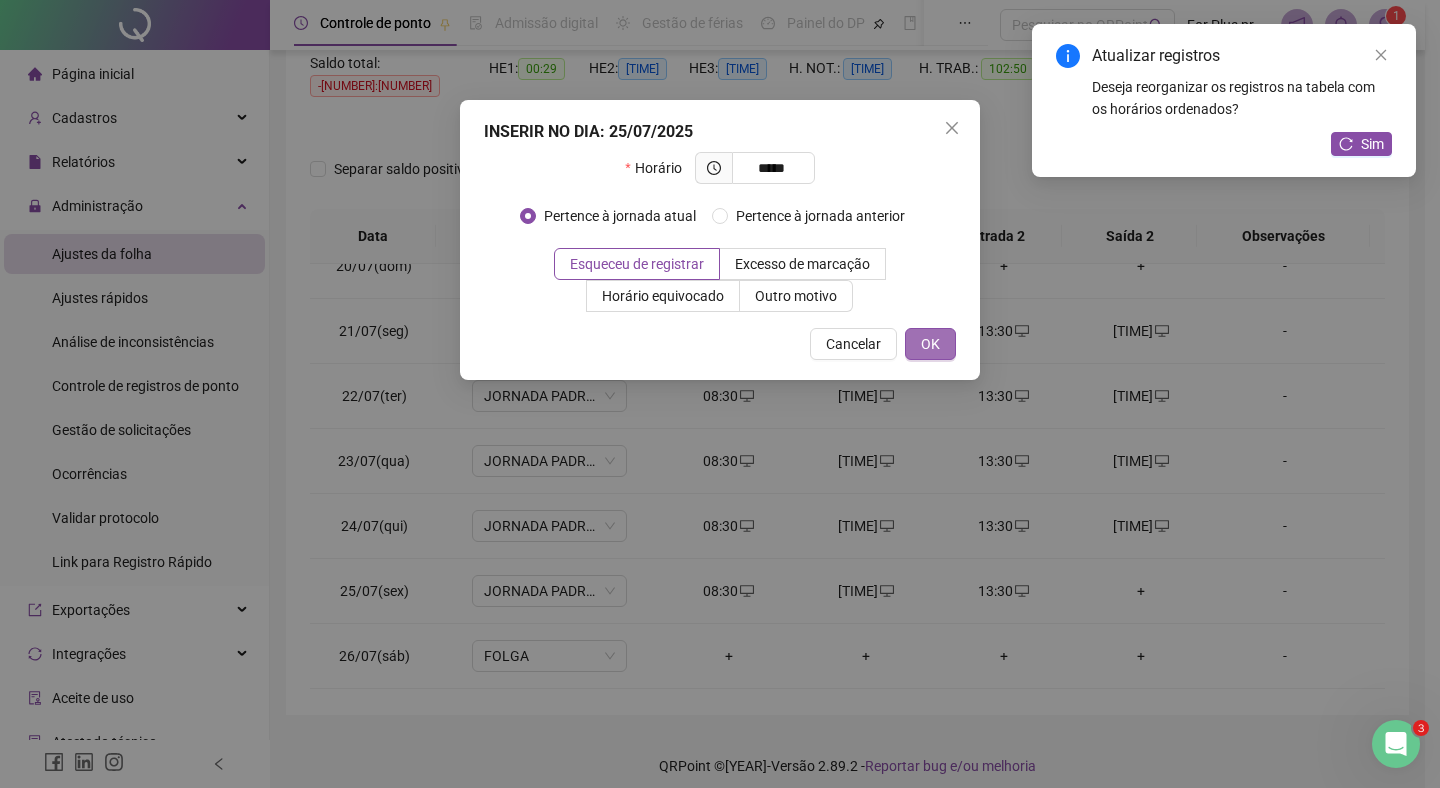 type on "*********" 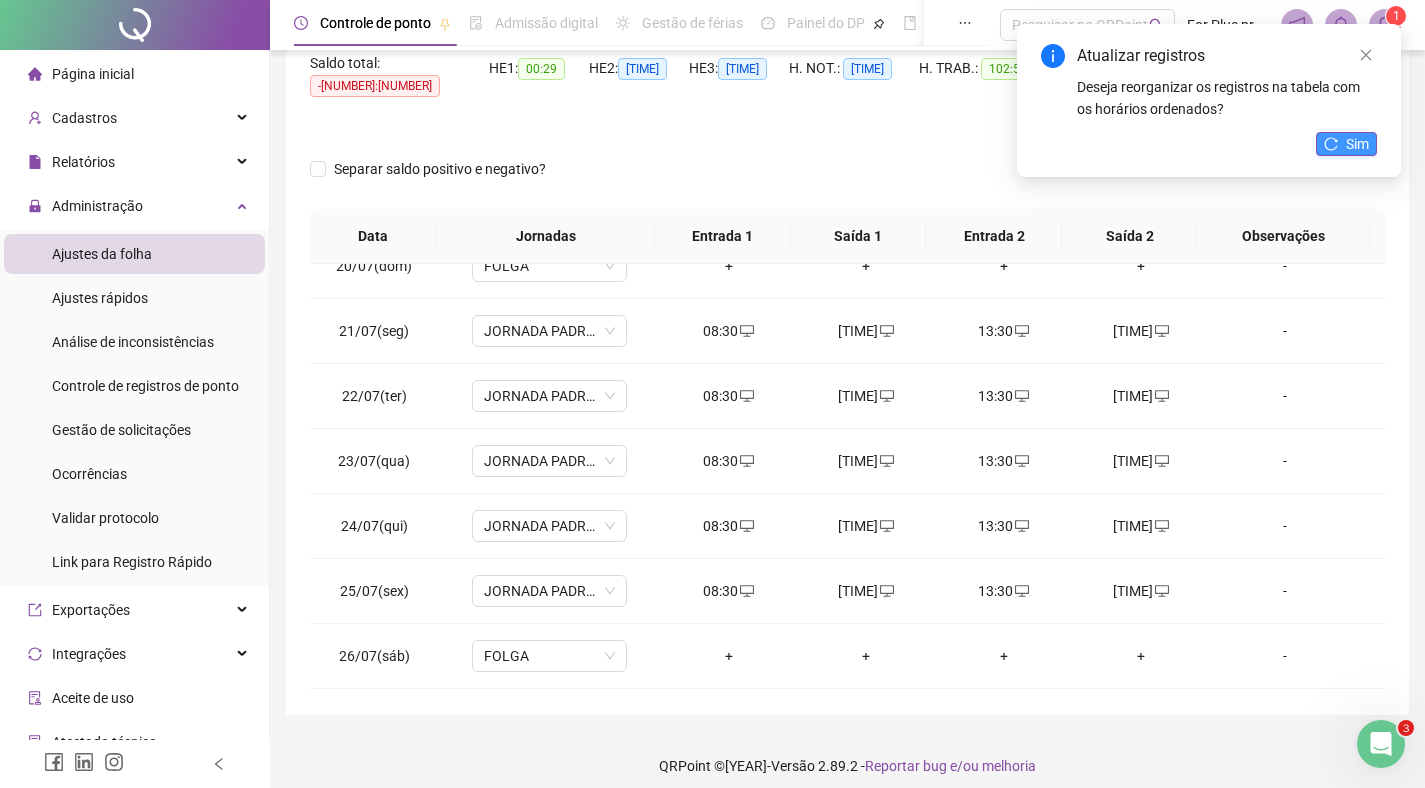 click 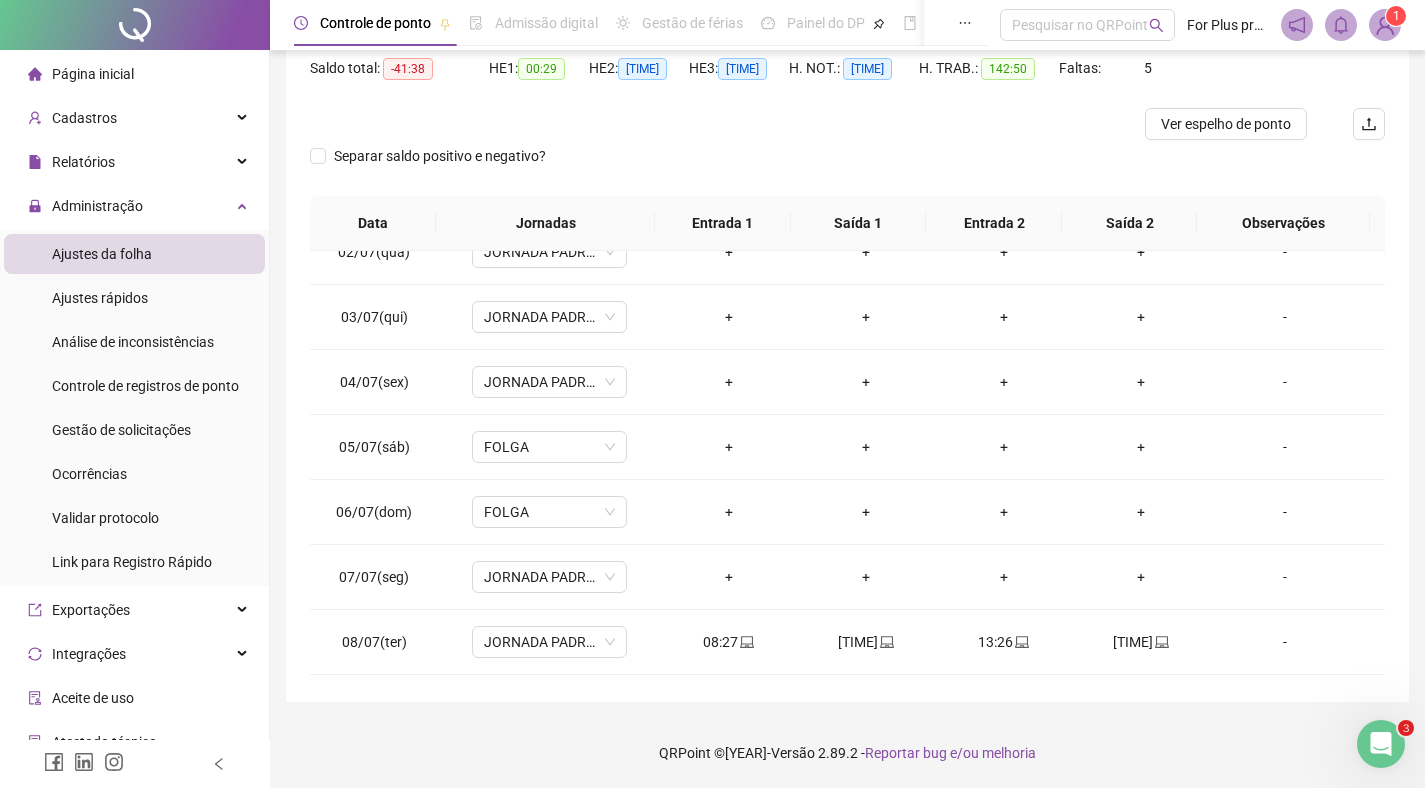 scroll, scrollTop: 94, scrollLeft: 0, axis: vertical 